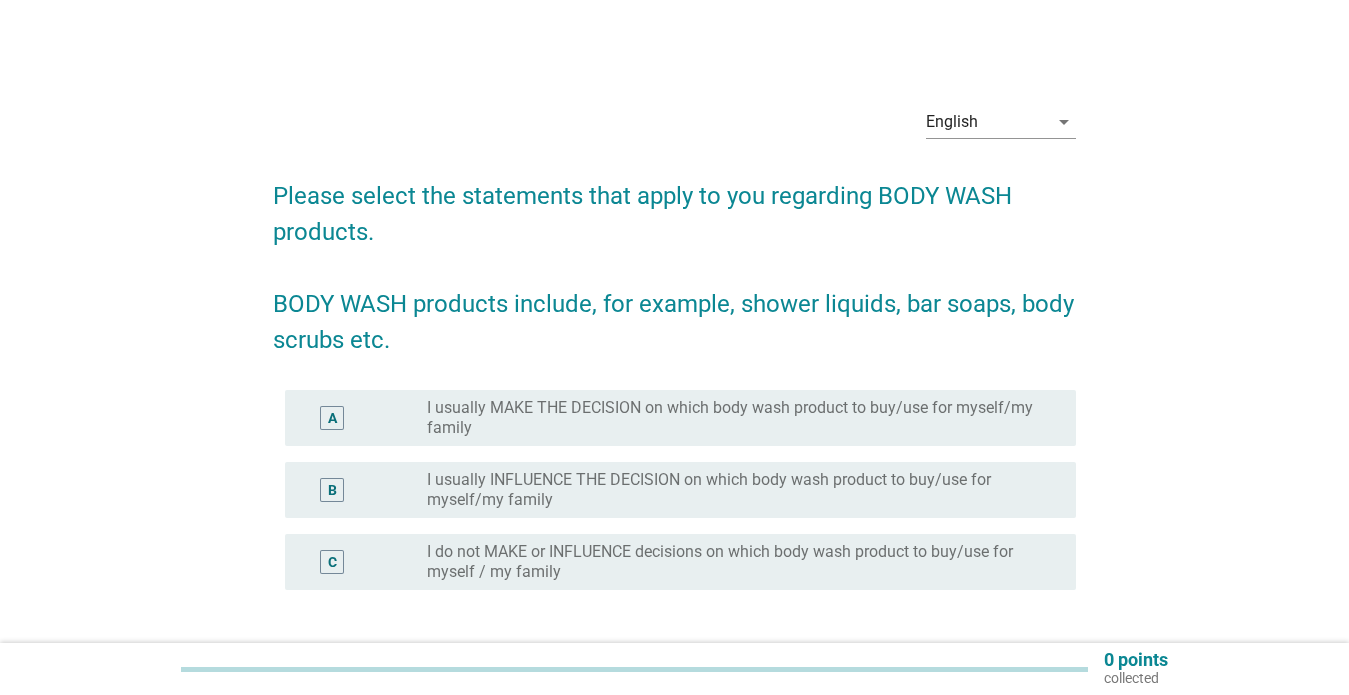 scroll, scrollTop: 0, scrollLeft: 0, axis: both 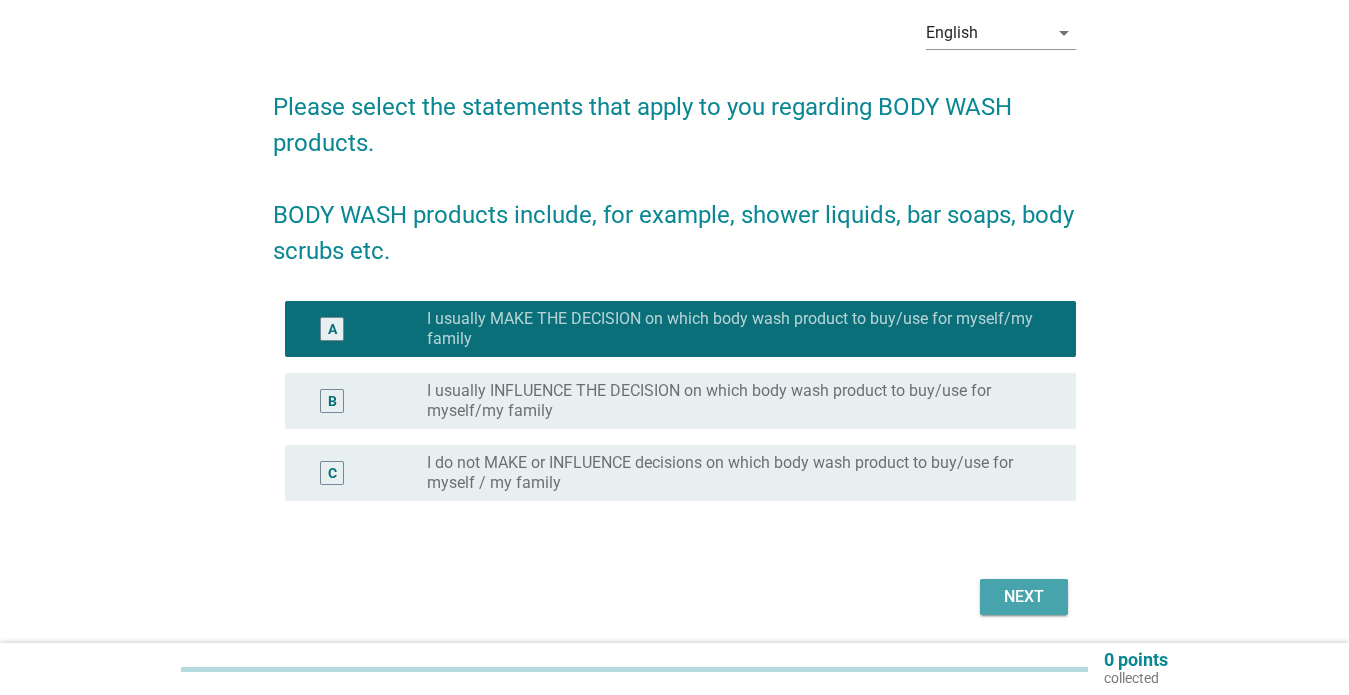 click on "Next" at bounding box center [1024, 597] 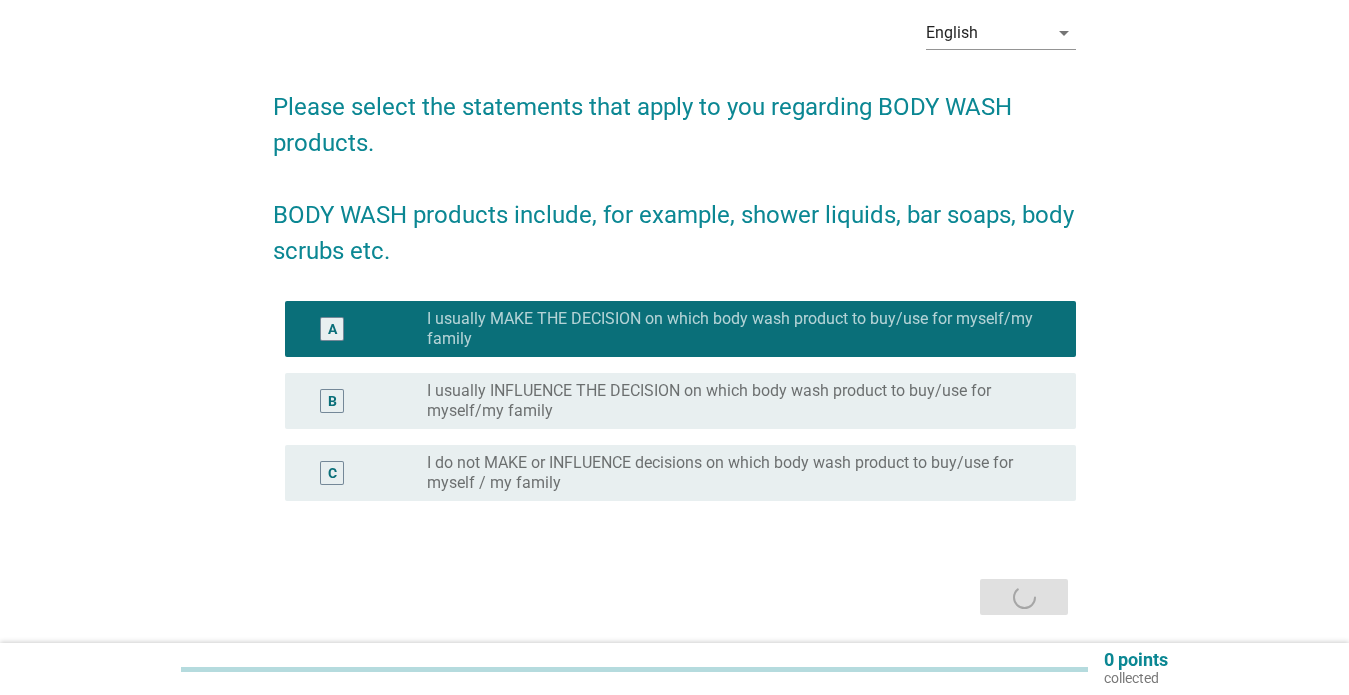 scroll, scrollTop: 0, scrollLeft: 0, axis: both 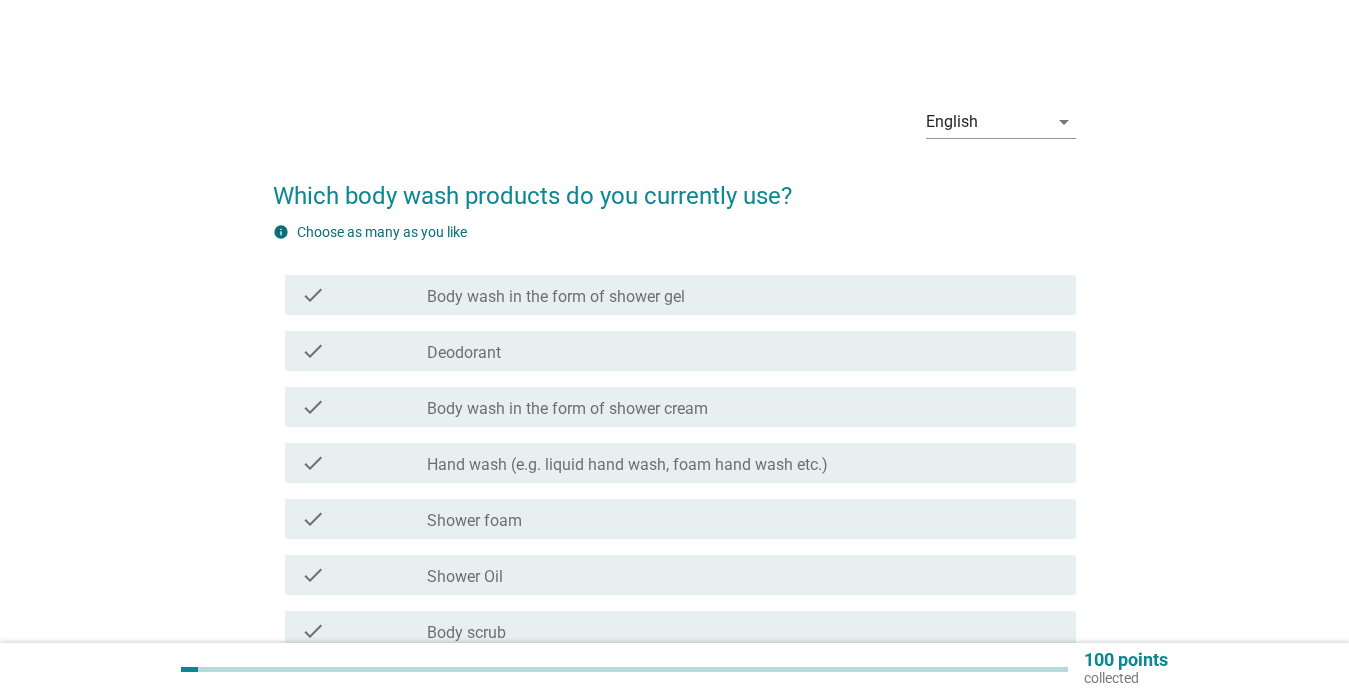 click on "Body wash in the form of shower gel" at bounding box center (556, 297) 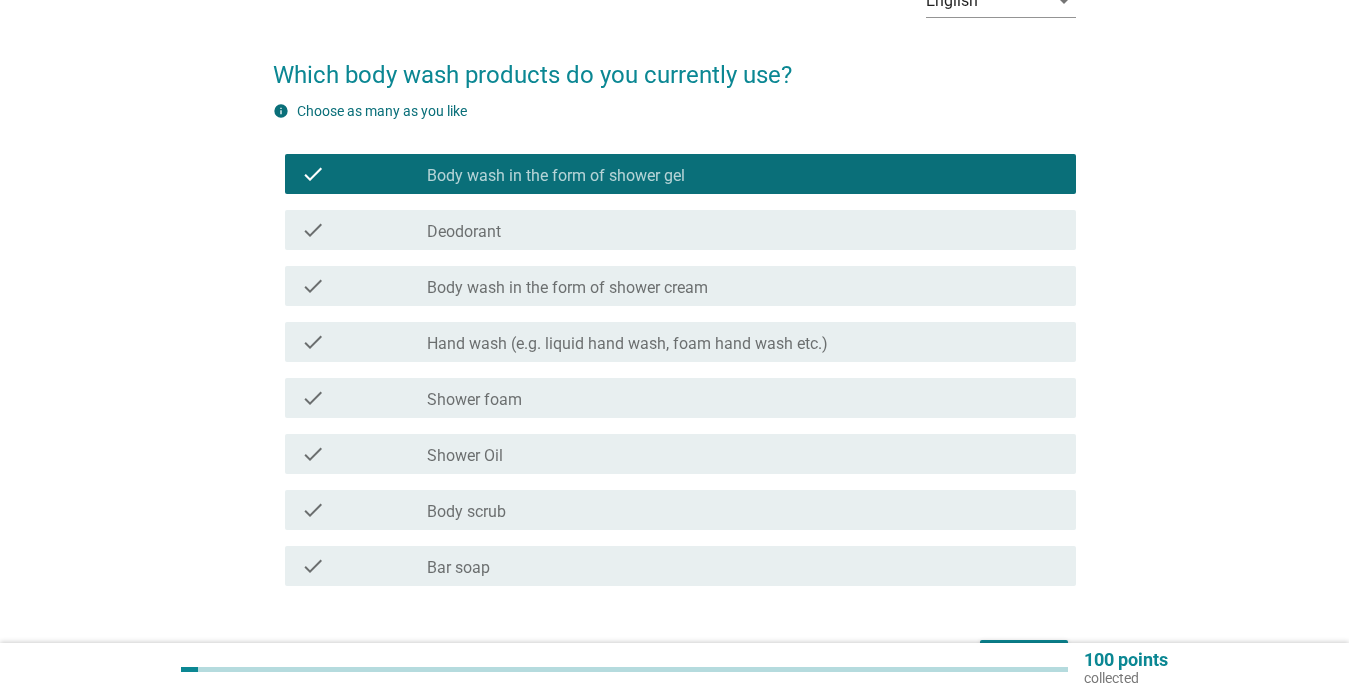 scroll, scrollTop: 146, scrollLeft: 0, axis: vertical 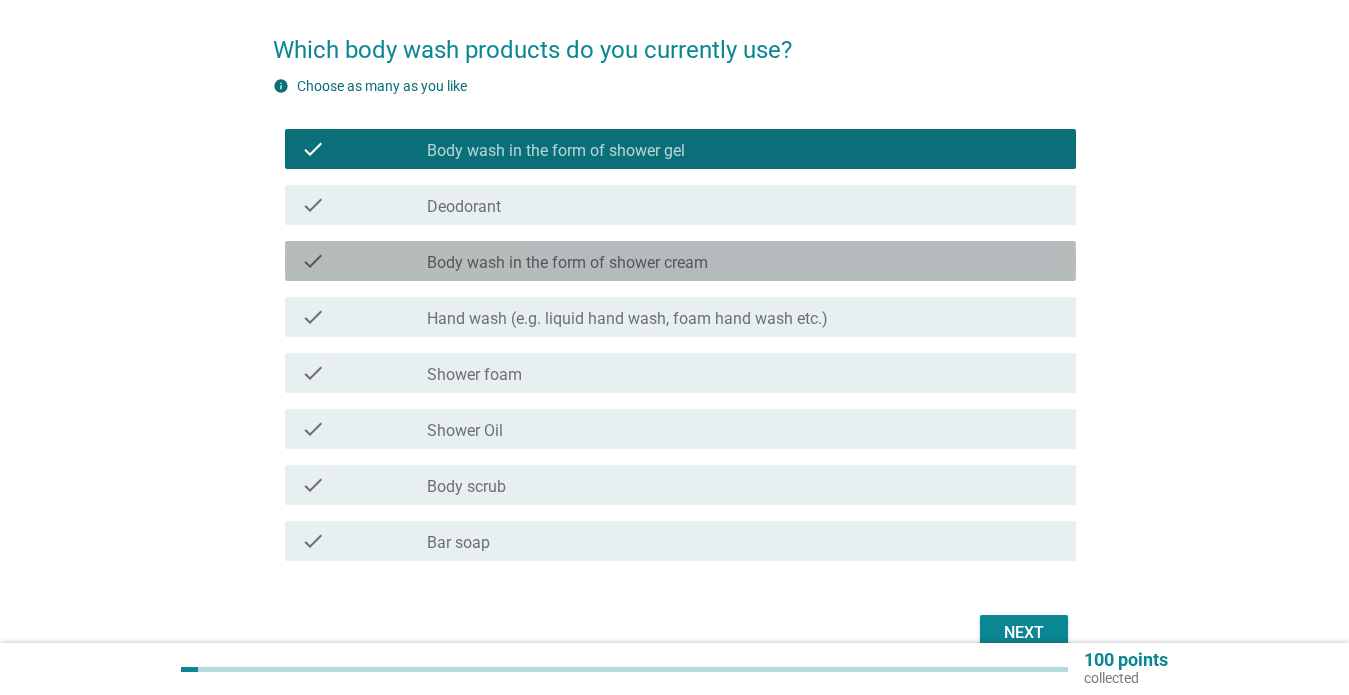 click on "Body wash in the form of shower cream" at bounding box center [567, 263] 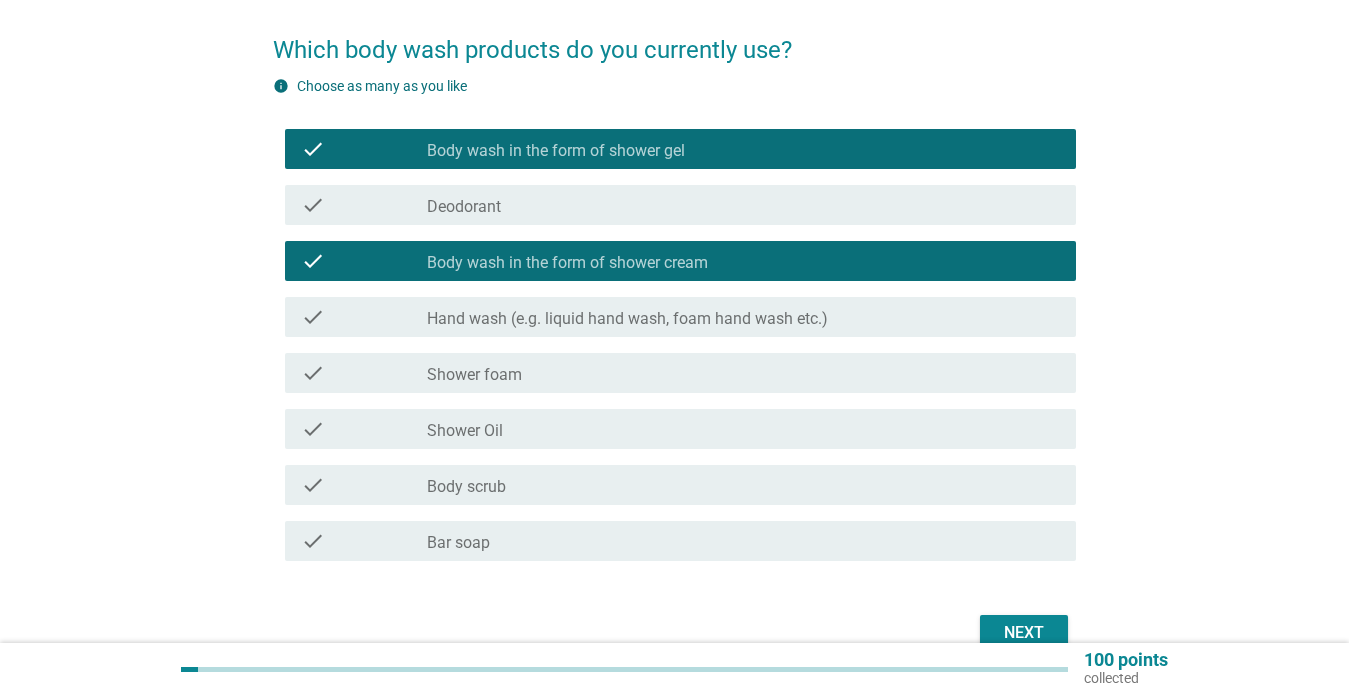 click on "Next" at bounding box center [1024, 633] 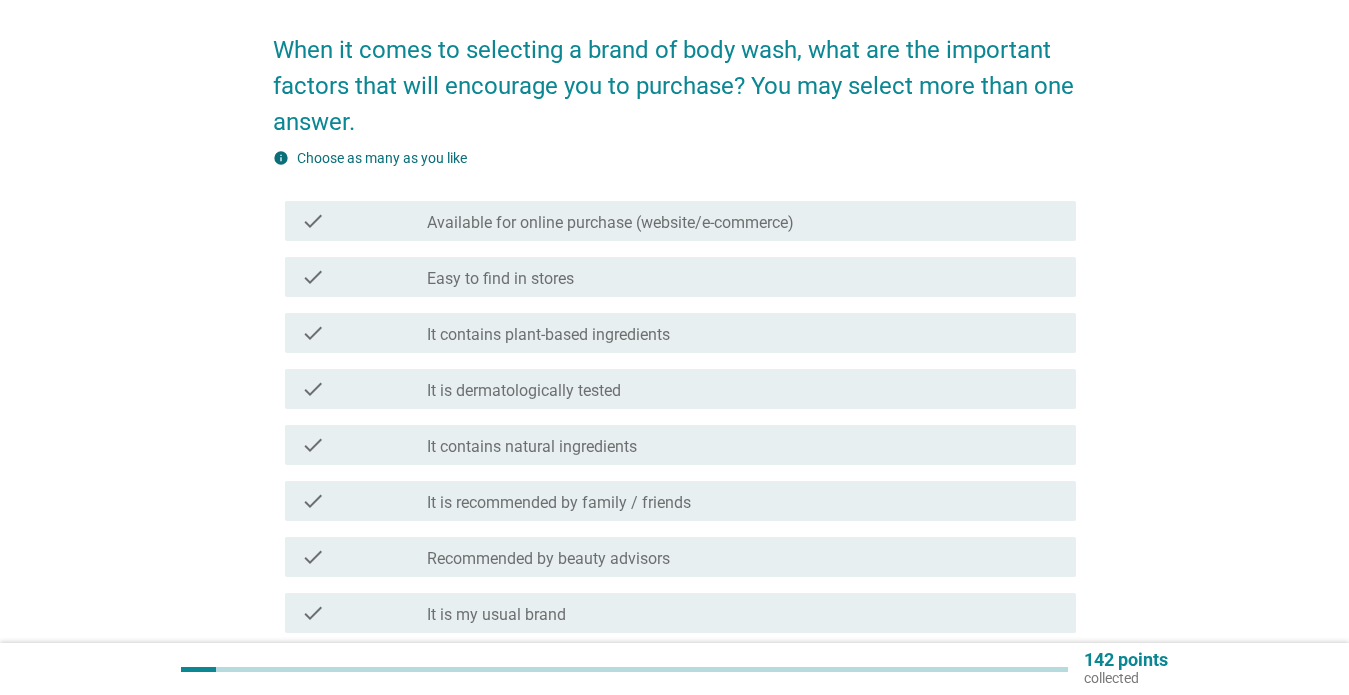 scroll, scrollTop: 0, scrollLeft: 0, axis: both 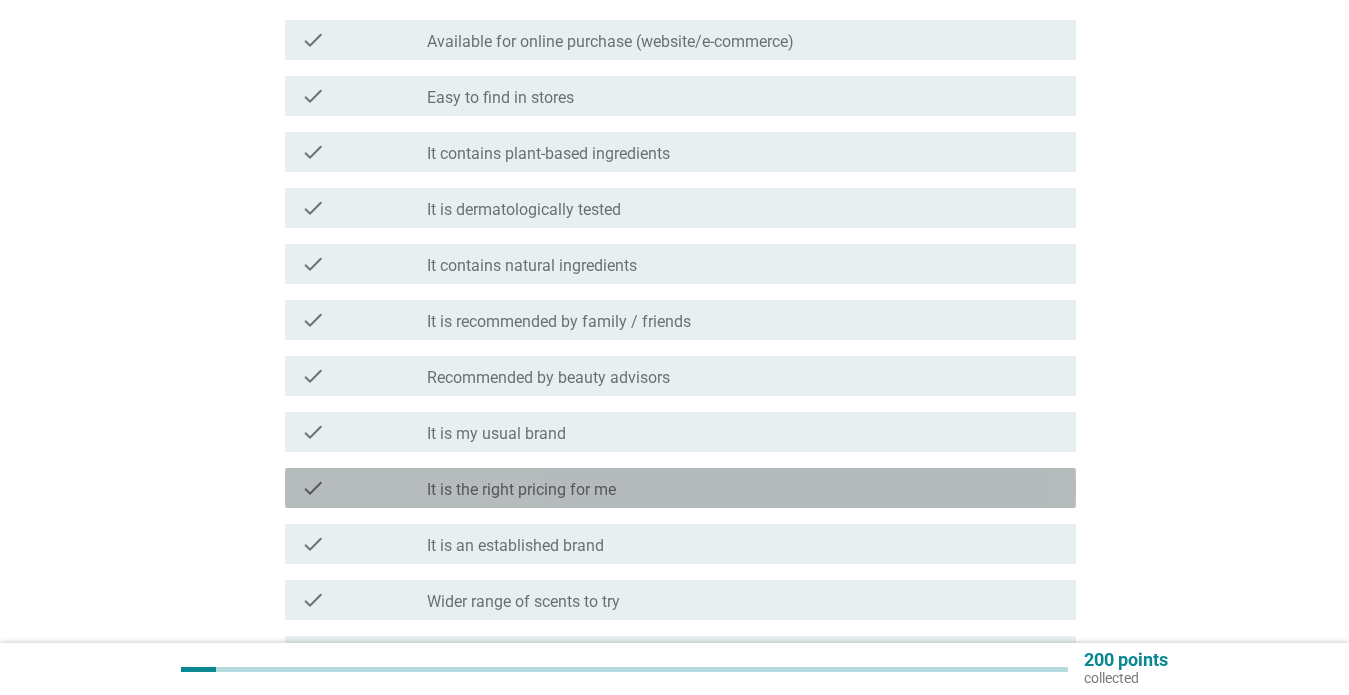 click on "check_box_outline_blank It is the right pricing for me" at bounding box center [743, 488] 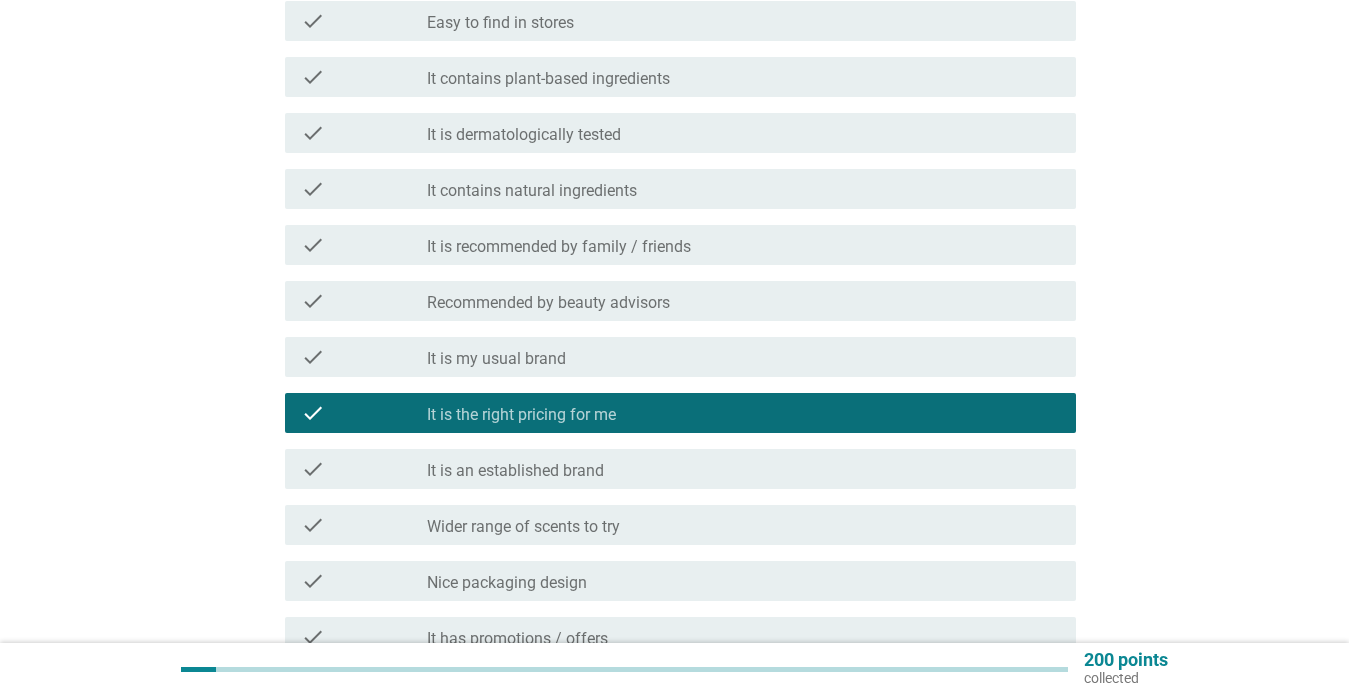 scroll, scrollTop: 554, scrollLeft: 0, axis: vertical 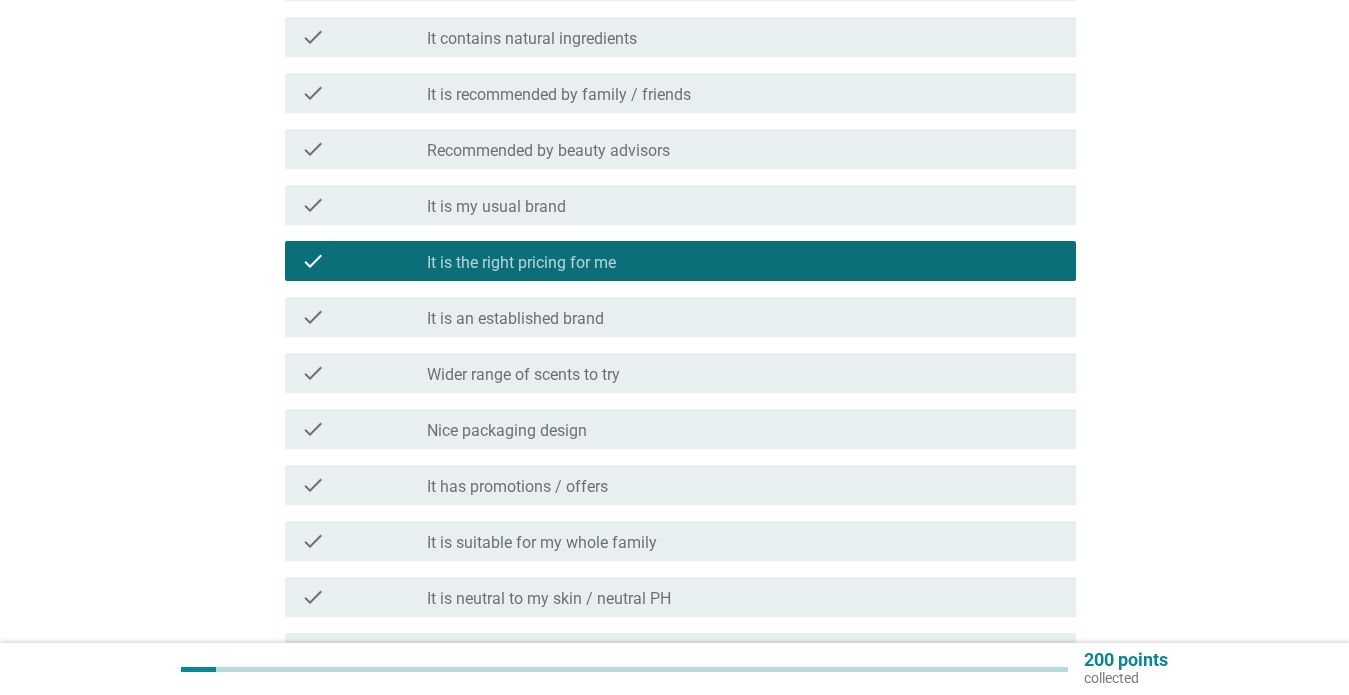 click on "Wider range of scents to try" at bounding box center (523, 375) 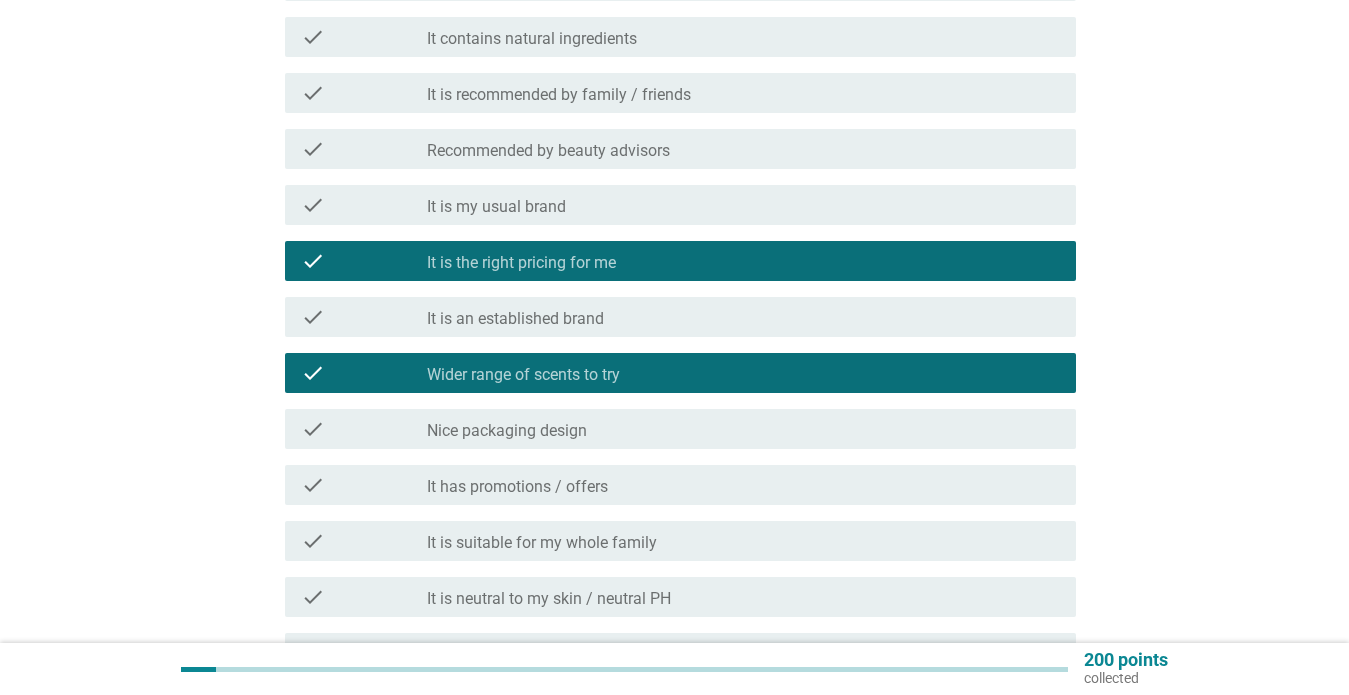 click on "Nice packaging design" at bounding box center [507, 431] 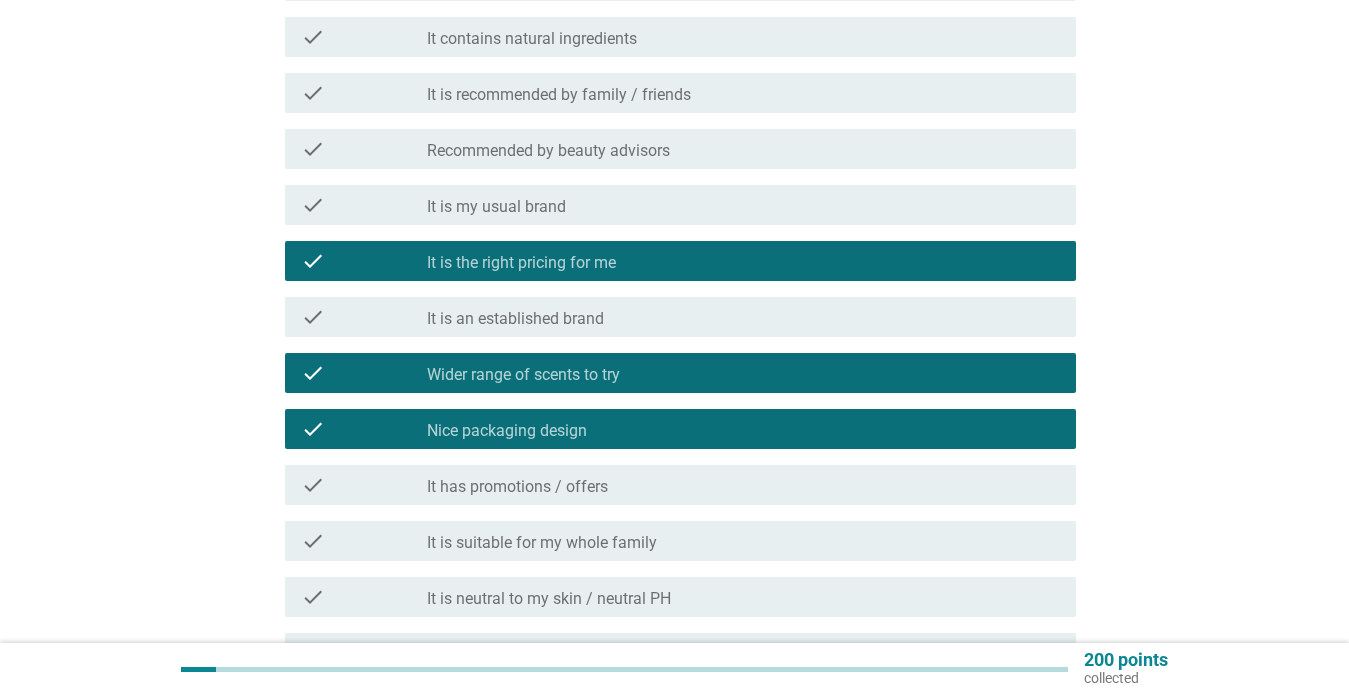 click on "check     check_box_outline_blank It has promotions / offers" at bounding box center (680, 485) 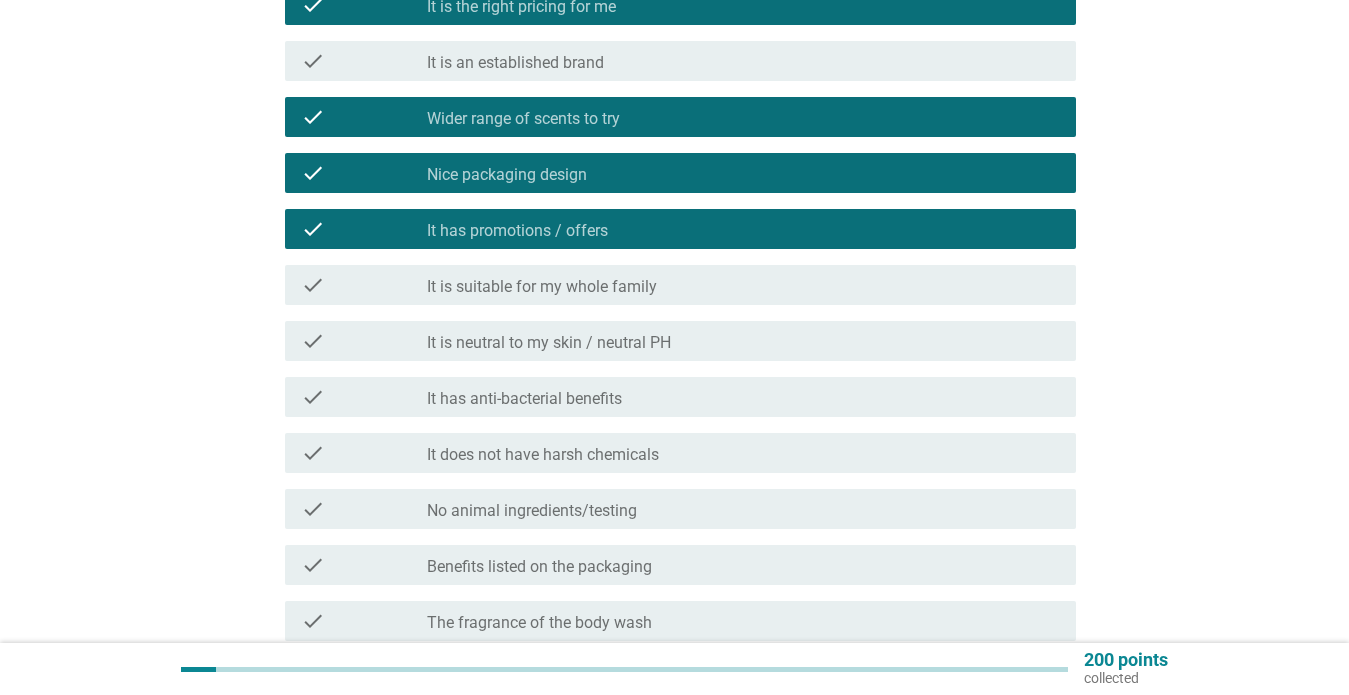 scroll, scrollTop: 854, scrollLeft: 0, axis: vertical 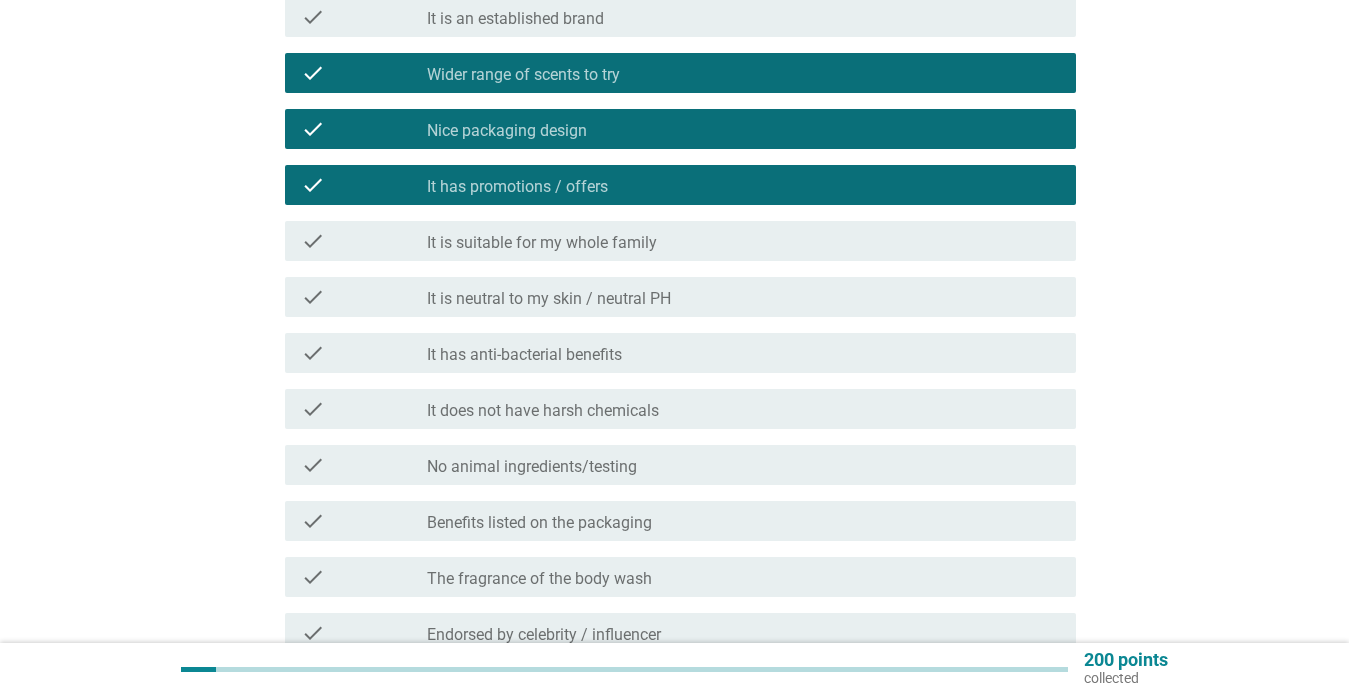 click on "It has anti-bacterial benefits" at bounding box center (524, 355) 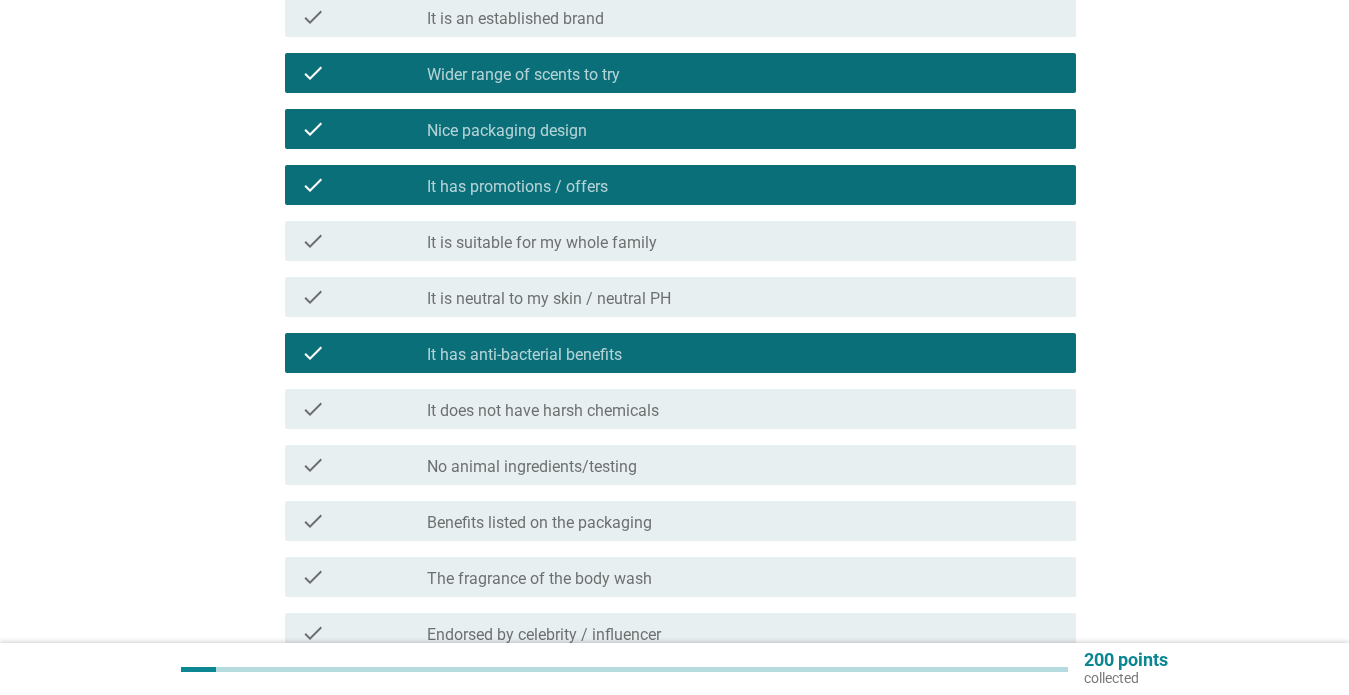 click on "check_box_outline_blank It does not have harsh chemicals" at bounding box center [743, 409] 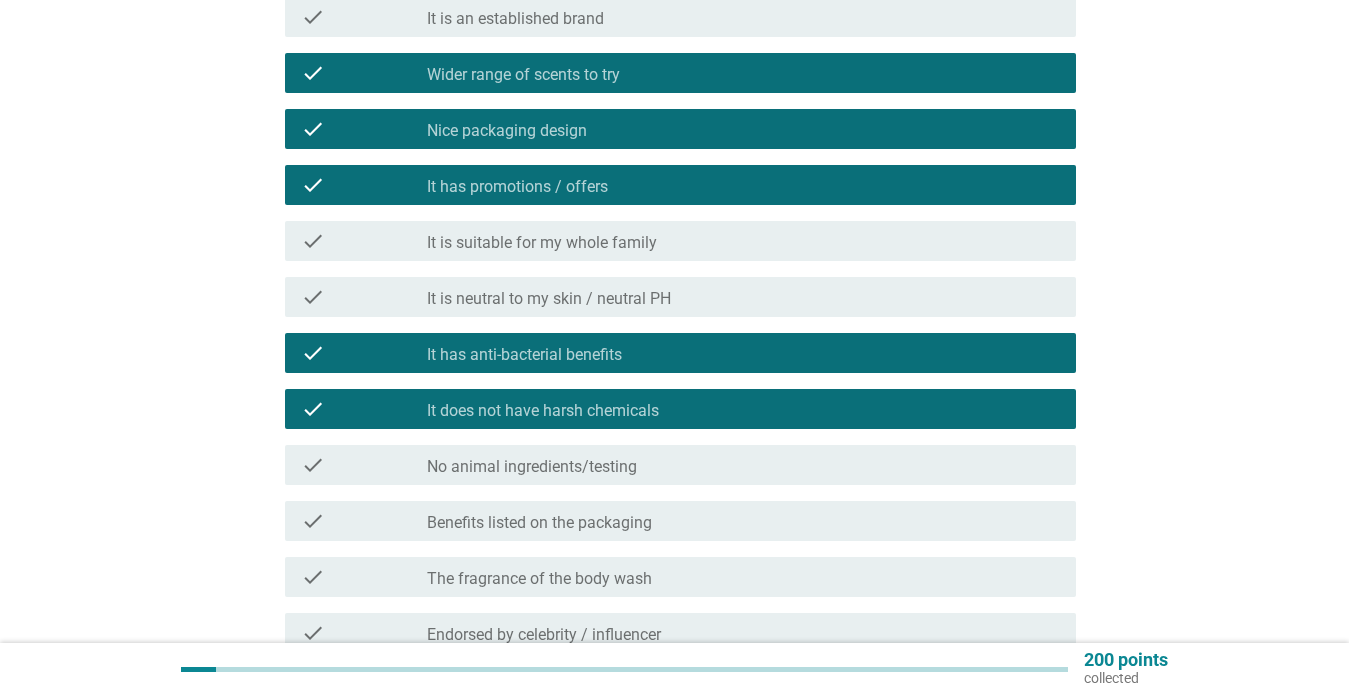 click on "It is neutral to my skin / neutral PH" at bounding box center [549, 299] 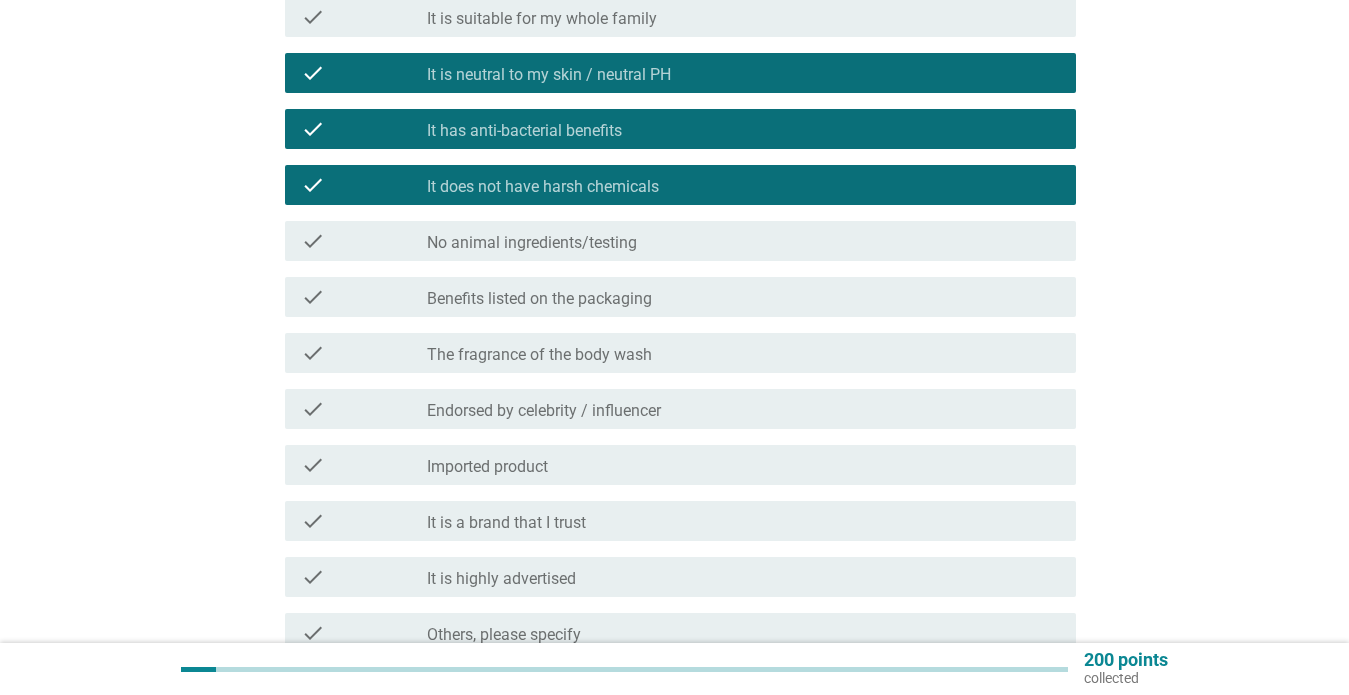 scroll, scrollTop: 1083, scrollLeft: 0, axis: vertical 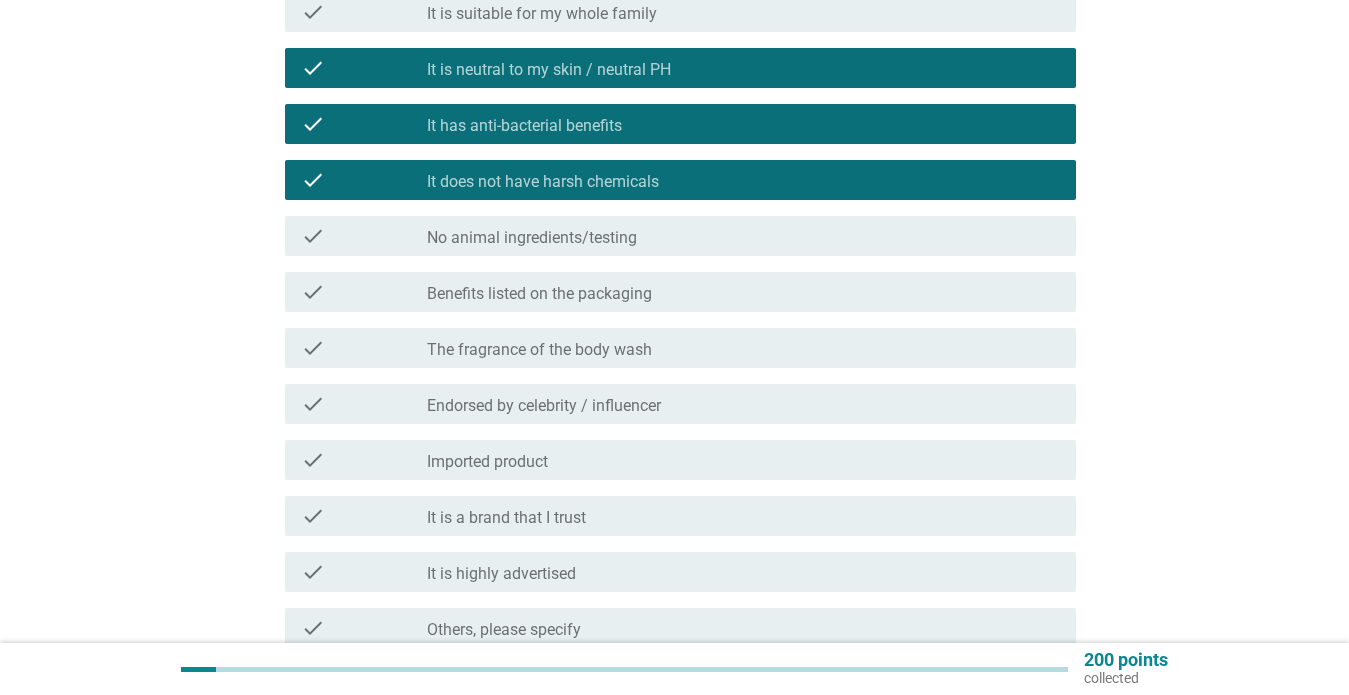 click on "The fragrance of the body wash" at bounding box center (539, 350) 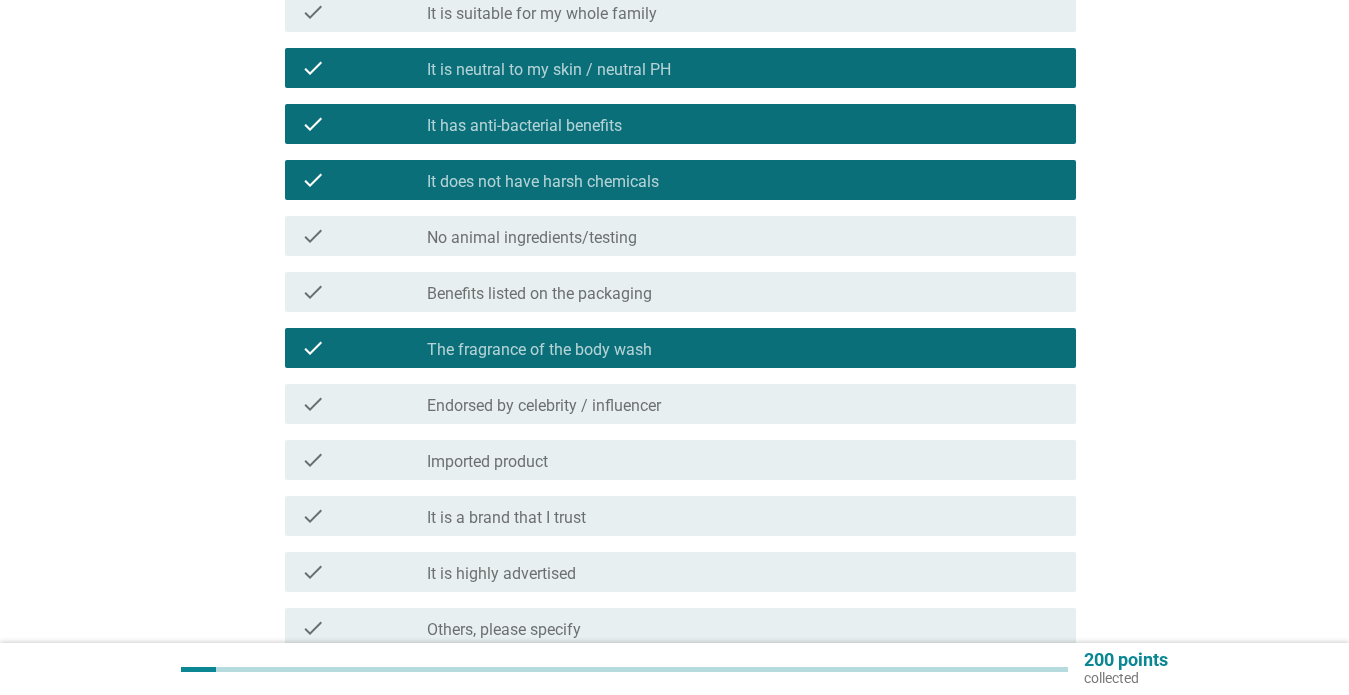 scroll, scrollTop: 1265, scrollLeft: 0, axis: vertical 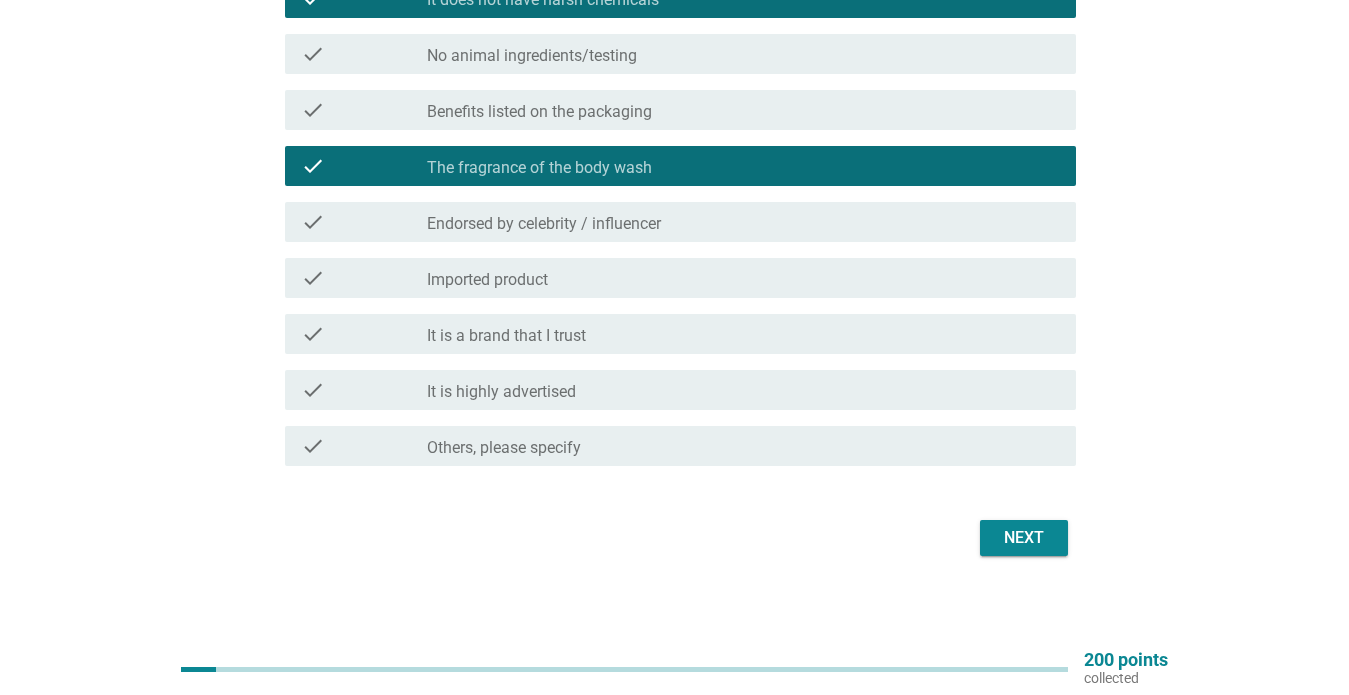 click on "It is a brand that I trust" at bounding box center [506, 336] 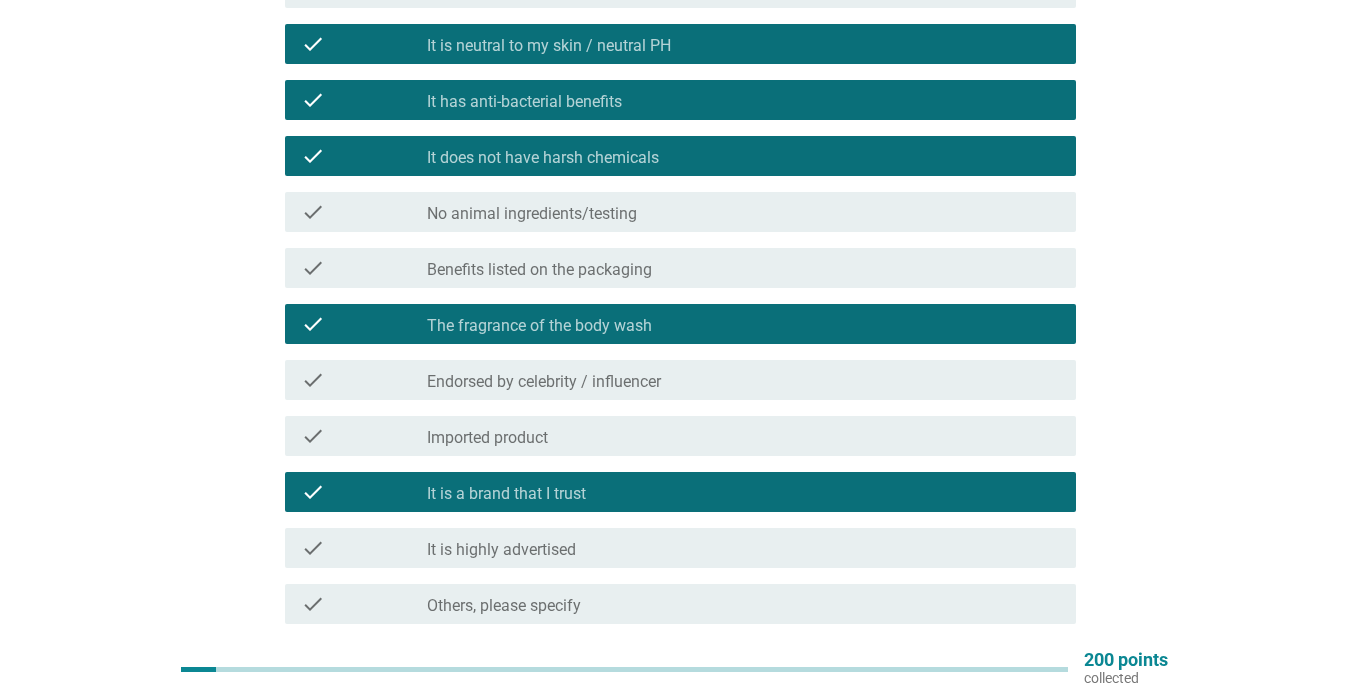 scroll, scrollTop: 1033, scrollLeft: 0, axis: vertical 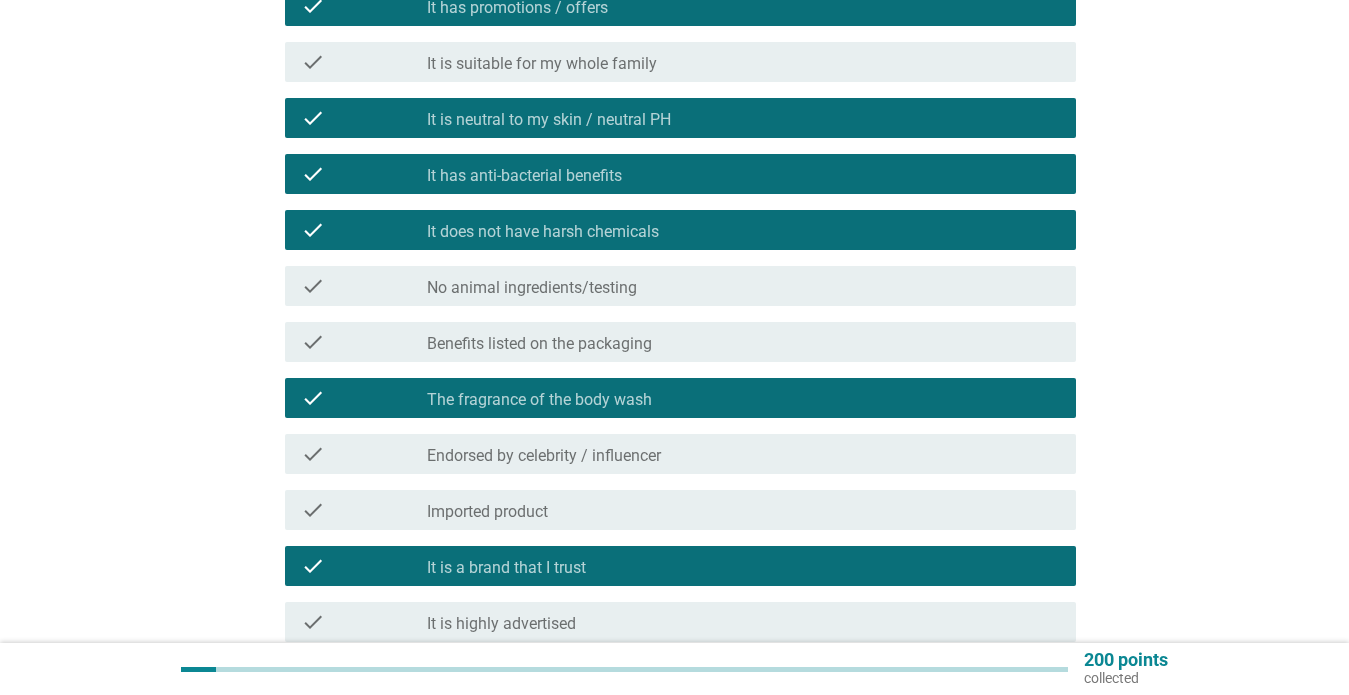 click on "It is a brand that I trust" at bounding box center [506, 568] 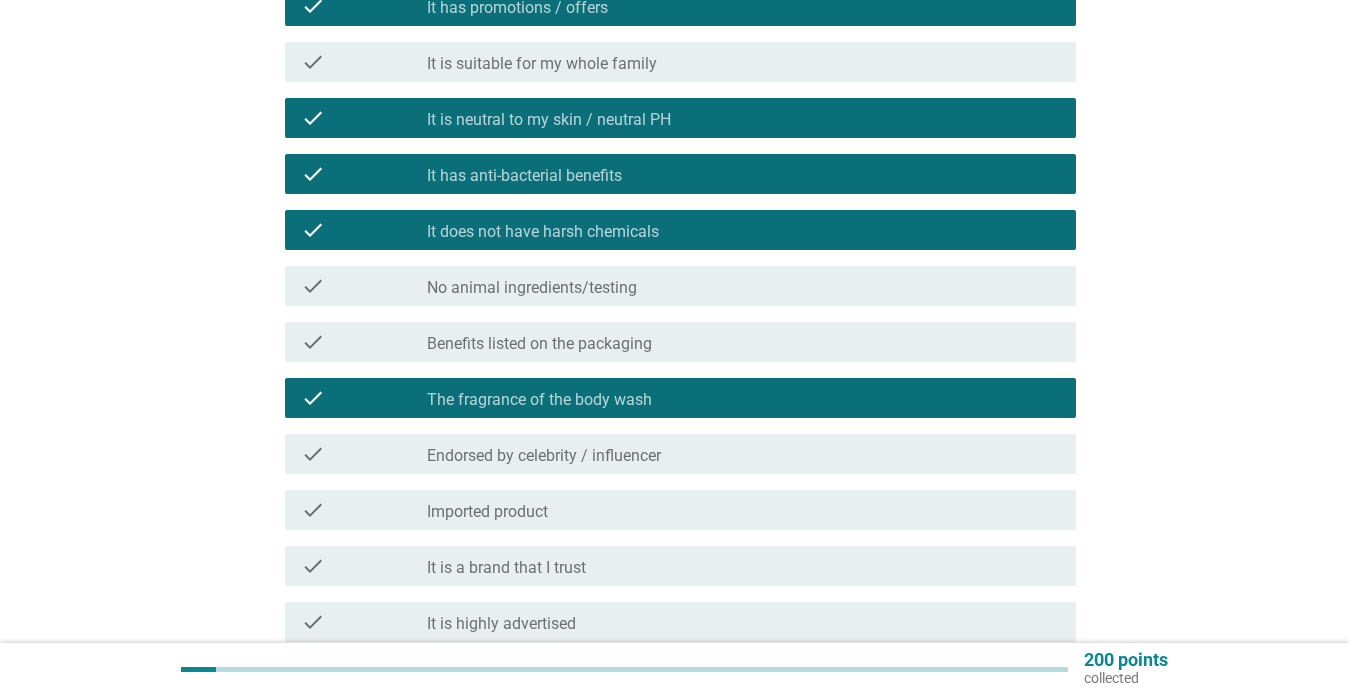 click on "check_box_outline_blank No animal ingredients/testing" at bounding box center [743, 286] 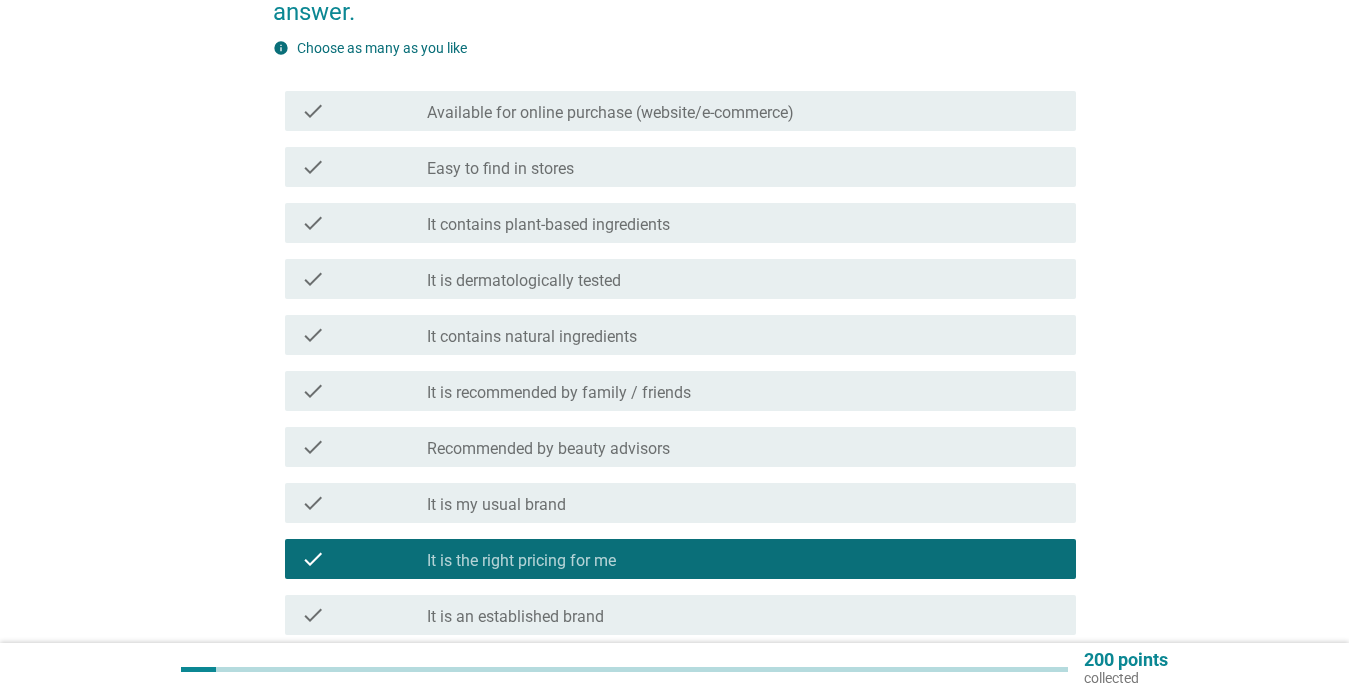 scroll, scrollTop: 229, scrollLeft: 0, axis: vertical 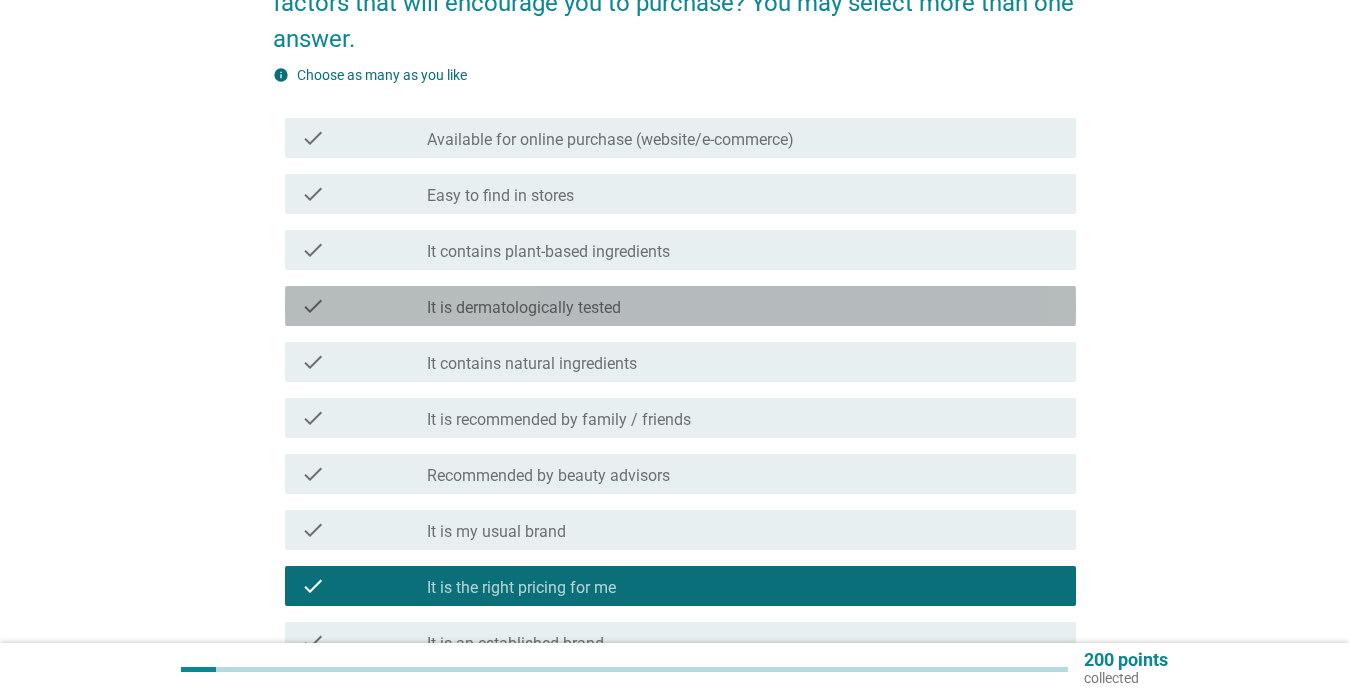 click on "check     check_box_outline_blank It is dermatologically tested" at bounding box center [680, 306] 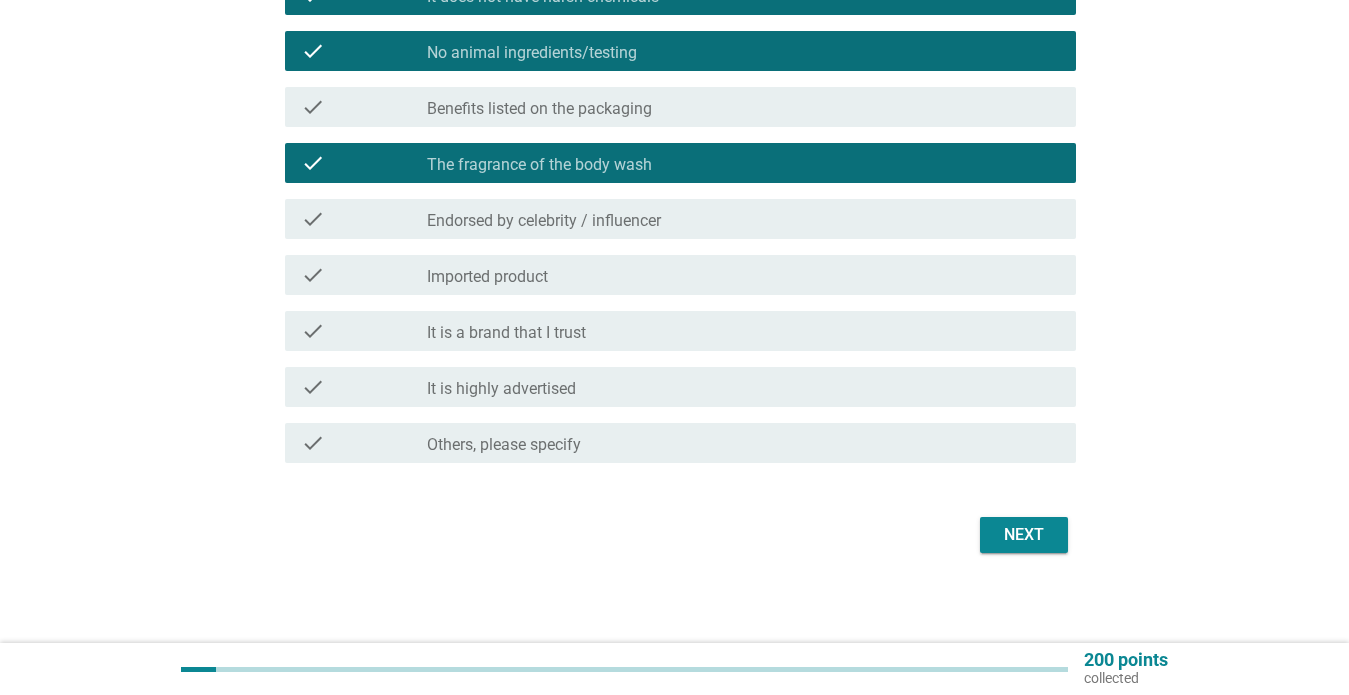 scroll, scrollTop: 1274, scrollLeft: 0, axis: vertical 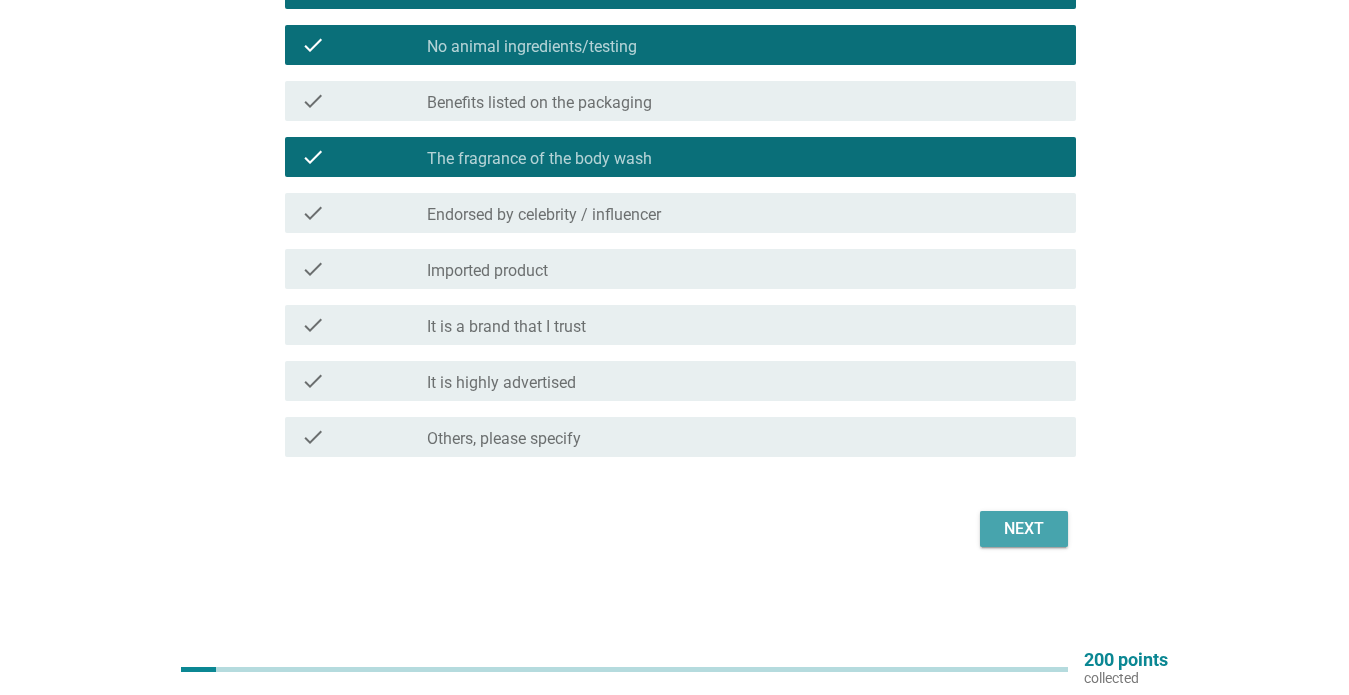 click on "Next" at bounding box center (1024, 529) 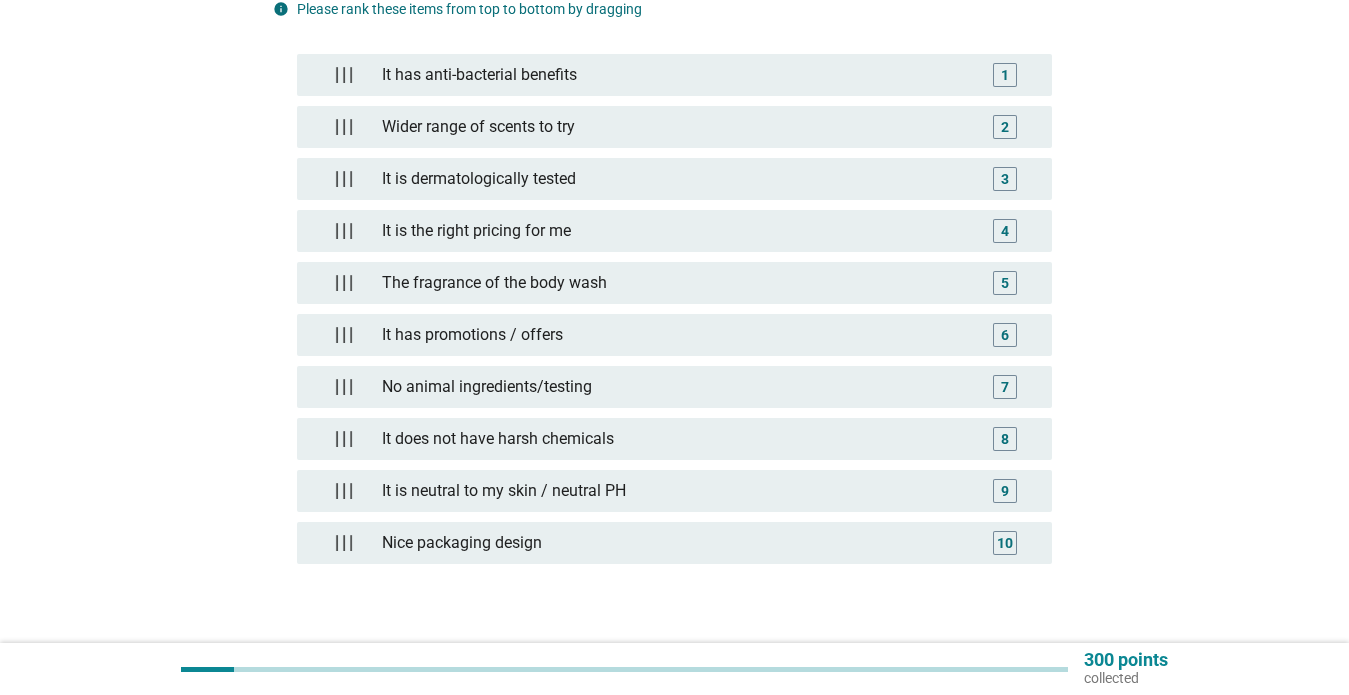 scroll, scrollTop: 292, scrollLeft: 0, axis: vertical 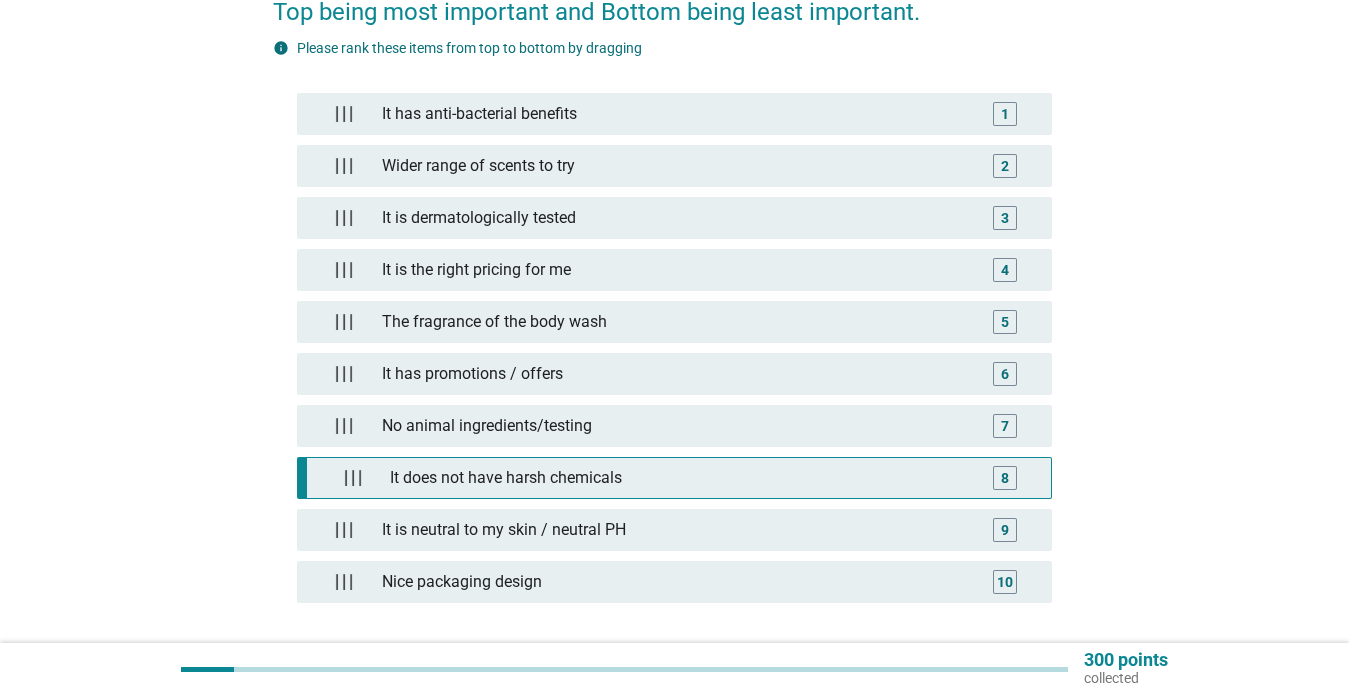 type 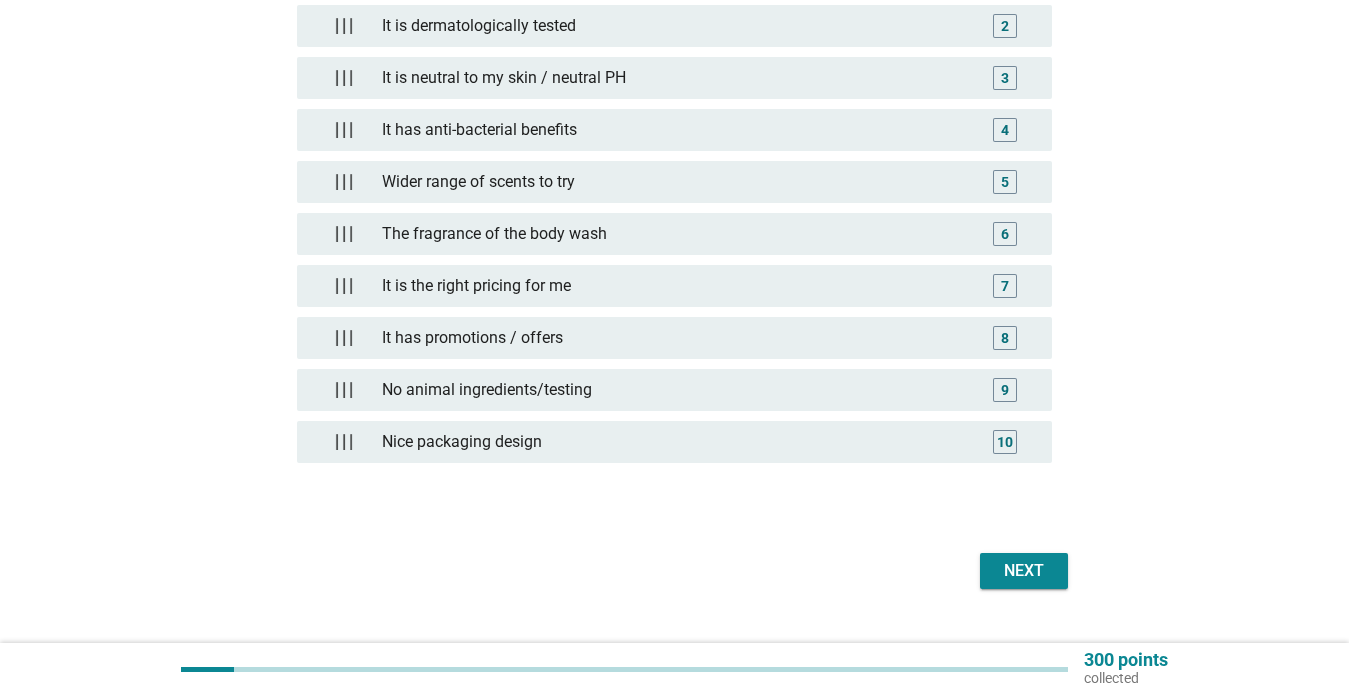 scroll, scrollTop: 474, scrollLeft: 0, axis: vertical 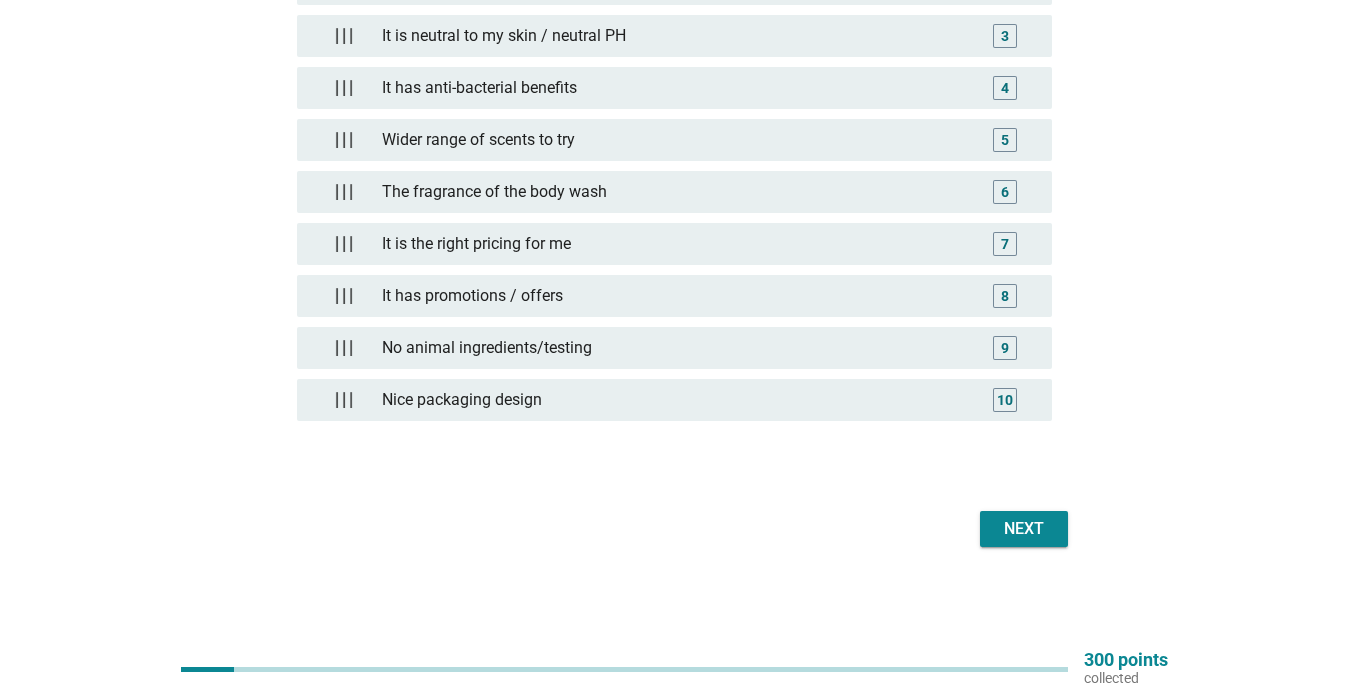 click on "Next" at bounding box center [1024, 529] 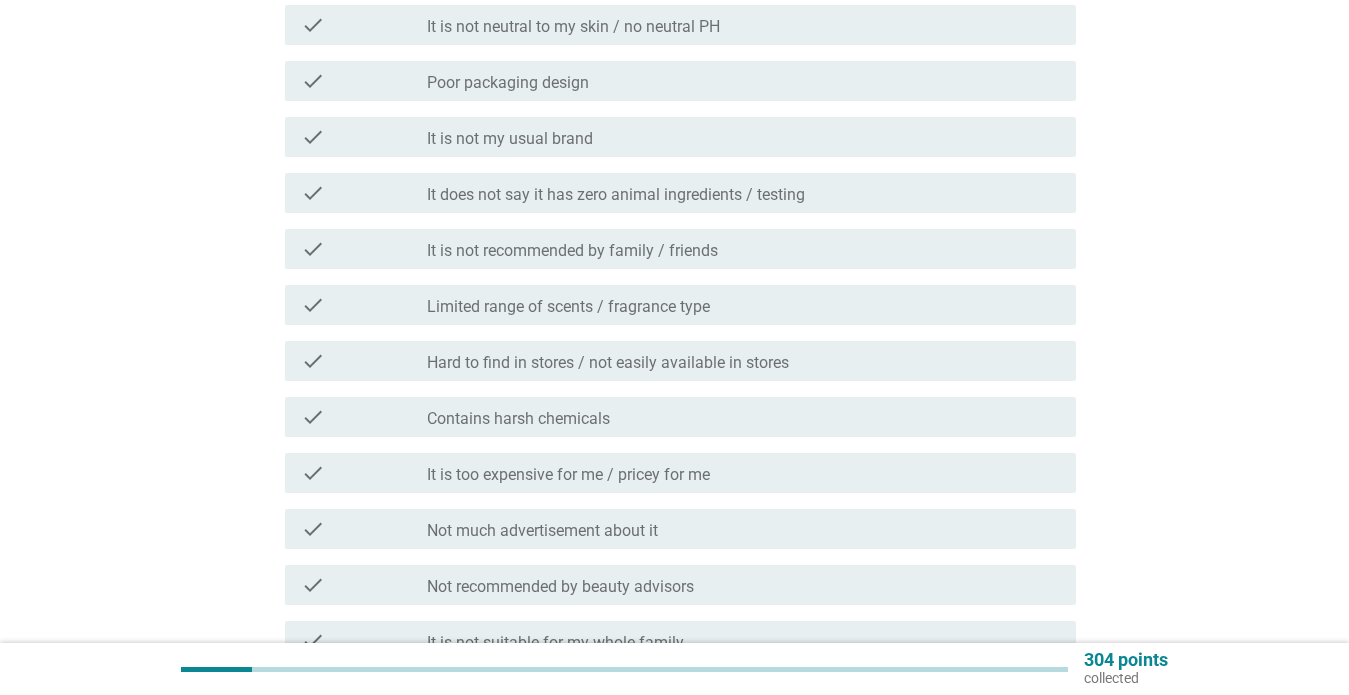scroll, scrollTop: 0, scrollLeft: 0, axis: both 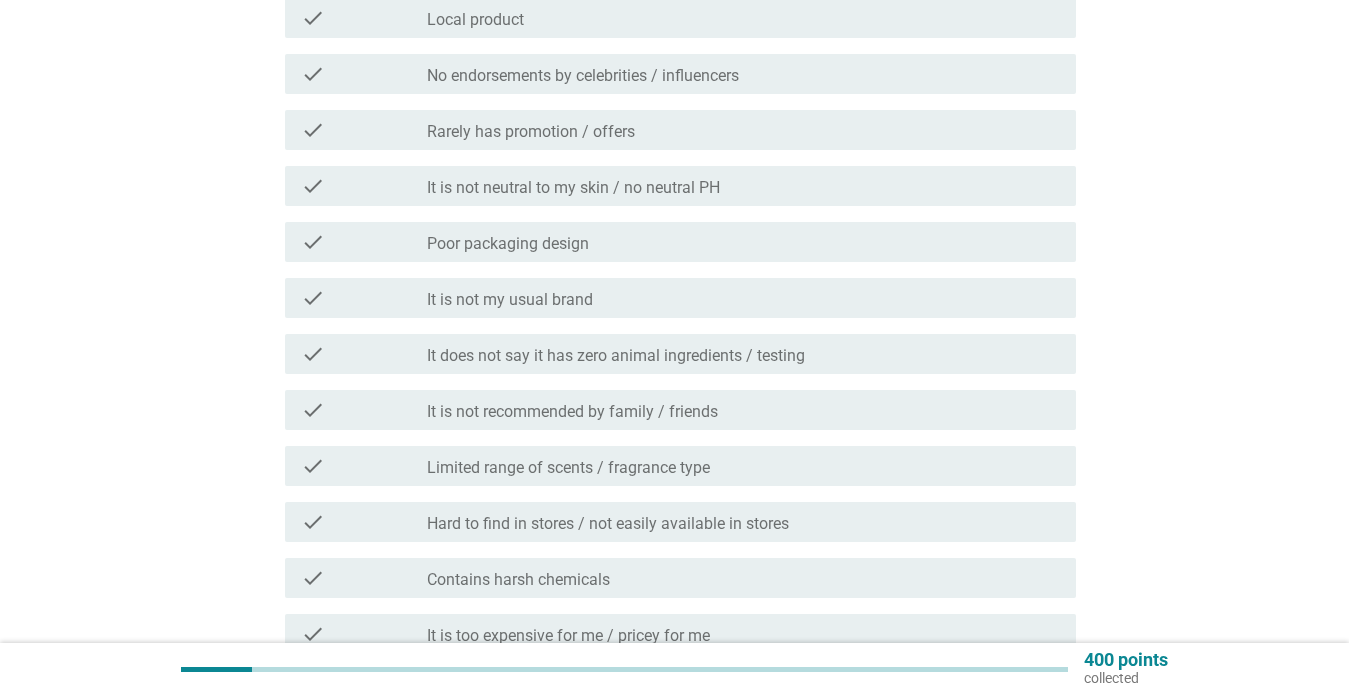 click on "check_box_outline_blank Poor packaging design" at bounding box center (743, 242) 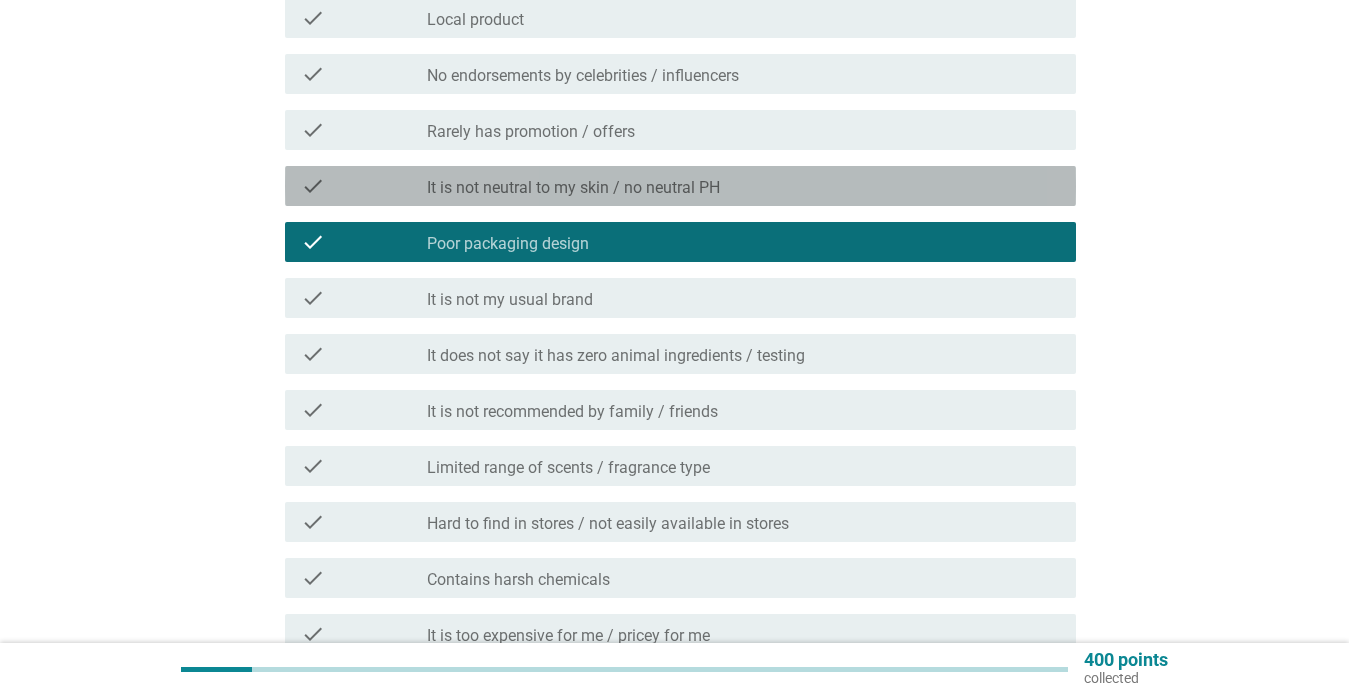click on "It is not neutral to my skin / no neutral PH" at bounding box center (573, 188) 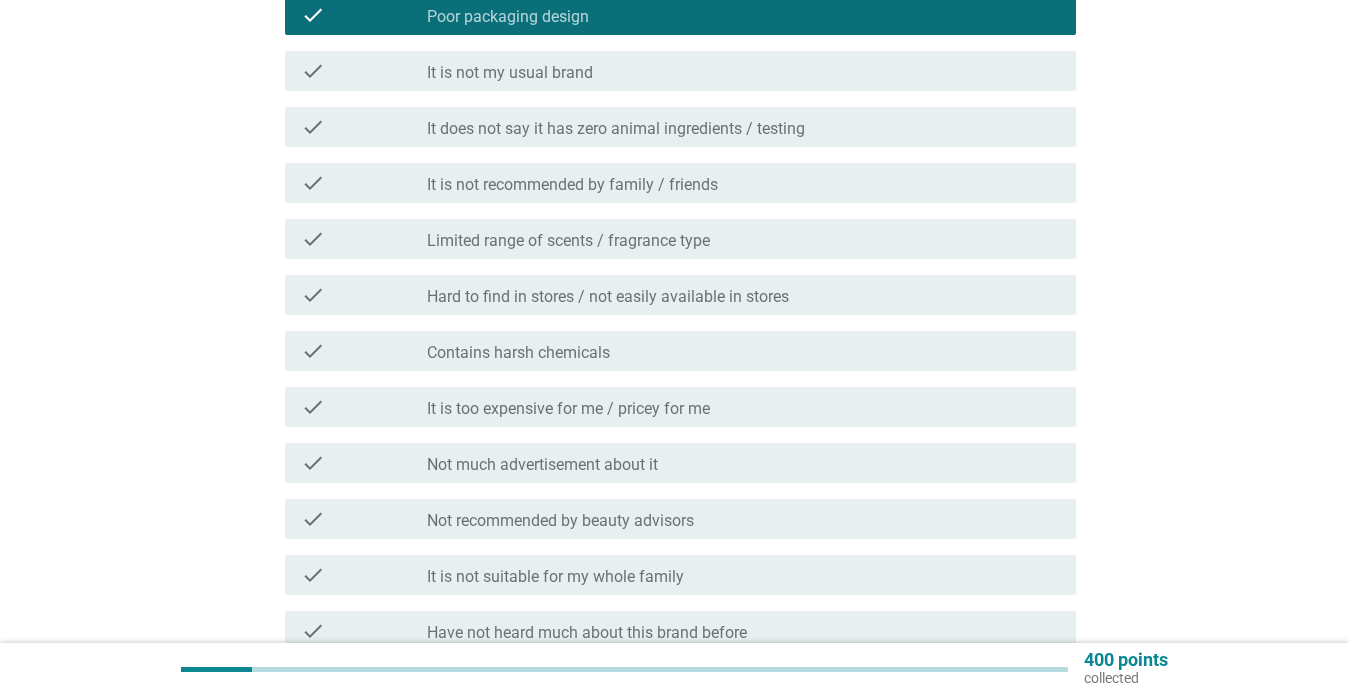 scroll, scrollTop: 551, scrollLeft: 0, axis: vertical 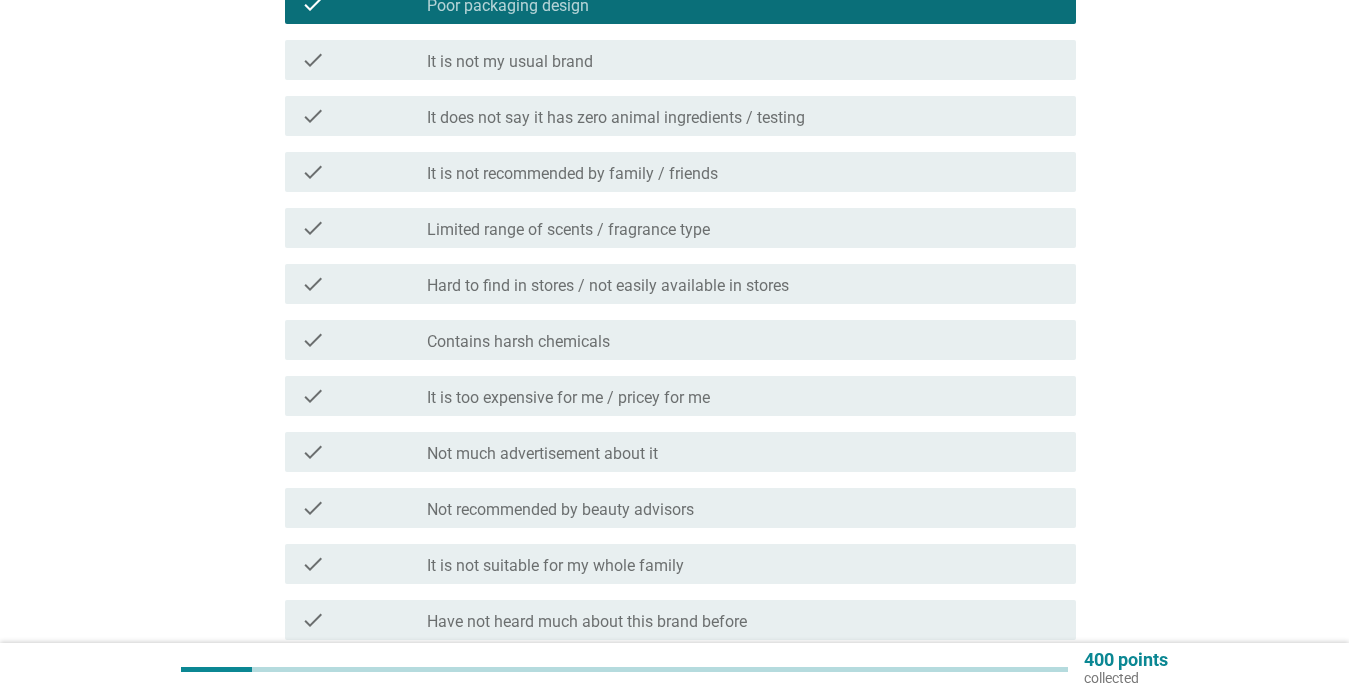 click on "Limited range of scents / fragrance type" at bounding box center (568, 230) 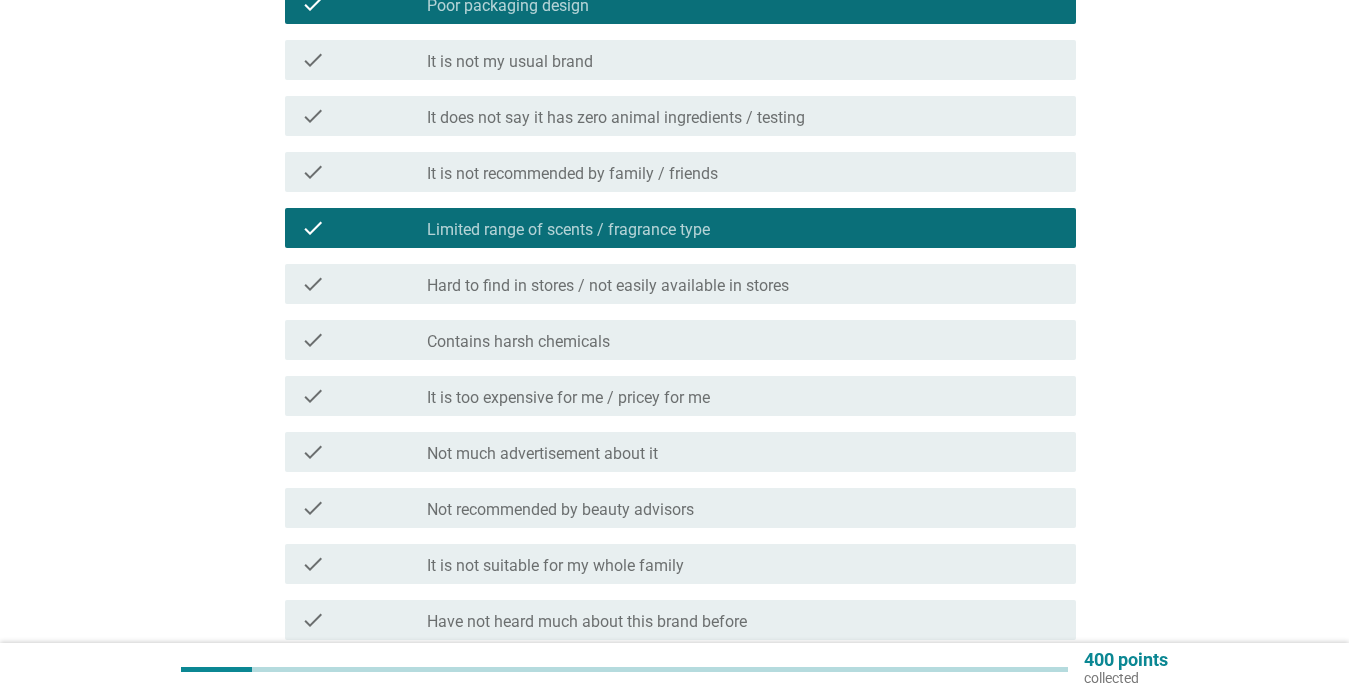 click on "check     check_box_outline_blank Contains harsh chemicals" at bounding box center [680, 340] 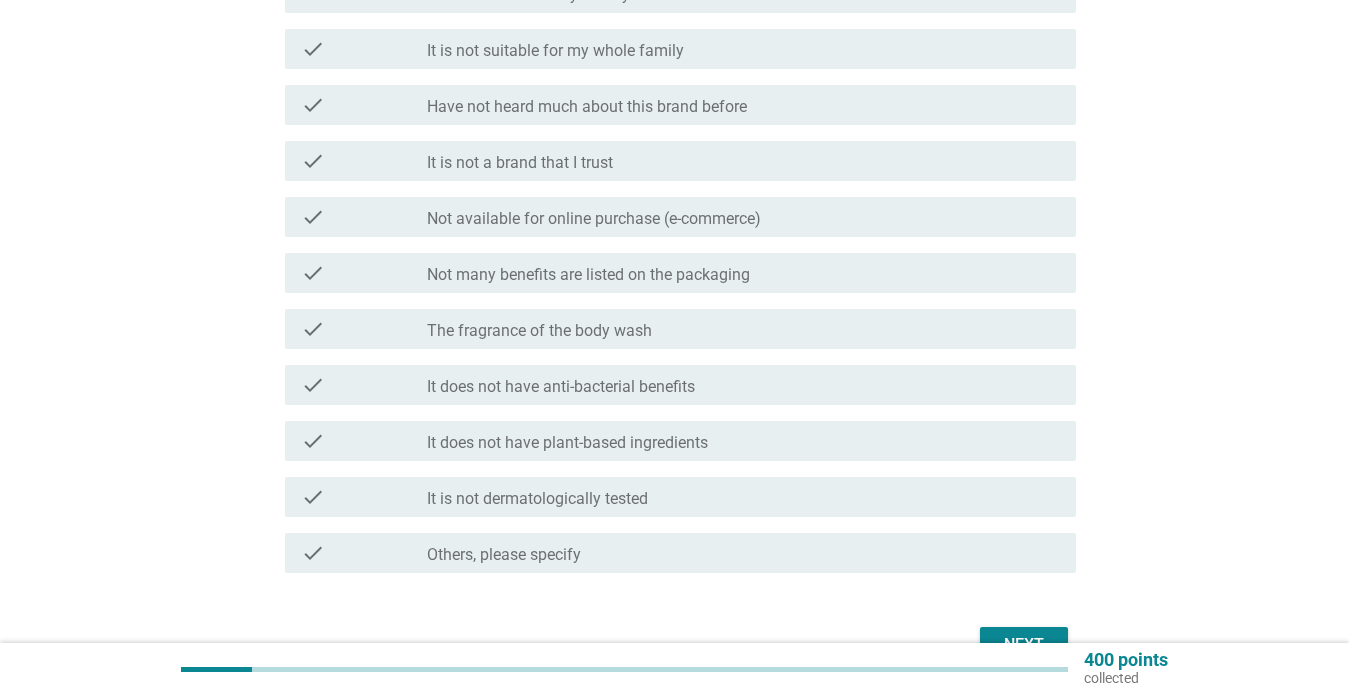scroll, scrollTop: 1137, scrollLeft: 0, axis: vertical 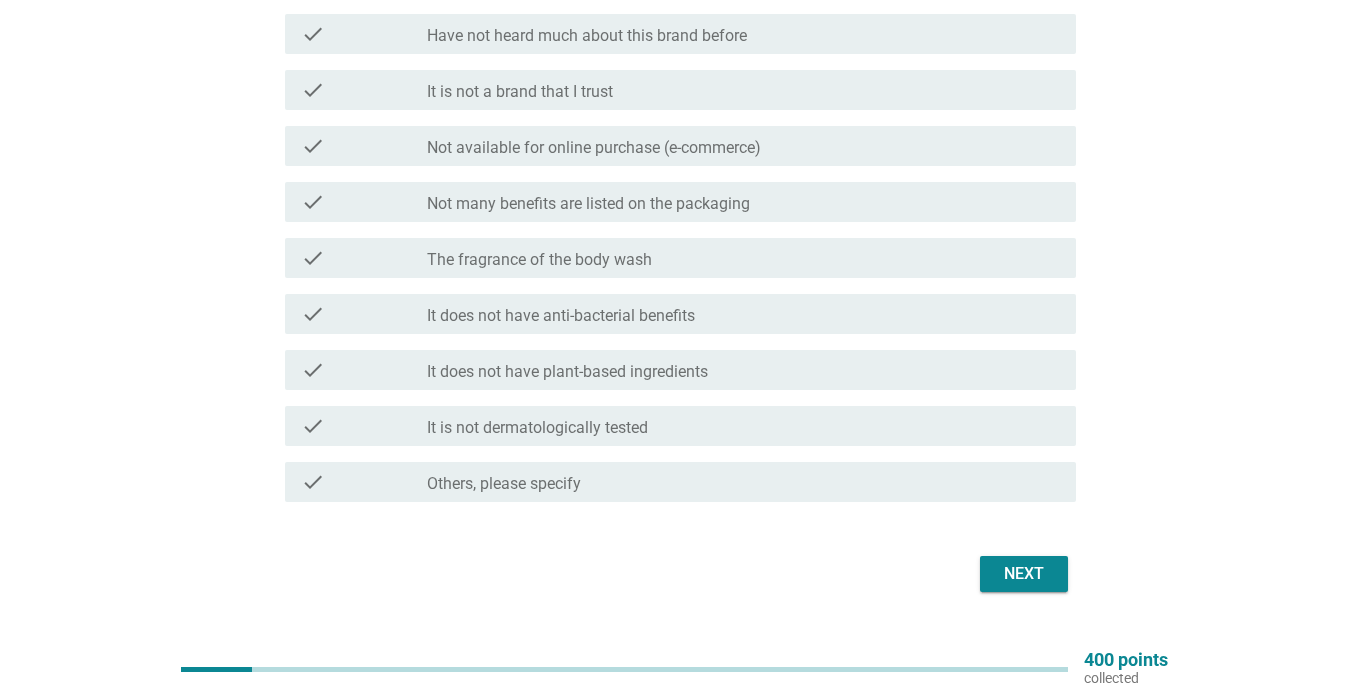 click on "check     check_box_outline_blank It does not have anti-bacterial benefits" at bounding box center [680, 314] 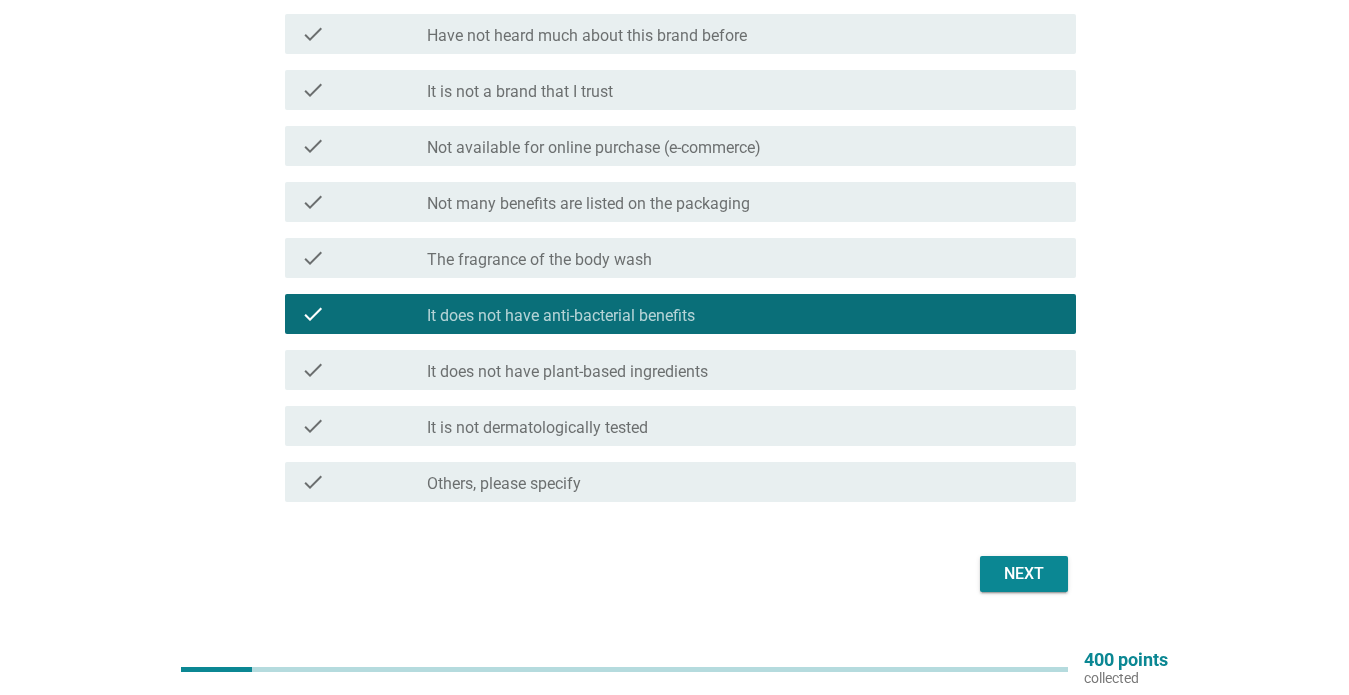 click on "It is not dermatologically tested" at bounding box center (537, 428) 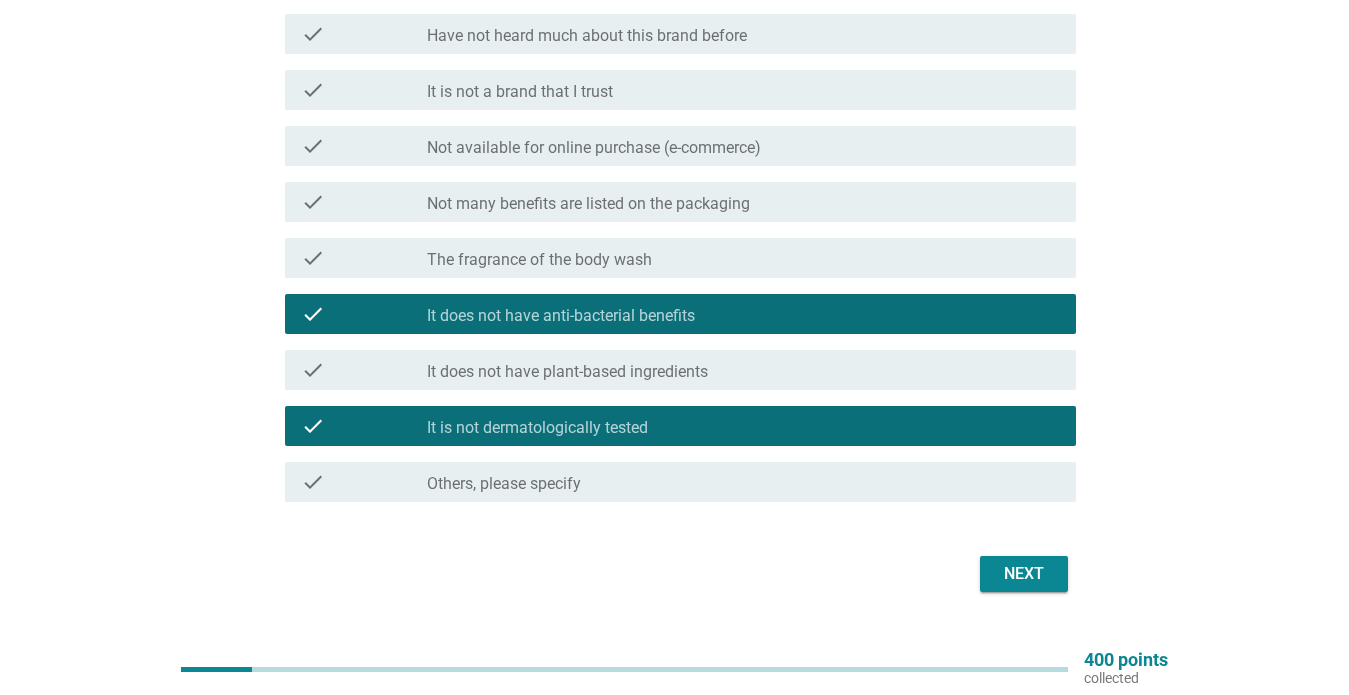 click on "The fragrance of the body wash" at bounding box center (539, 260) 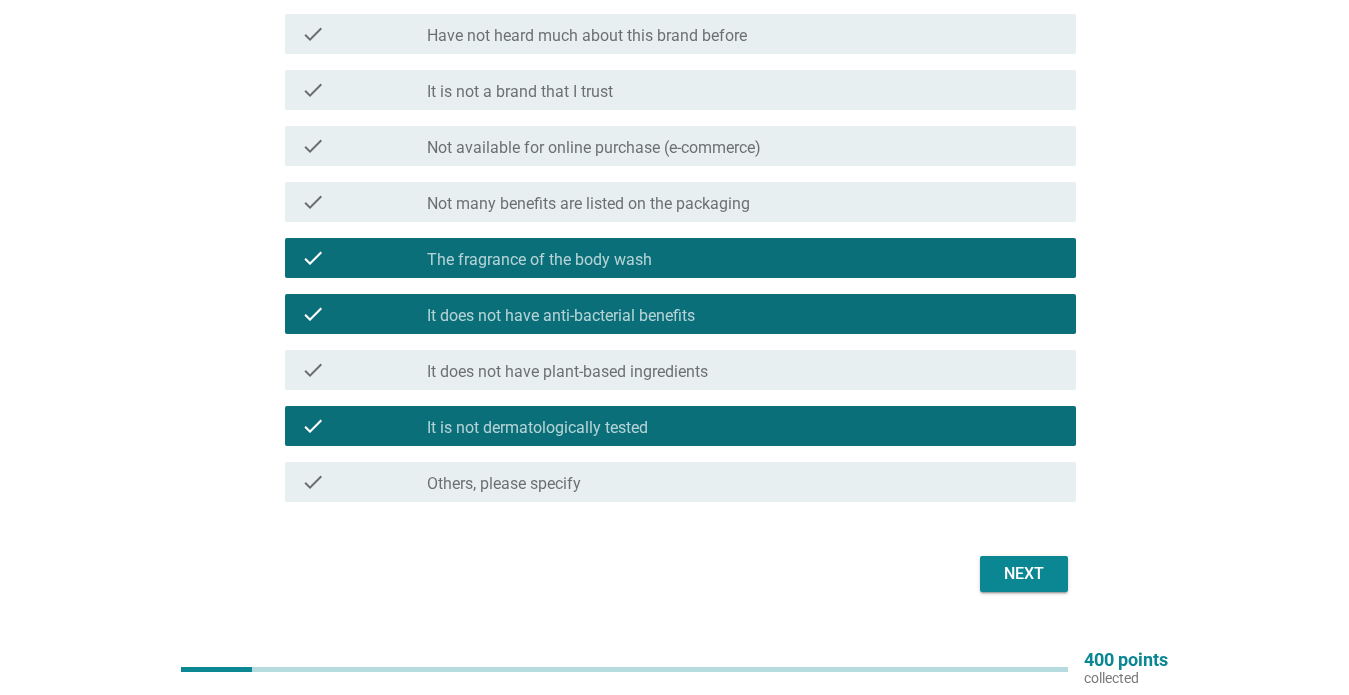 click on "Next" at bounding box center (1024, 574) 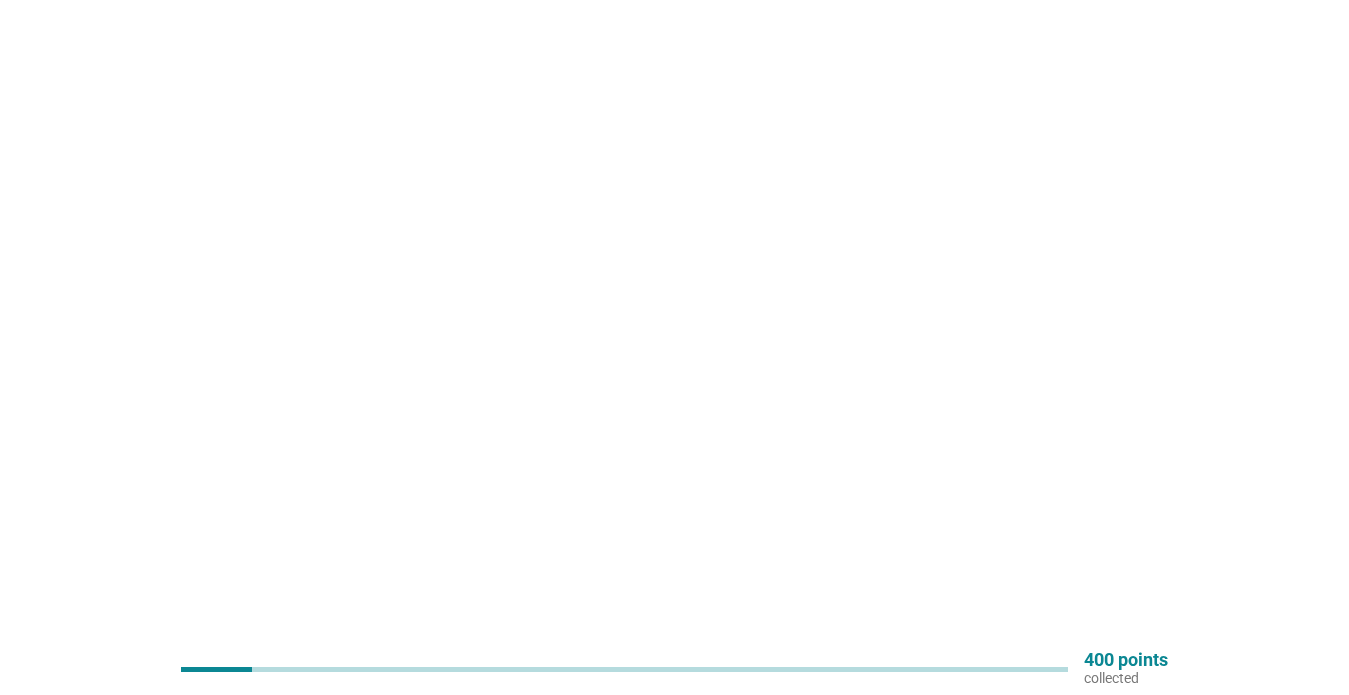 scroll, scrollTop: 0, scrollLeft: 0, axis: both 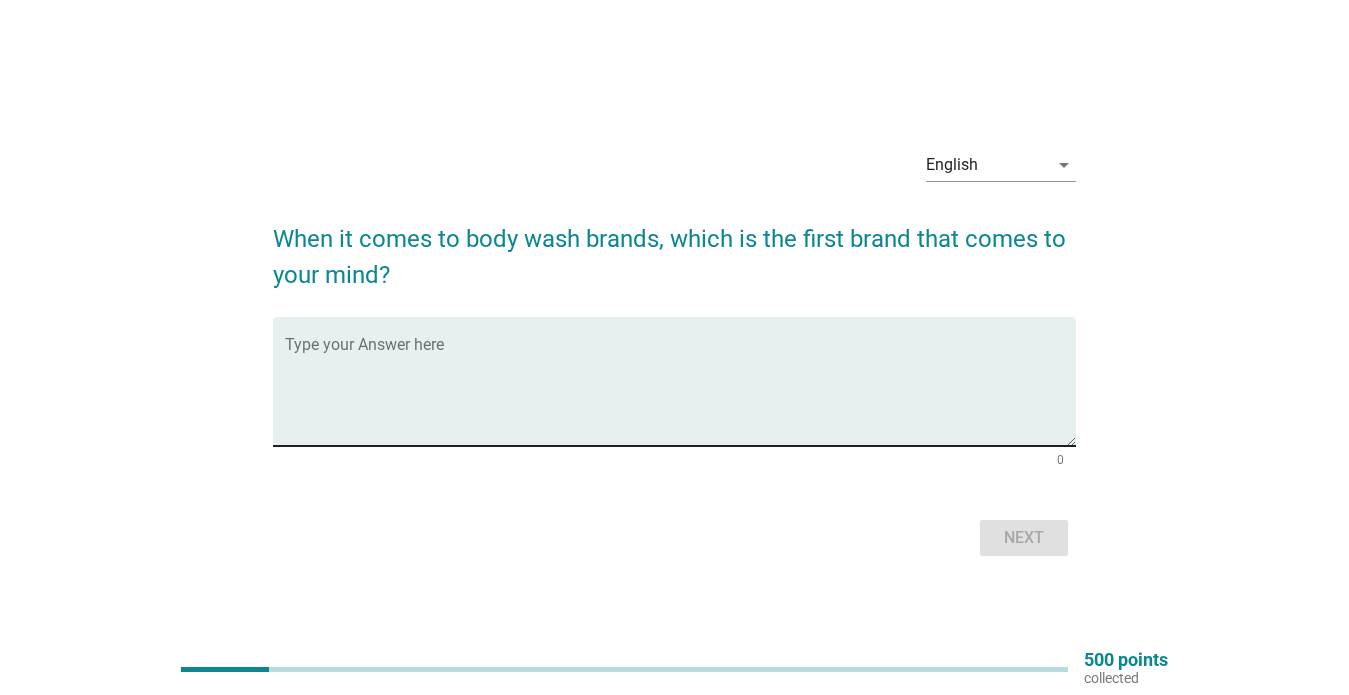 click on "Type your Answer here" at bounding box center (680, 381) 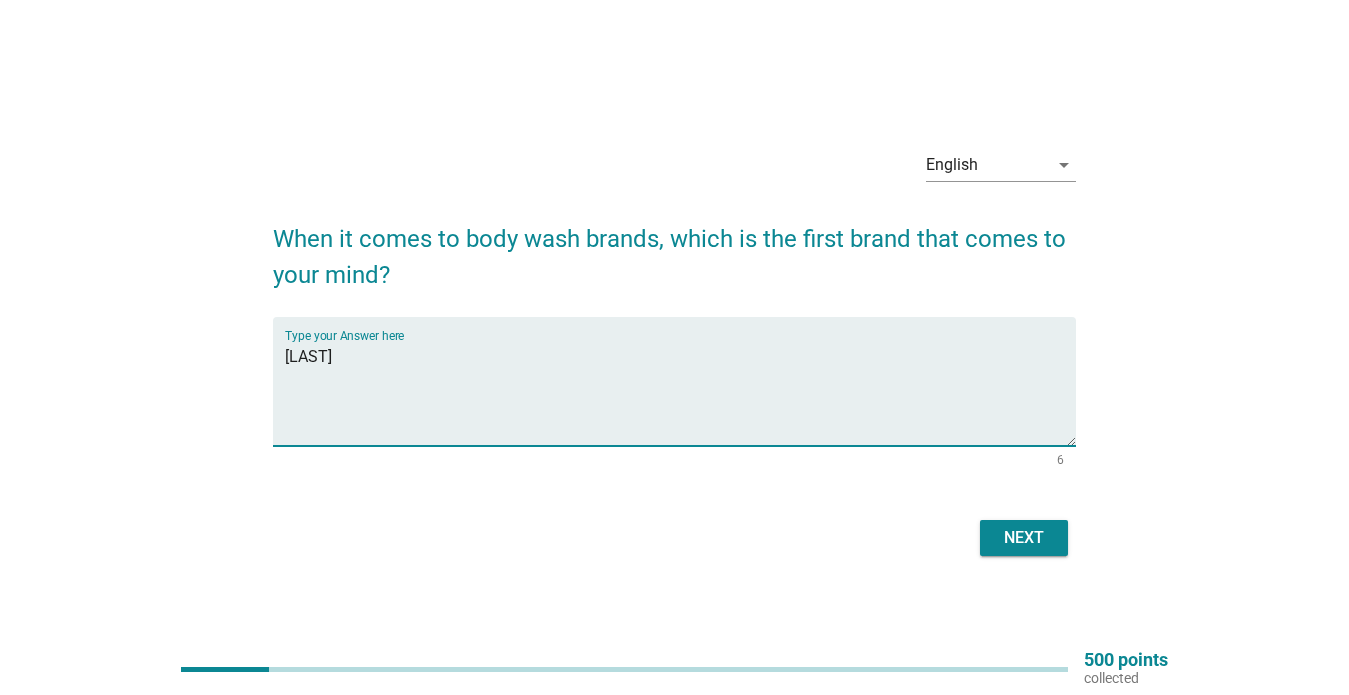 type on "[LAST]" 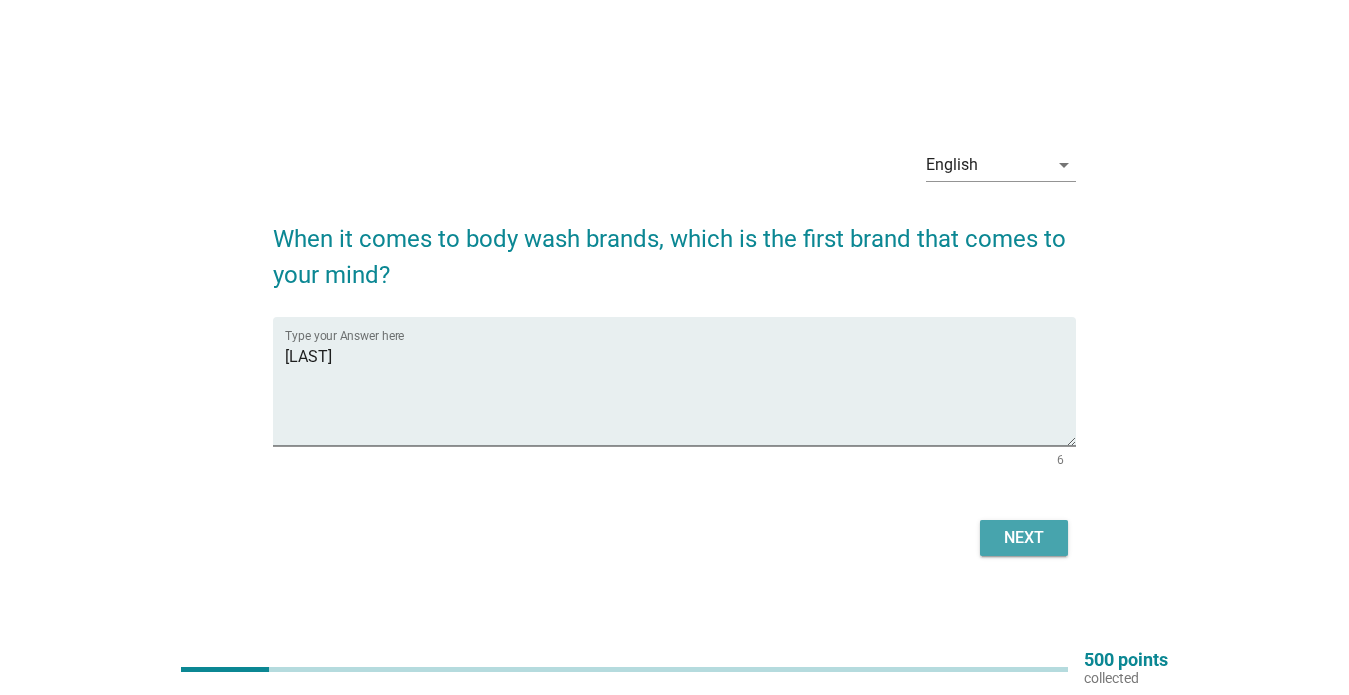 click on "Next" at bounding box center (1024, 538) 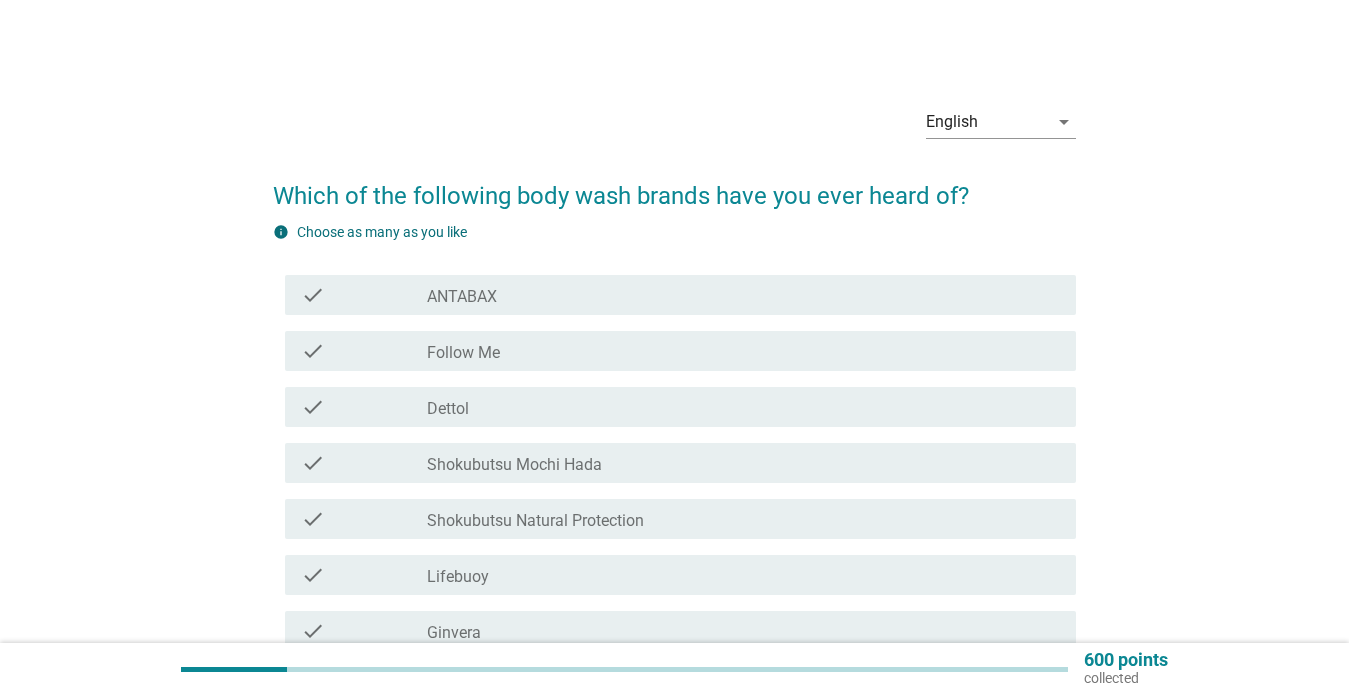 click on "check     check_box_outline_blank ANTABAX" at bounding box center [674, 295] 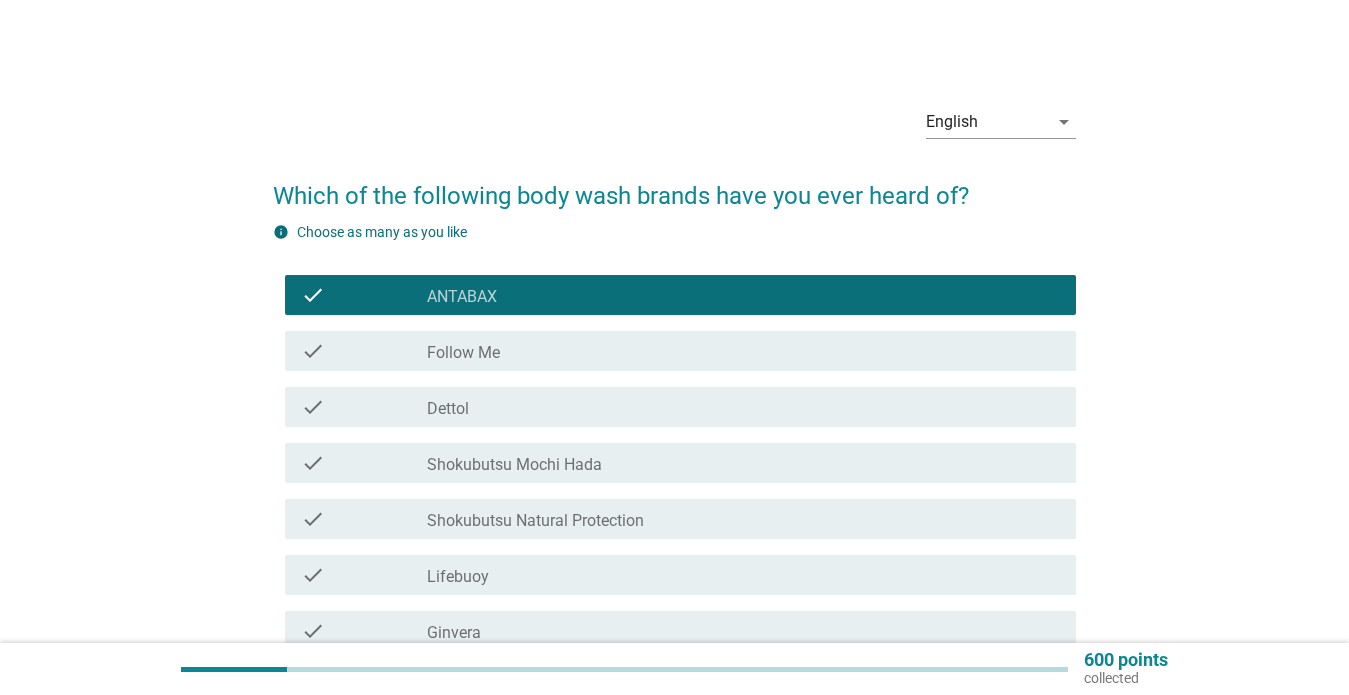 click on "Follow Me" at bounding box center [463, 353] 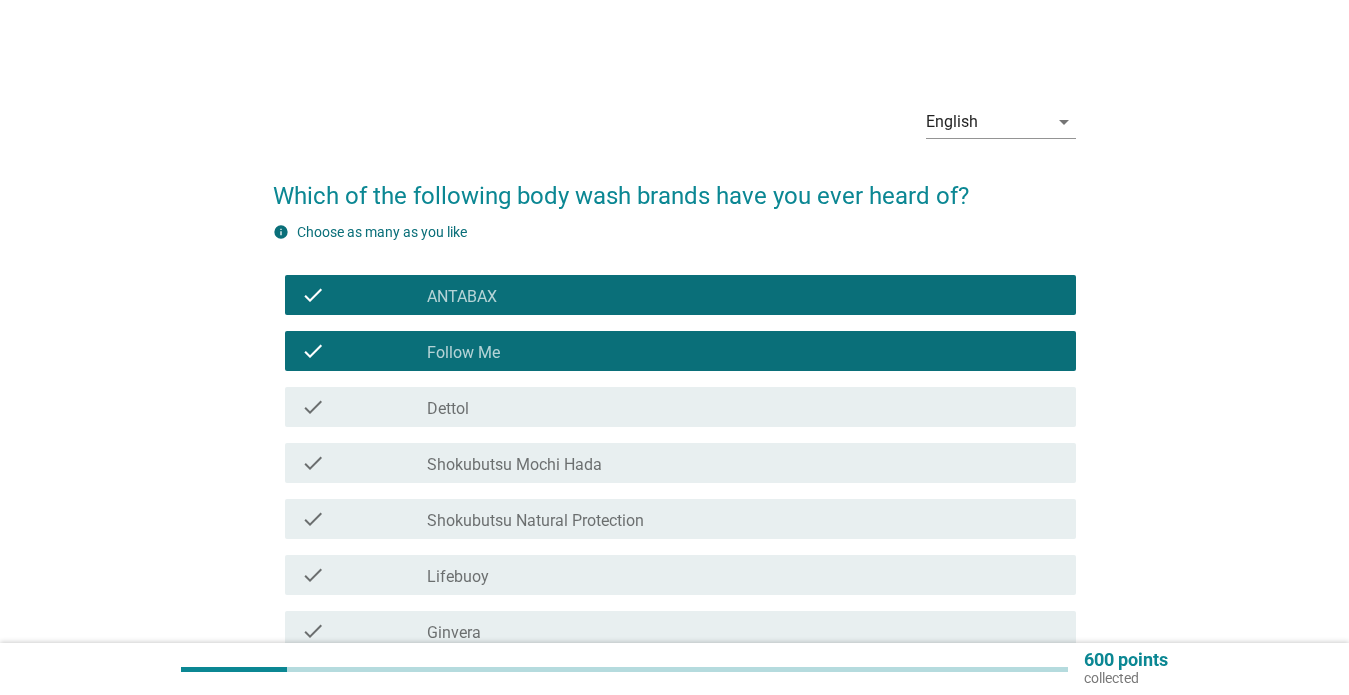 click on "check     check_box_outline_blank Dettol" at bounding box center [680, 407] 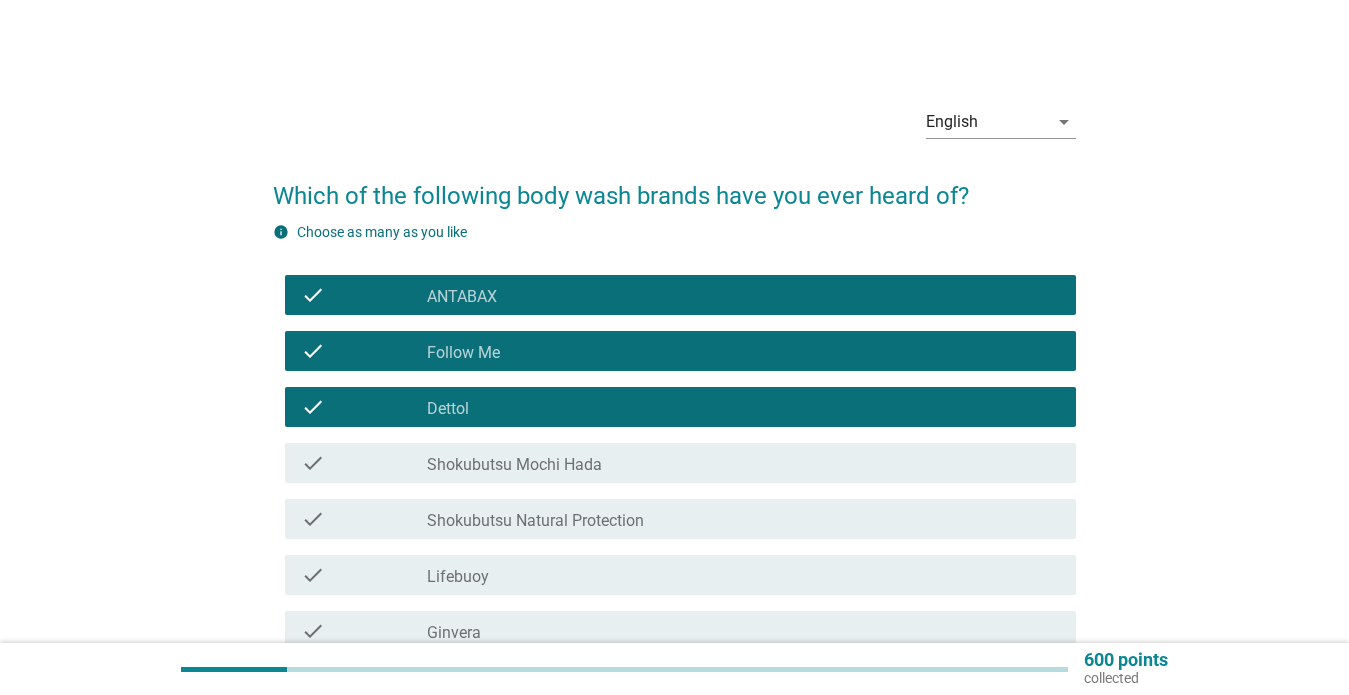 click on "check     check_box_outline_blank Shokubutsu Mochi Hada" at bounding box center [680, 463] 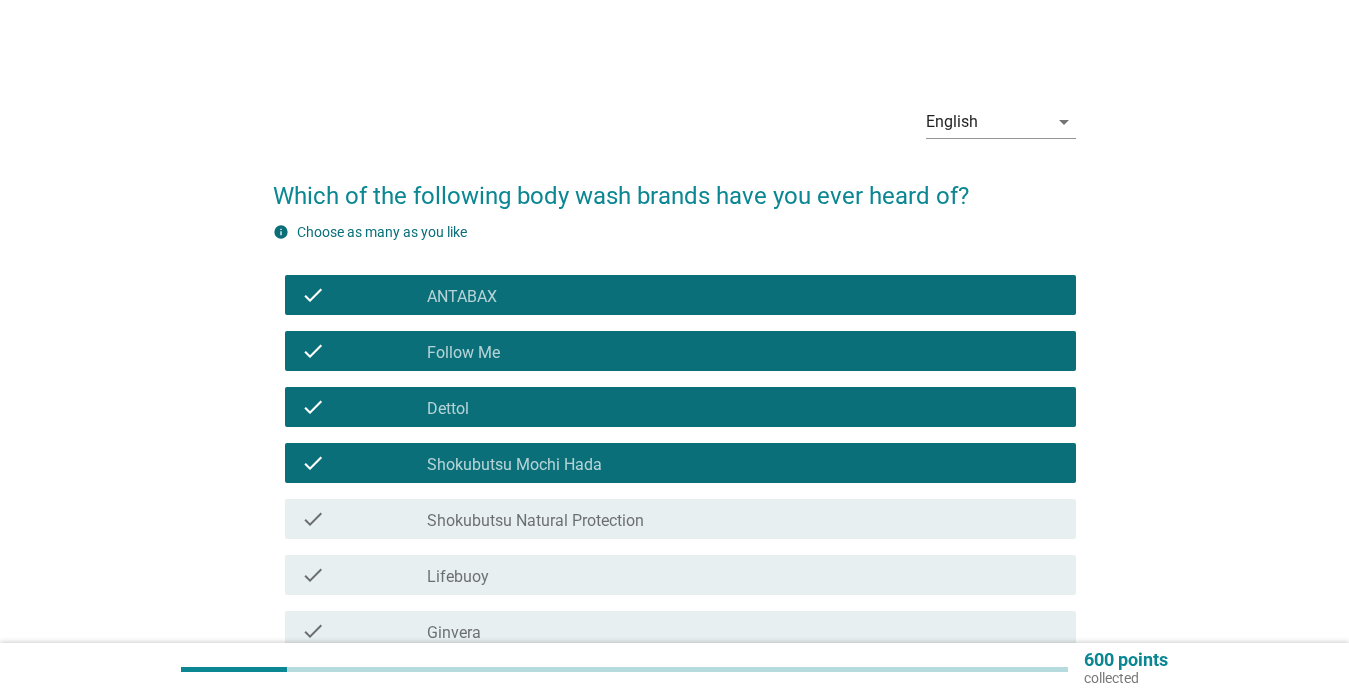click on "Shokubutsu Natural Protection" at bounding box center (535, 521) 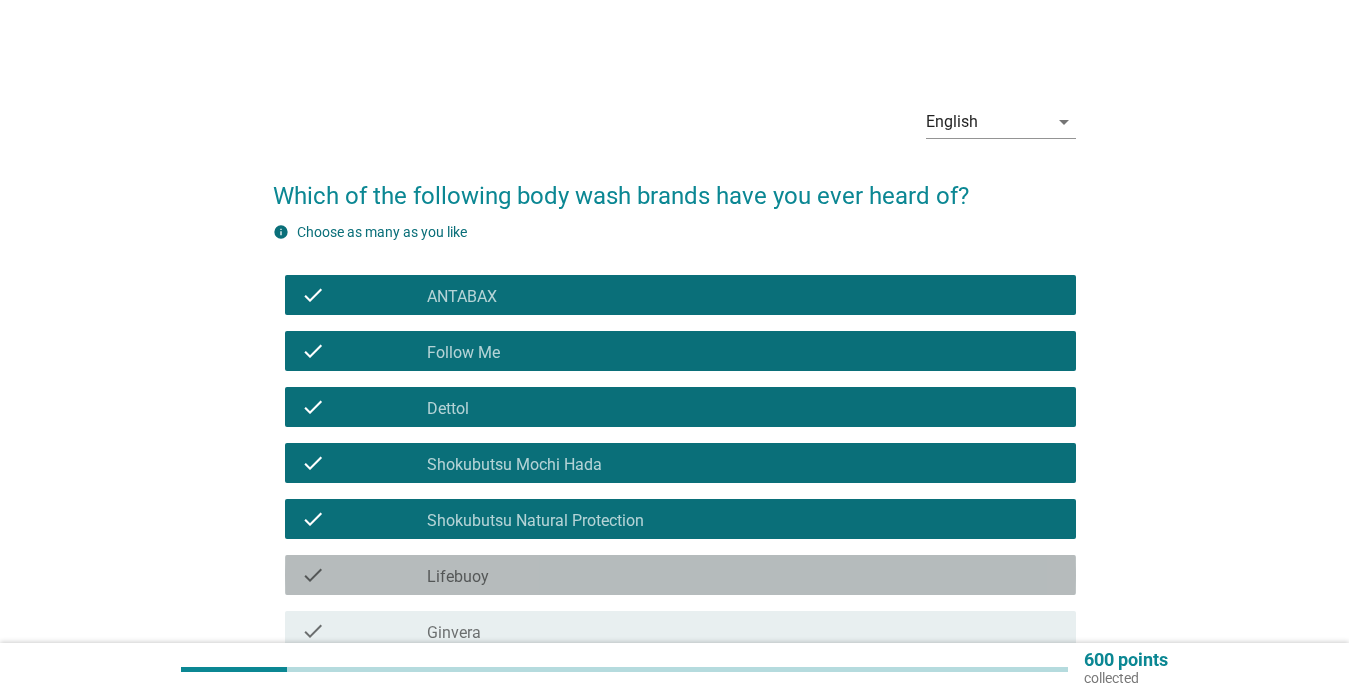 click on "check     check_box_outline_blank Lifebuoy" at bounding box center (680, 575) 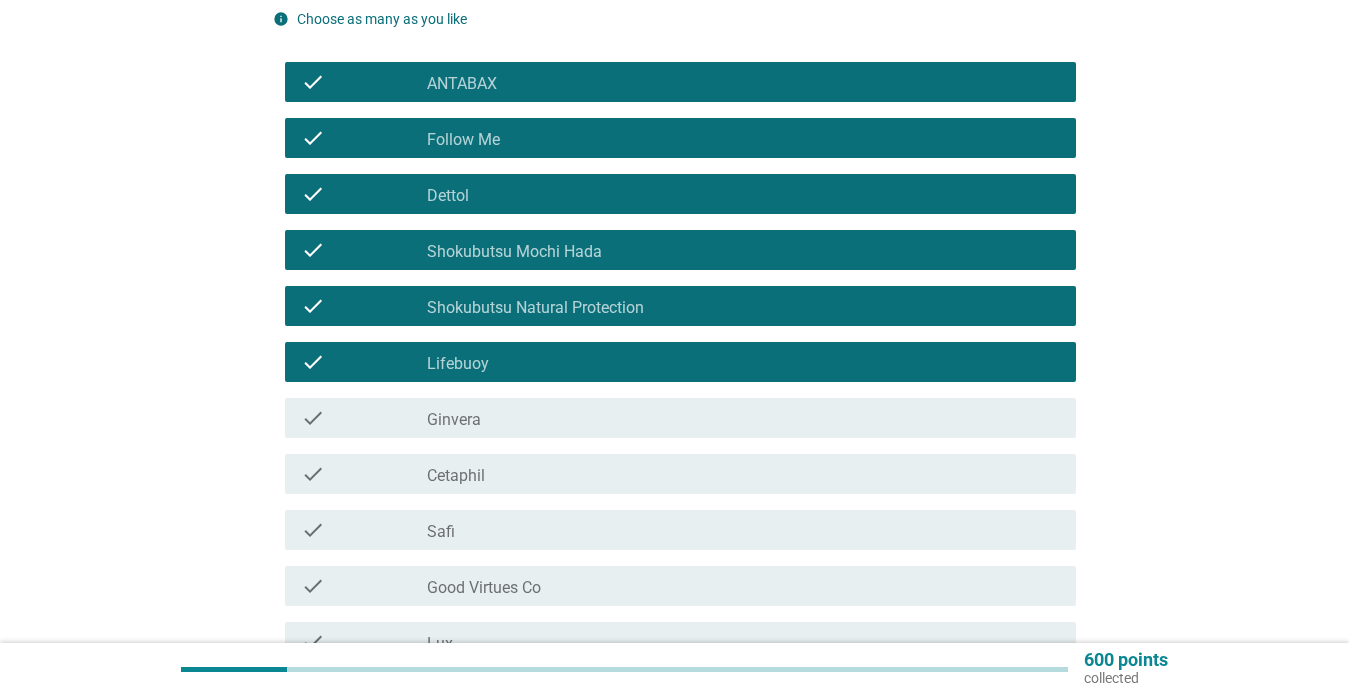 scroll, scrollTop: 244, scrollLeft: 0, axis: vertical 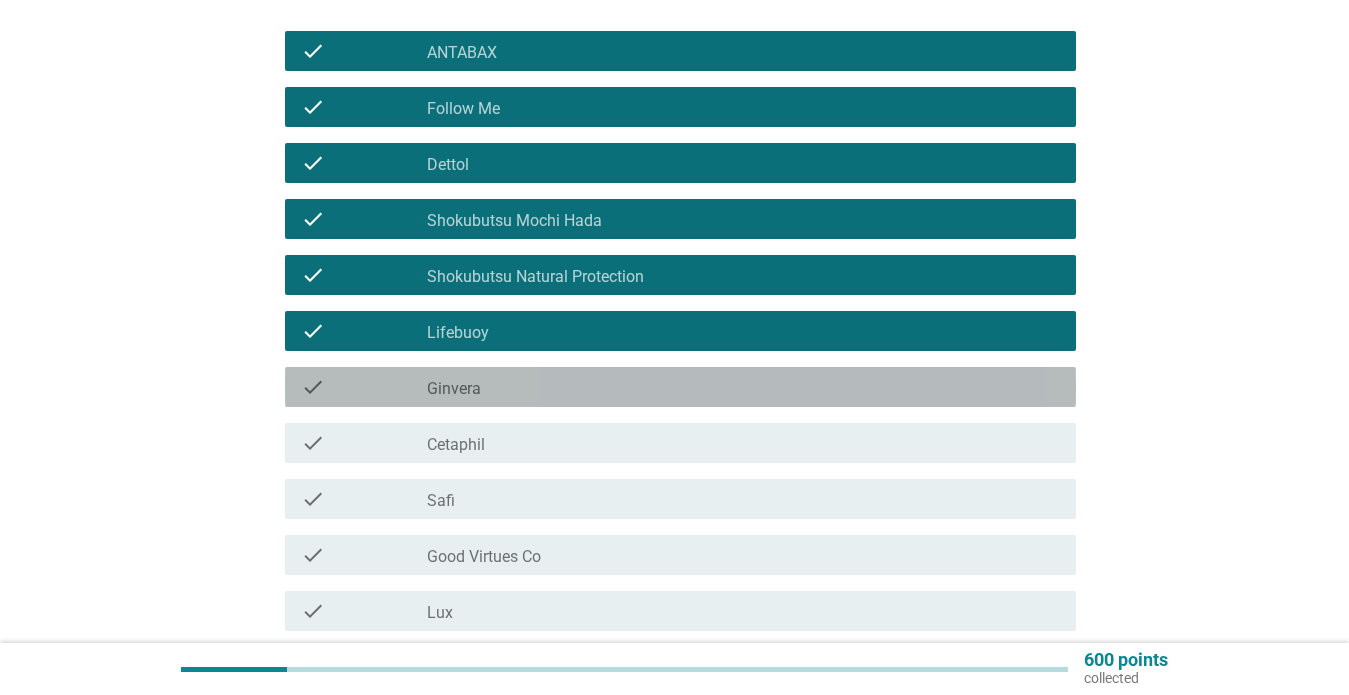 click on "Ginvera" at bounding box center (454, 389) 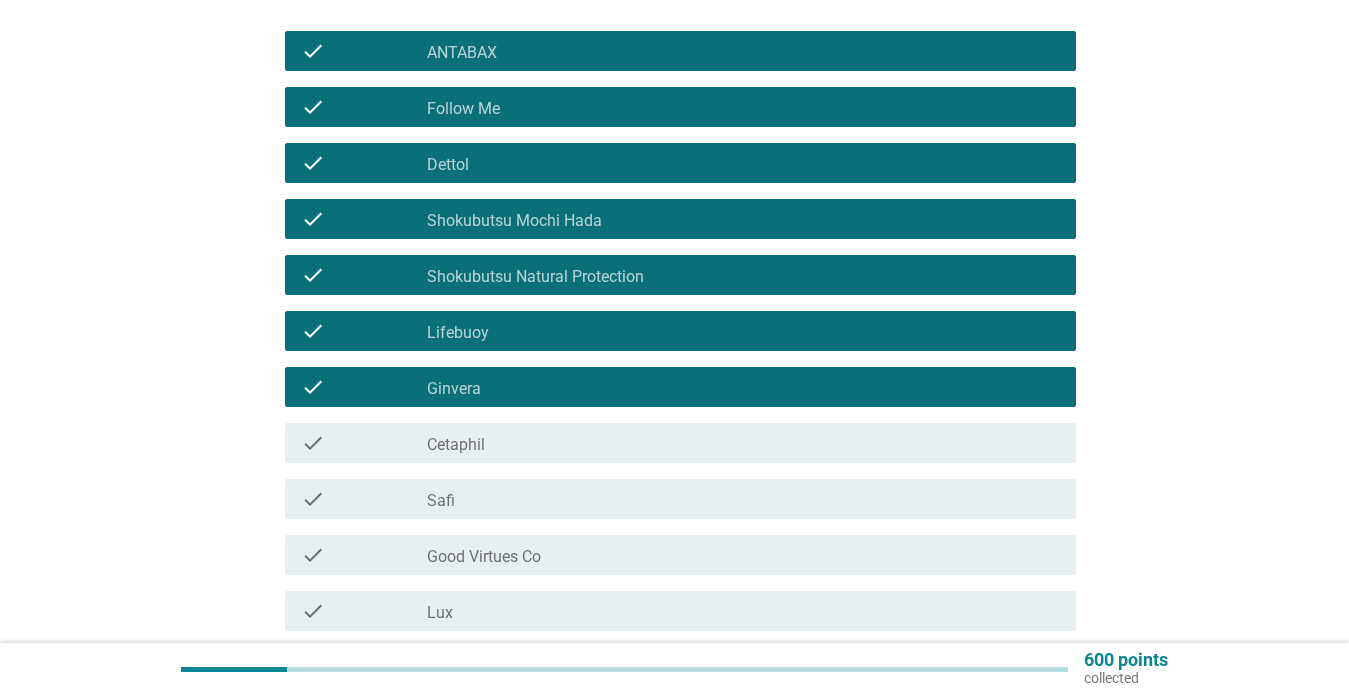 click on "Cetaphil" at bounding box center [456, 445] 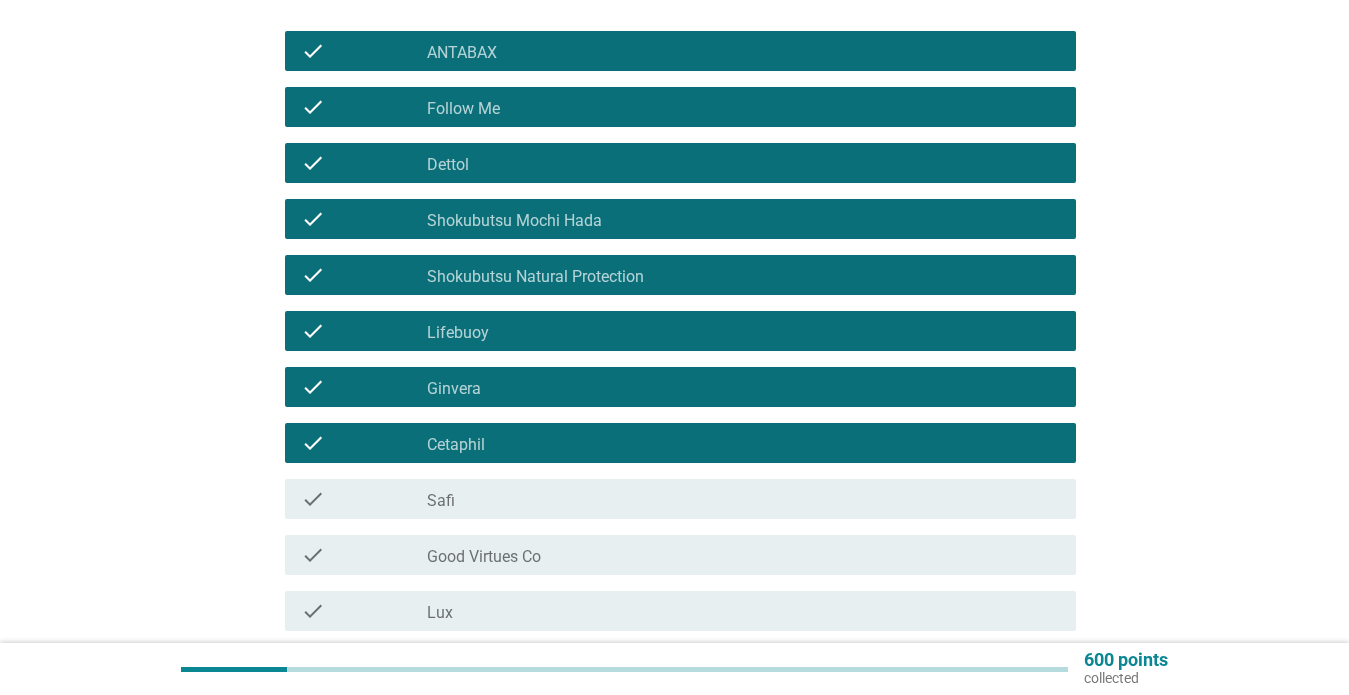 click on "check_box_outline_blank Safi" at bounding box center [743, 499] 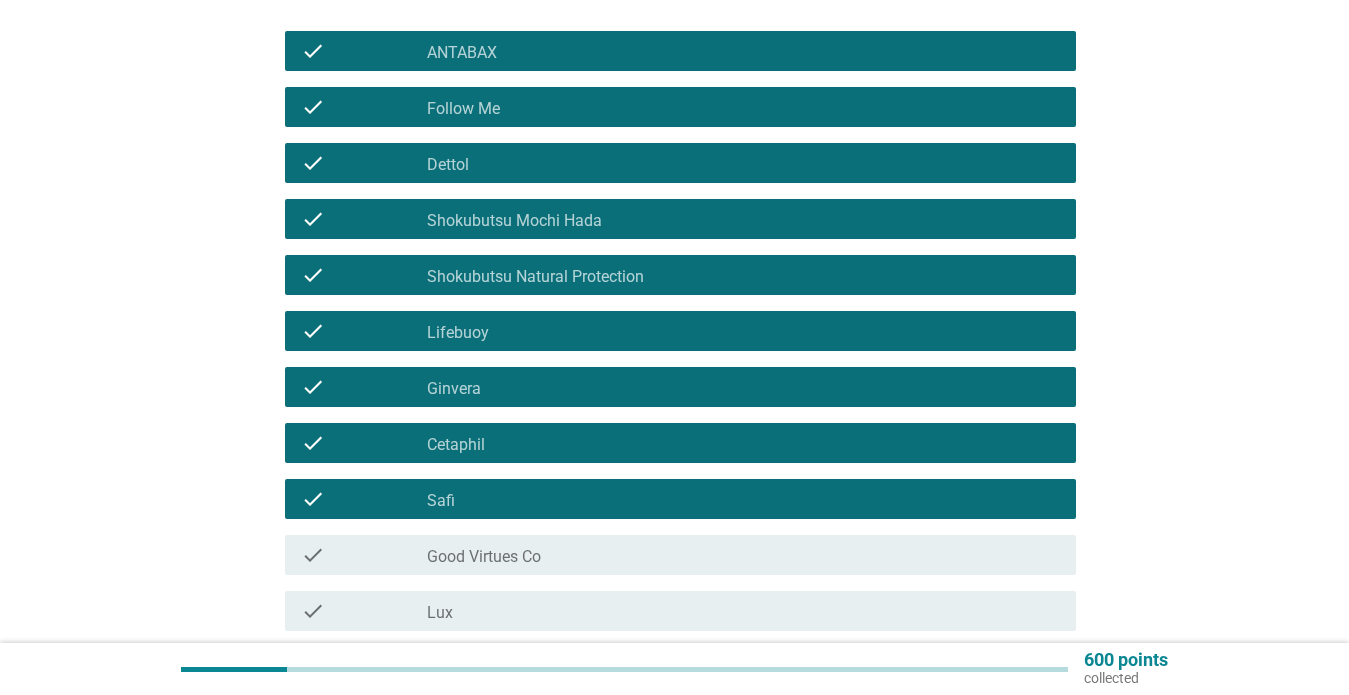 click on "Good Virtues Co" at bounding box center (484, 557) 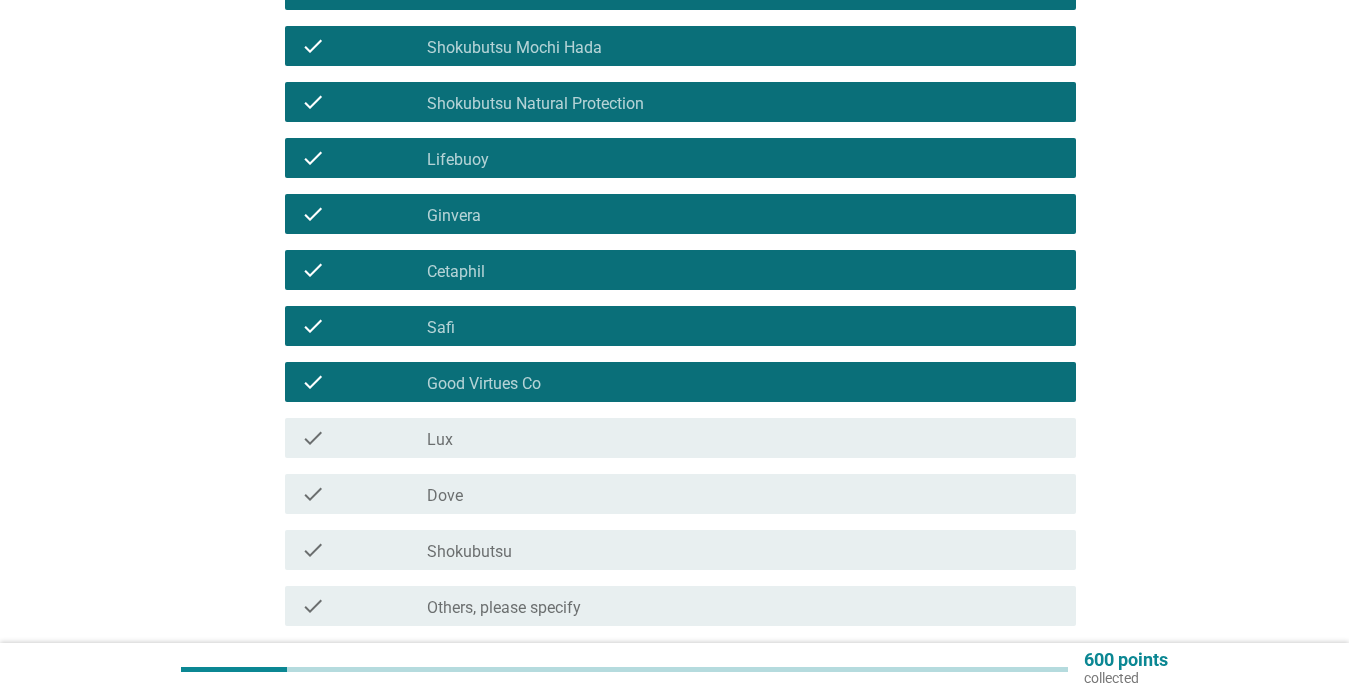 scroll, scrollTop: 419, scrollLeft: 0, axis: vertical 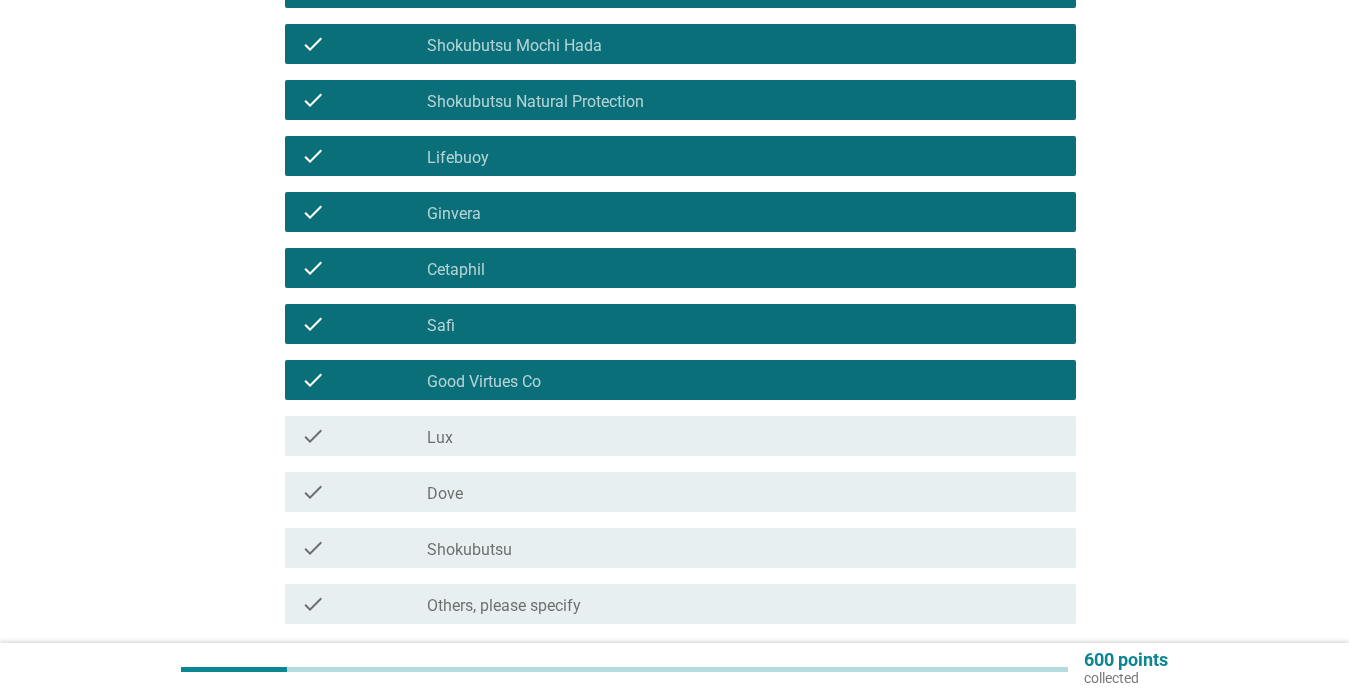click on "check_box_outline_blank Lux" at bounding box center [743, 436] 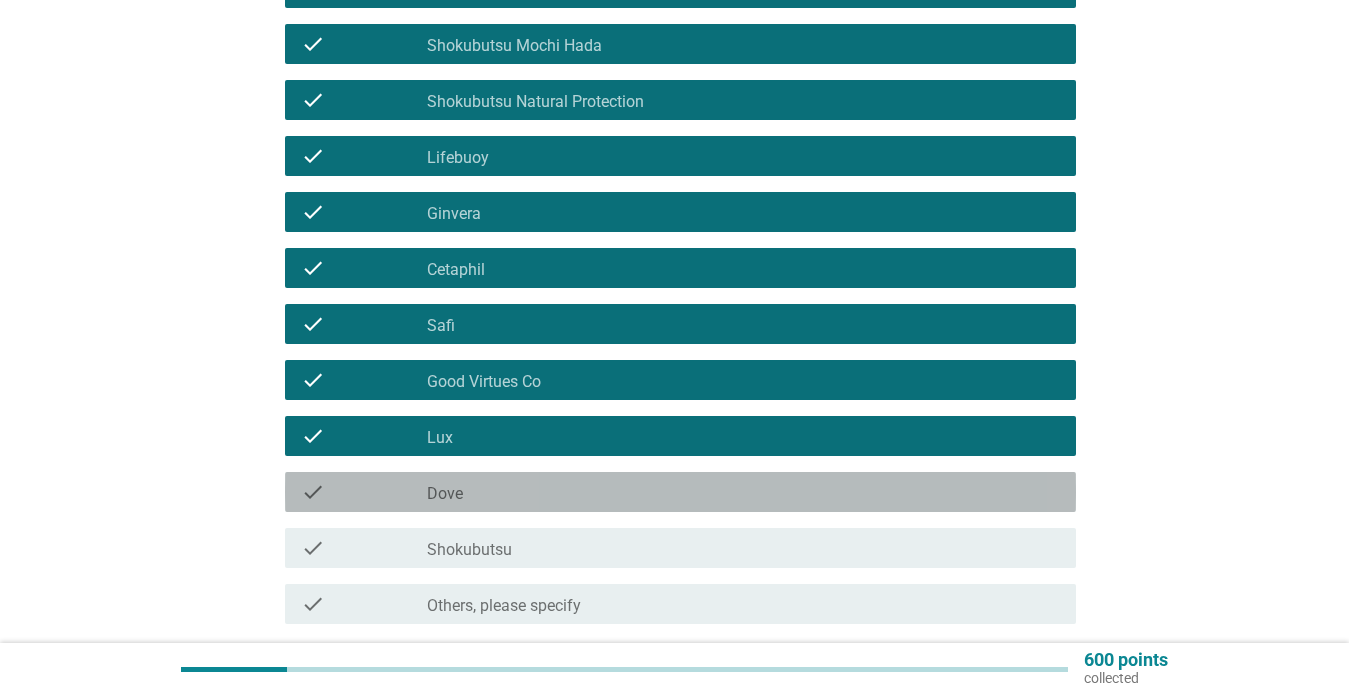 click on "check_box_outline_blank Dove" at bounding box center [743, 492] 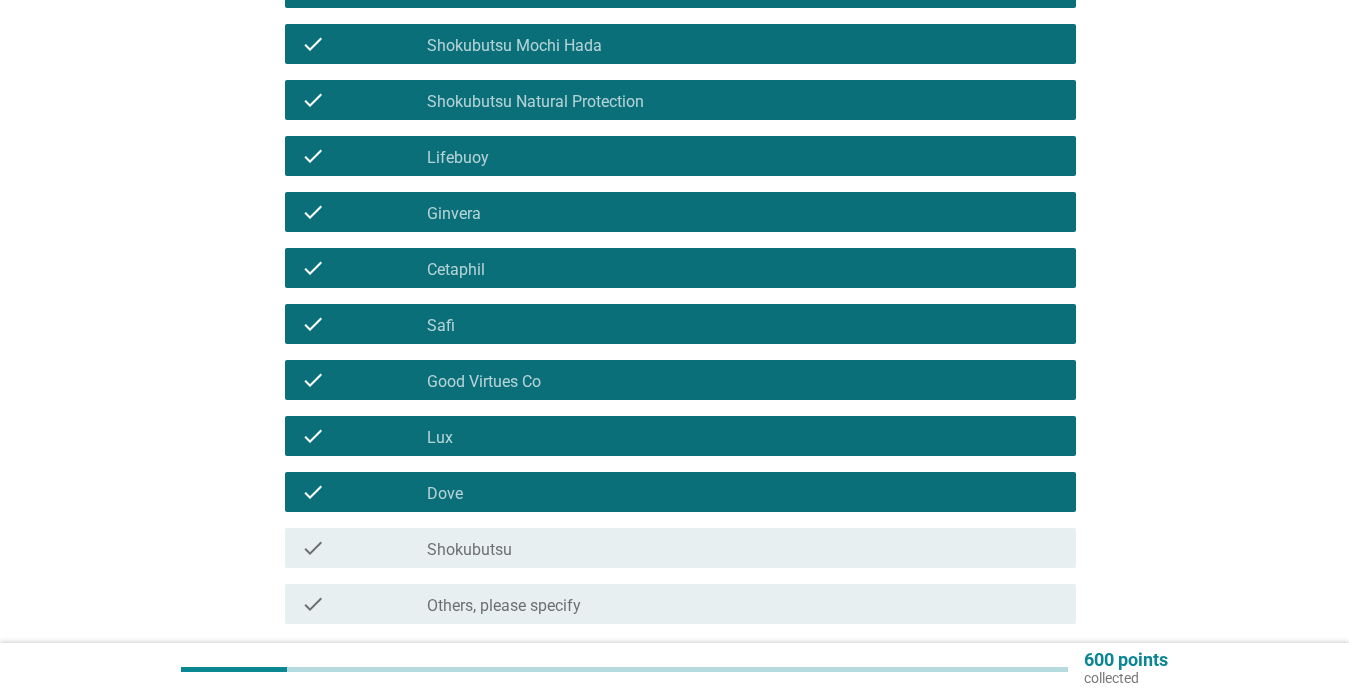 click on "check_box_outline_blank Shokubutsu" at bounding box center [743, 548] 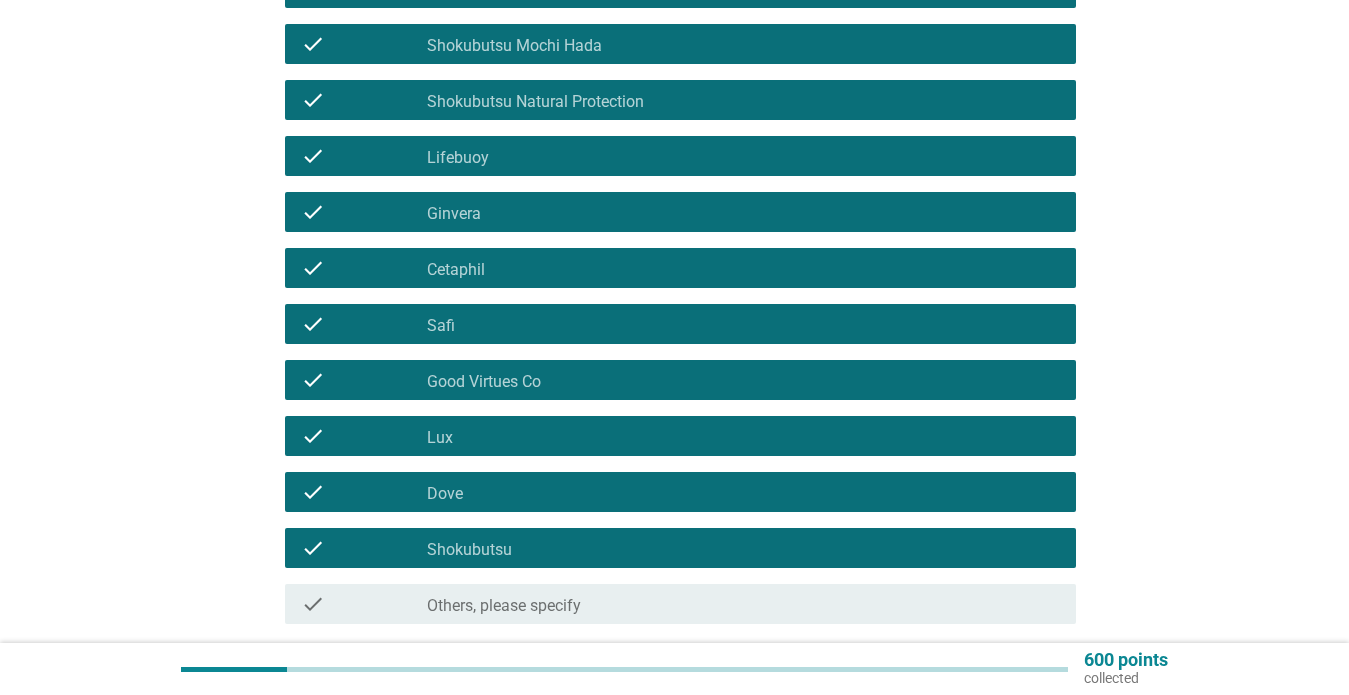 scroll, scrollTop: 586, scrollLeft: 0, axis: vertical 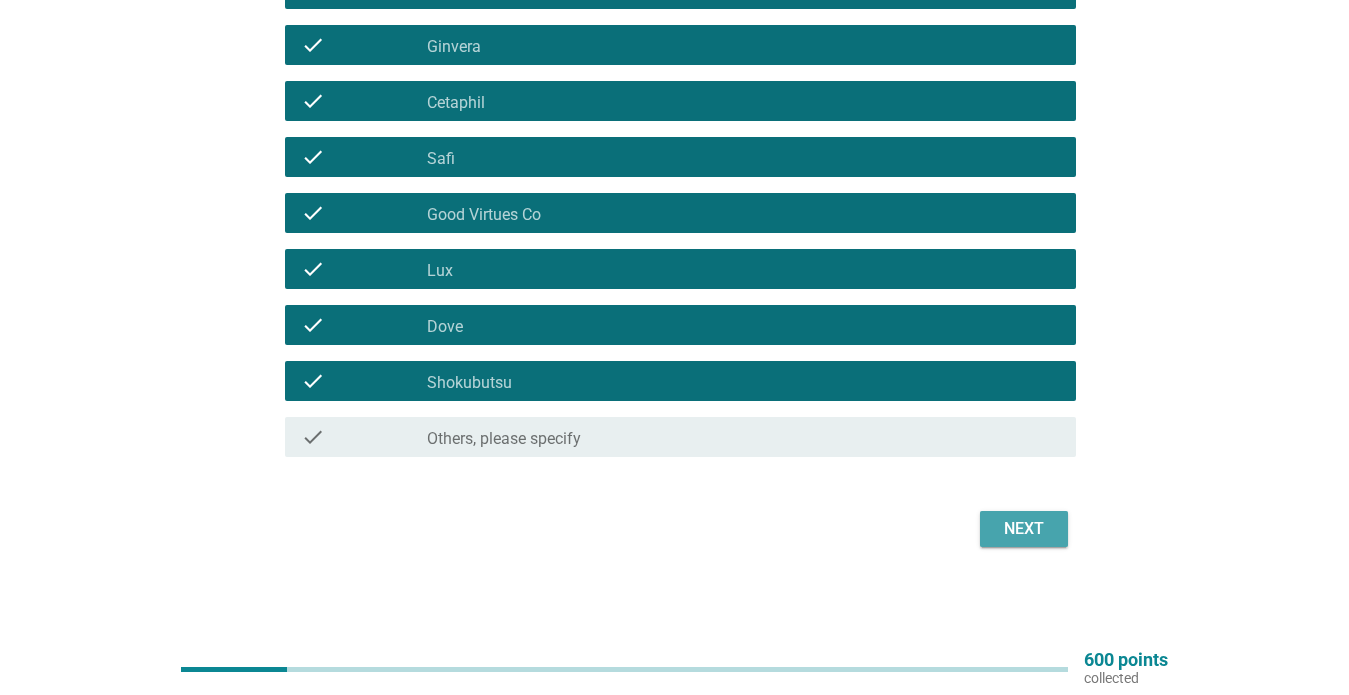 click on "Next" at bounding box center [1024, 529] 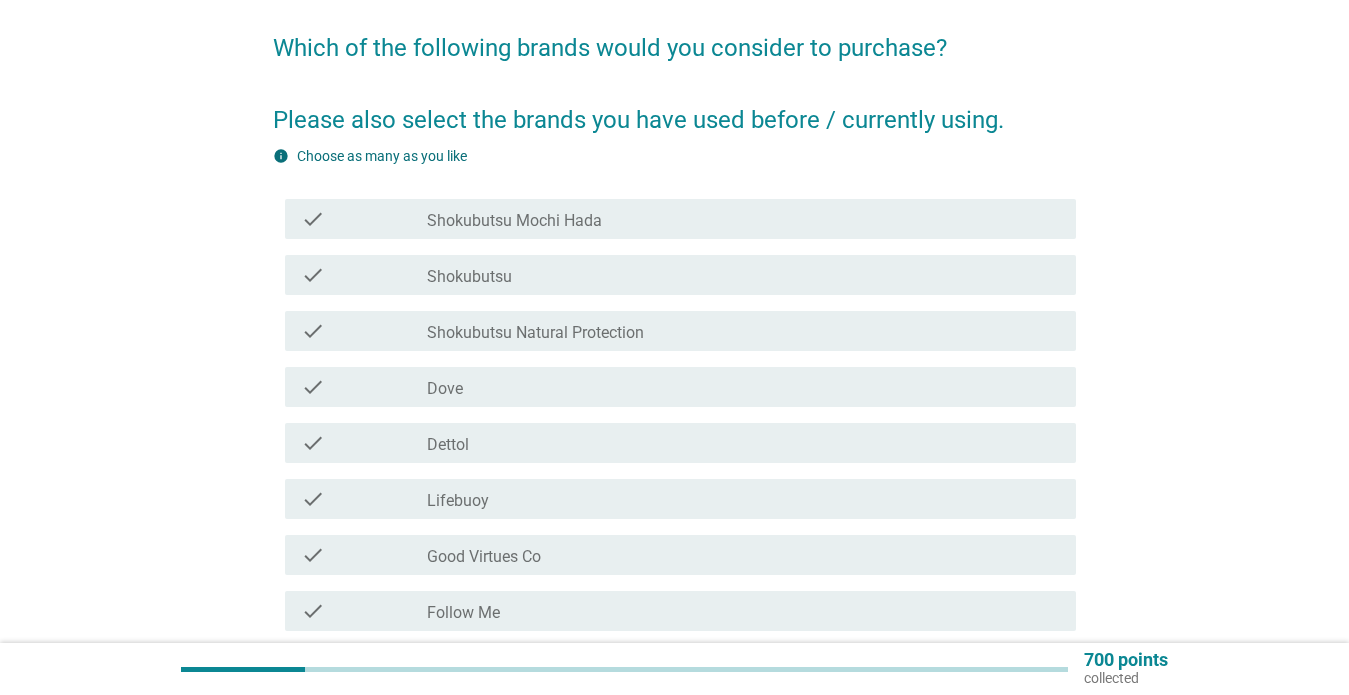 scroll, scrollTop: 156, scrollLeft: 0, axis: vertical 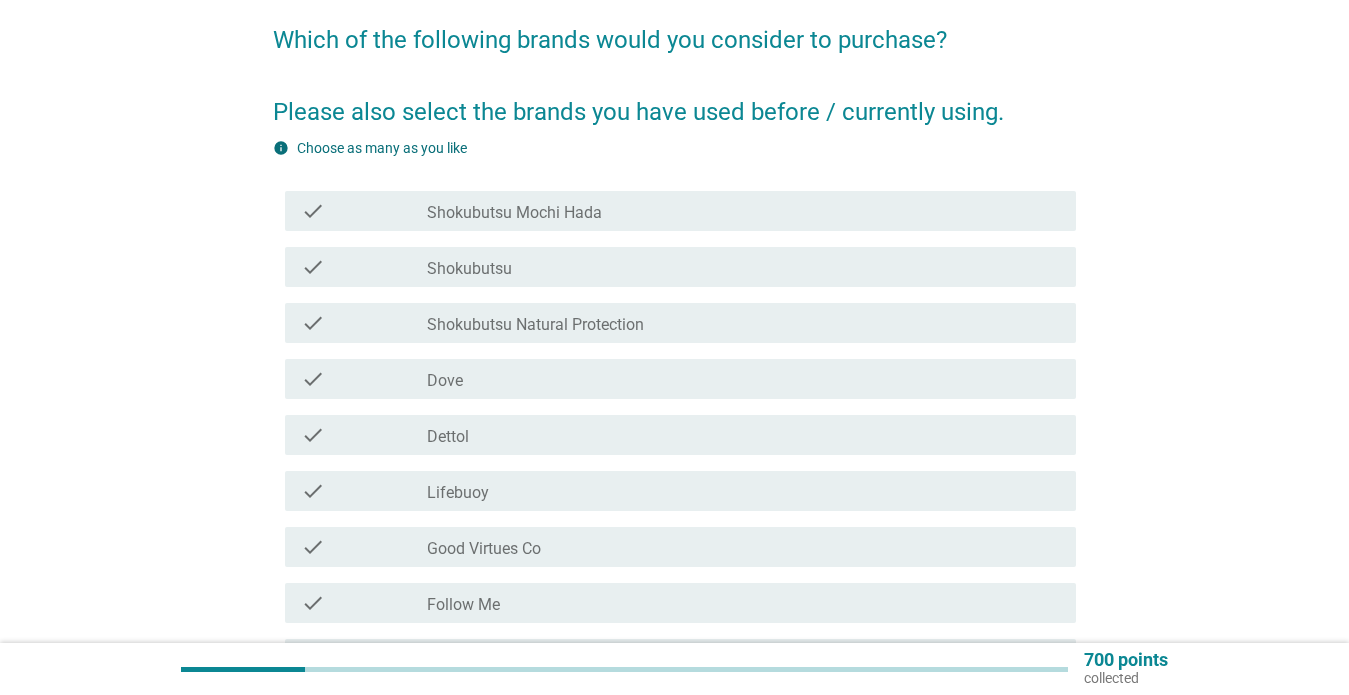 click on "check     check_box_outline_blank Shokubutsu" at bounding box center (674, 267) 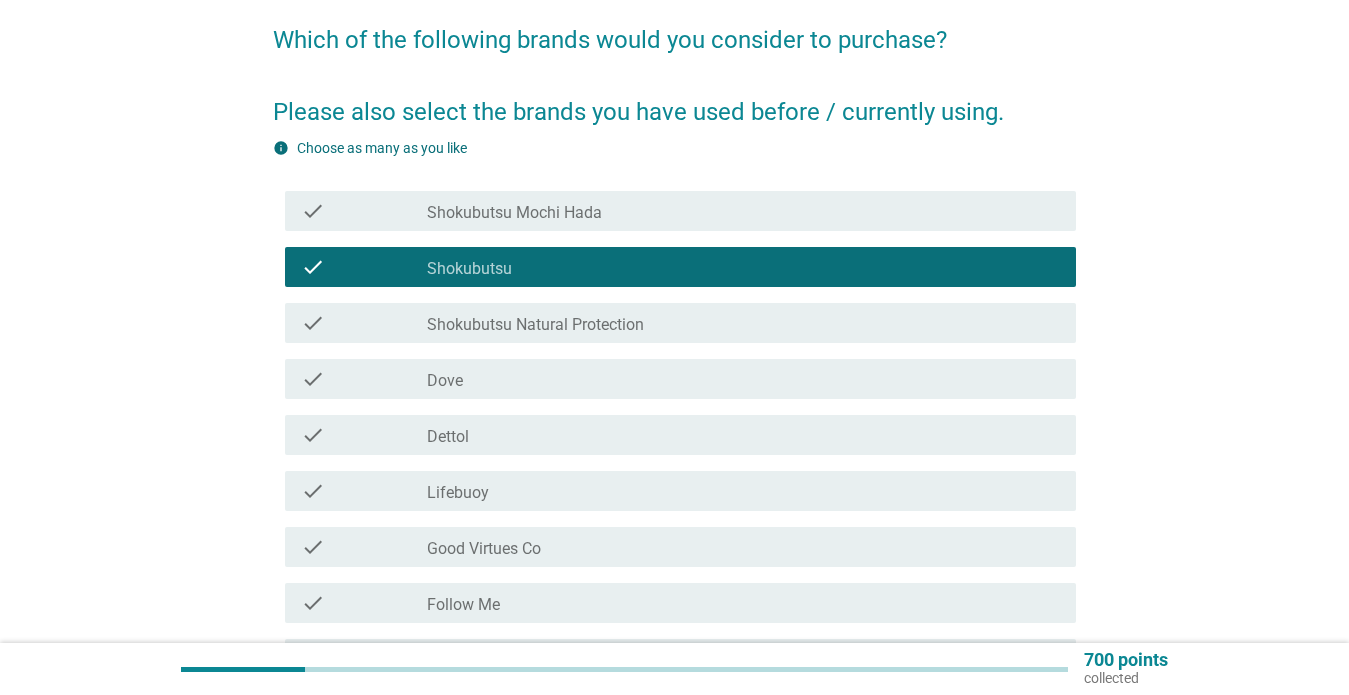 click on "check_box_outline_blank Dettol" at bounding box center (743, 435) 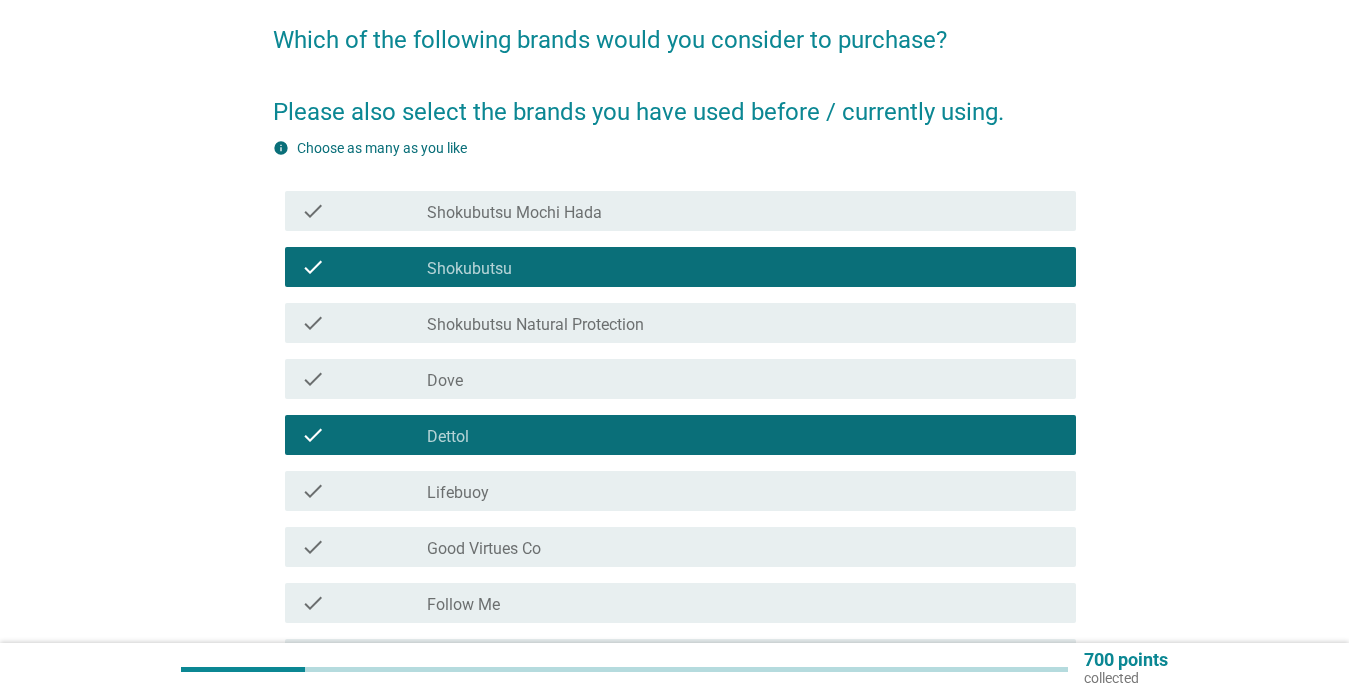 click on "check_box_outline_blank Lifebuoy" at bounding box center (743, 491) 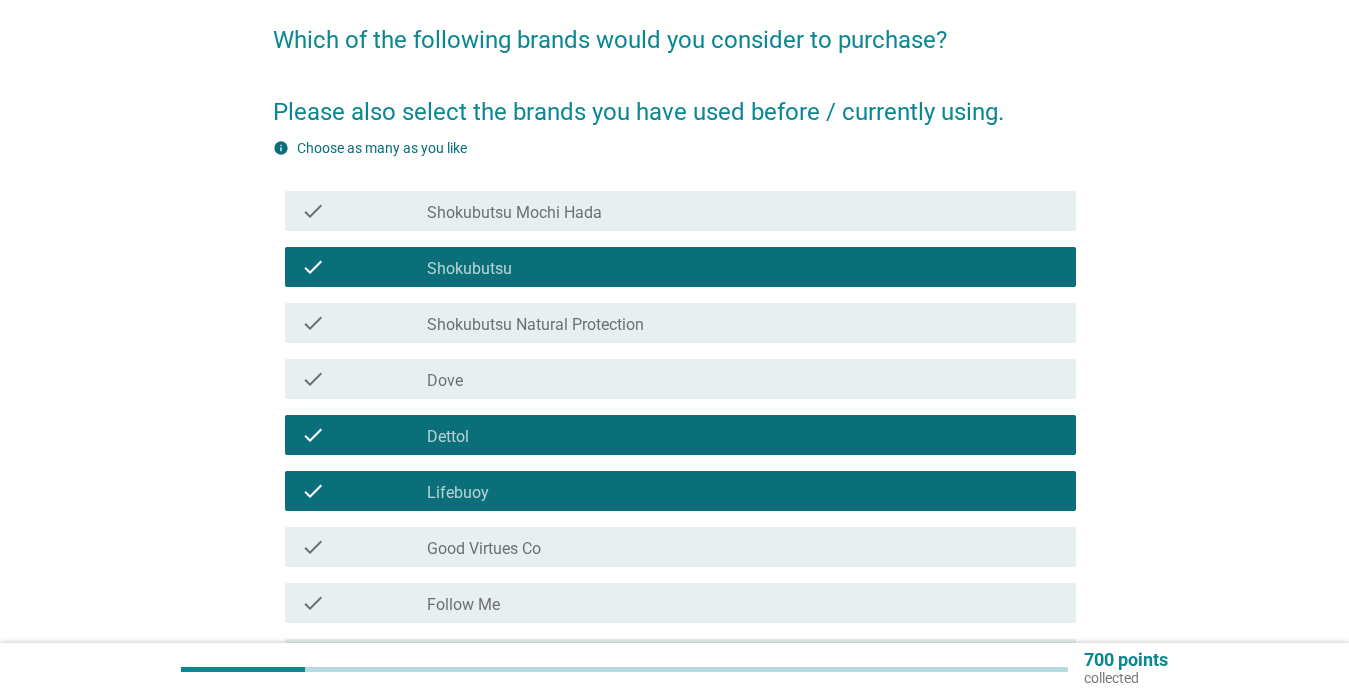 click on "check     check_box_outline_blank Good Virtues Co" at bounding box center [680, 547] 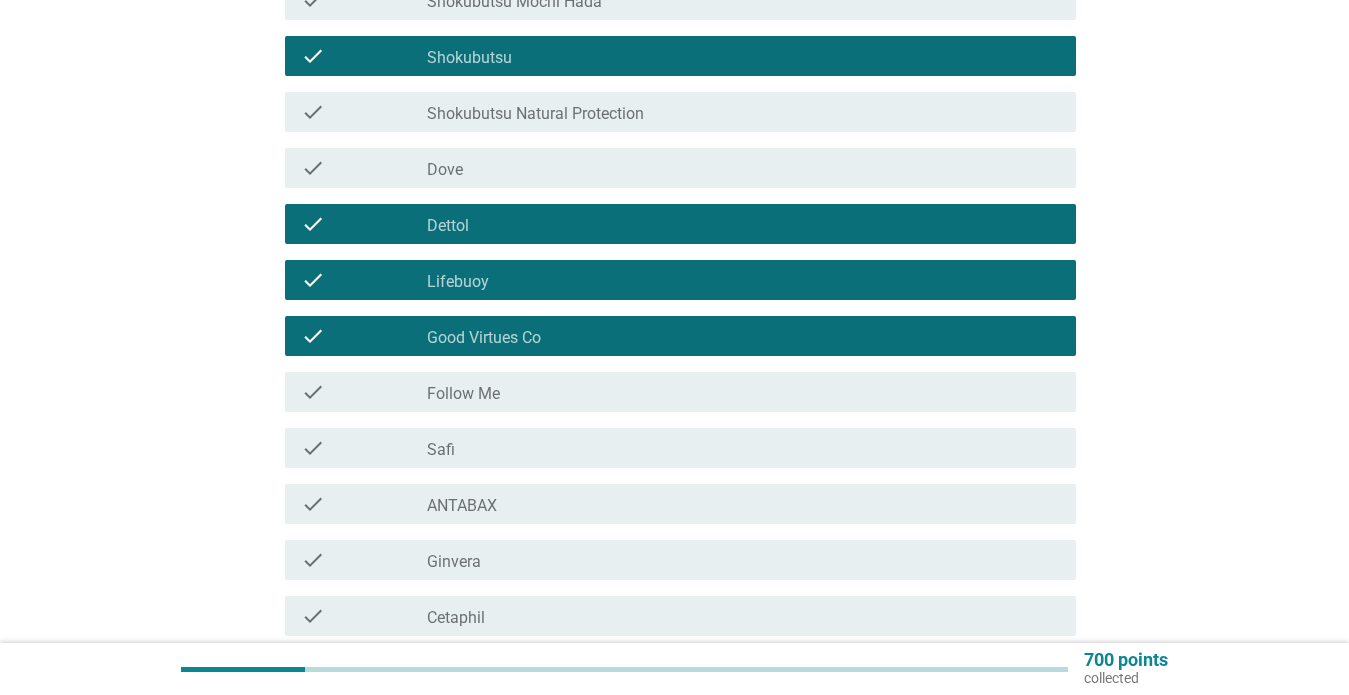 scroll, scrollTop: 392, scrollLeft: 0, axis: vertical 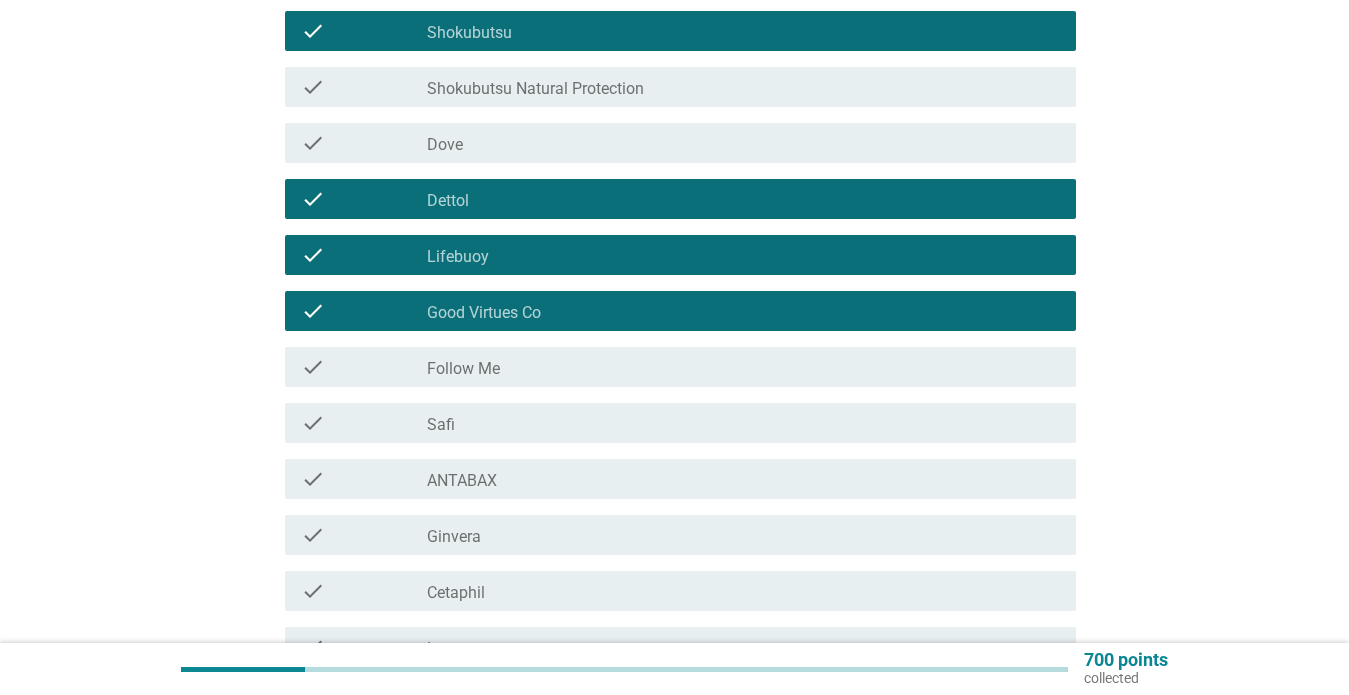 click on "check_box_outline_blank Follow Me" at bounding box center (743, 367) 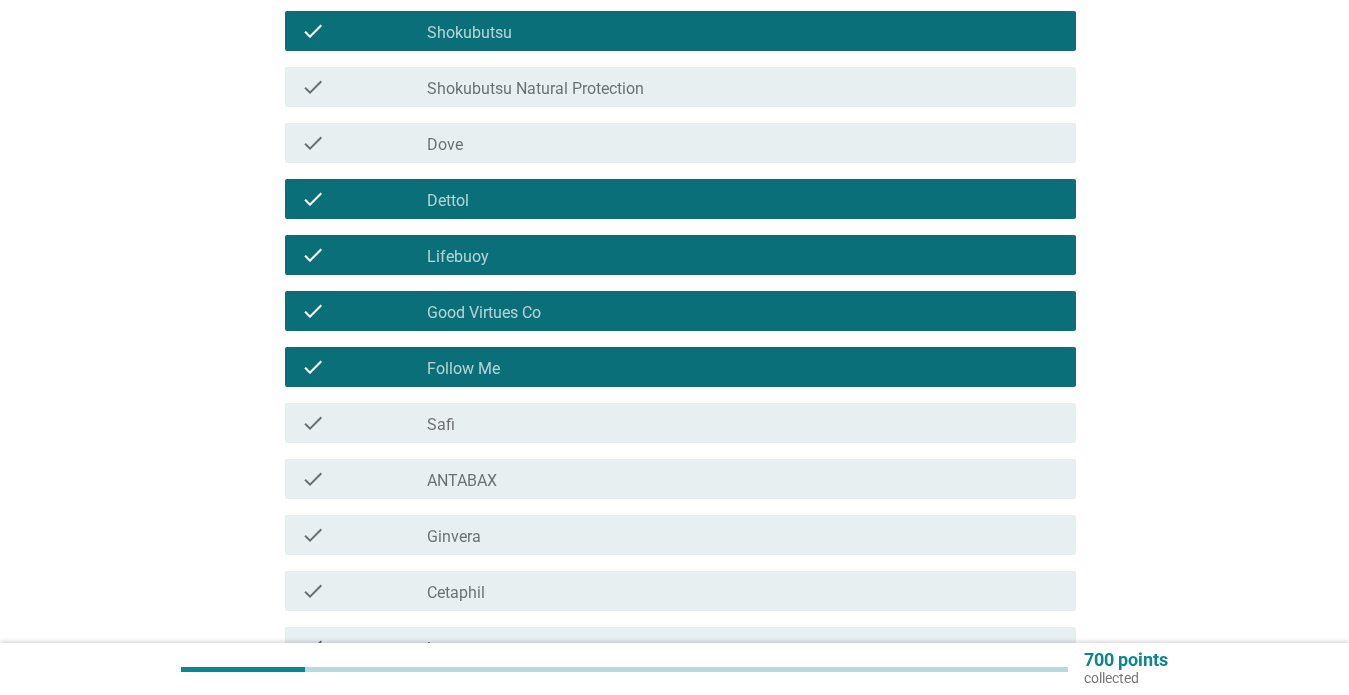 click on "check_box_outline_blank Safi" at bounding box center (743, 423) 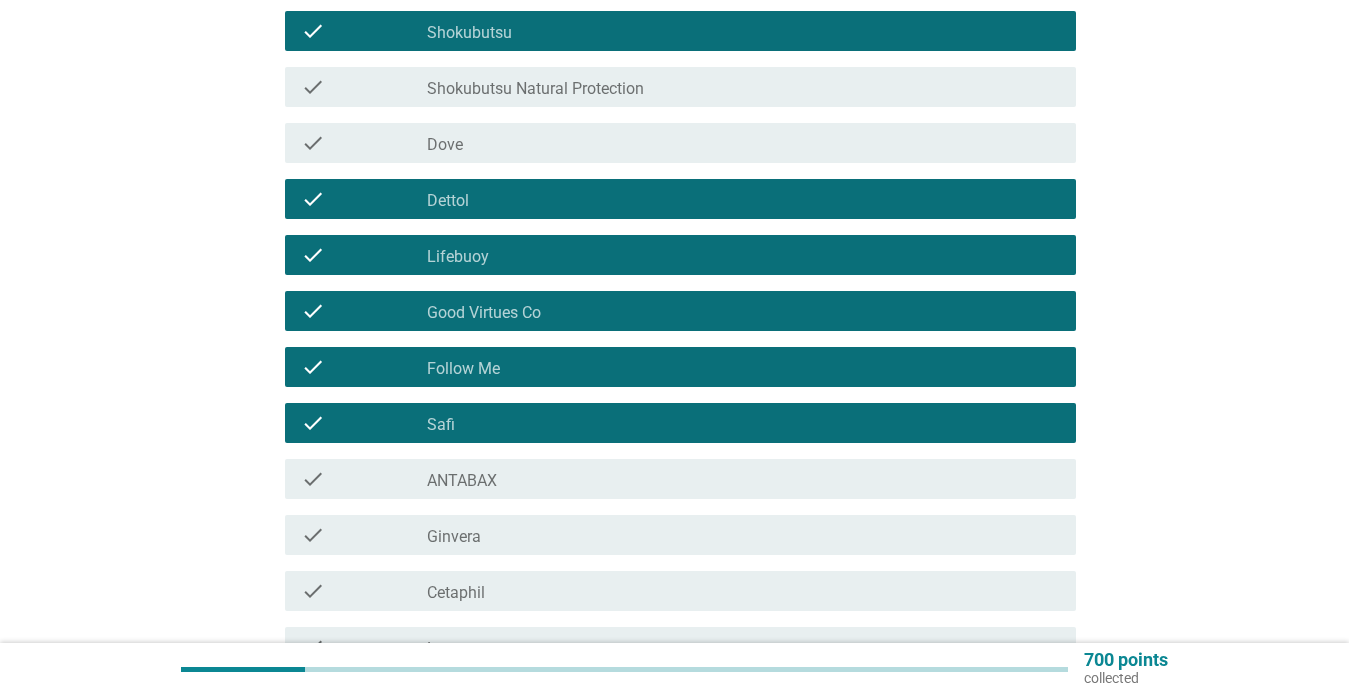 scroll, scrollTop: 658, scrollLeft: 0, axis: vertical 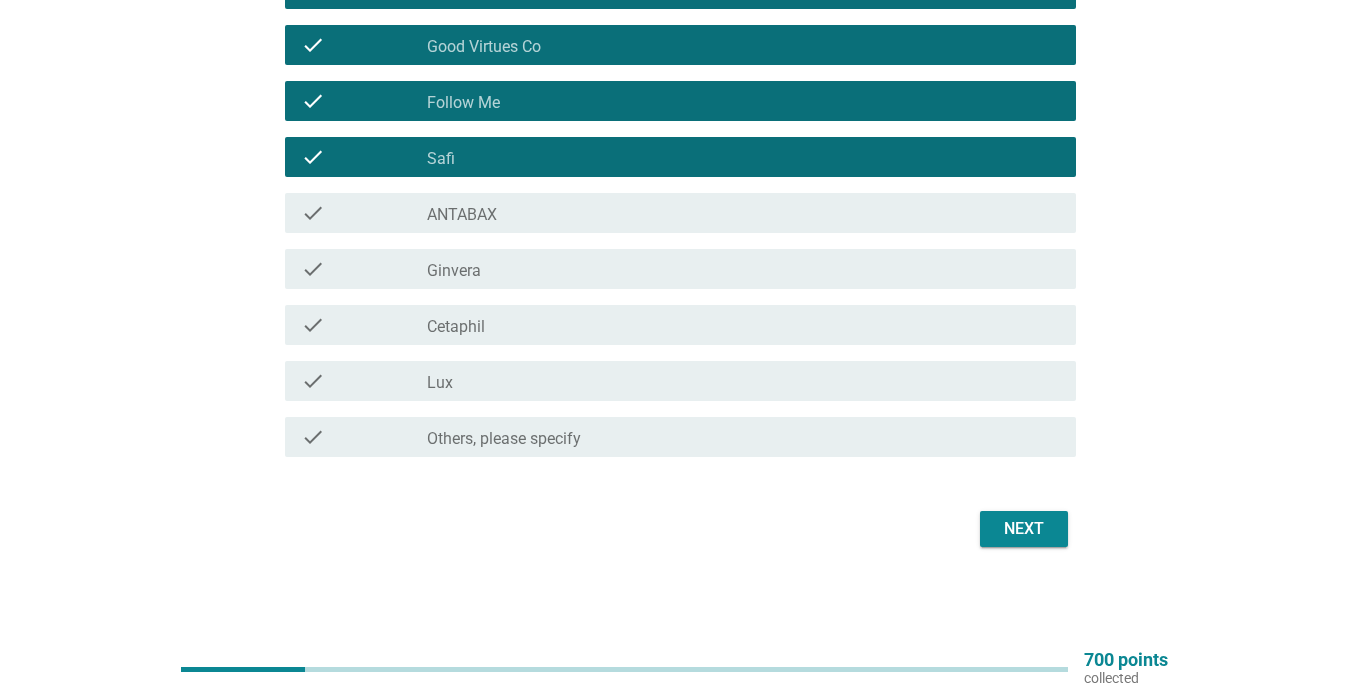 click on "check     check_box_outline_blank Lux" at bounding box center (680, 381) 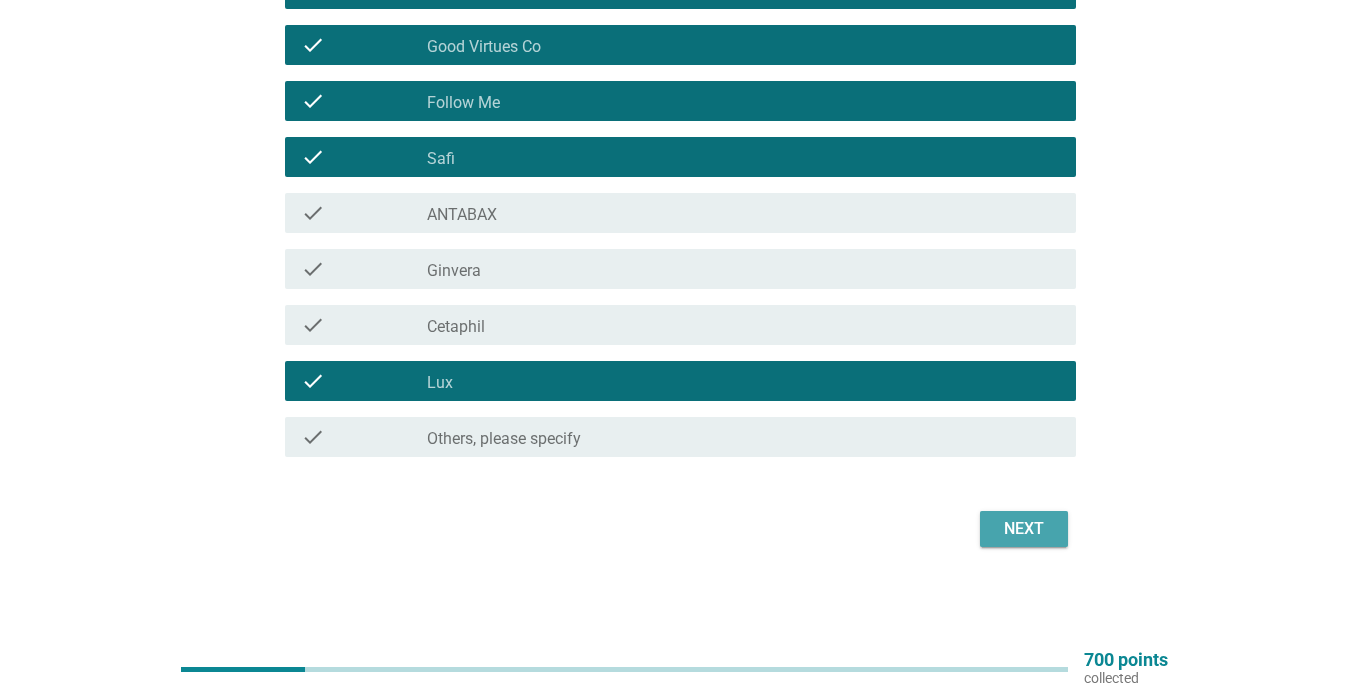 click on "Next" at bounding box center (1024, 529) 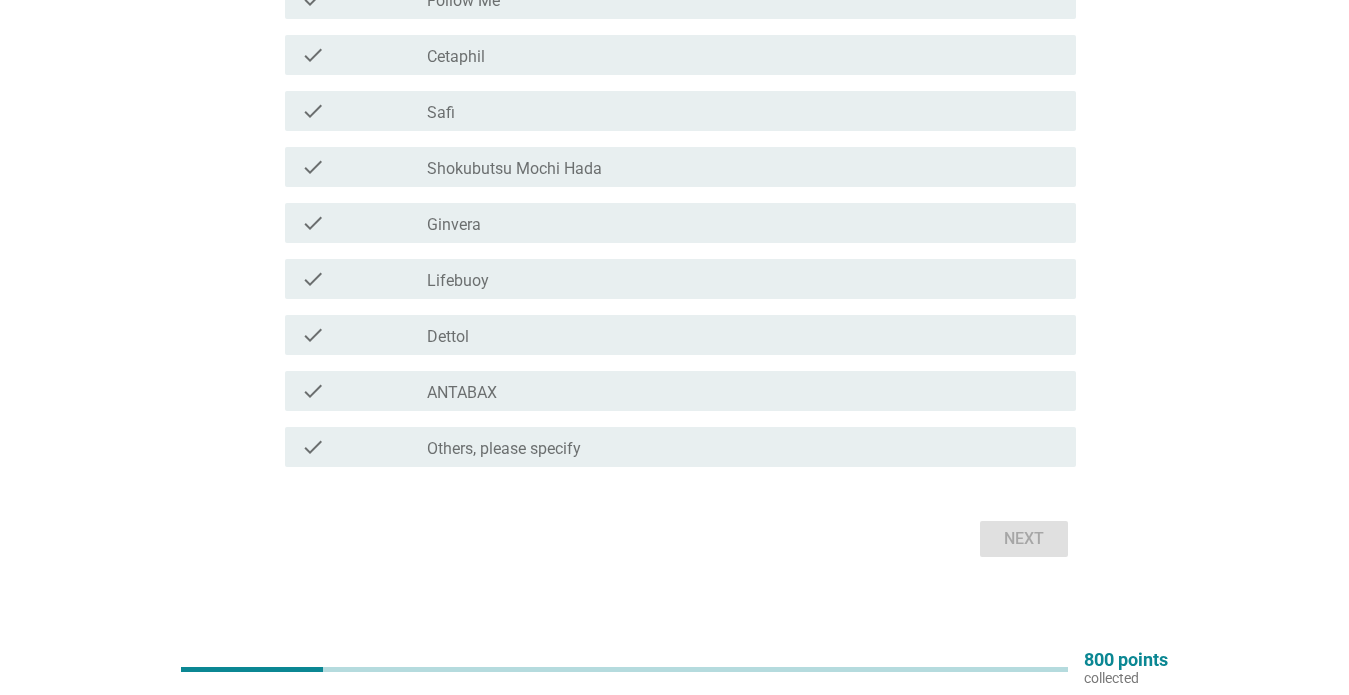 scroll, scrollTop: 610, scrollLeft: 0, axis: vertical 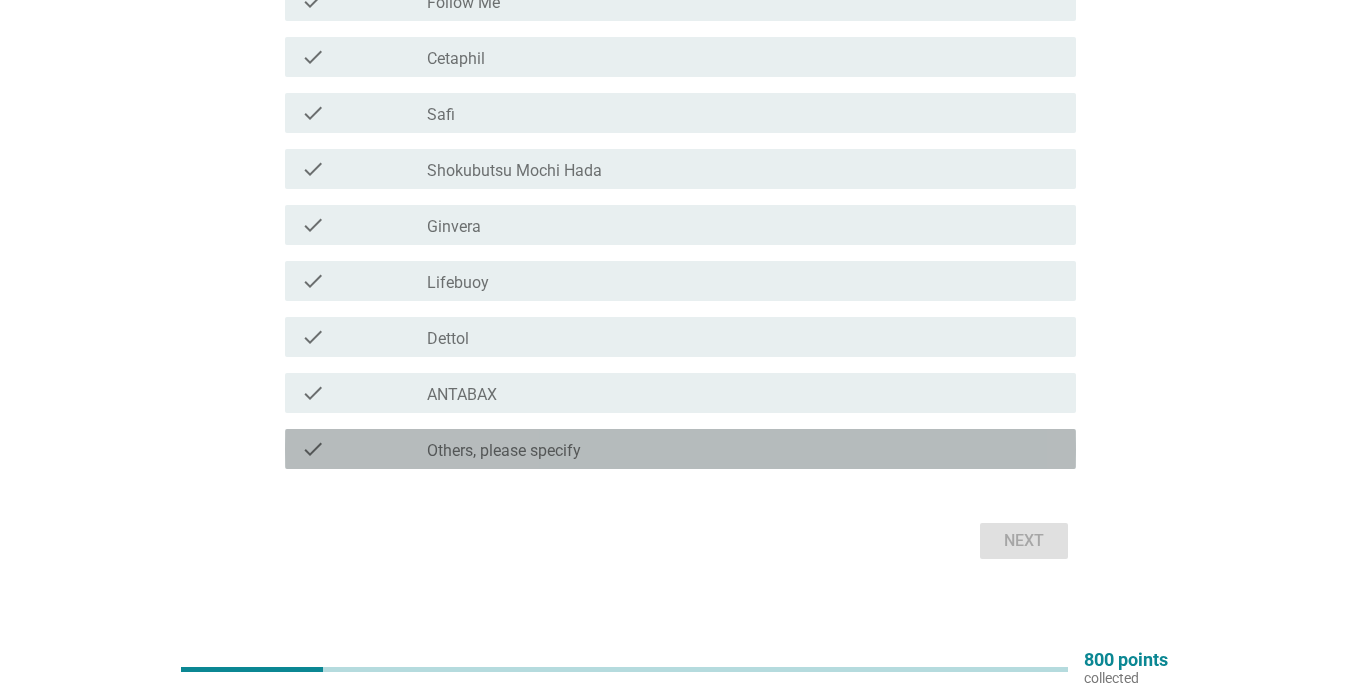 click on "Others, please specify" at bounding box center [504, 451] 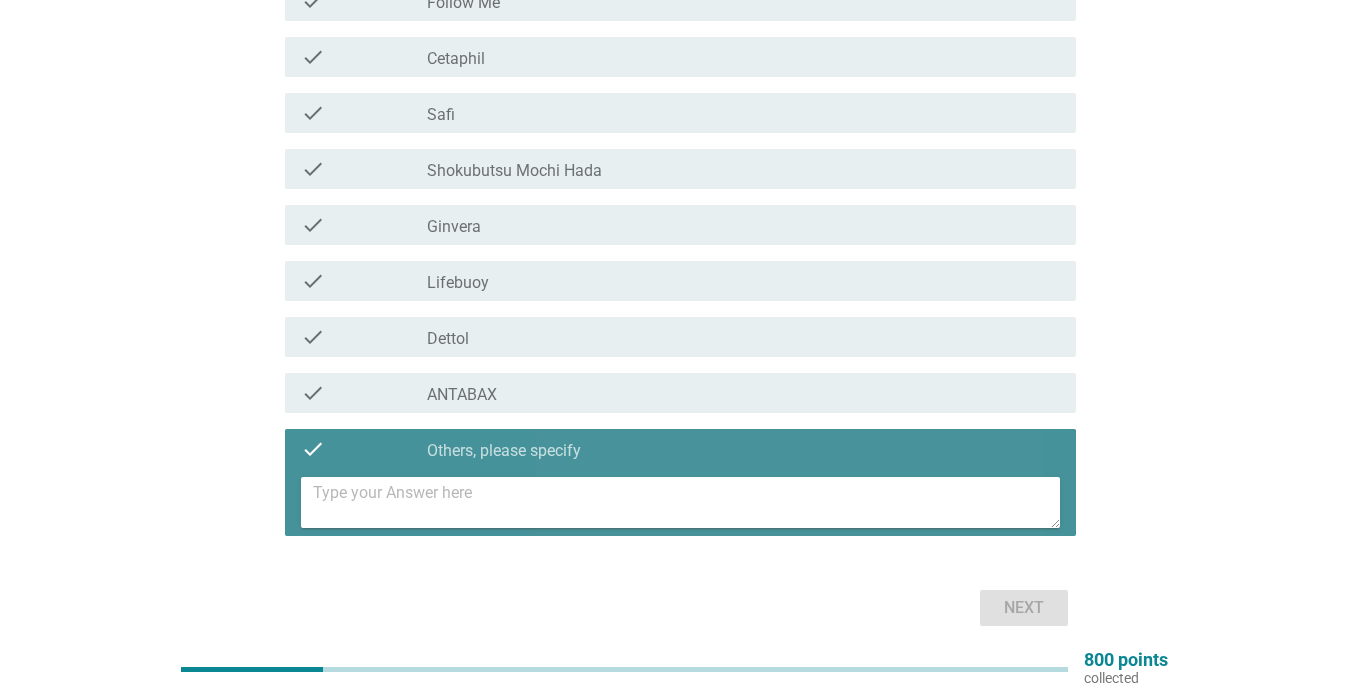 click at bounding box center [686, 502] 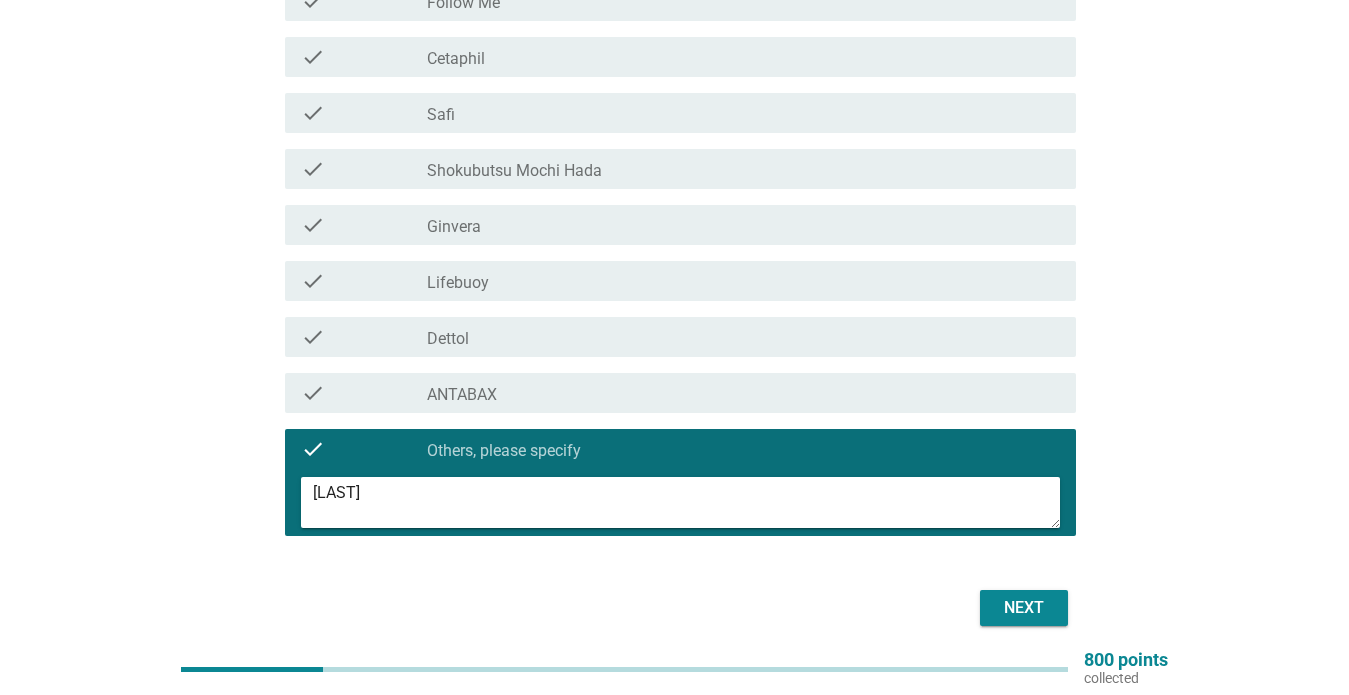 type on "[LAST]" 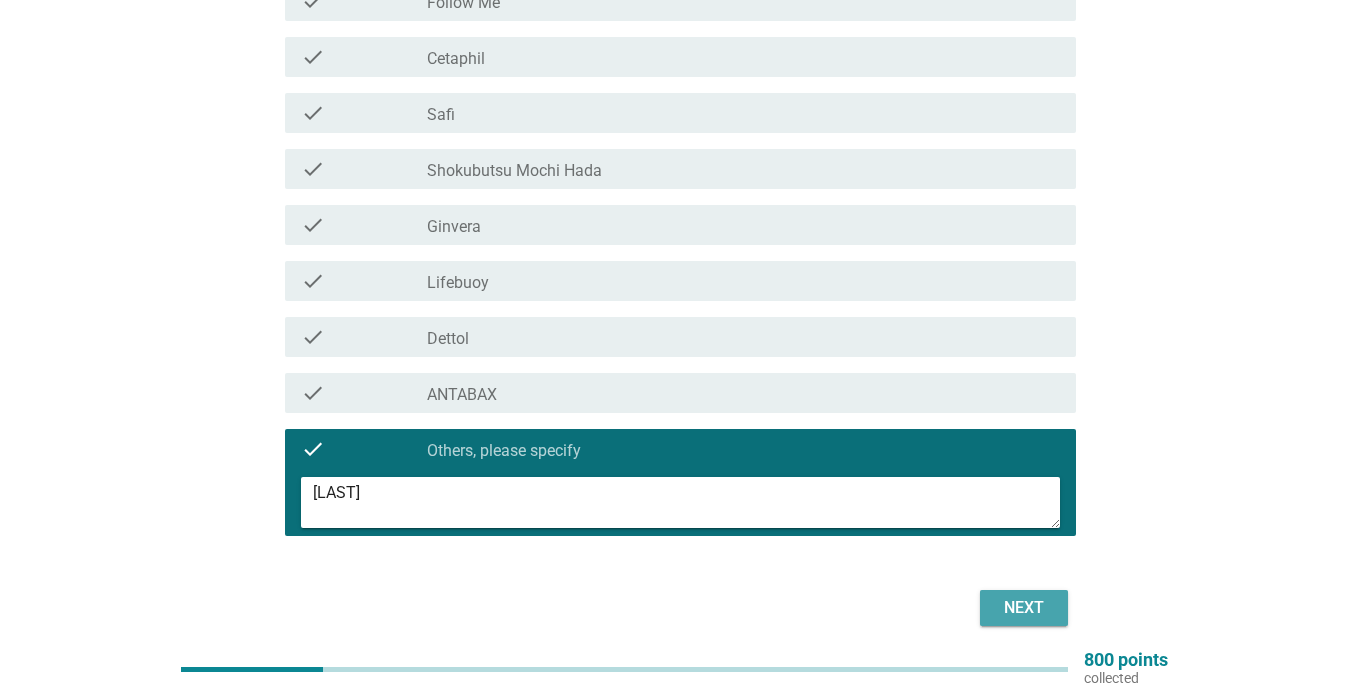 click on "Next" at bounding box center [1024, 608] 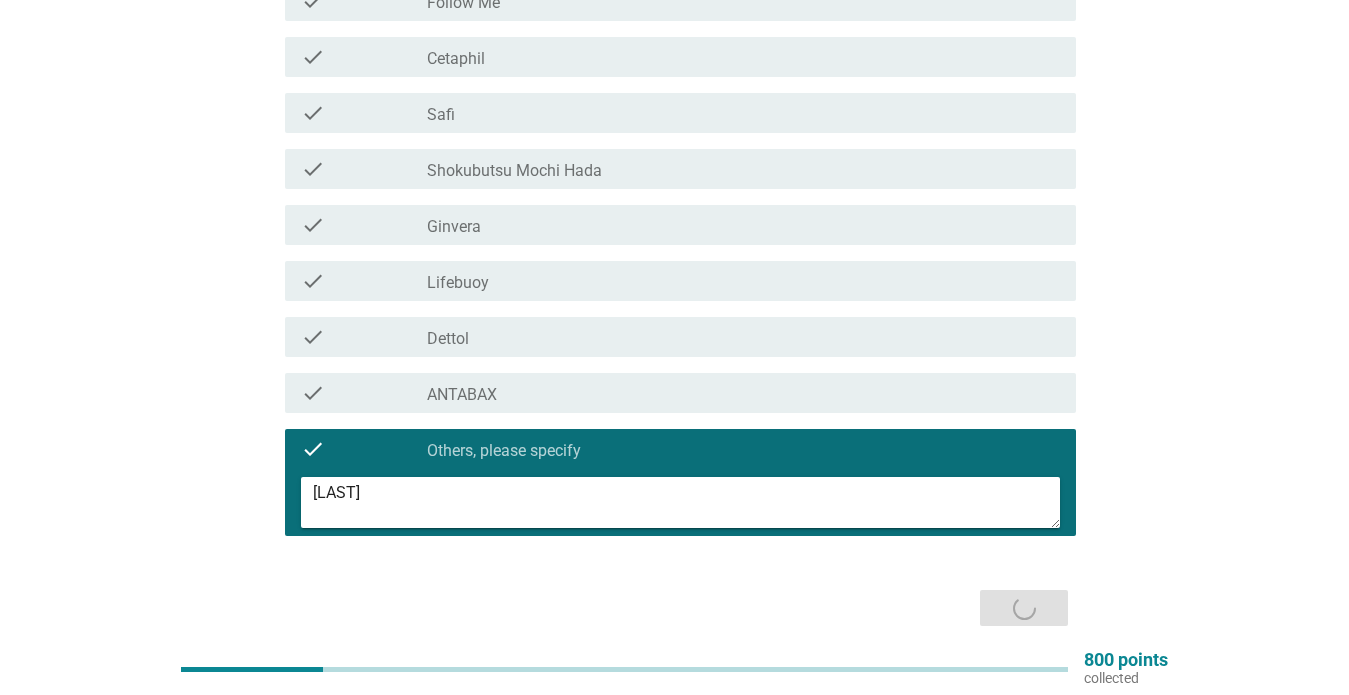 scroll, scrollTop: 0, scrollLeft: 0, axis: both 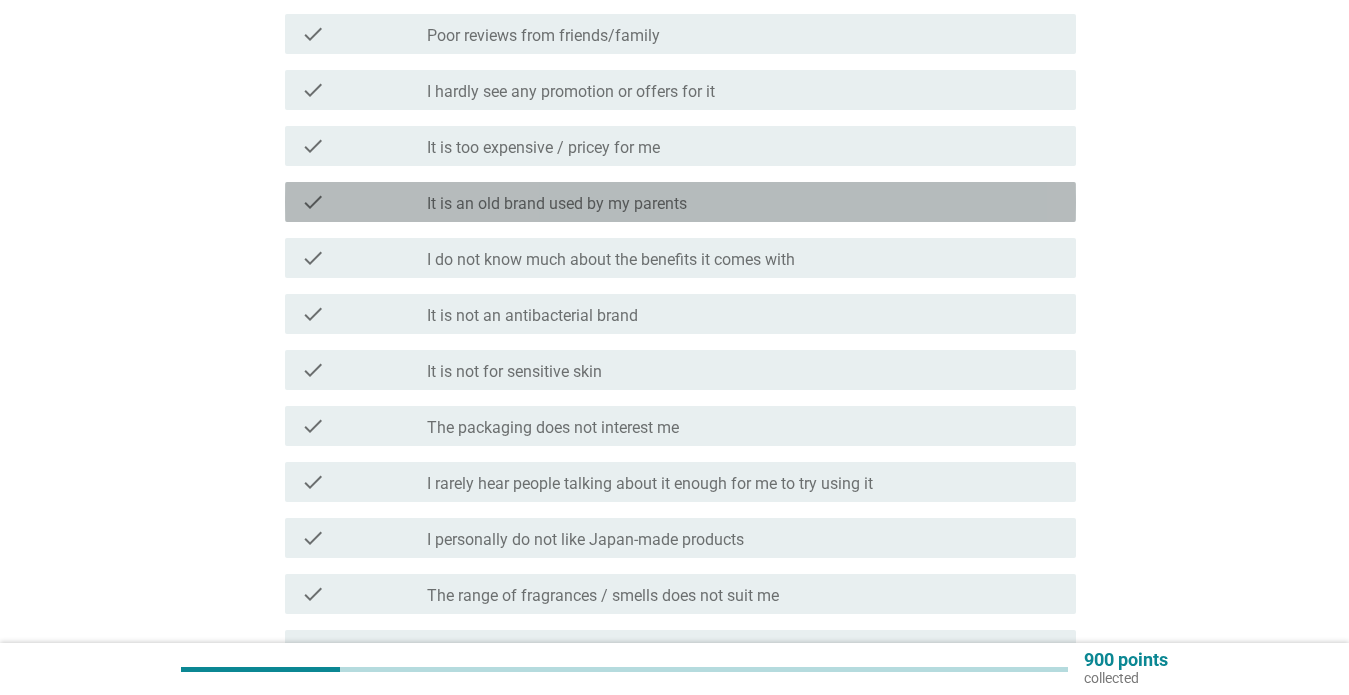 click on "It is an old brand used by my parents" at bounding box center [557, 204] 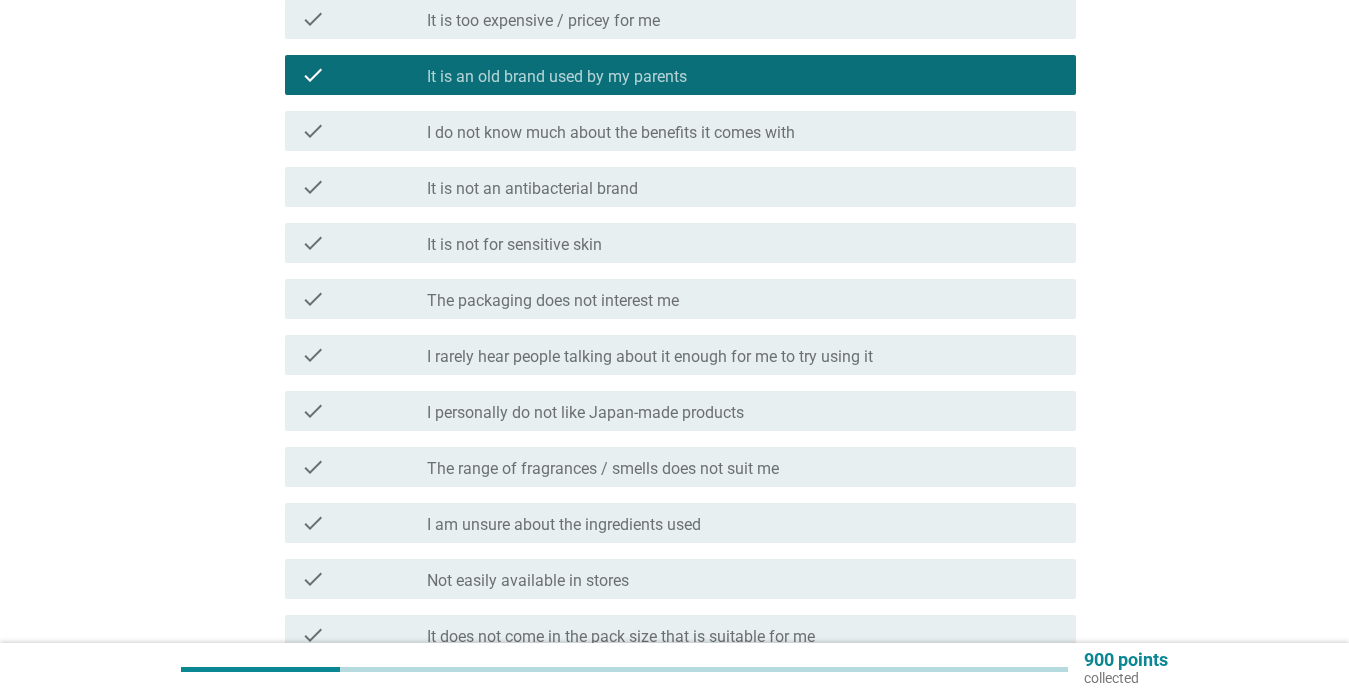scroll, scrollTop: 555, scrollLeft: 0, axis: vertical 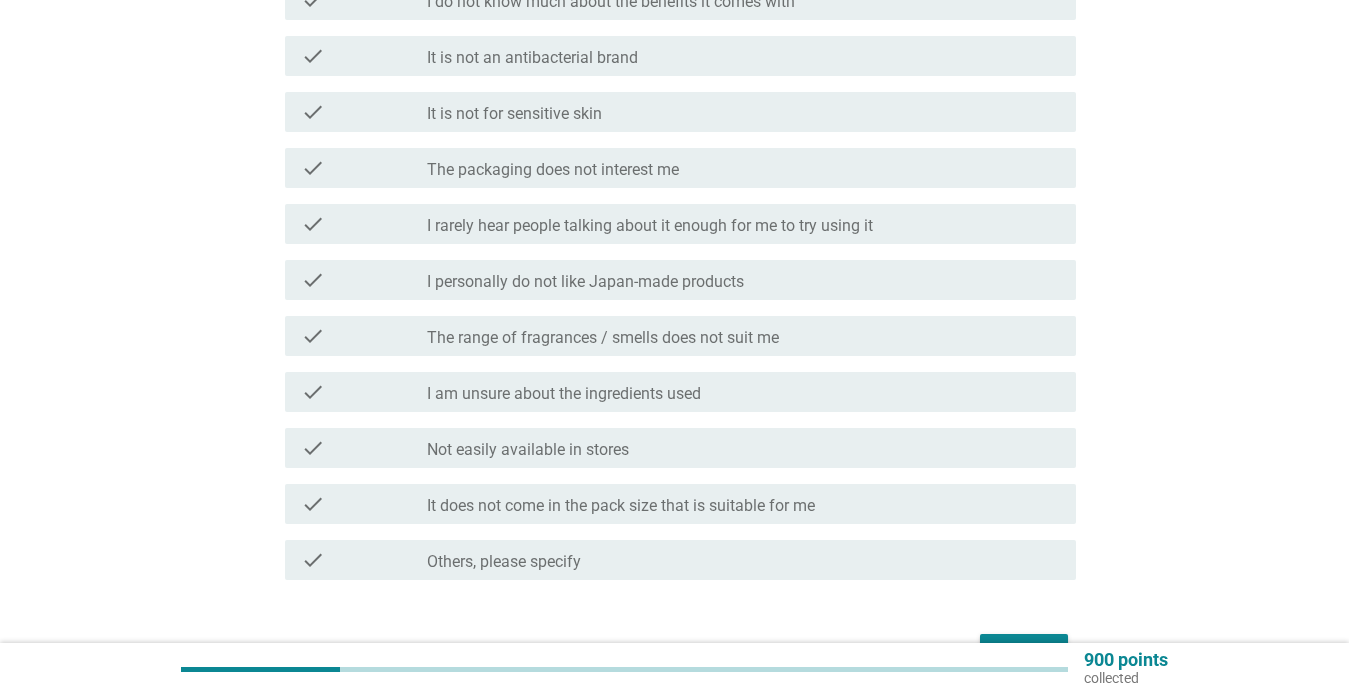 click on "check_box_outline_blank The packaging does not interest me" at bounding box center [743, 168] 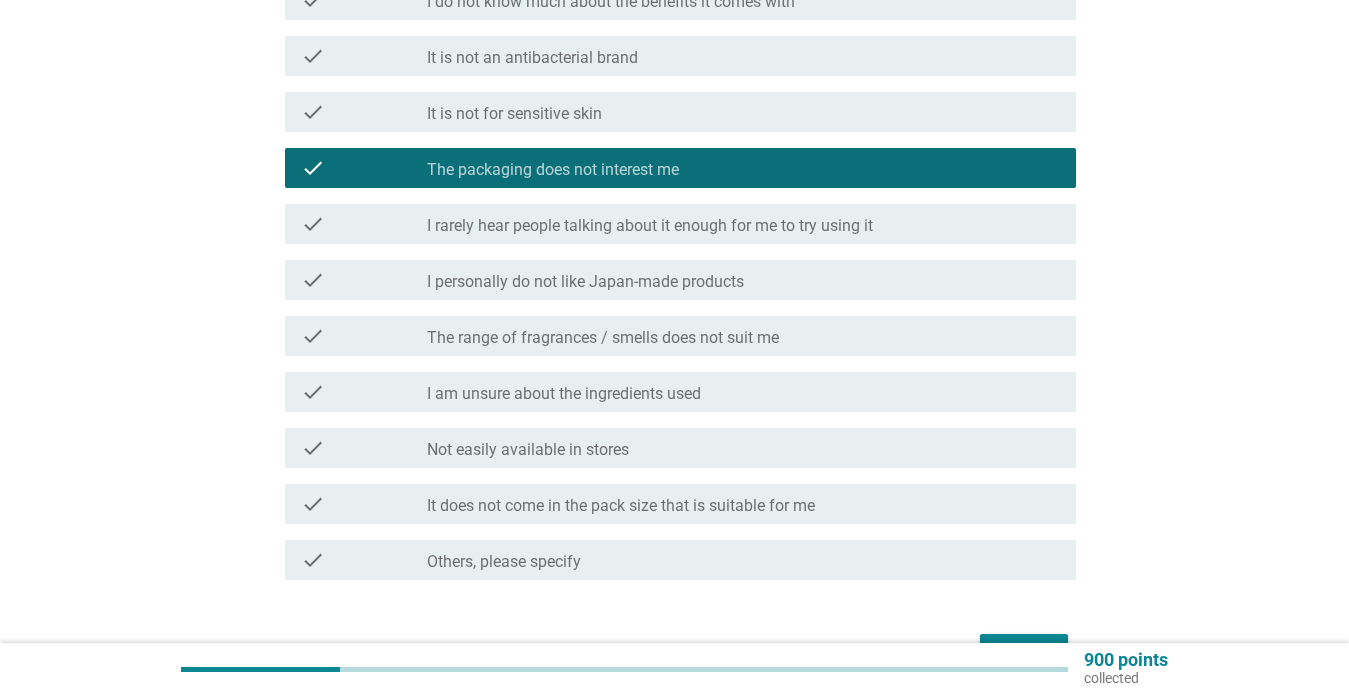 click on "check     check_box_outline_blank I rarely hear people talking about it enough for me to try using it" at bounding box center (680, 224) 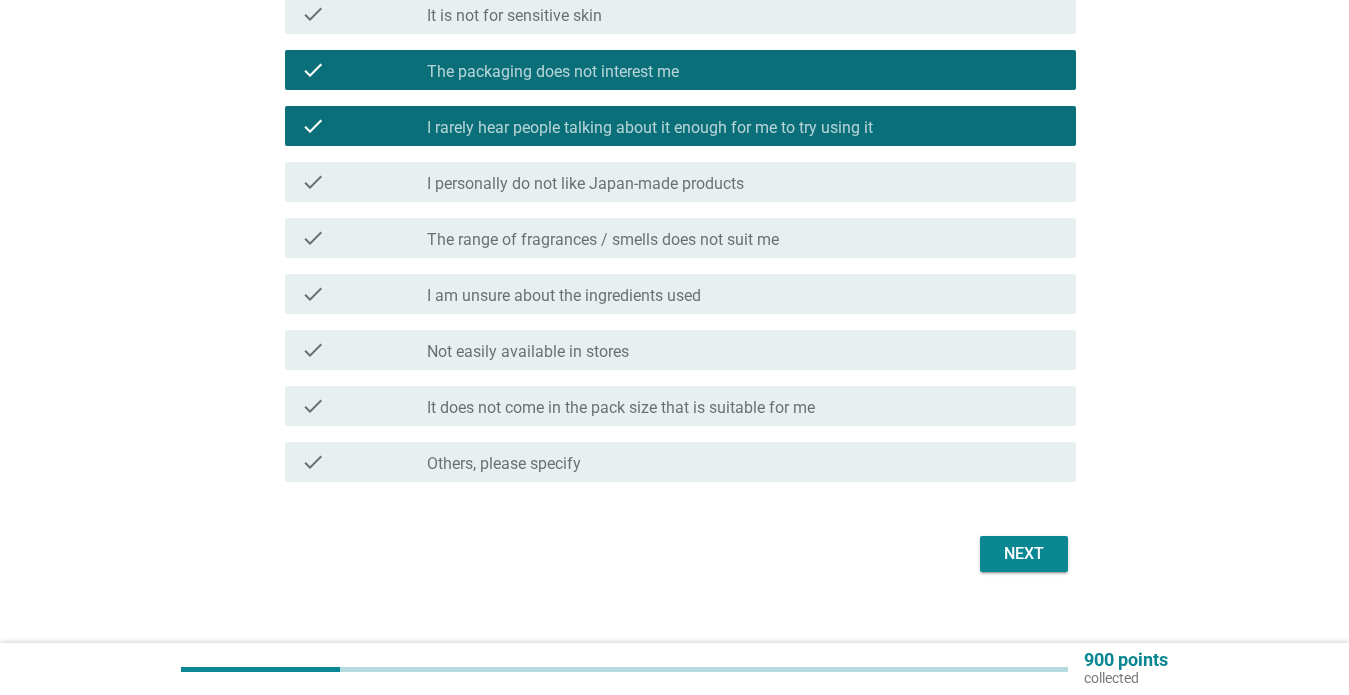 scroll, scrollTop: 659, scrollLeft: 0, axis: vertical 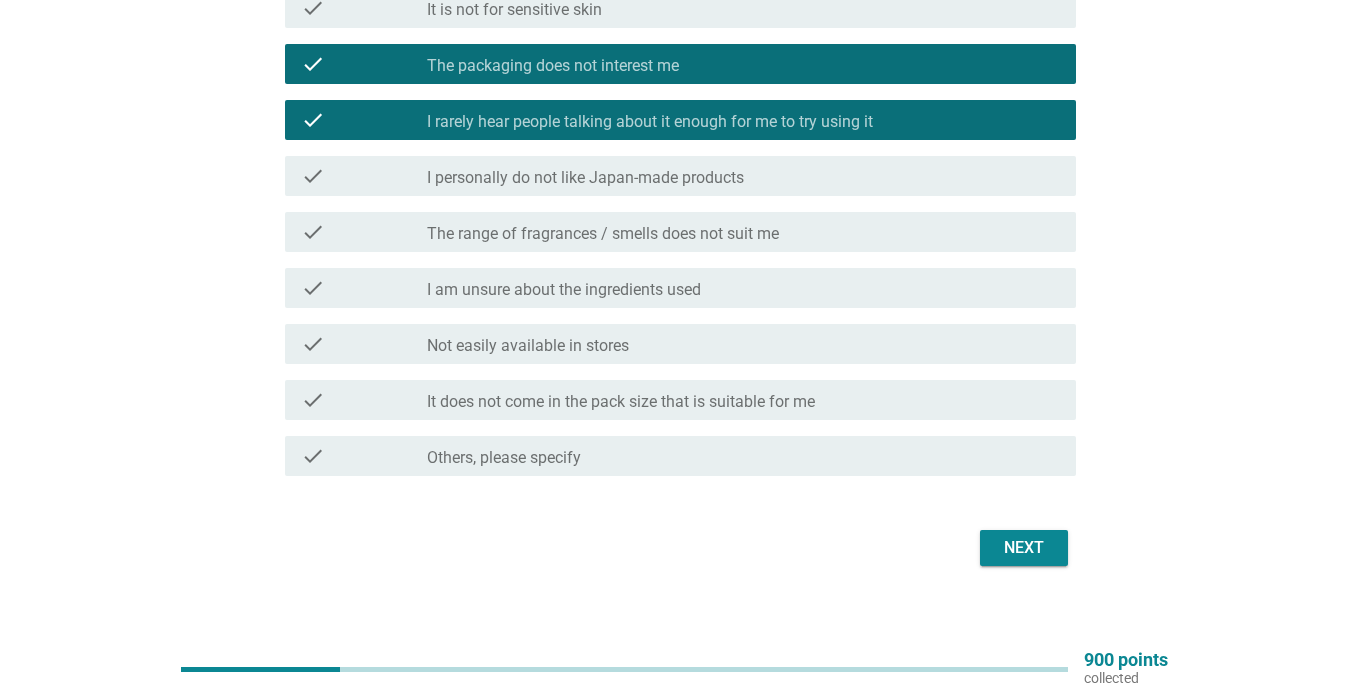 click on "check     check_box_outline_blank The range of fragrances / smells does not suit me" at bounding box center [680, 232] 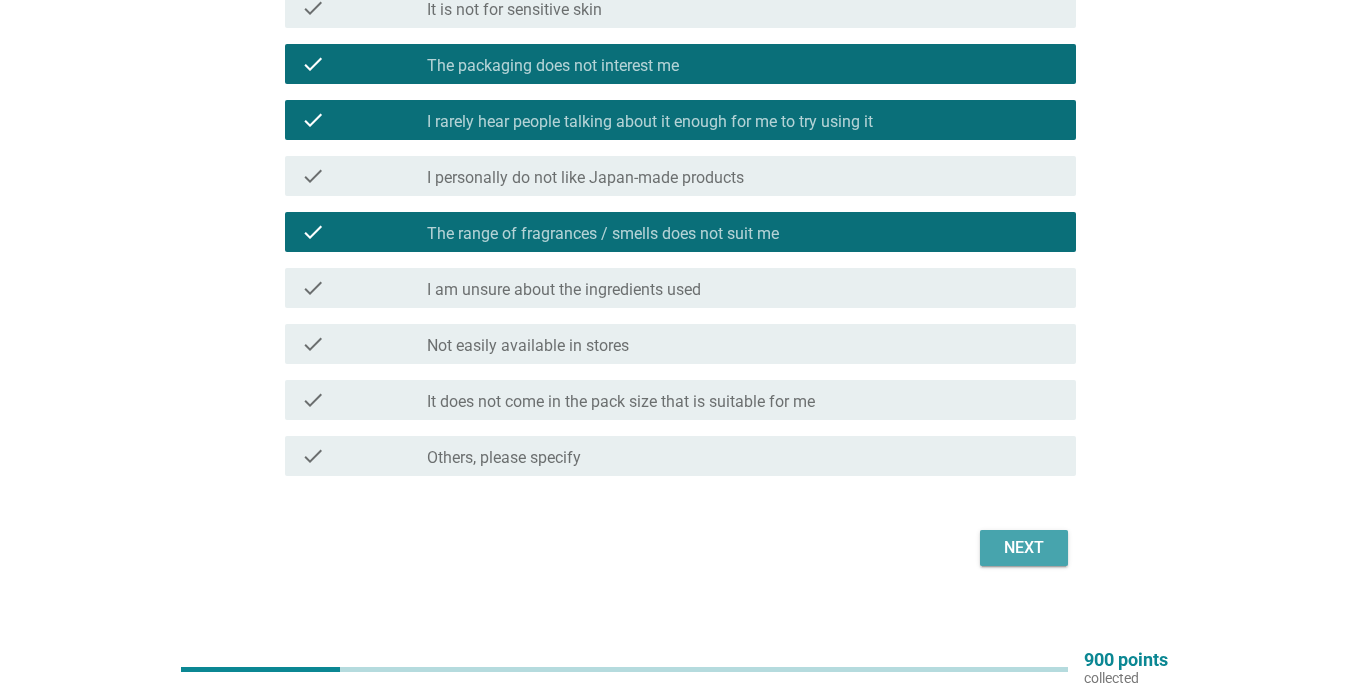 click on "Next" at bounding box center (1024, 548) 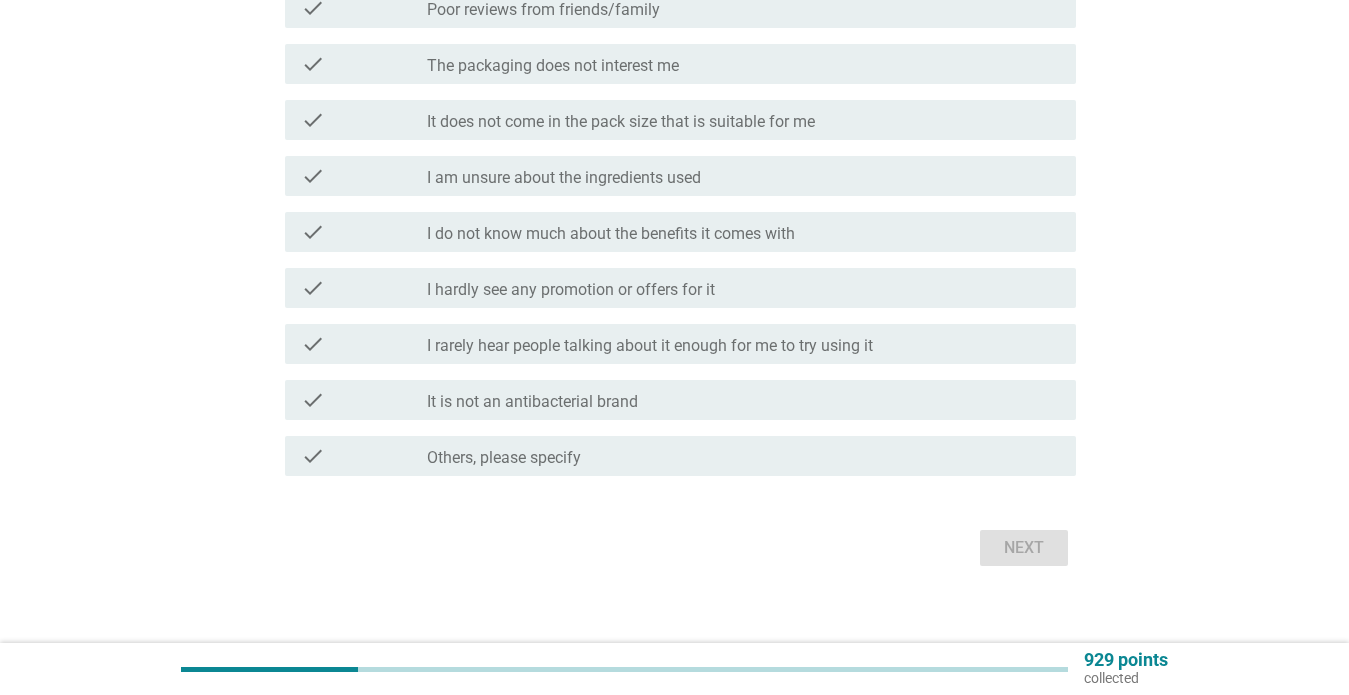 scroll, scrollTop: 0, scrollLeft: 0, axis: both 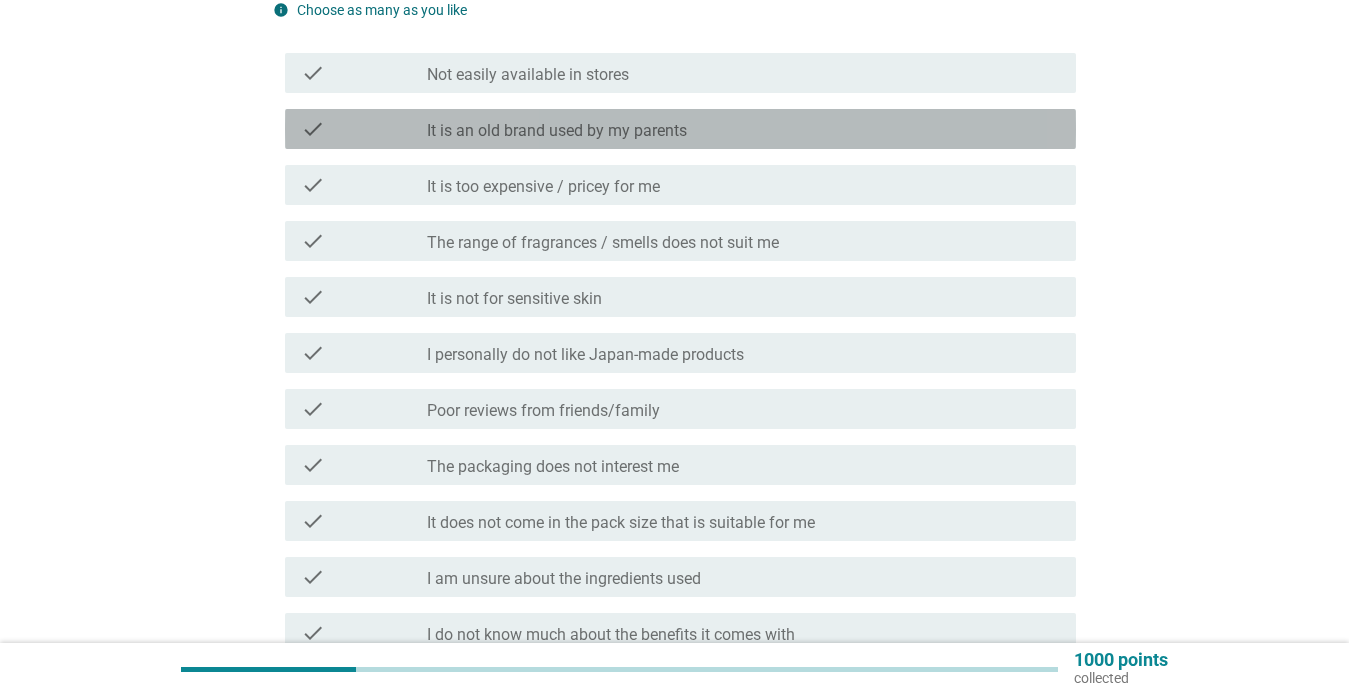 click on "It is an old brand used by my parents" at bounding box center [557, 131] 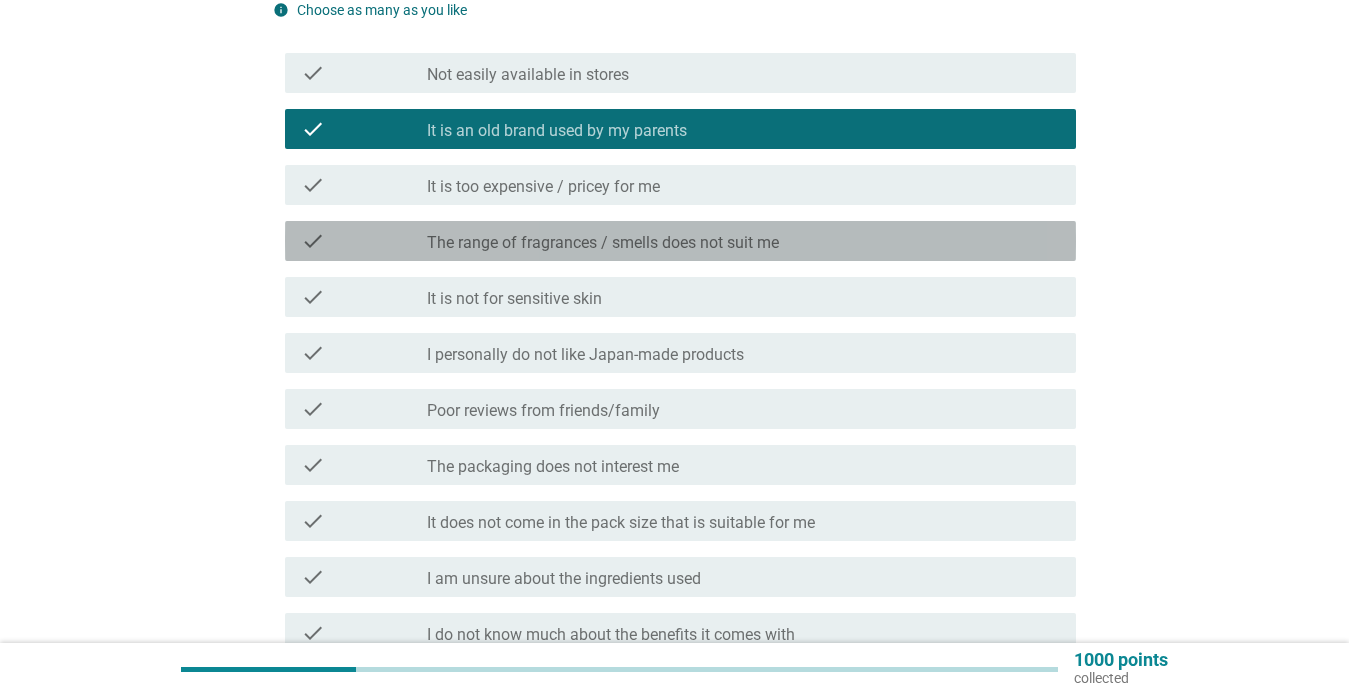 click on "The range of fragrances / smells does not suit me" at bounding box center (603, 243) 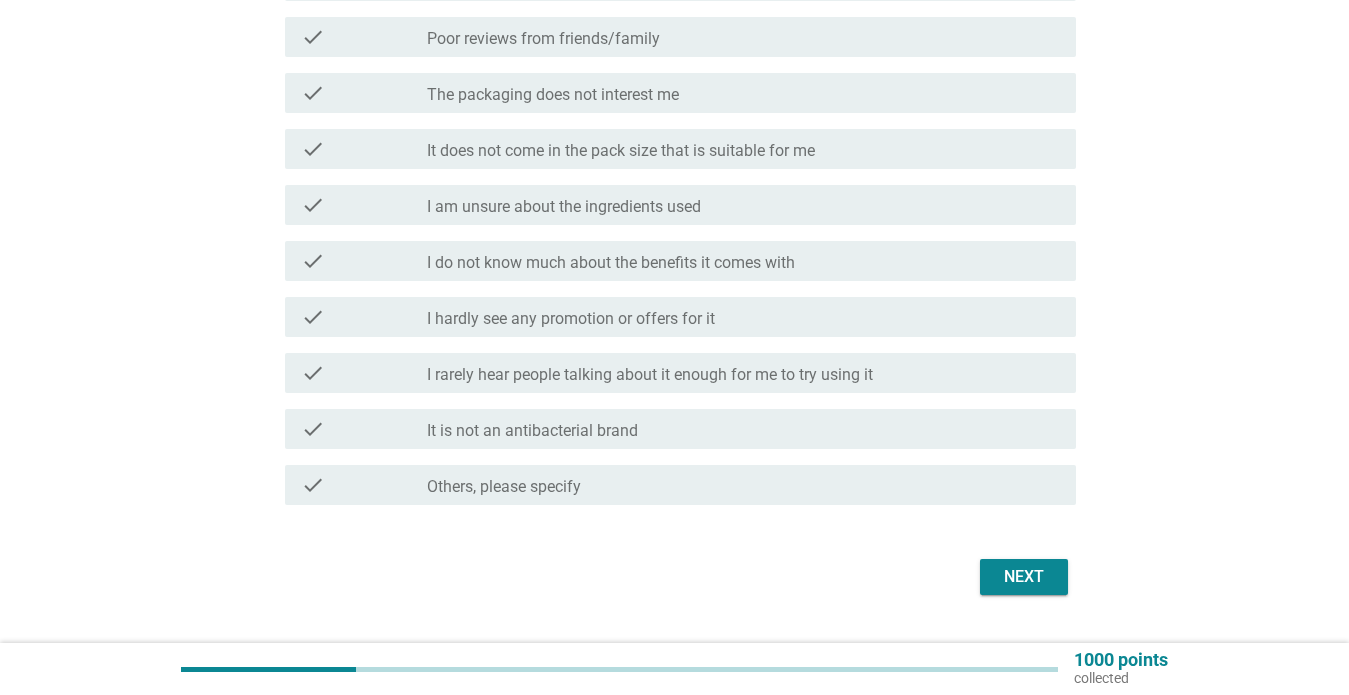 scroll, scrollTop: 651, scrollLeft: 0, axis: vertical 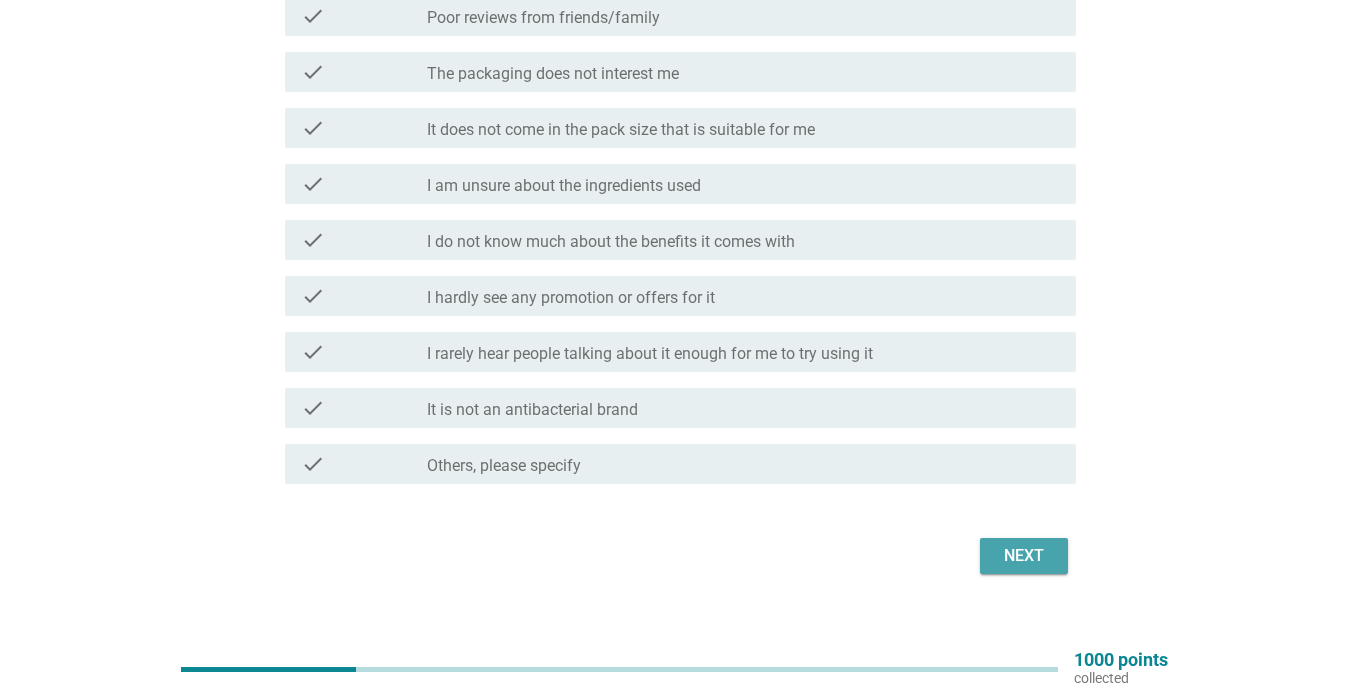 click on "Next" at bounding box center (1024, 556) 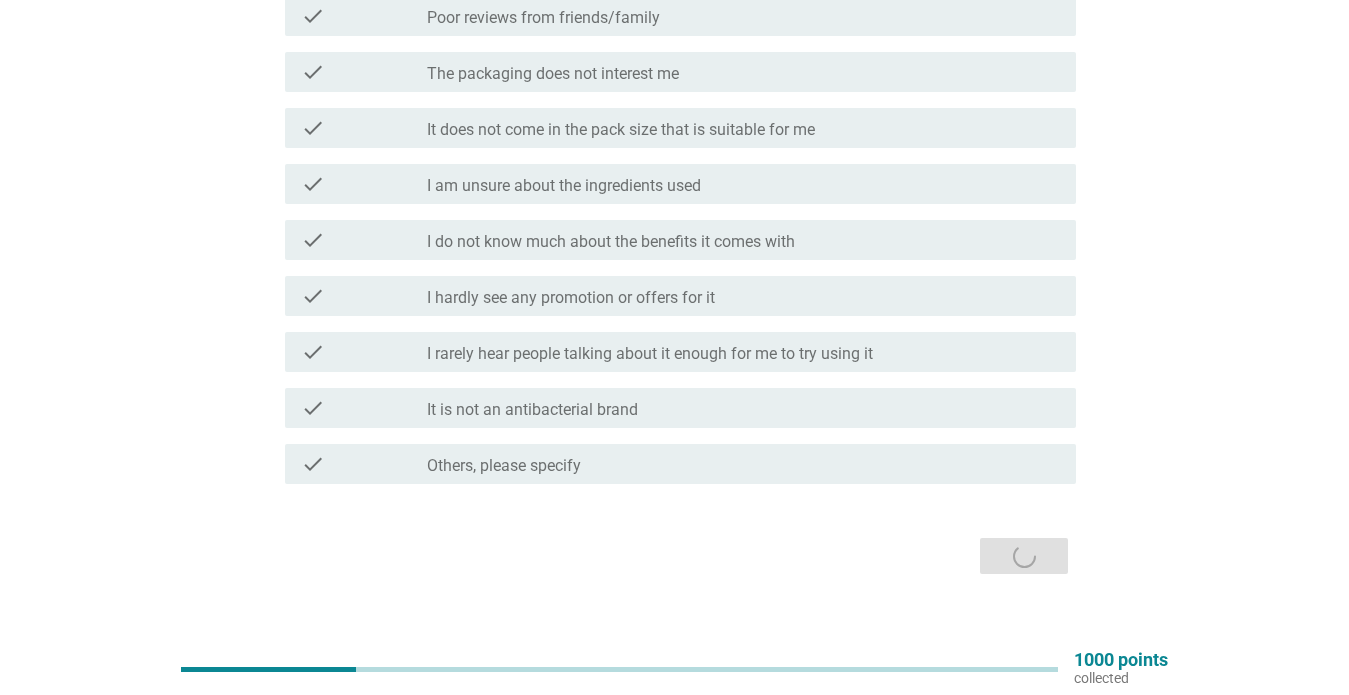scroll, scrollTop: 0, scrollLeft: 0, axis: both 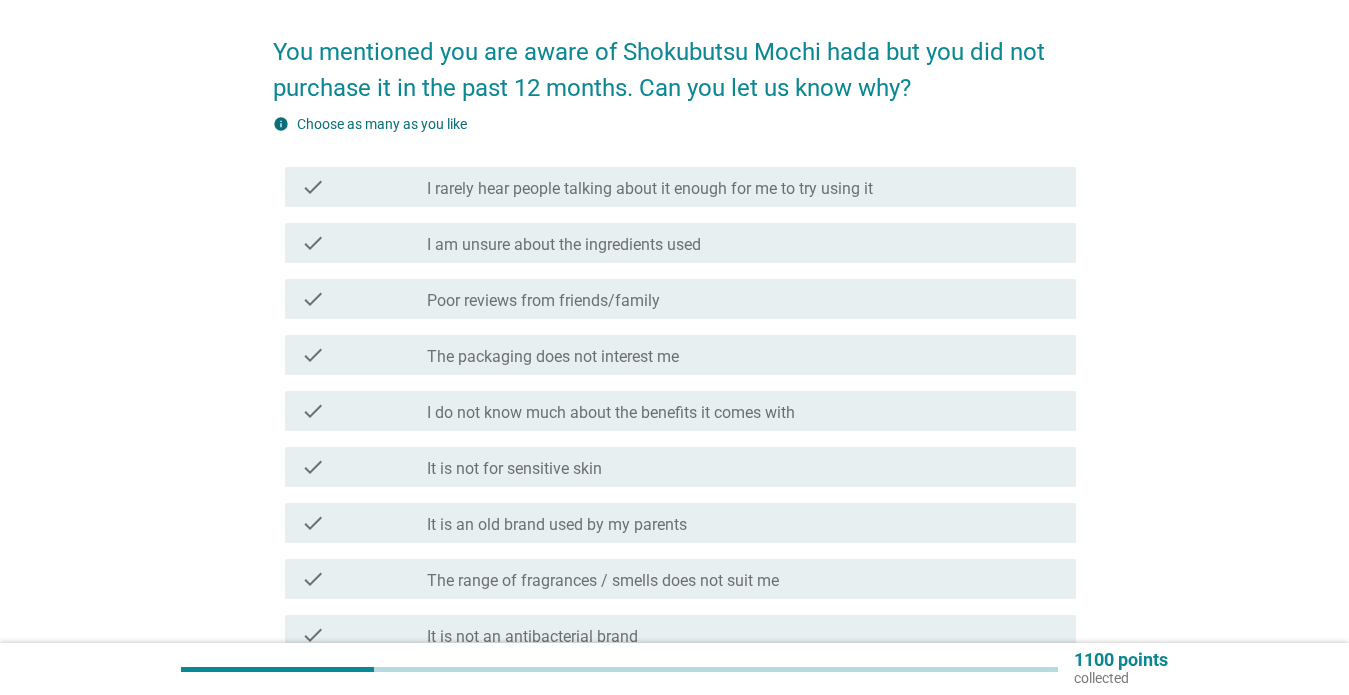 click on "I rarely hear people talking about it enough for me to try using it" at bounding box center [650, 189] 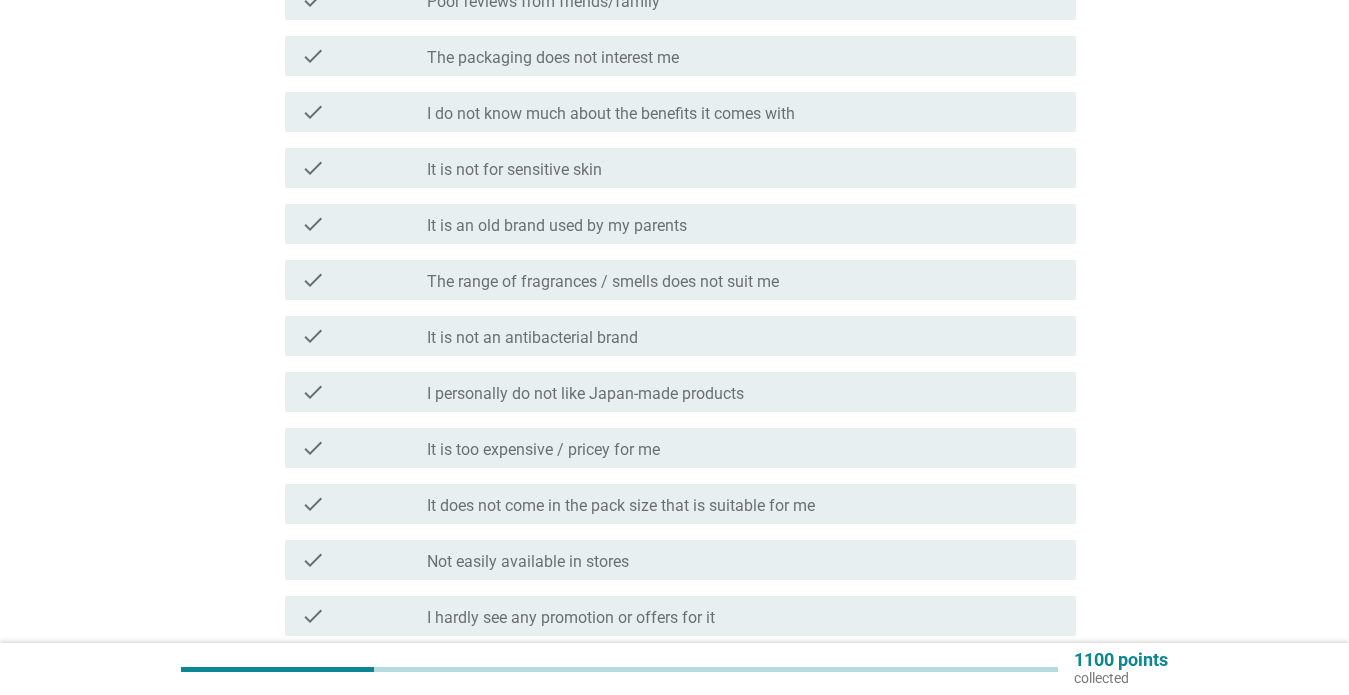 scroll, scrollTop: 456, scrollLeft: 0, axis: vertical 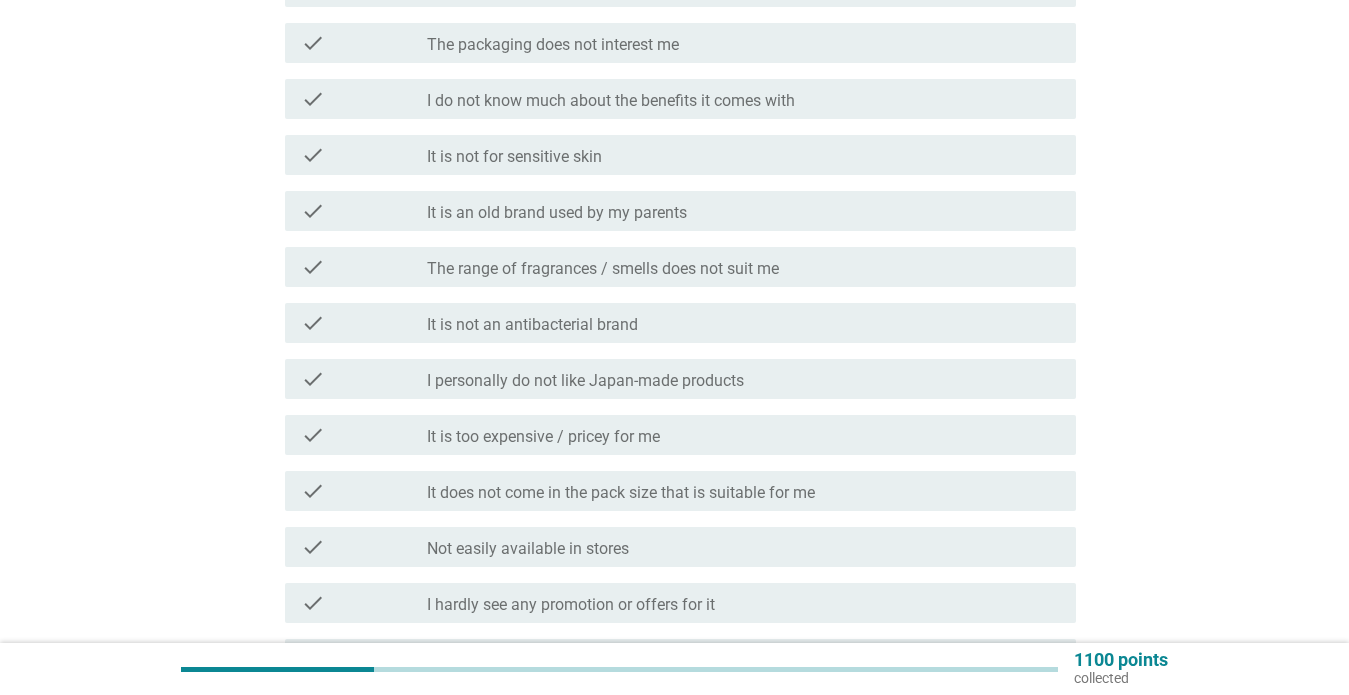 click on "The range of fragrances / smells does not suit me" at bounding box center [603, 269] 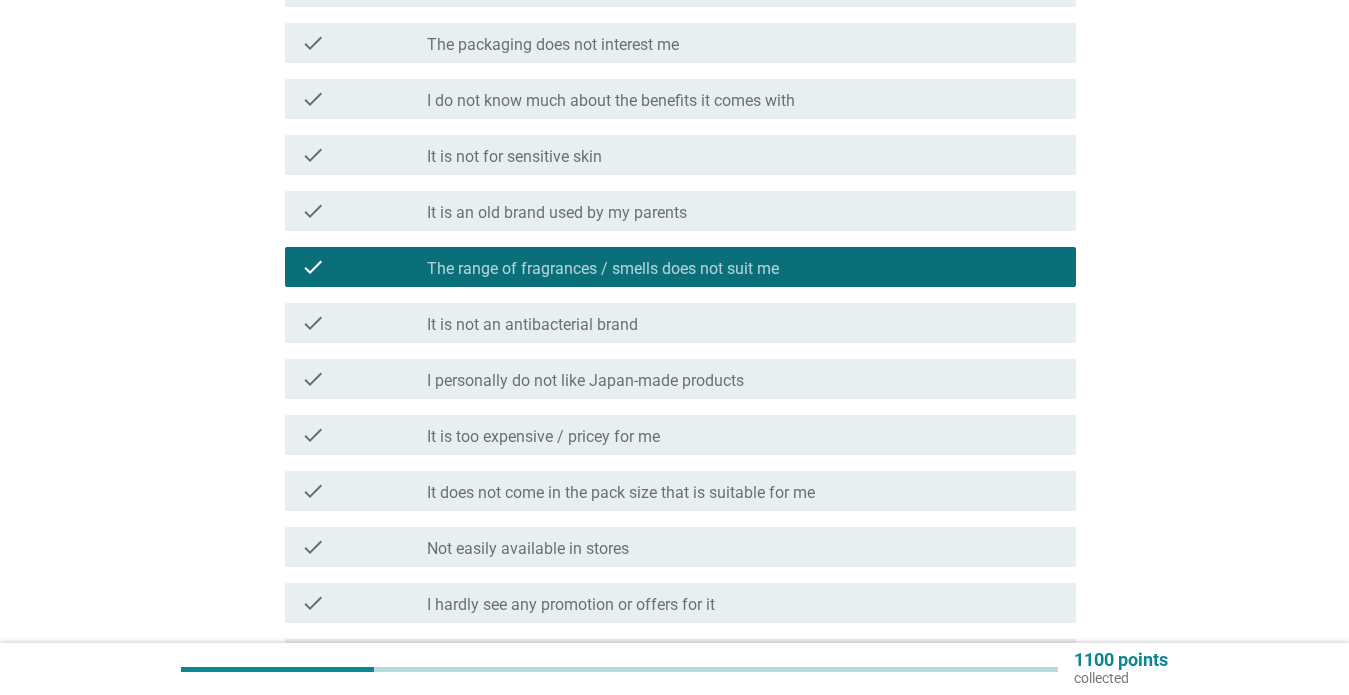 scroll, scrollTop: 678, scrollLeft: 0, axis: vertical 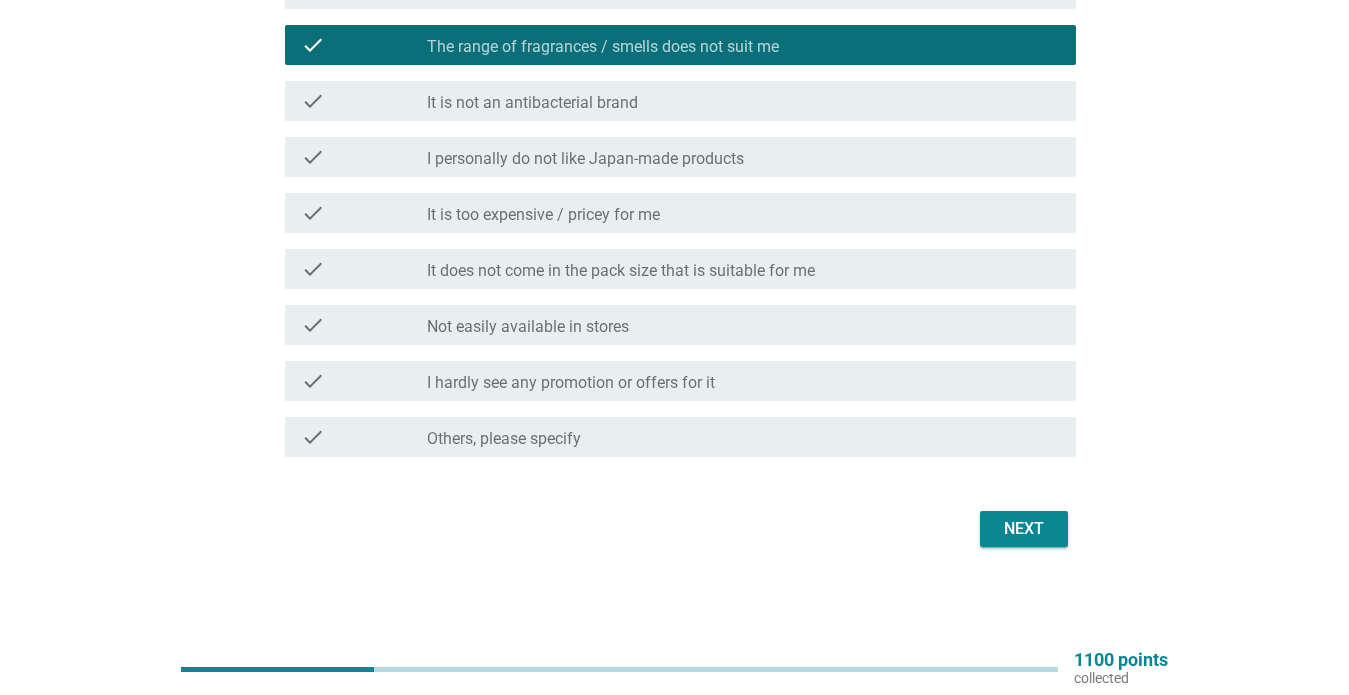 click on "Next" at bounding box center (1024, 529) 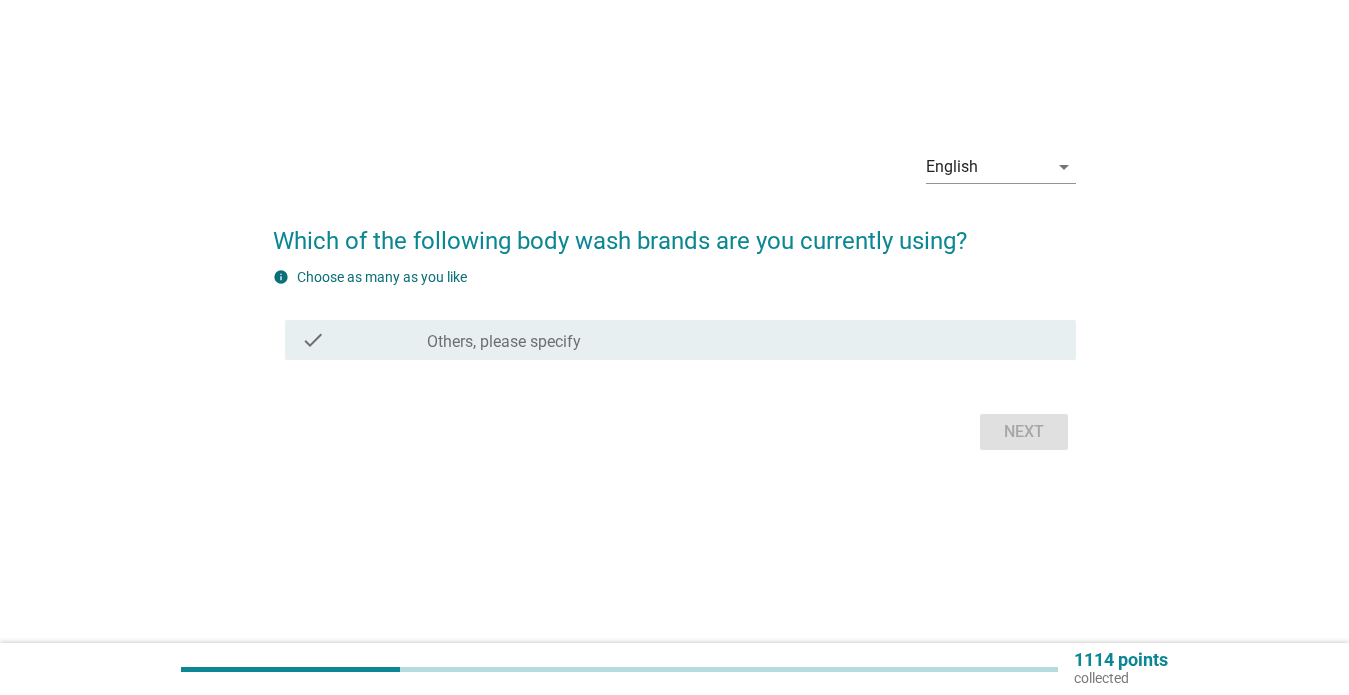 scroll, scrollTop: 0, scrollLeft: 0, axis: both 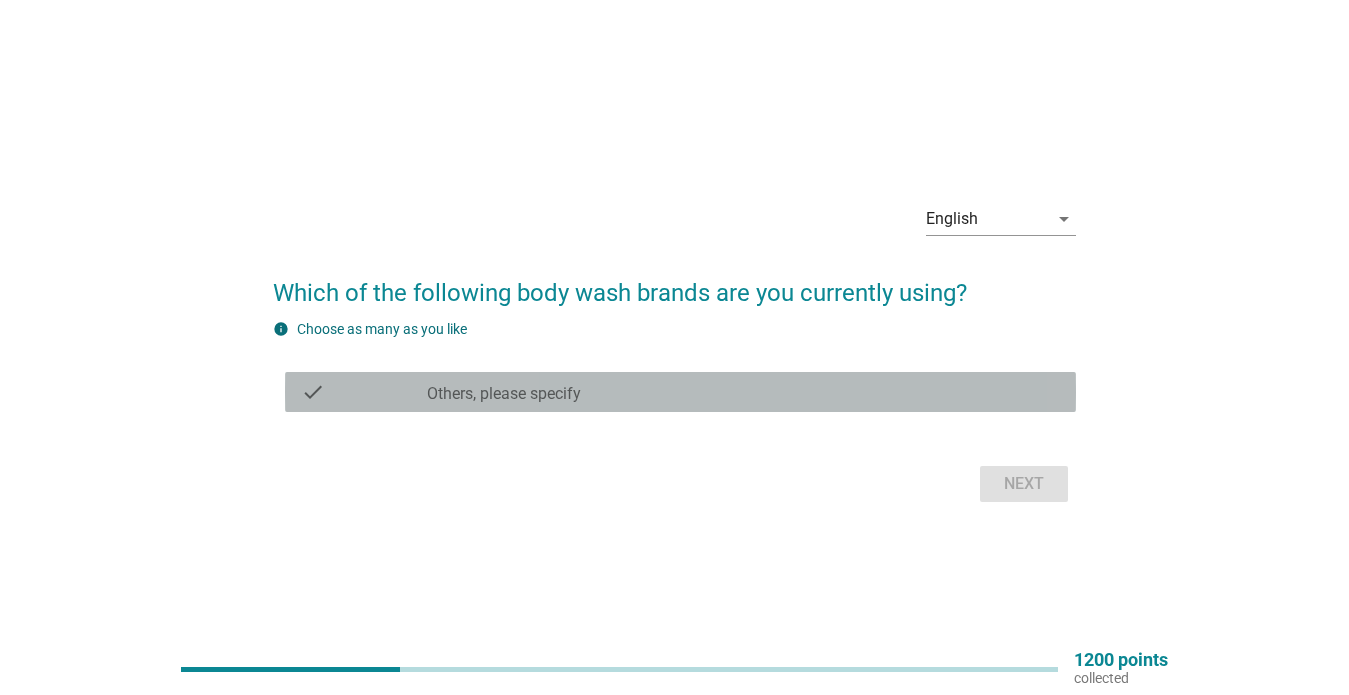 click on "Others, please specify" at bounding box center (504, 394) 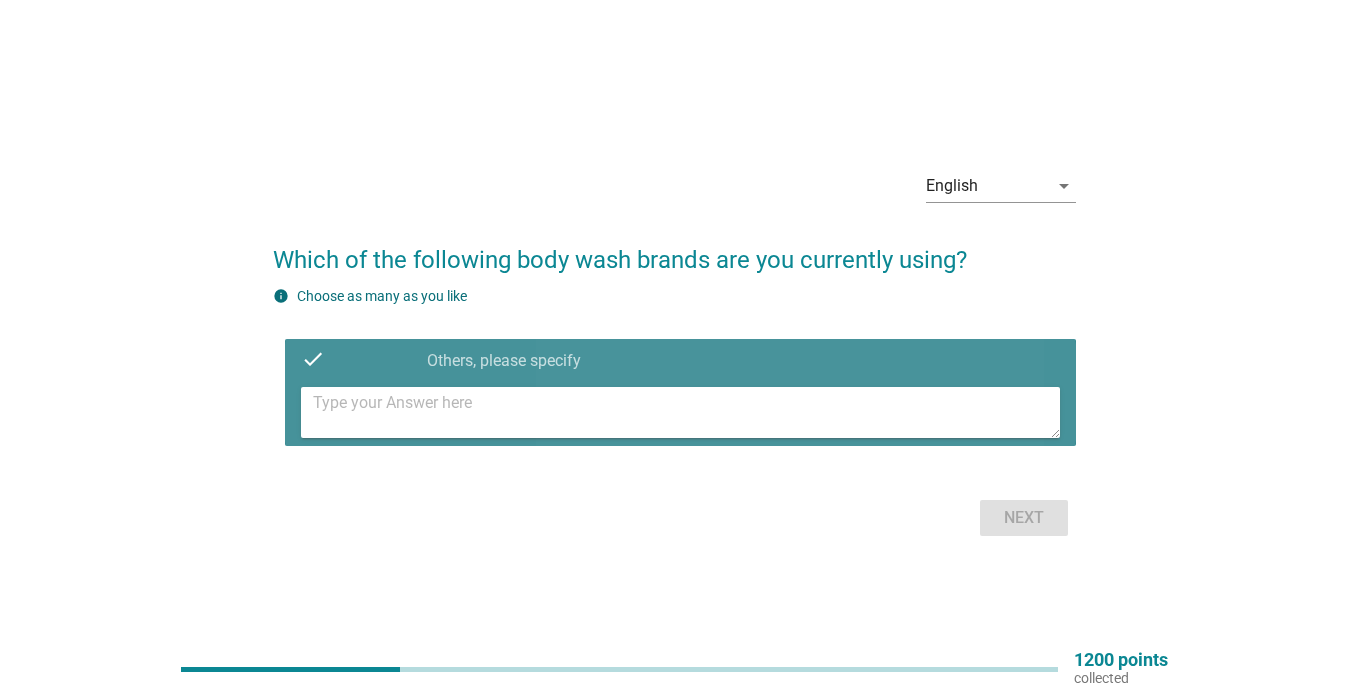 click at bounding box center (686, 412) 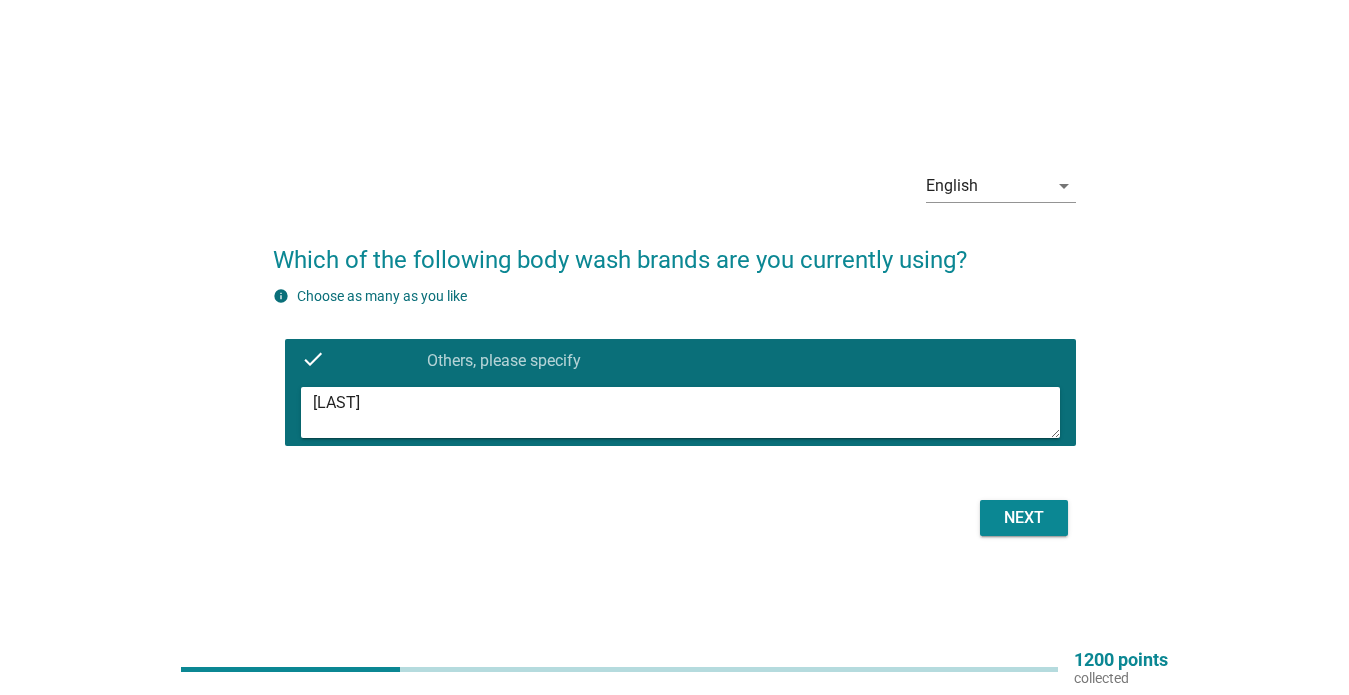 type on "[LAST]" 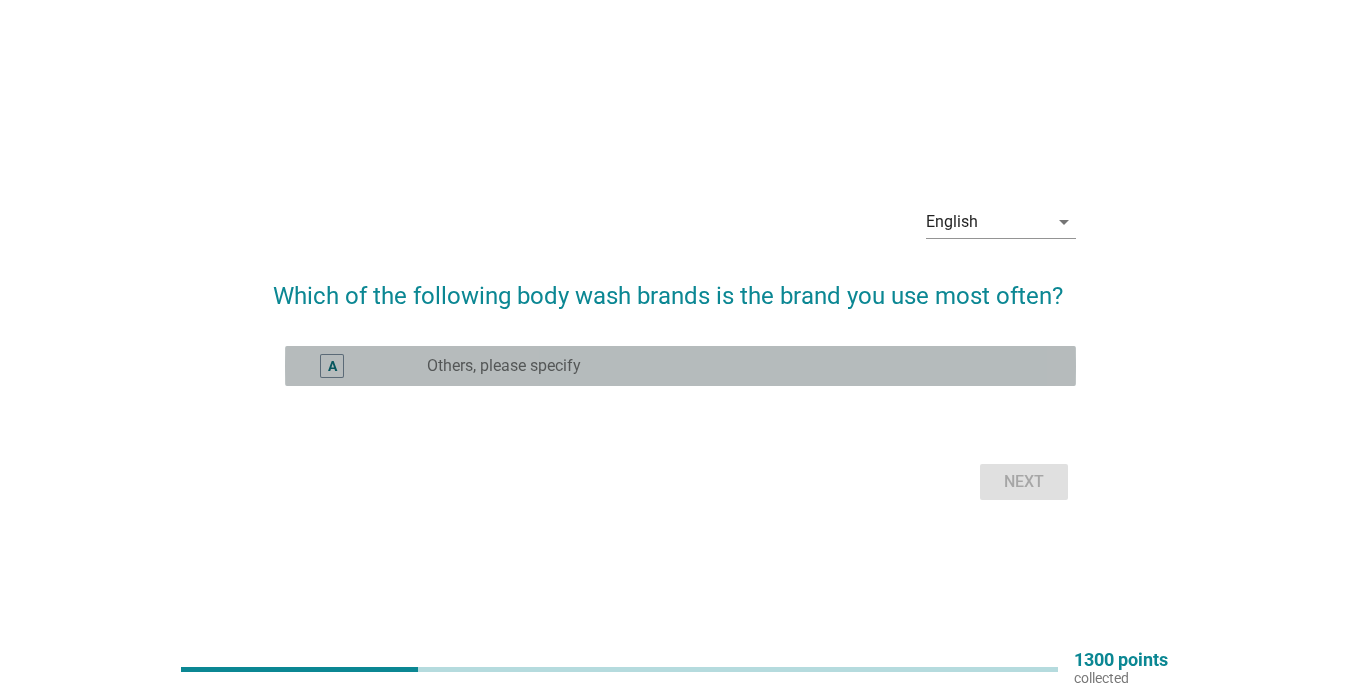 click on "Others, please specify" at bounding box center (504, 366) 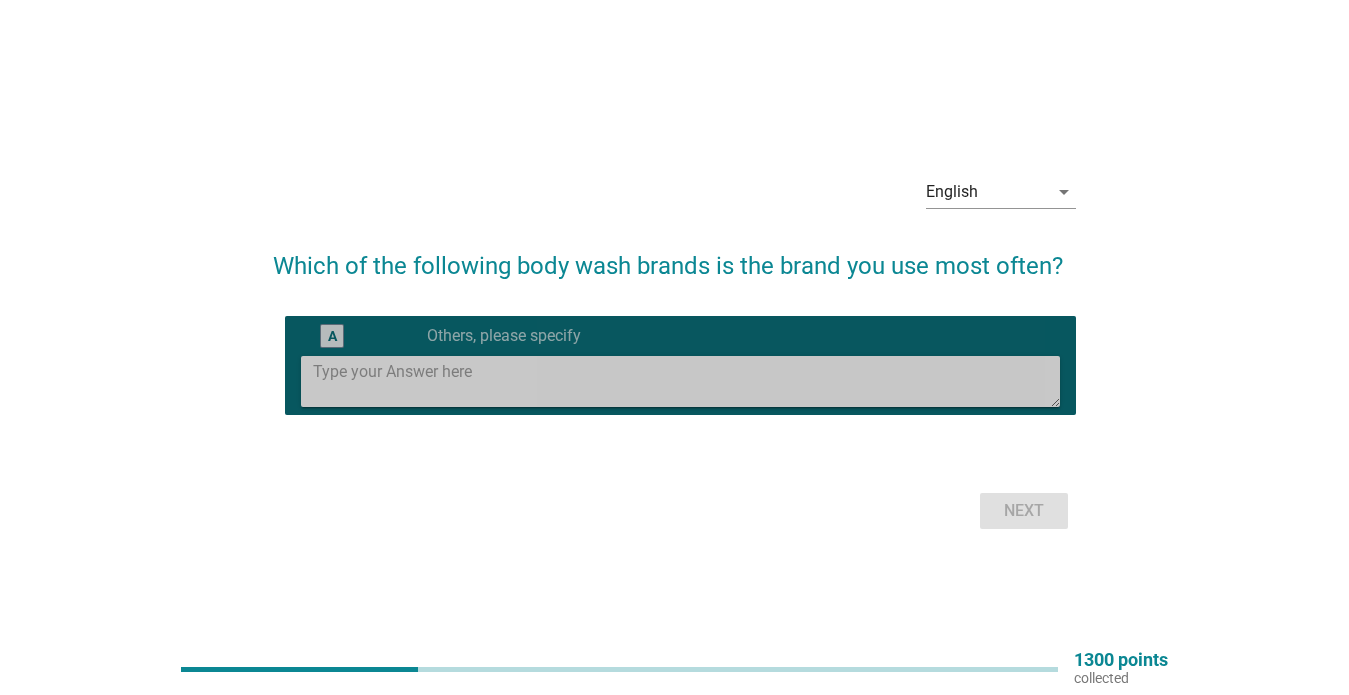 click at bounding box center (686, 381) 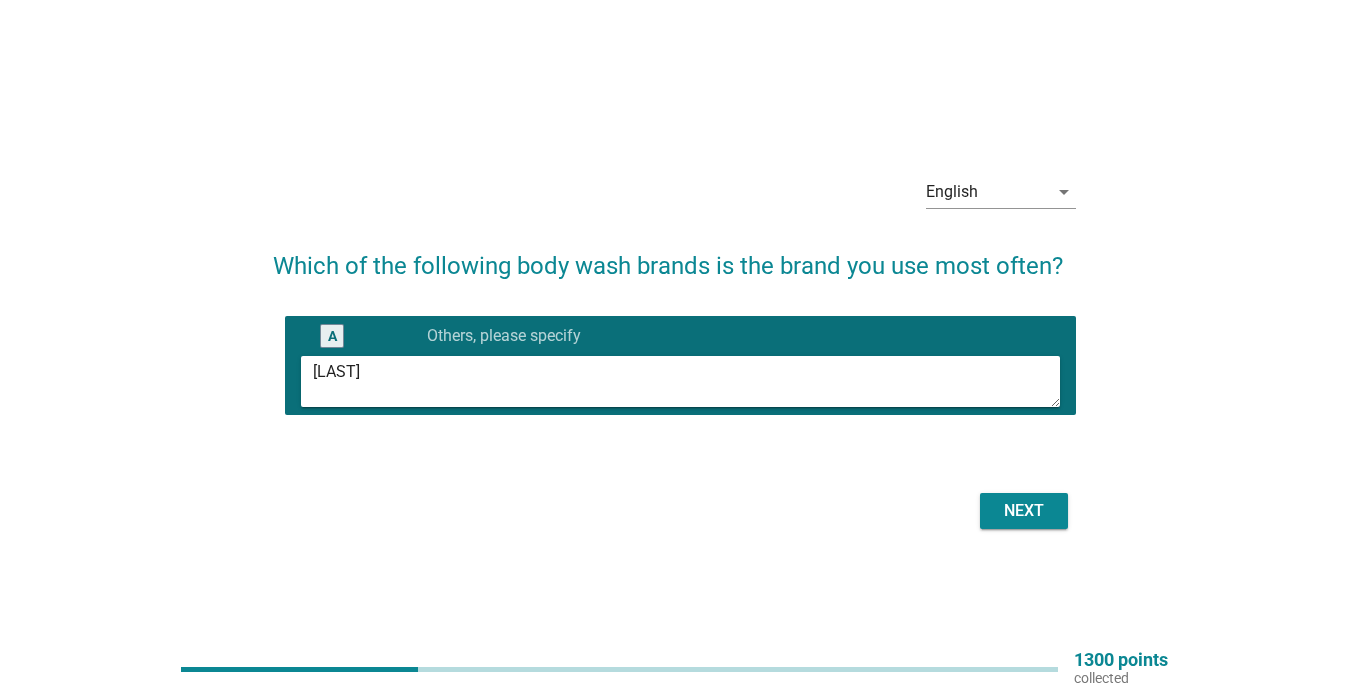 type on "[LAST]" 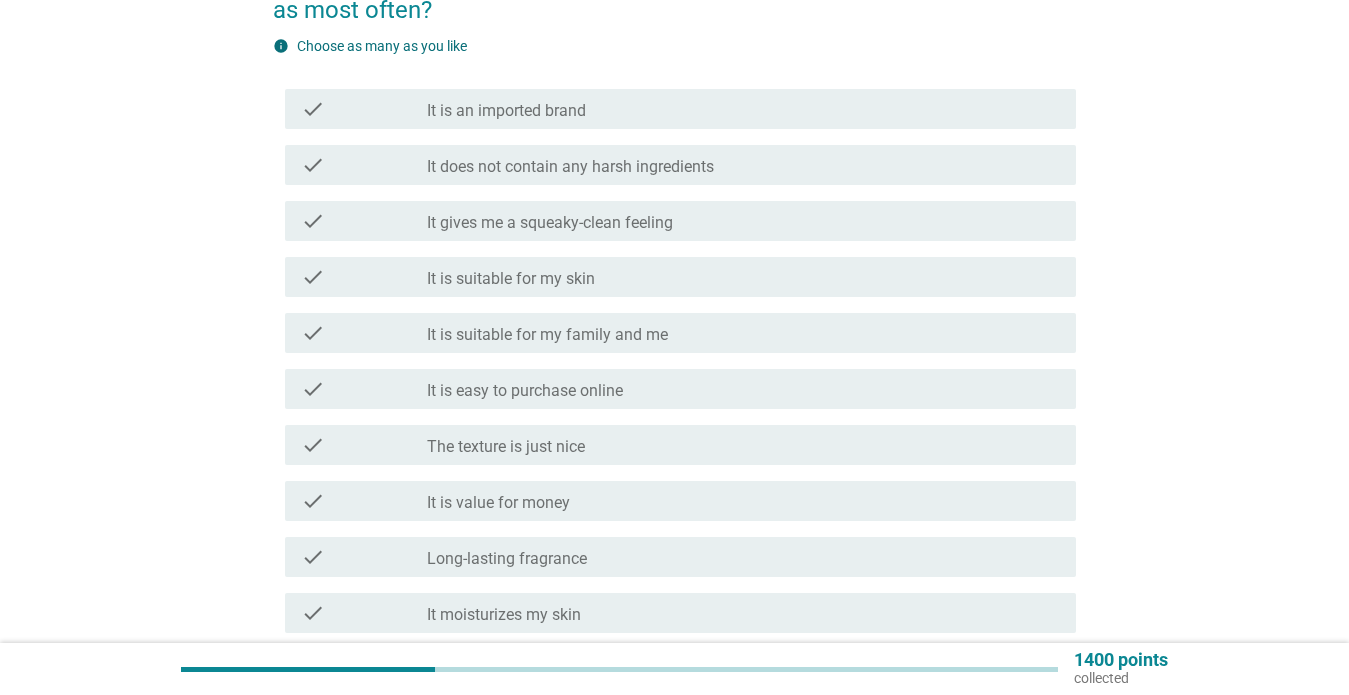 scroll, scrollTop: 227, scrollLeft: 0, axis: vertical 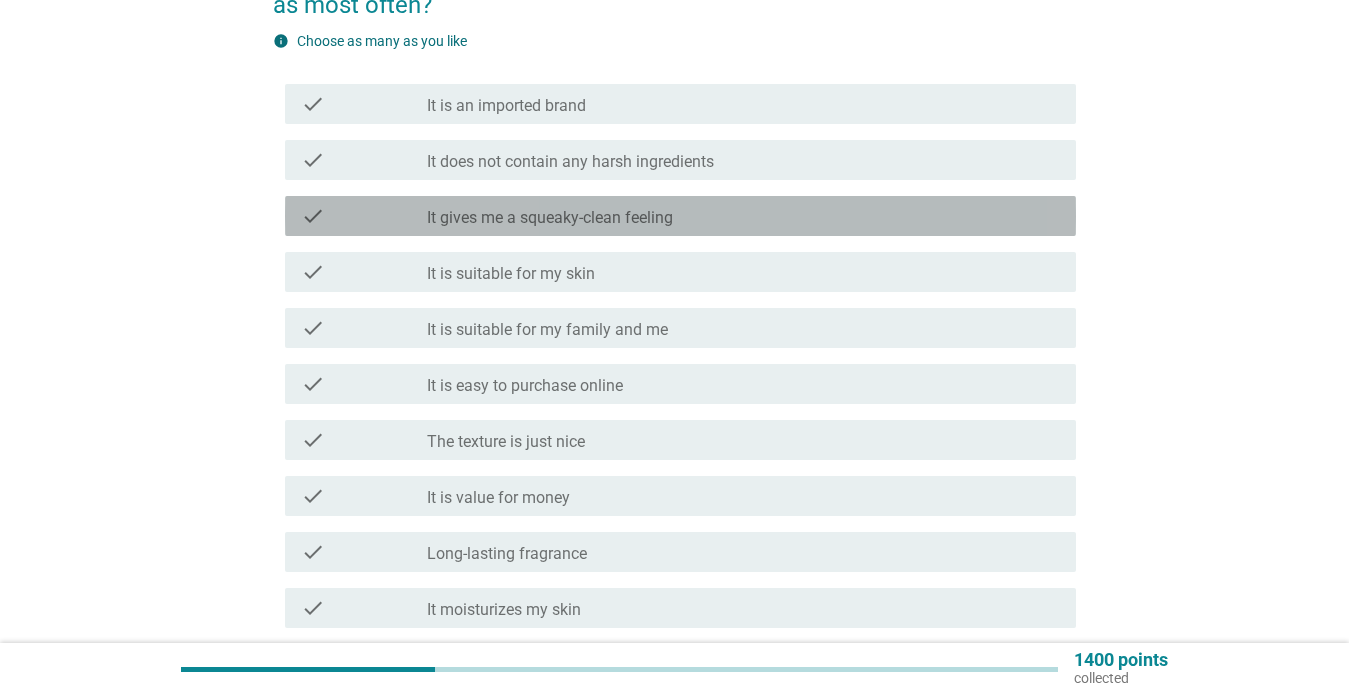 click on "check     check_box_outline_blank It gives me a squeaky-clean feeling" at bounding box center (680, 216) 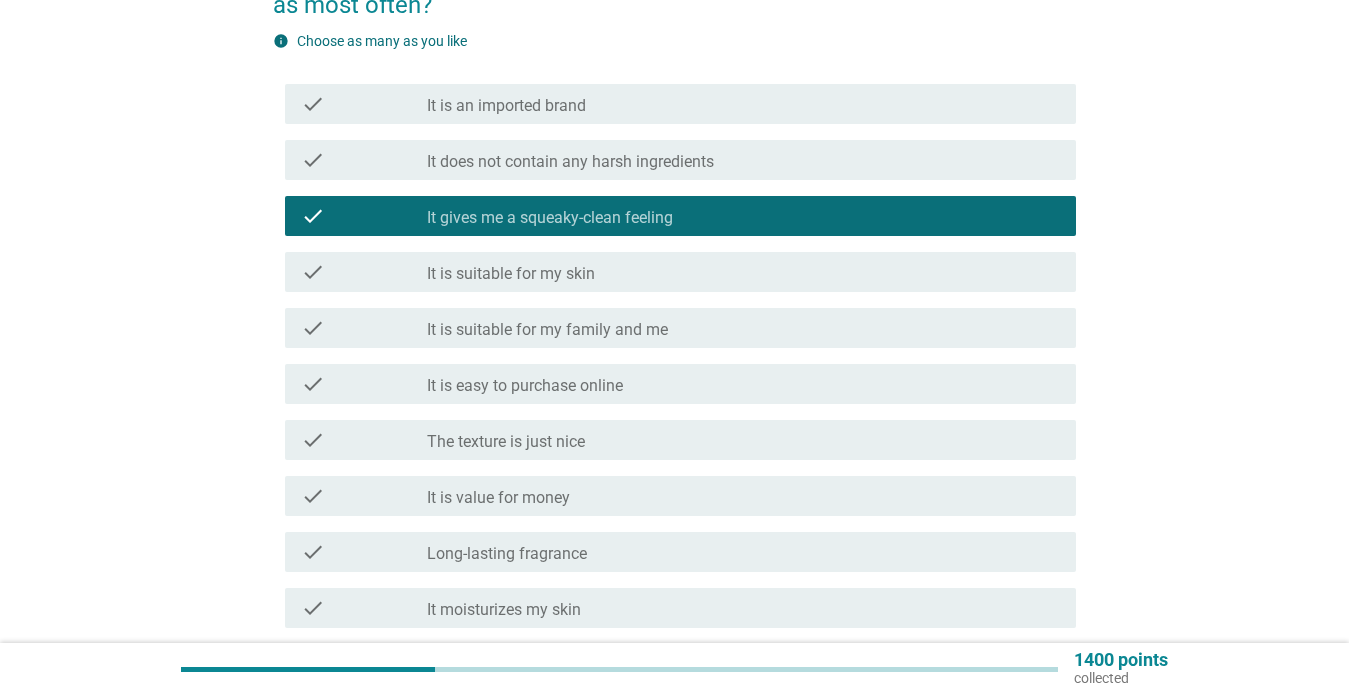 click on "It is suitable for my skin" at bounding box center [511, 274] 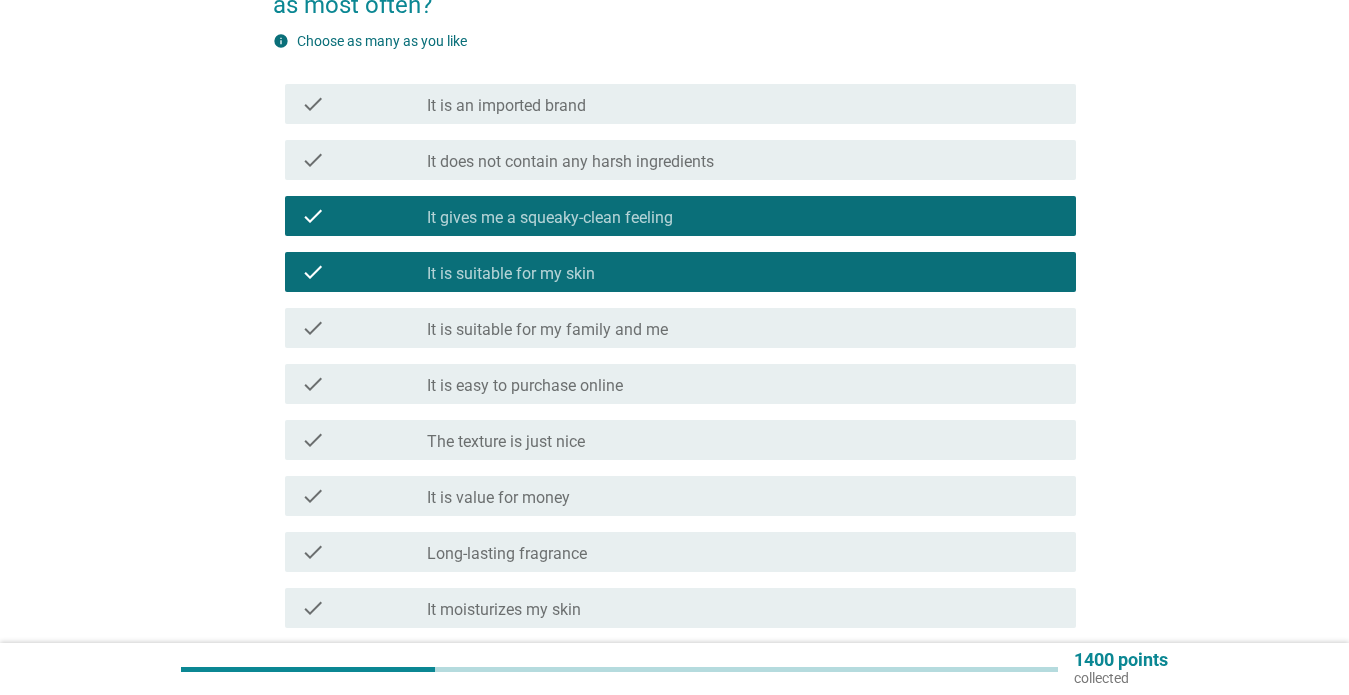 click on "check     check_box_outline_blank The texture is just nice" at bounding box center [680, 440] 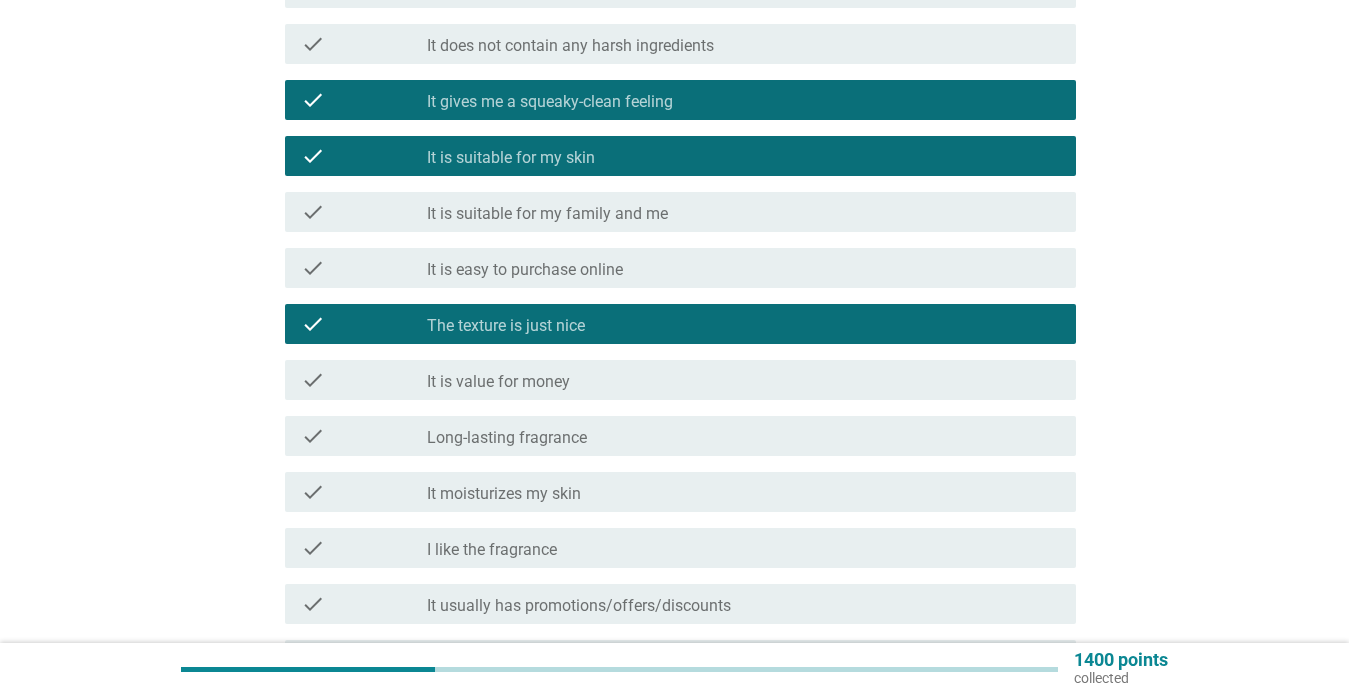 scroll, scrollTop: 368, scrollLeft: 0, axis: vertical 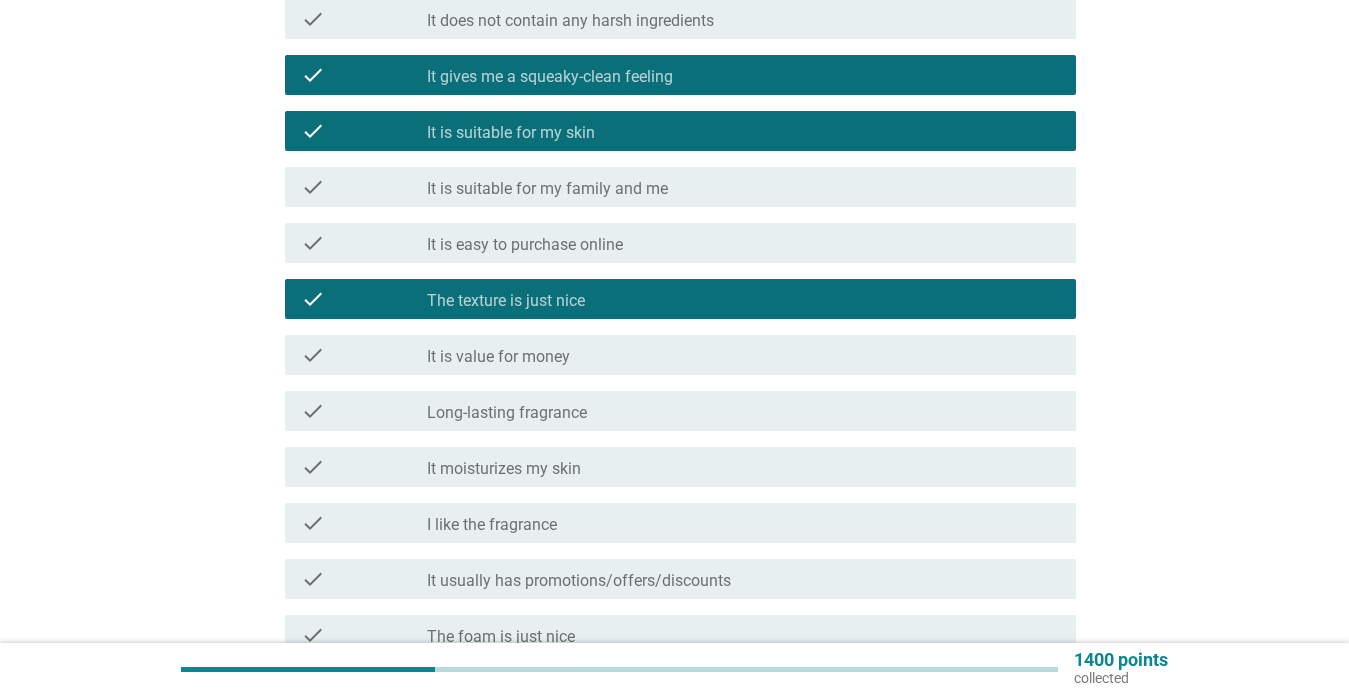 click on "check     check_box_outline_blank It is value for money" at bounding box center (680, 355) 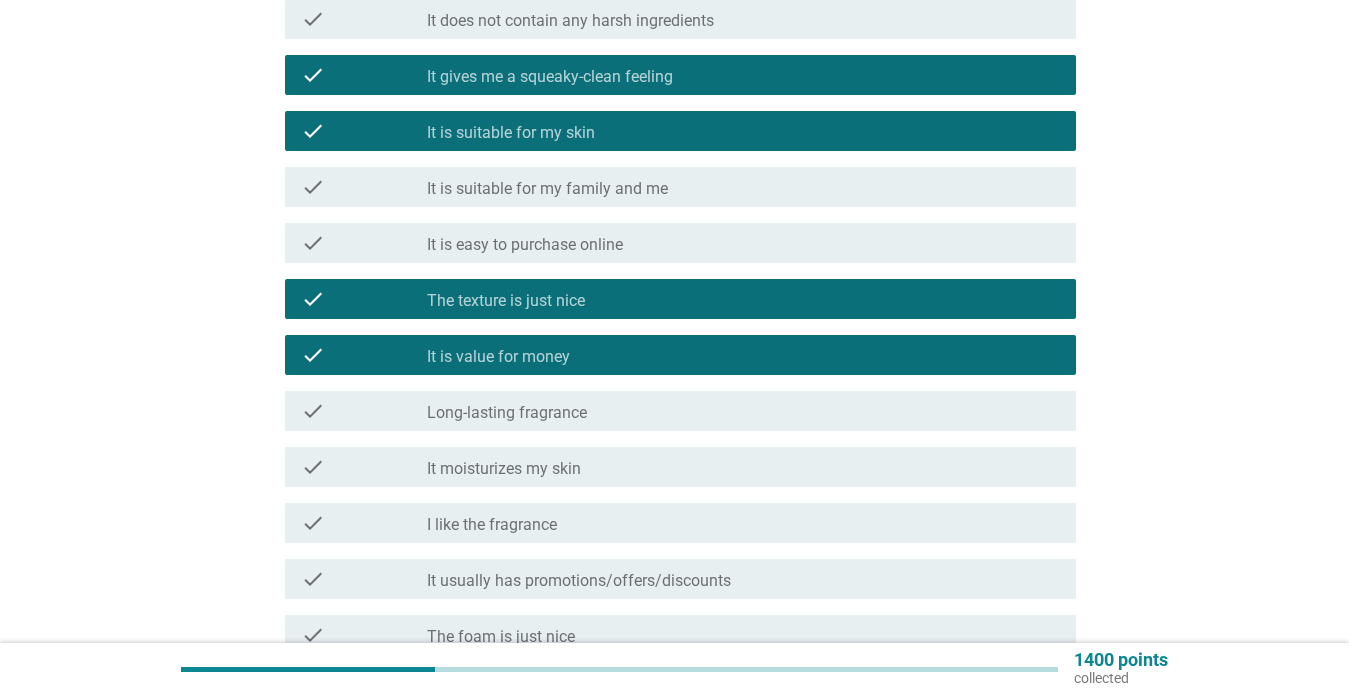 click on "Long-lasting fragrance" at bounding box center [507, 413] 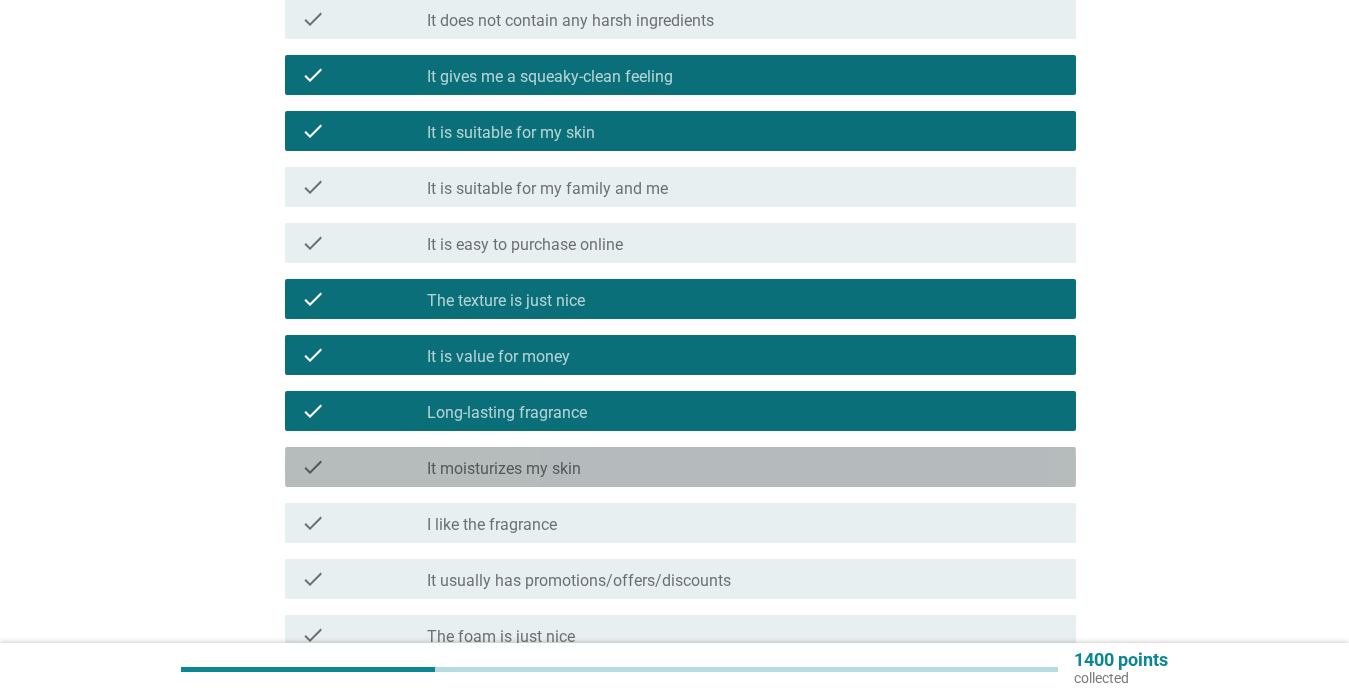 click on "It moisturizes my skin" at bounding box center (504, 469) 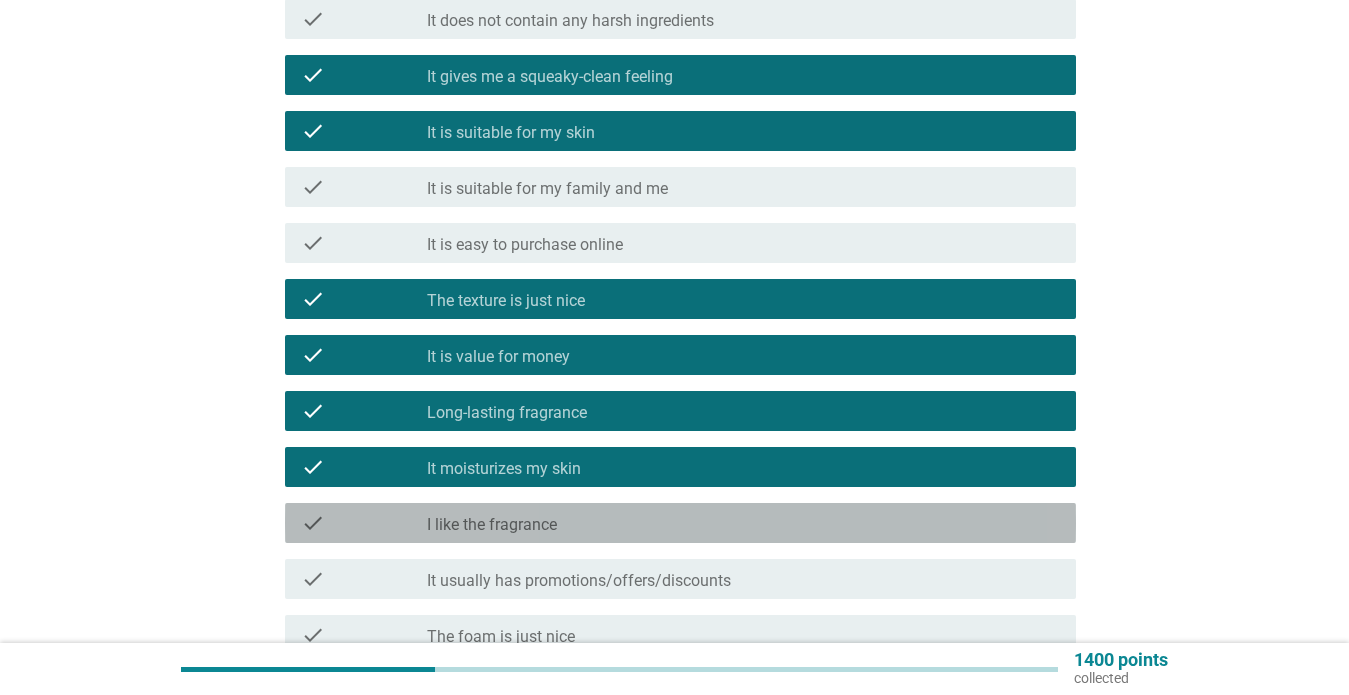 click on "check     check_box_outline_blank I like the fragrance" at bounding box center (680, 523) 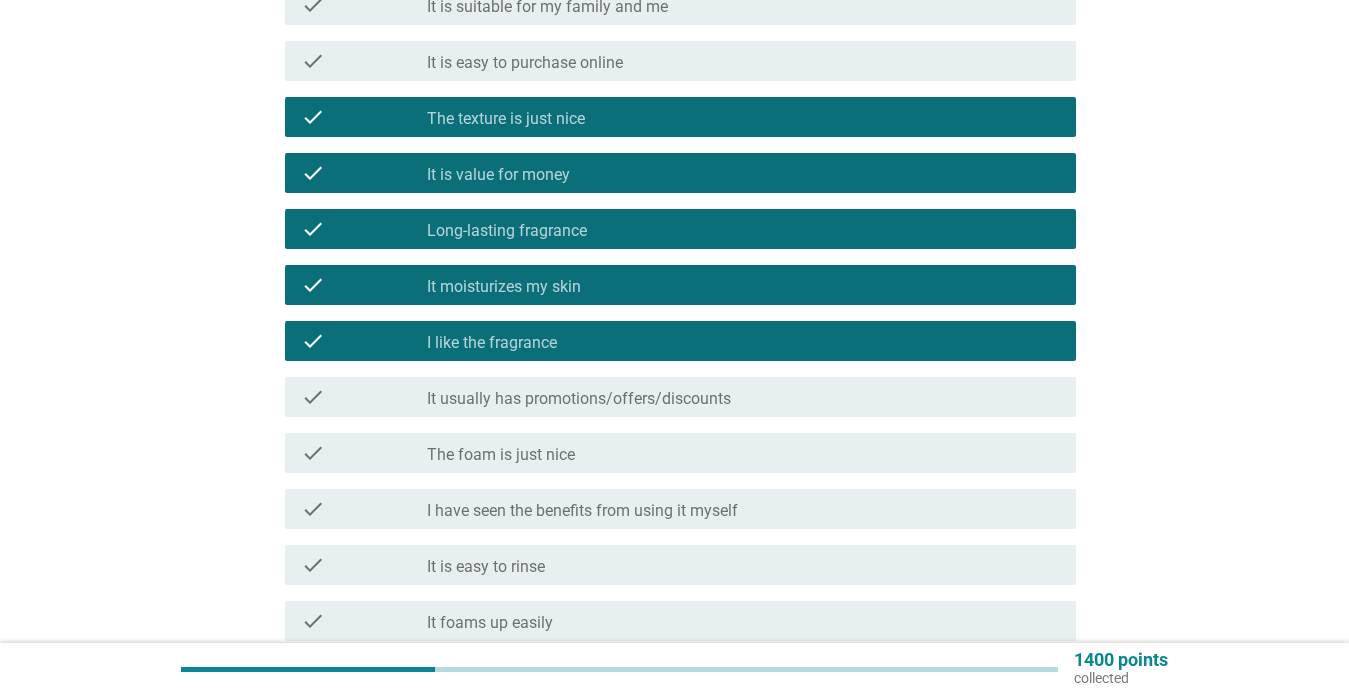 scroll, scrollTop: 575, scrollLeft: 0, axis: vertical 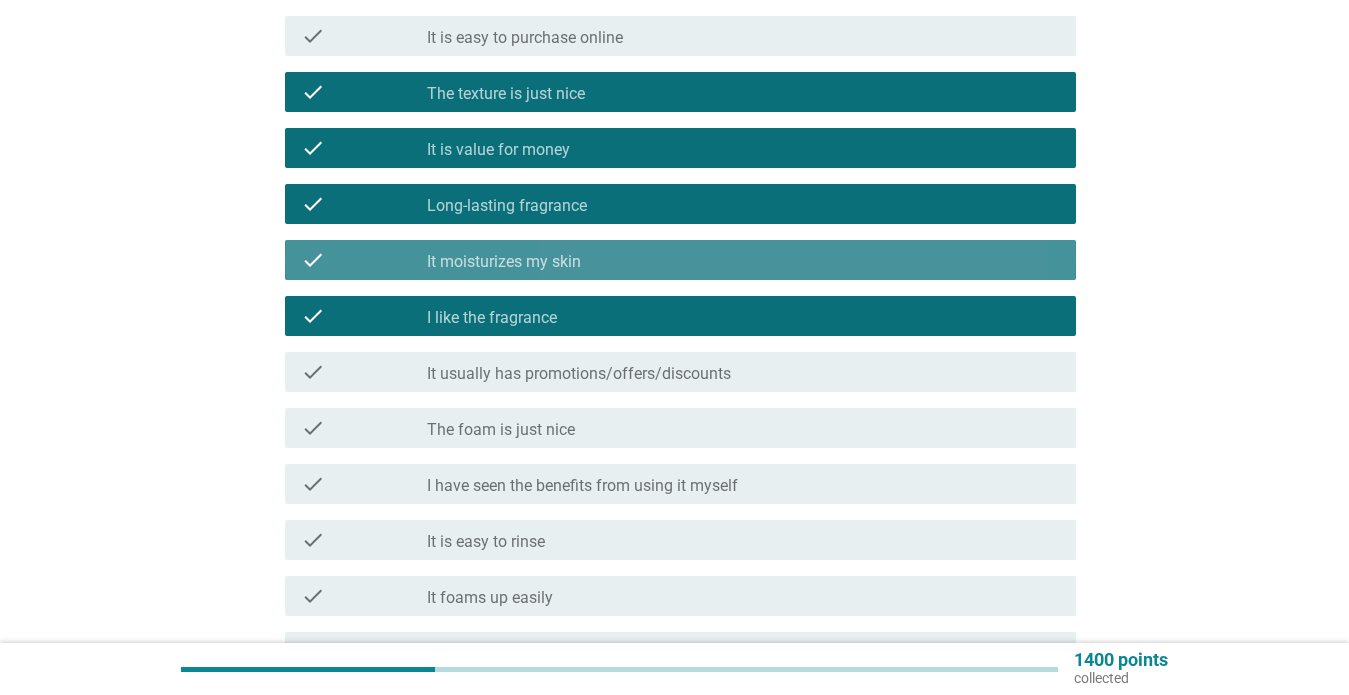click on "It moisturizes my skin" at bounding box center (504, 262) 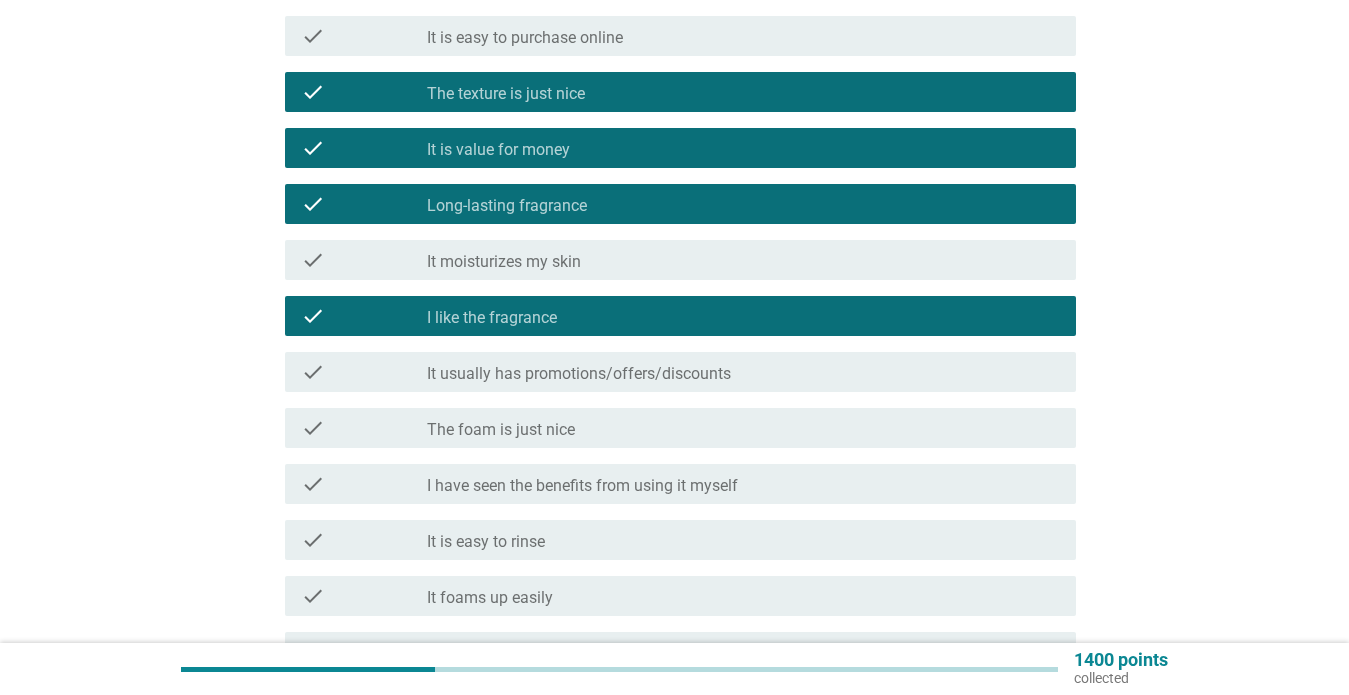click on "It usually has promotions/offers/discounts" at bounding box center [579, 374] 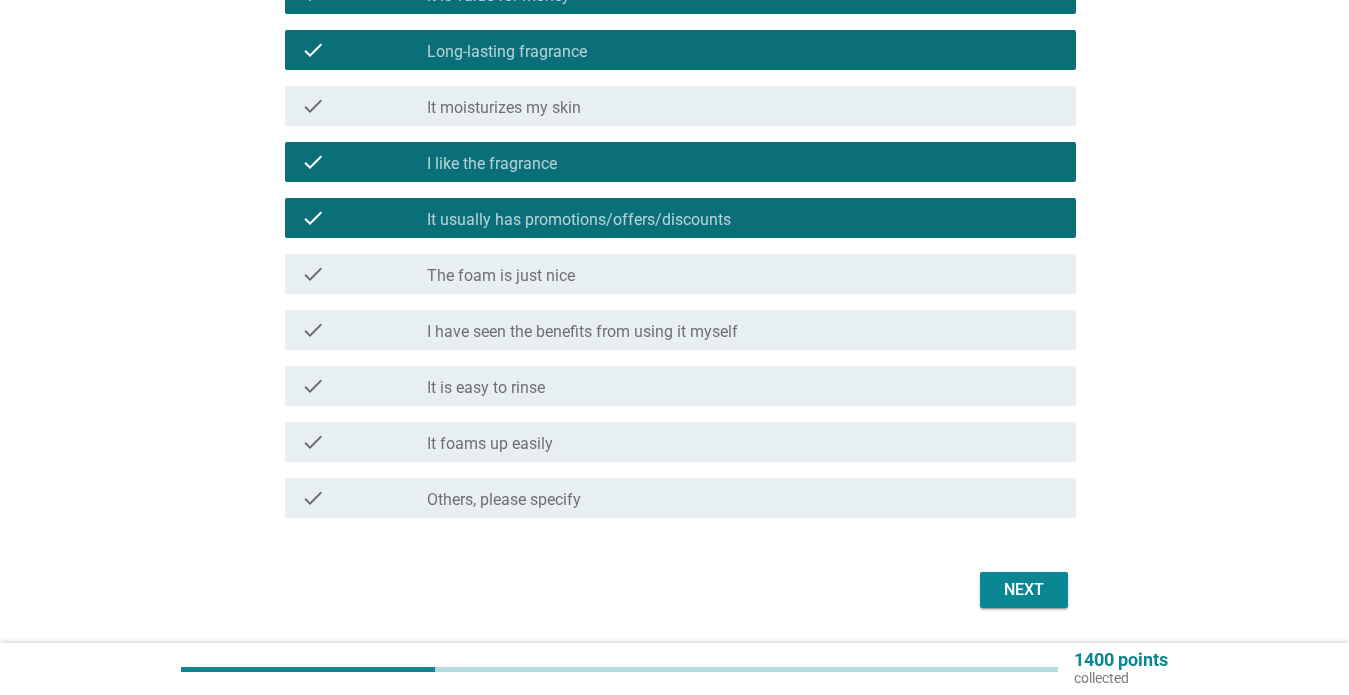 scroll, scrollTop: 734, scrollLeft: 0, axis: vertical 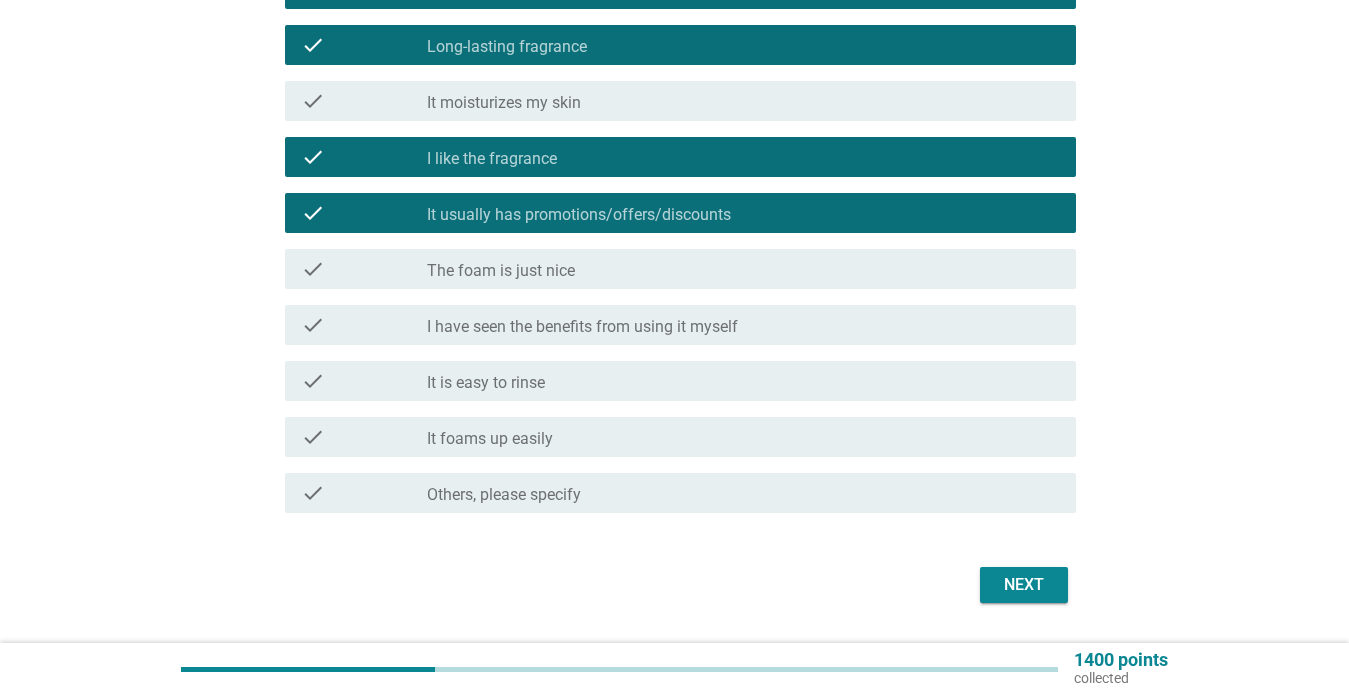 click on "check     check_box_outline_blank The foam is just nice" at bounding box center [680, 269] 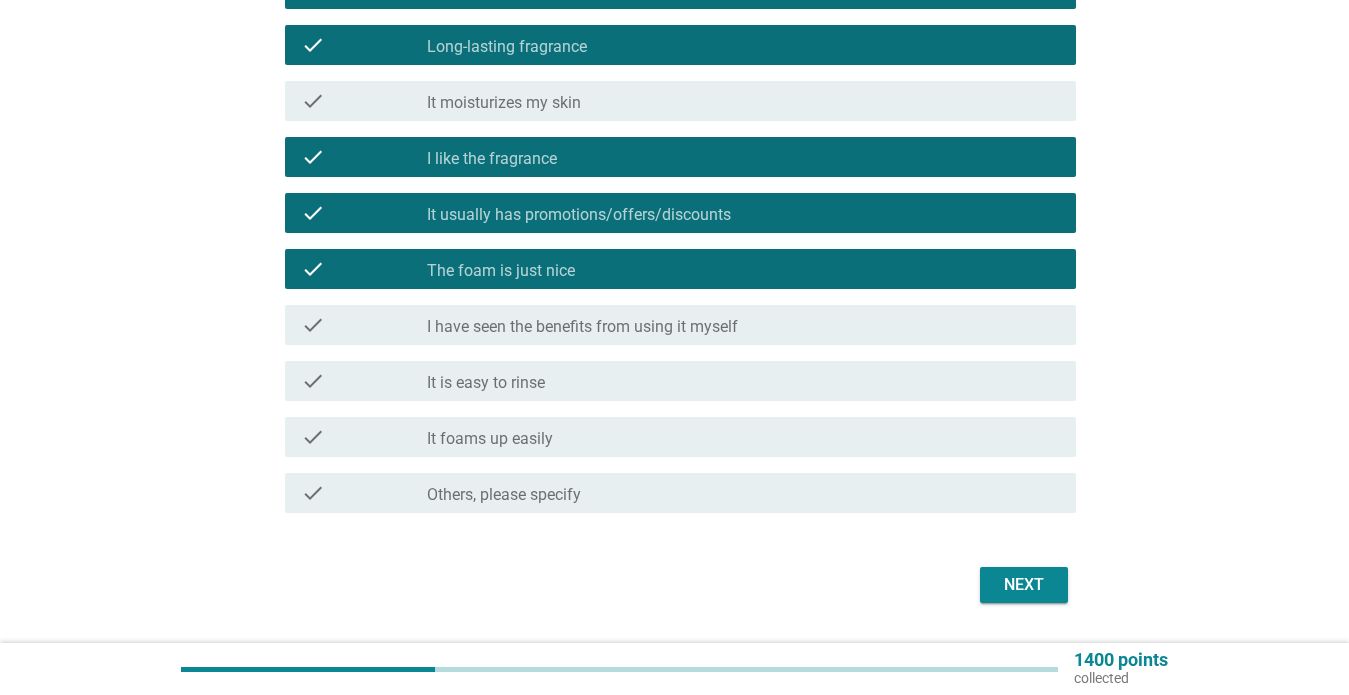 click on "check_box_outline_blank It is easy to rinse" at bounding box center [743, 381] 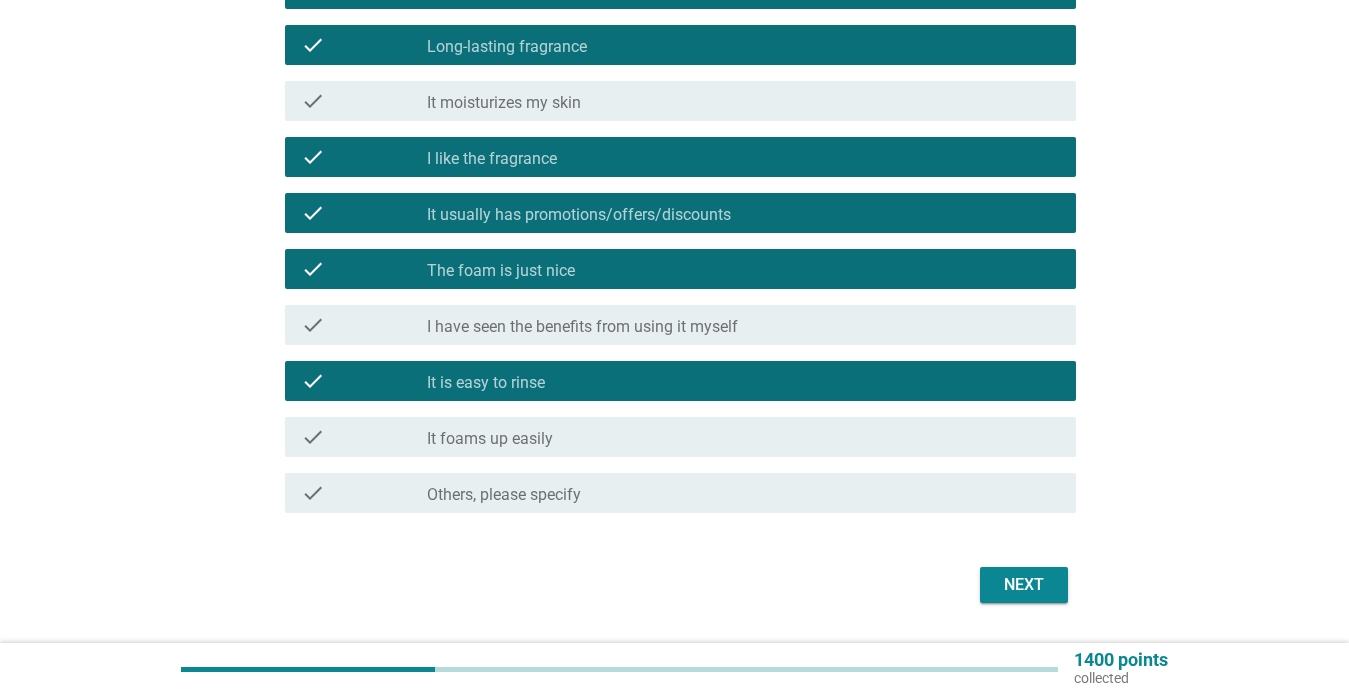 click on "check_box_outline_blank It foams up easily" at bounding box center (743, 437) 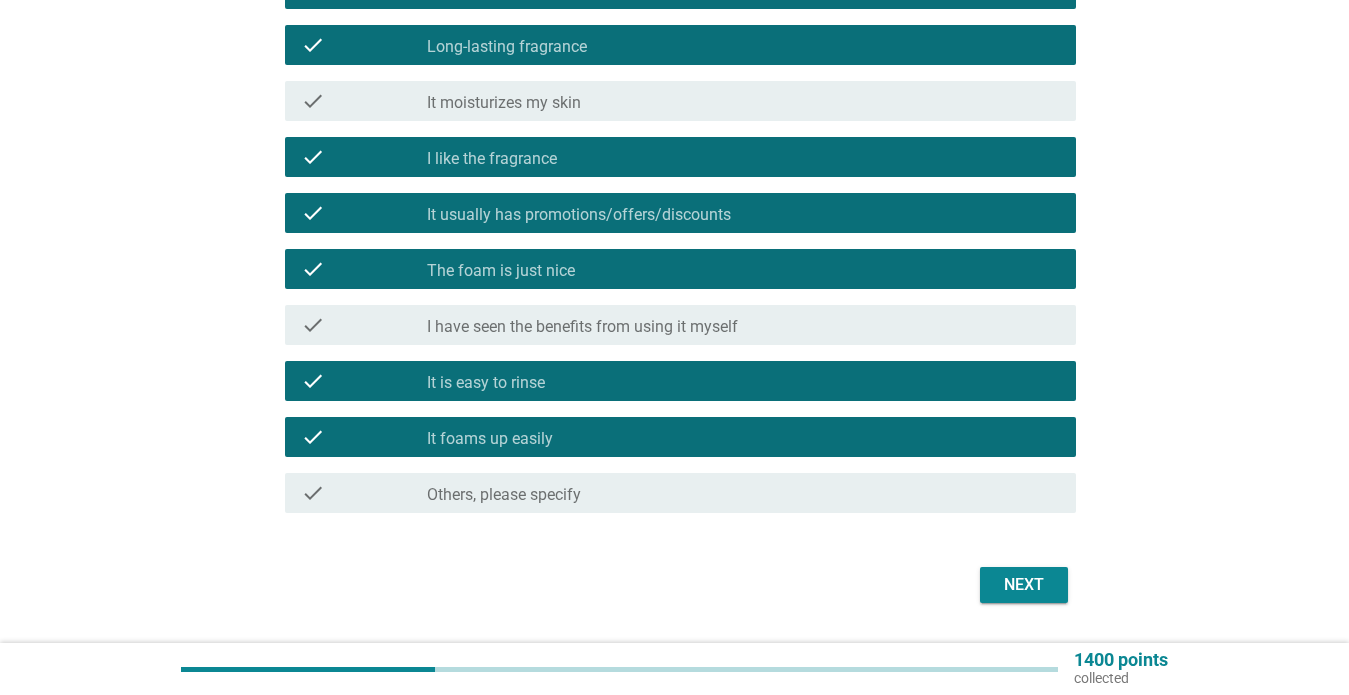 click on "I have seen the benefits from using it myself" at bounding box center [582, 327] 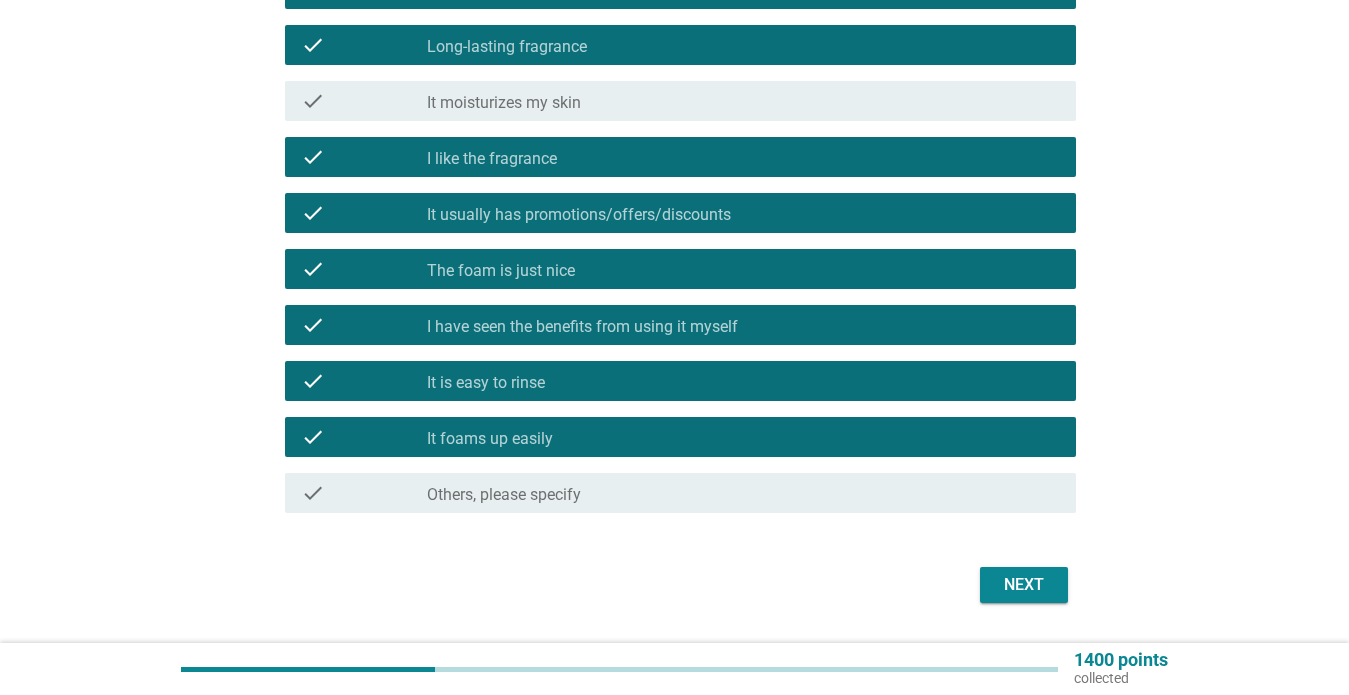 click on "Next" at bounding box center (1024, 585) 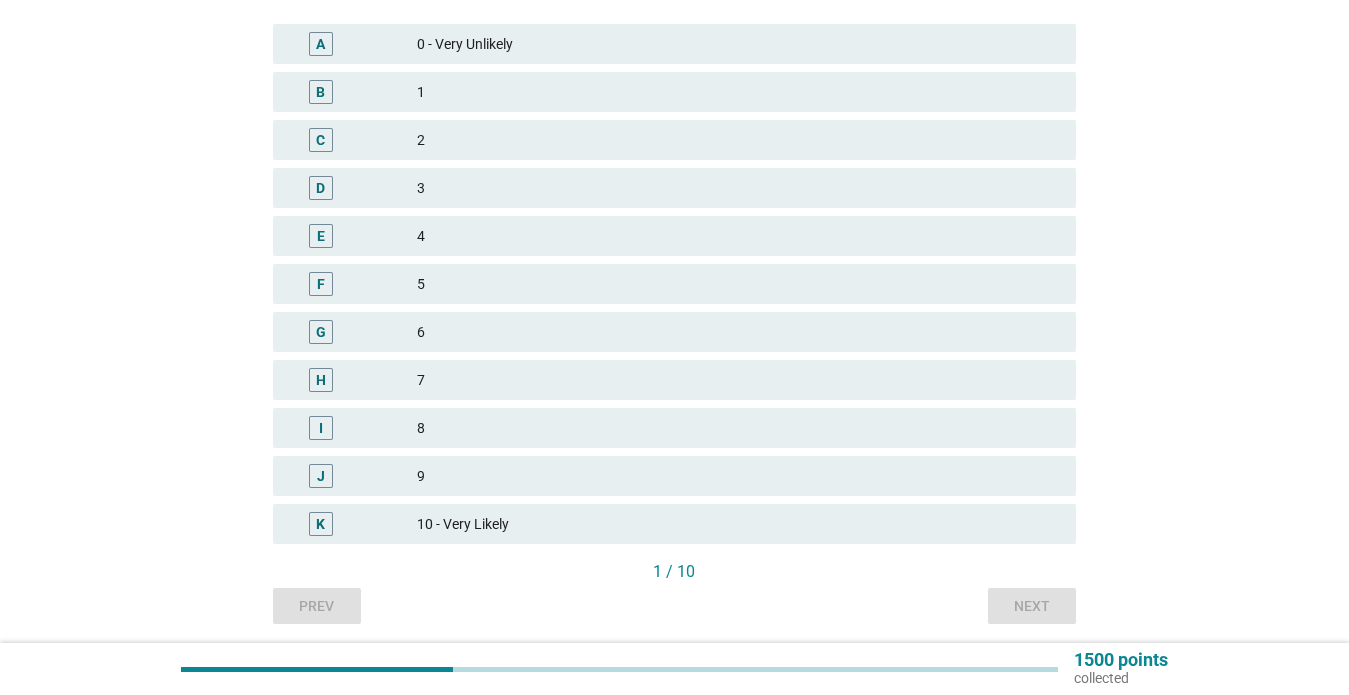 scroll, scrollTop: 407, scrollLeft: 0, axis: vertical 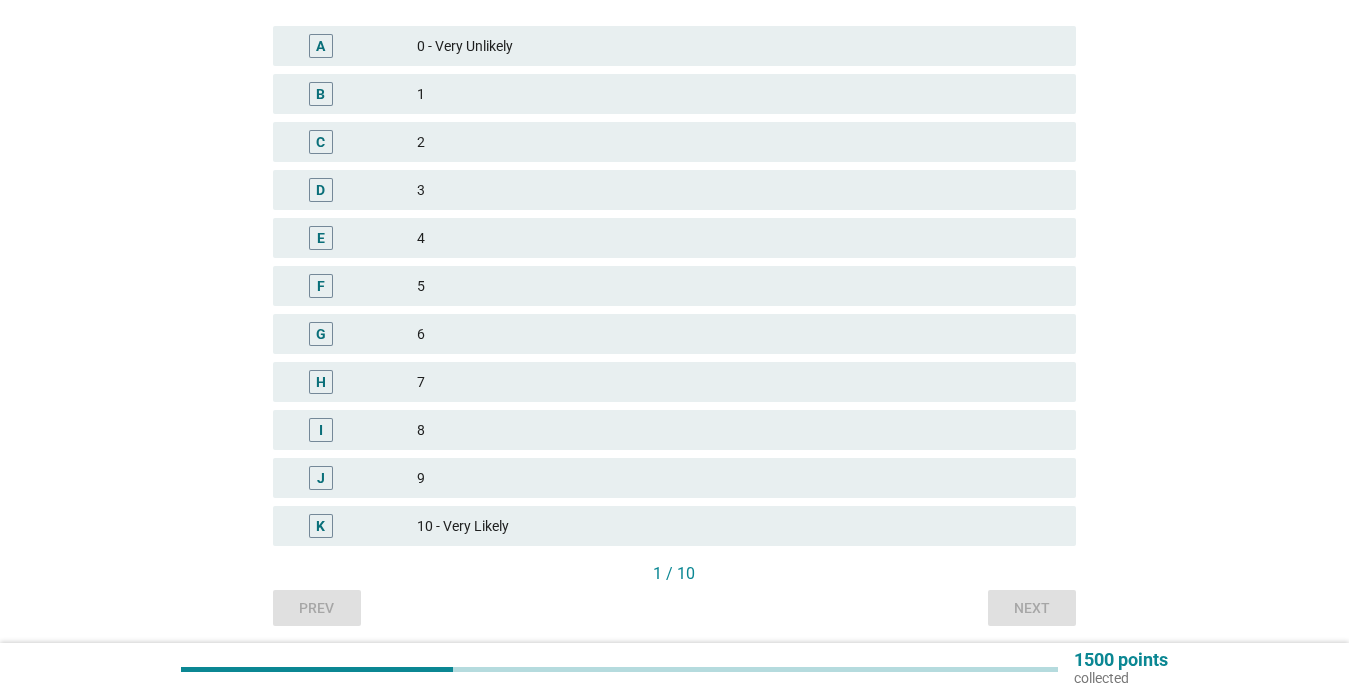 click on "5" at bounding box center (738, 286) 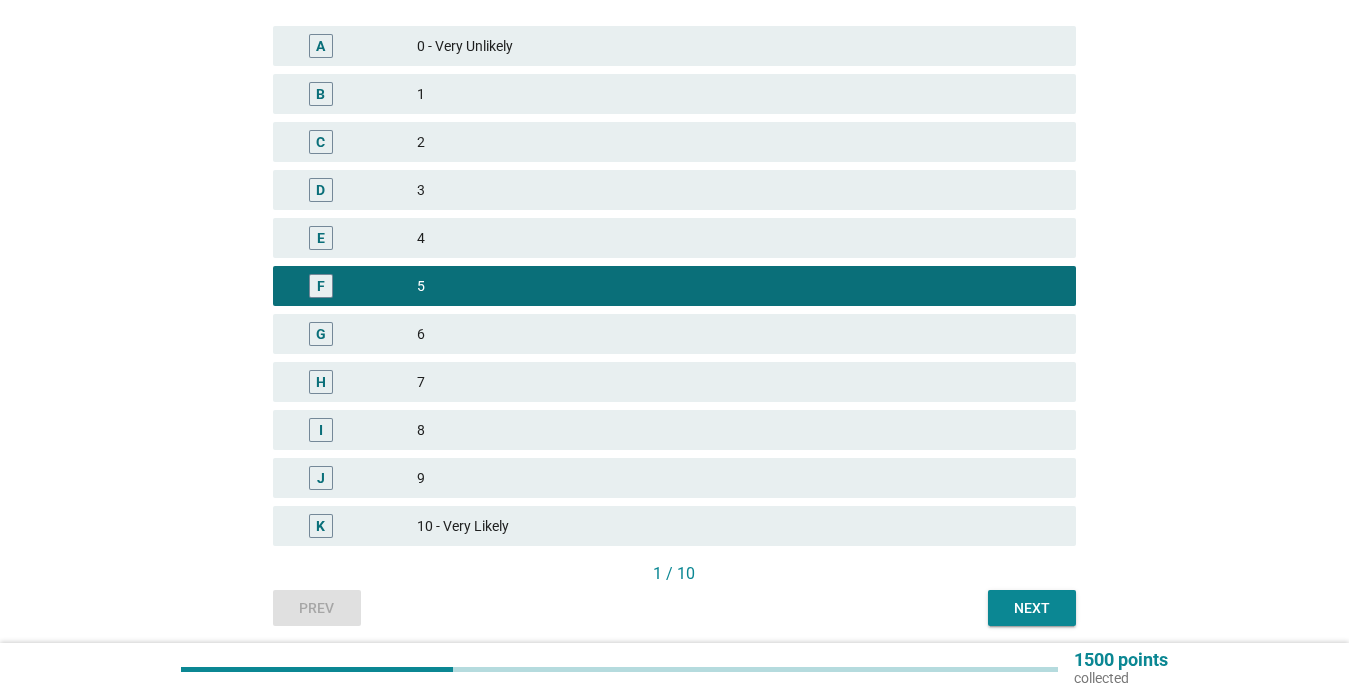 click on "Next" at bounding box center (1032, 608) 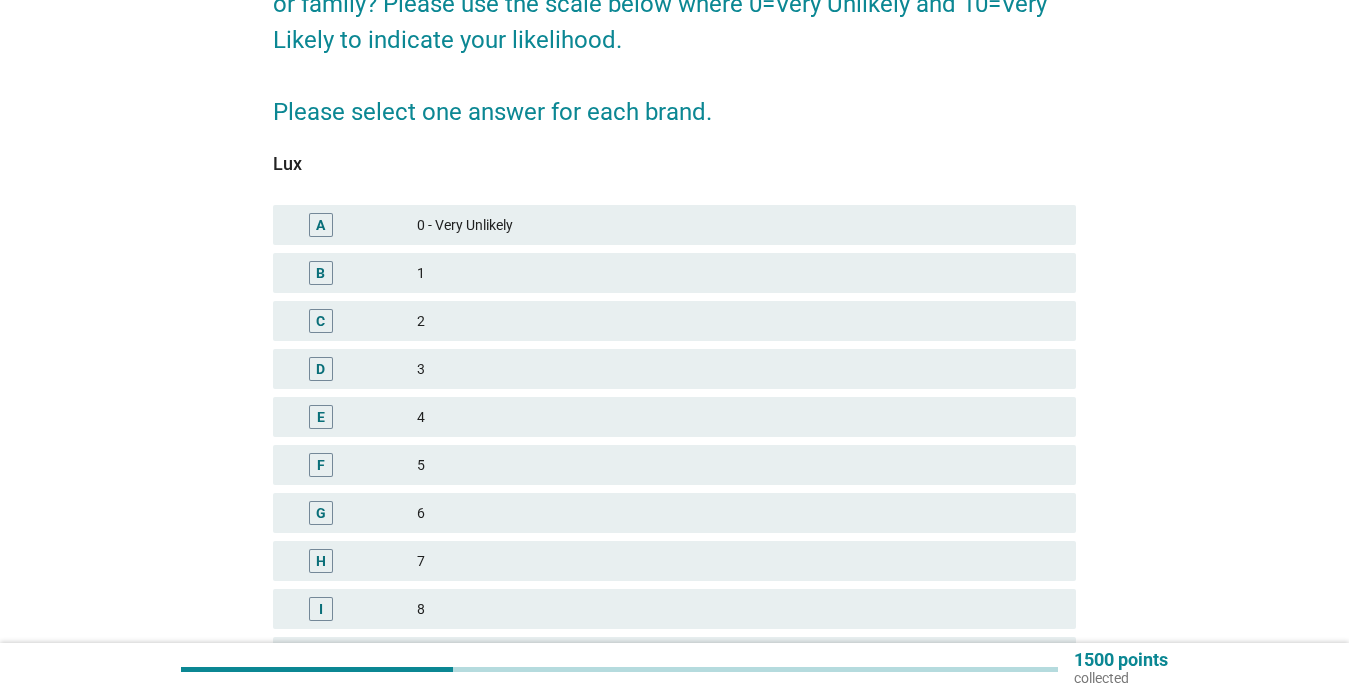 scroll, scrollTop: 231, scrollLeft: 0, axis: vertical 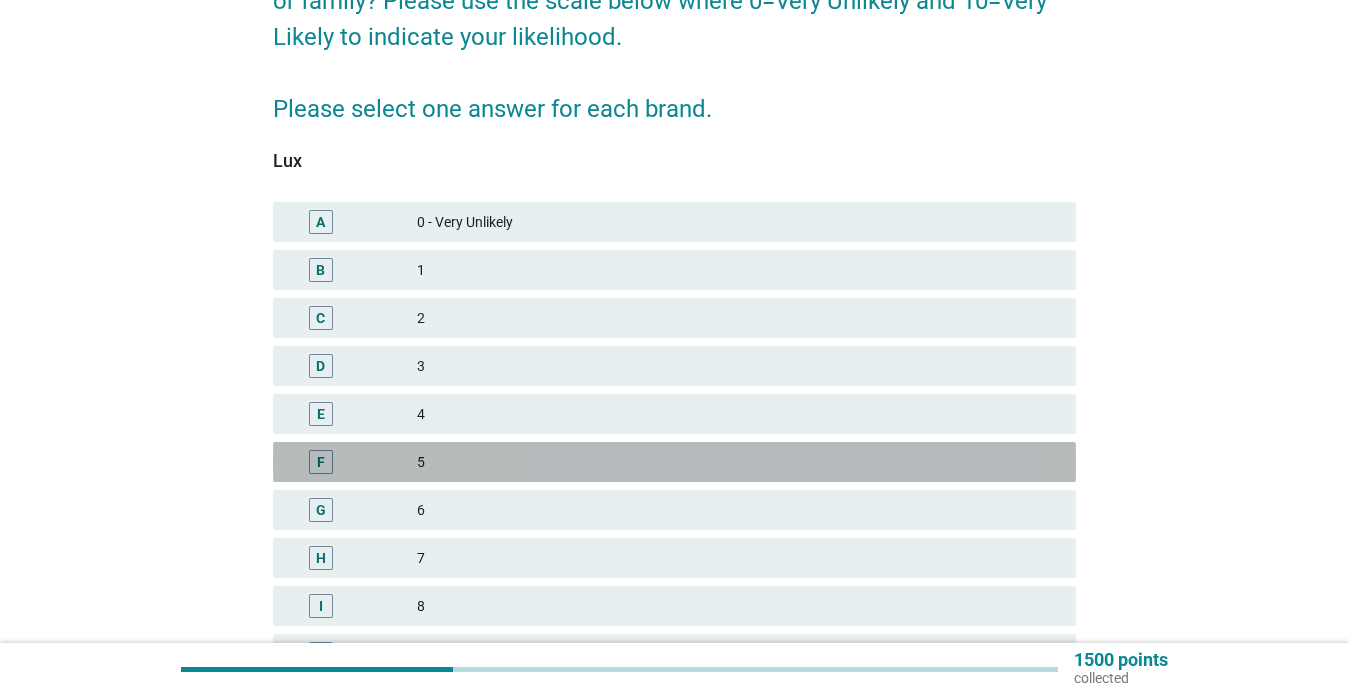 click on "5" at bounding box center [738, 462] 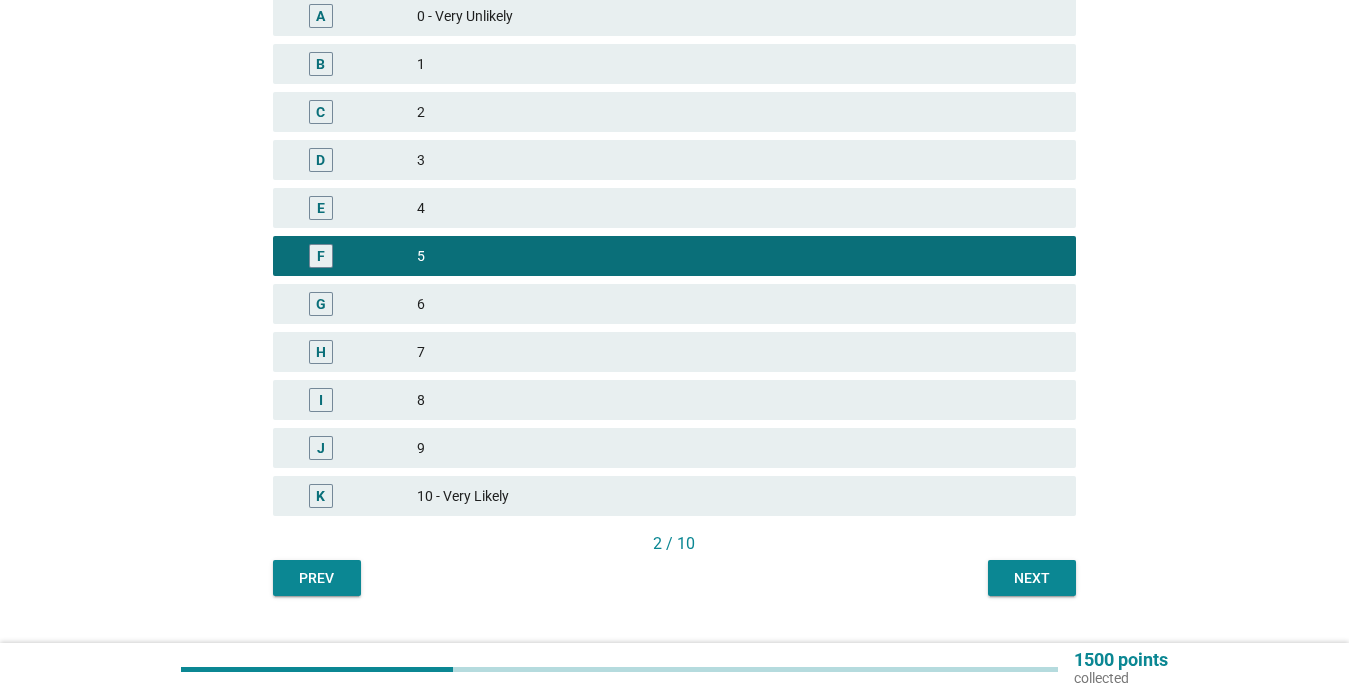 scroll, scrollTop: 439, scrollLeft: 0, axis: vertical 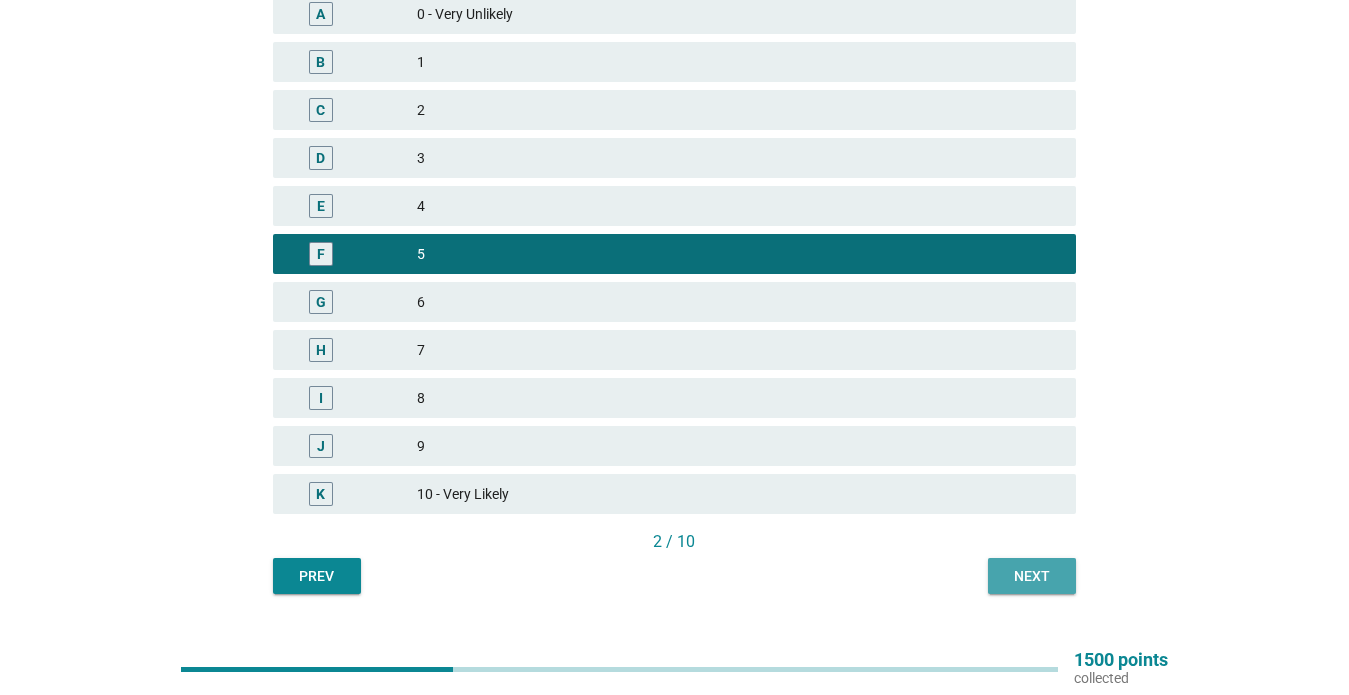 click on "Next" at bounding box center [1032, 576] 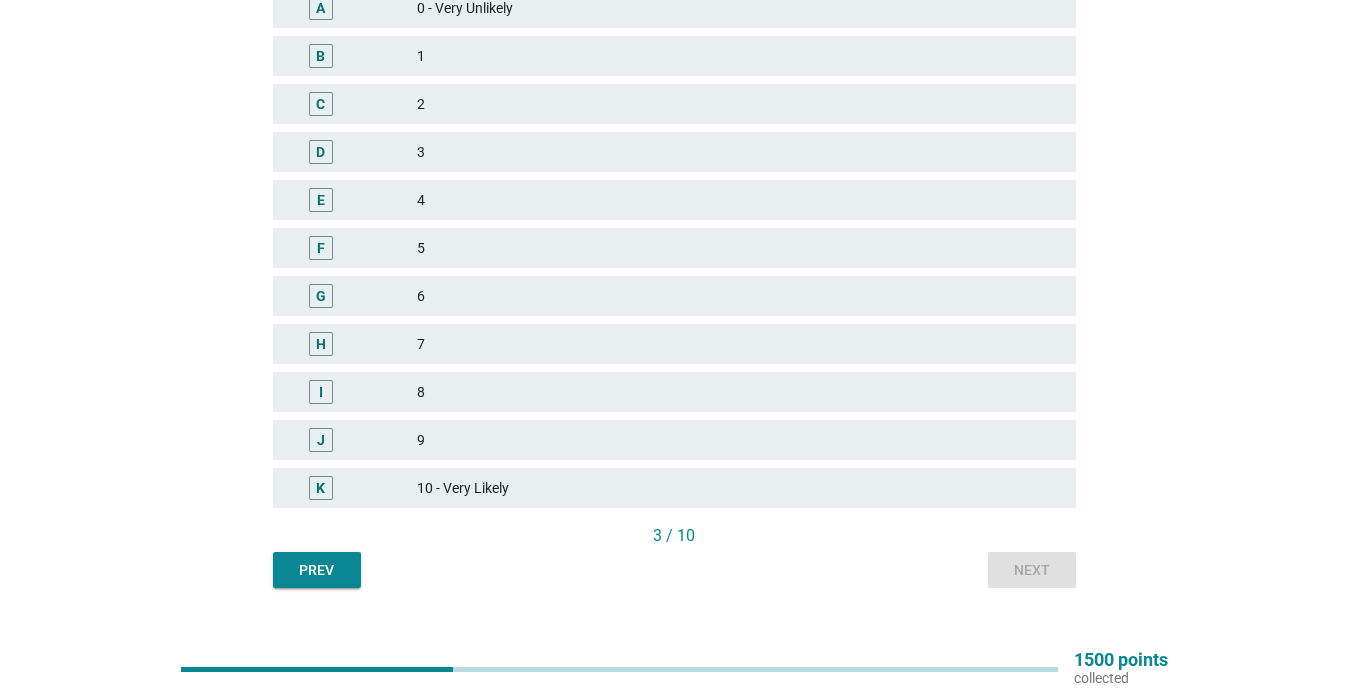 scroll, scrollTop: 439, scrollLeft: 0, axis: vertical 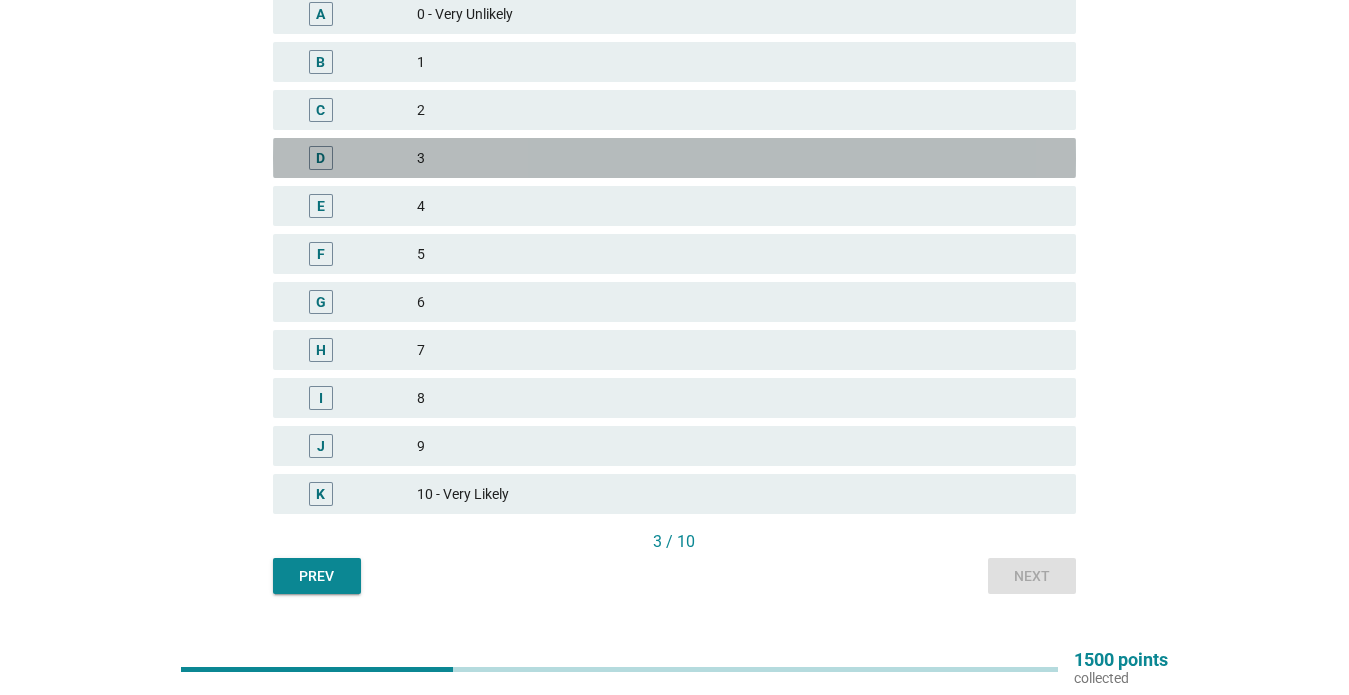 click on "3" at bounding box center (738, 158) 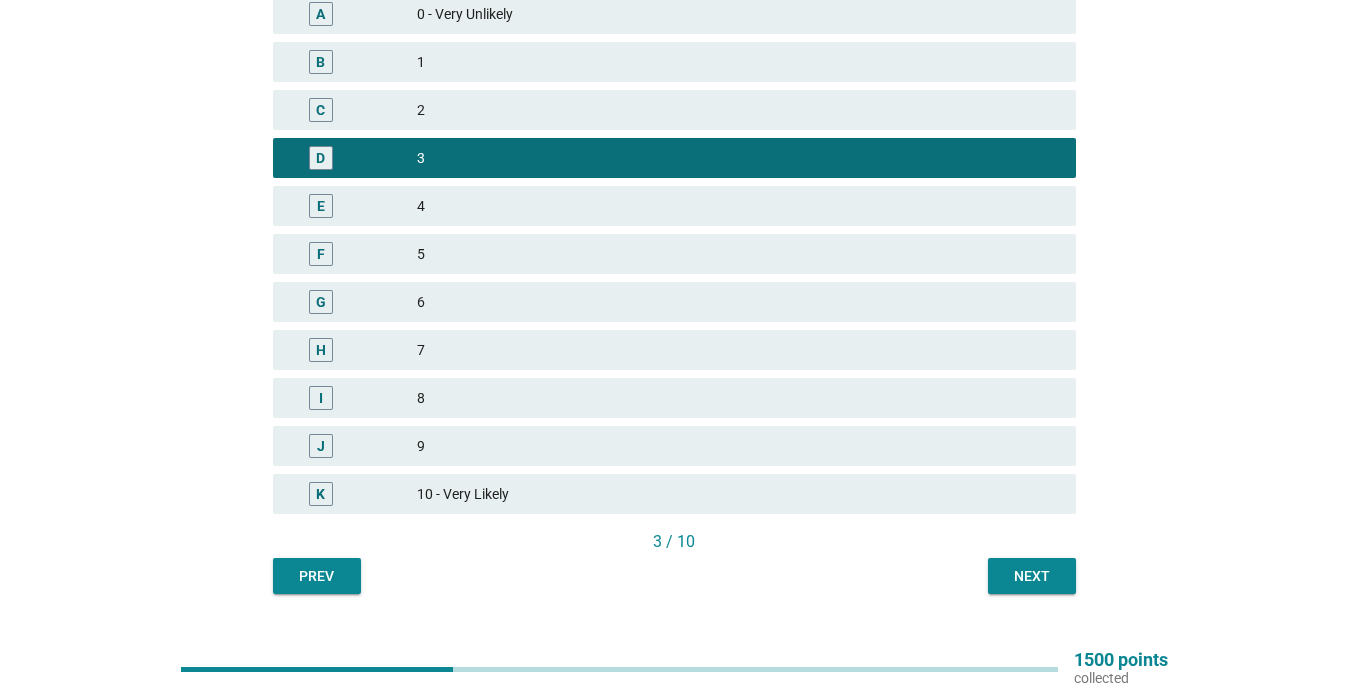 click on "Next" at bounding box center (1032, 576) 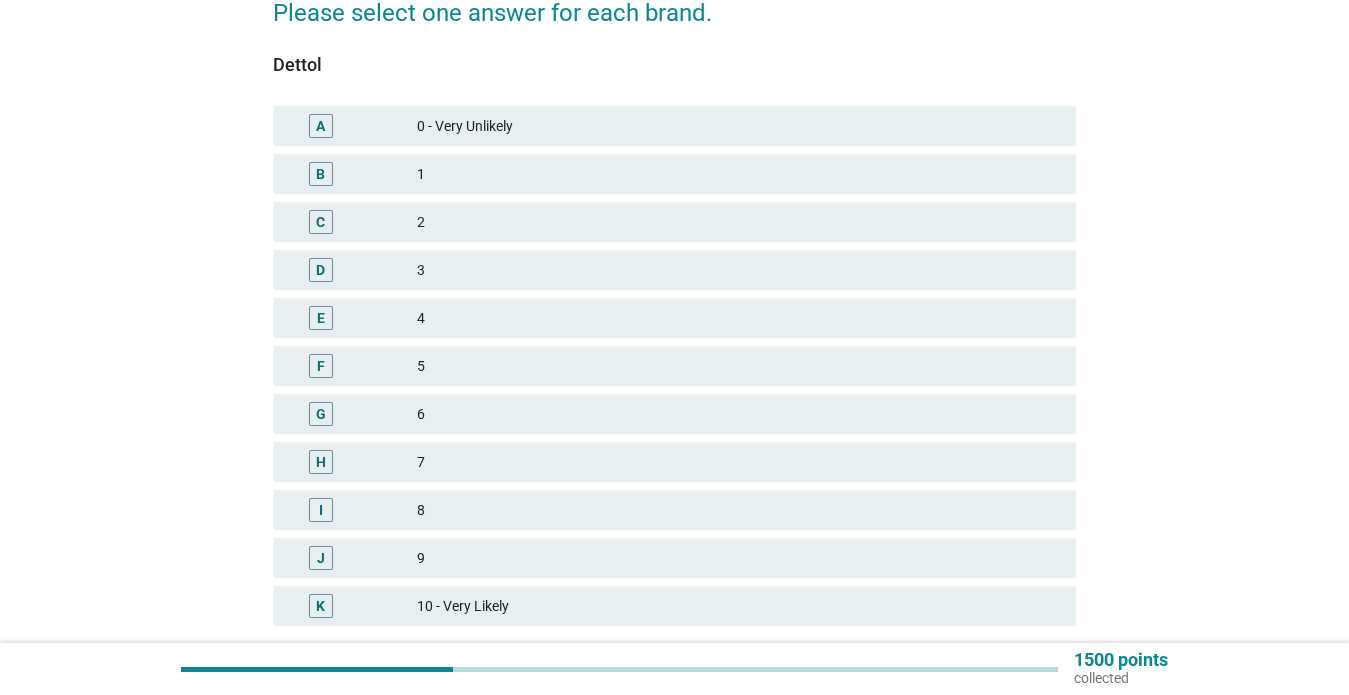 scroll, scrollTop: 331, scrollLeft: 0, axis: vertical 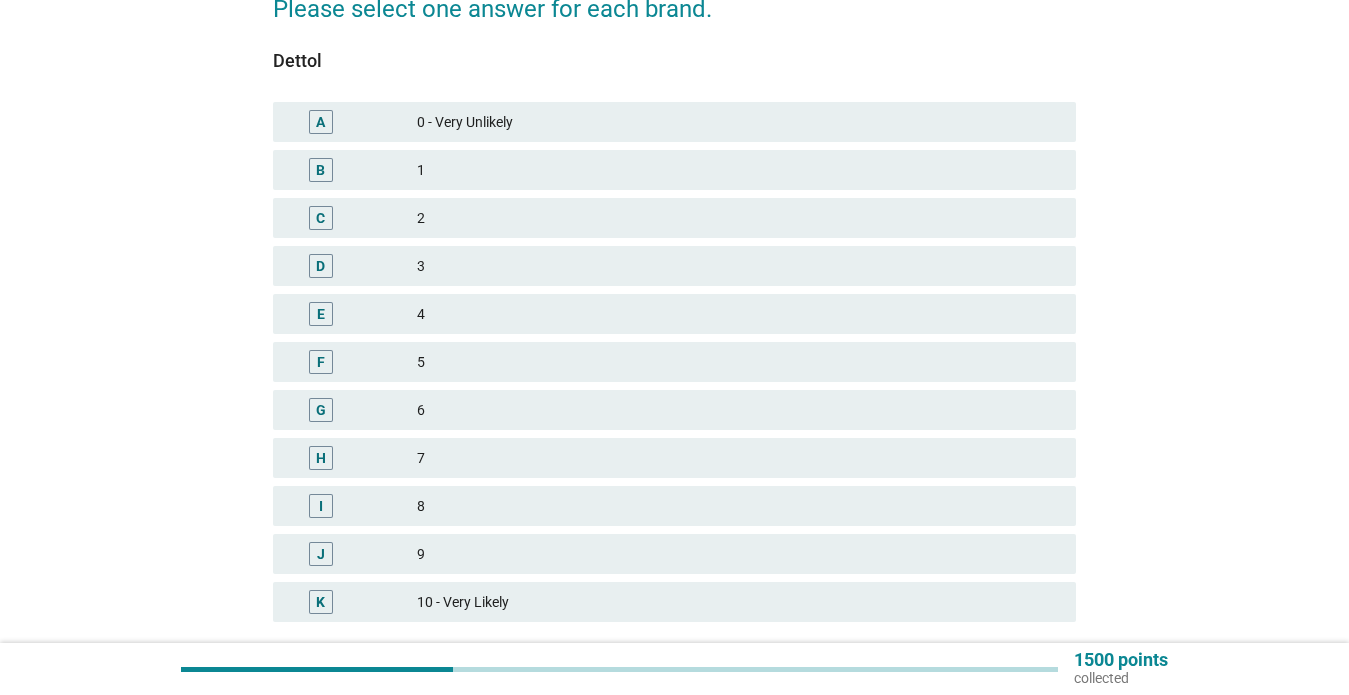 click on "F   5" at bounding box center [674, 362] 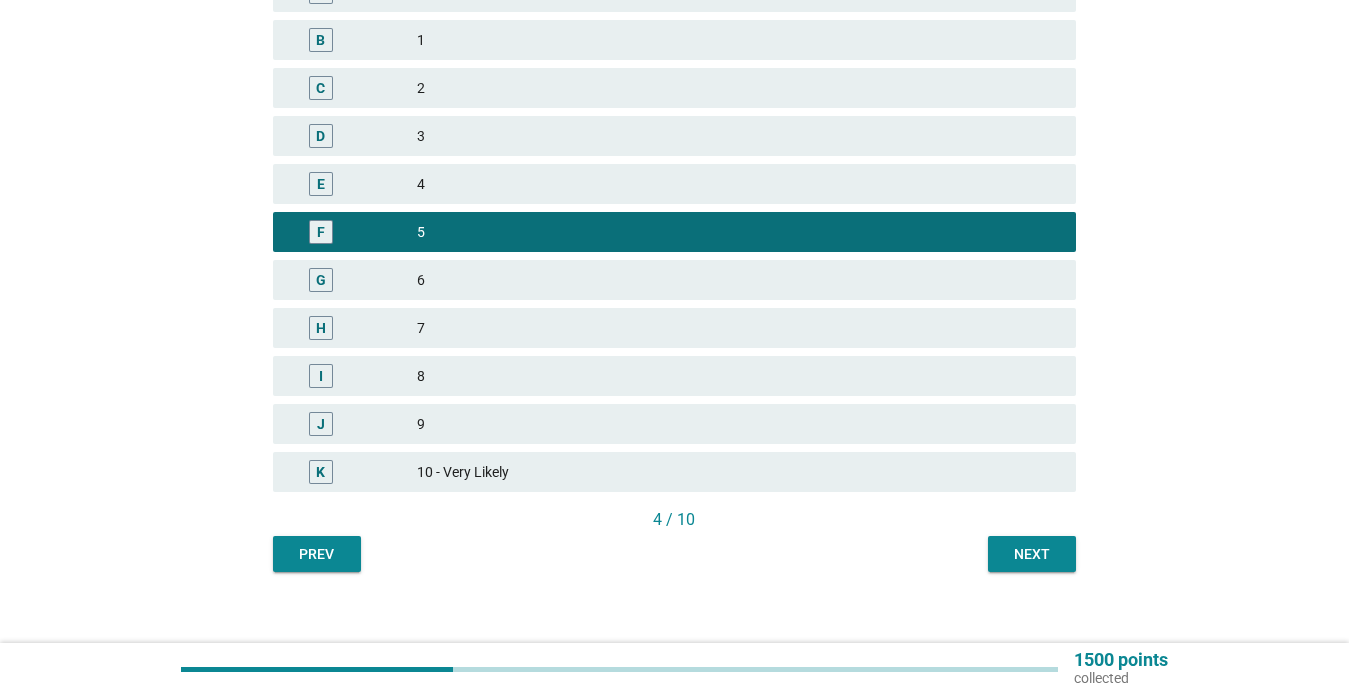 scroll, scrollTop: 480, scrollLeft: 0, axis: vertical 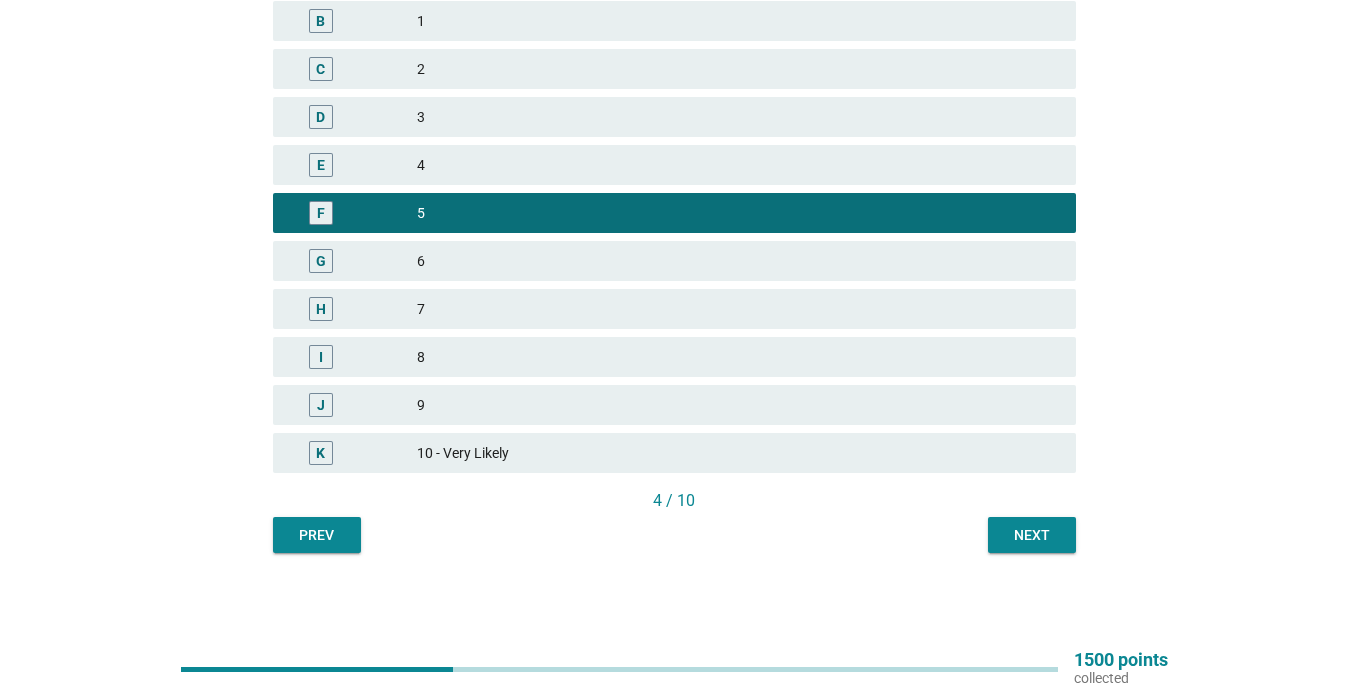 click on "Prev   Next" at bounding box center [674, 535] 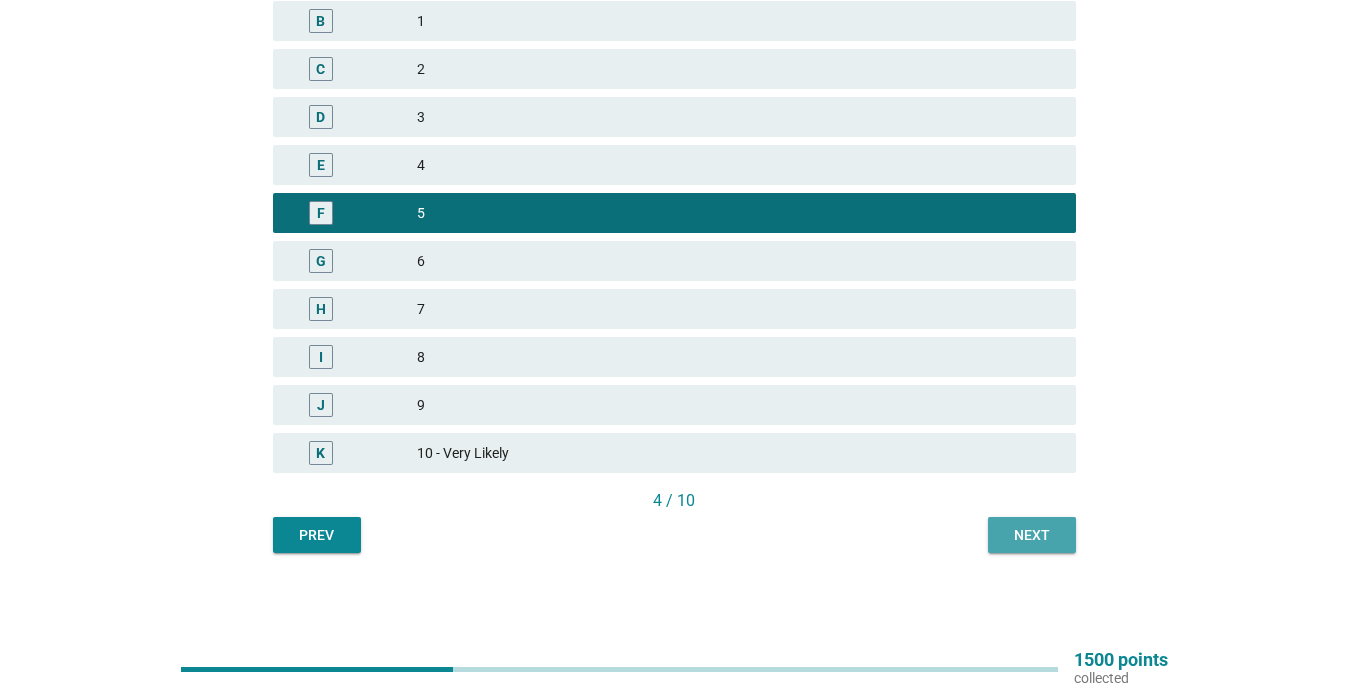 click on "Next" at bounding box center [1032, 535] 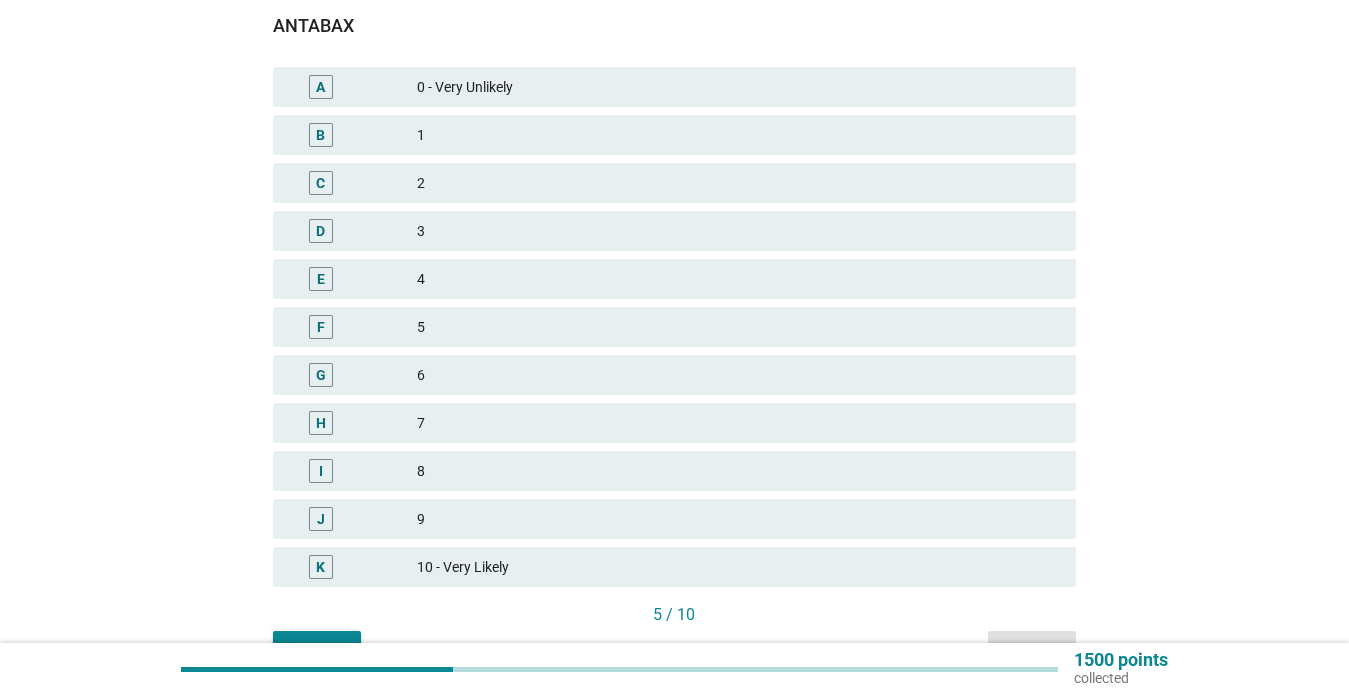 scroll, scrollTop: 364, scrollLeft: 0, axis: vertical 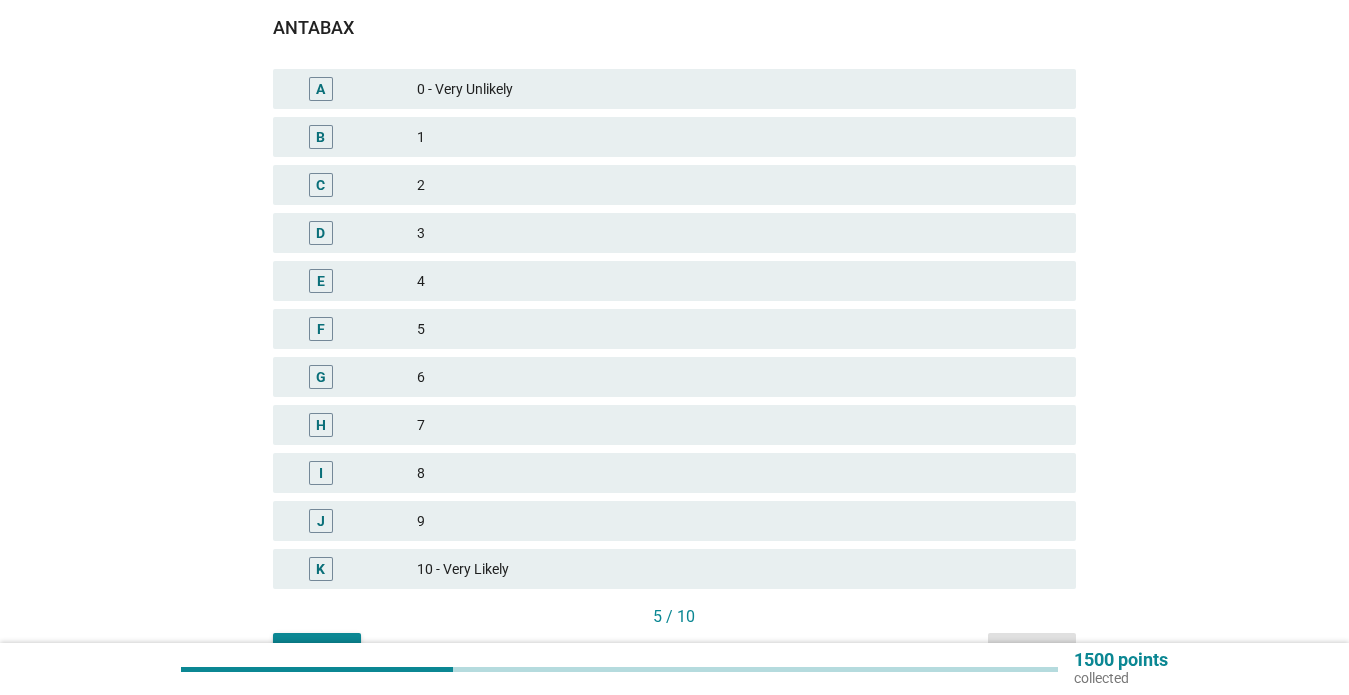 click on "5" at bounding box center (738, 329) 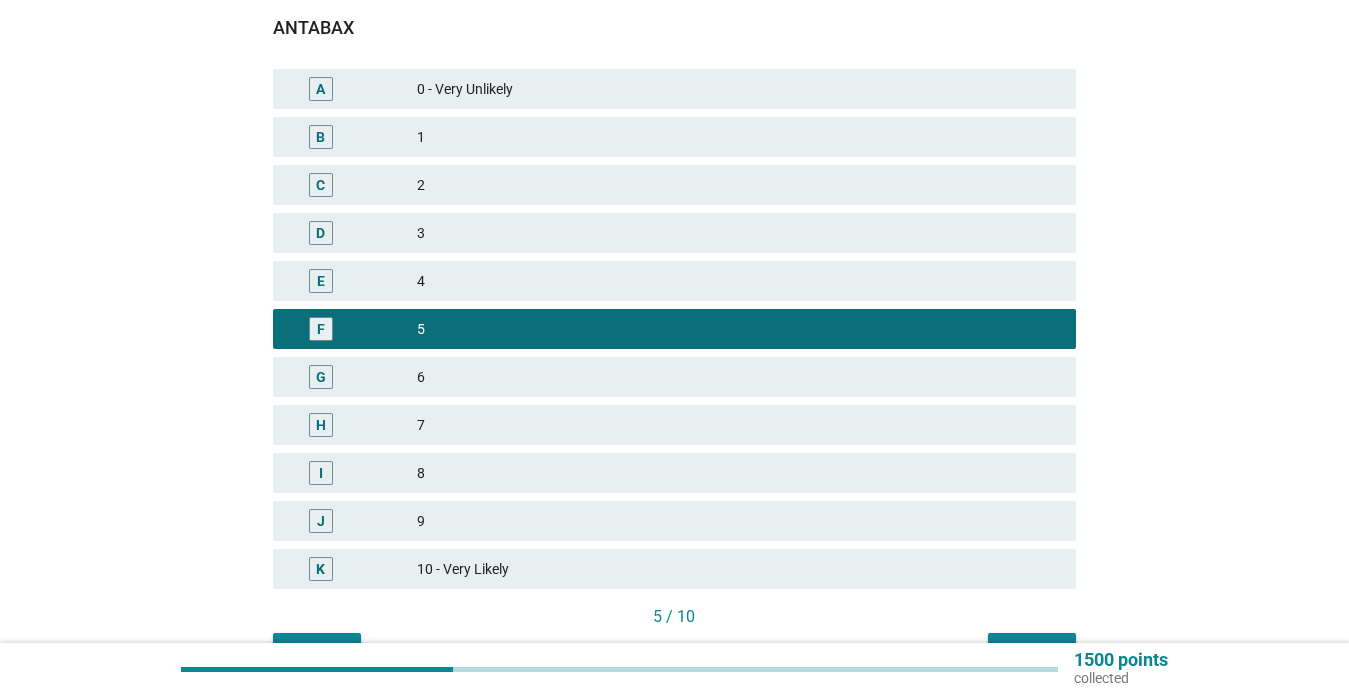 scroll, scrollTop: 480, scrollLeft: 0, axis: vertical 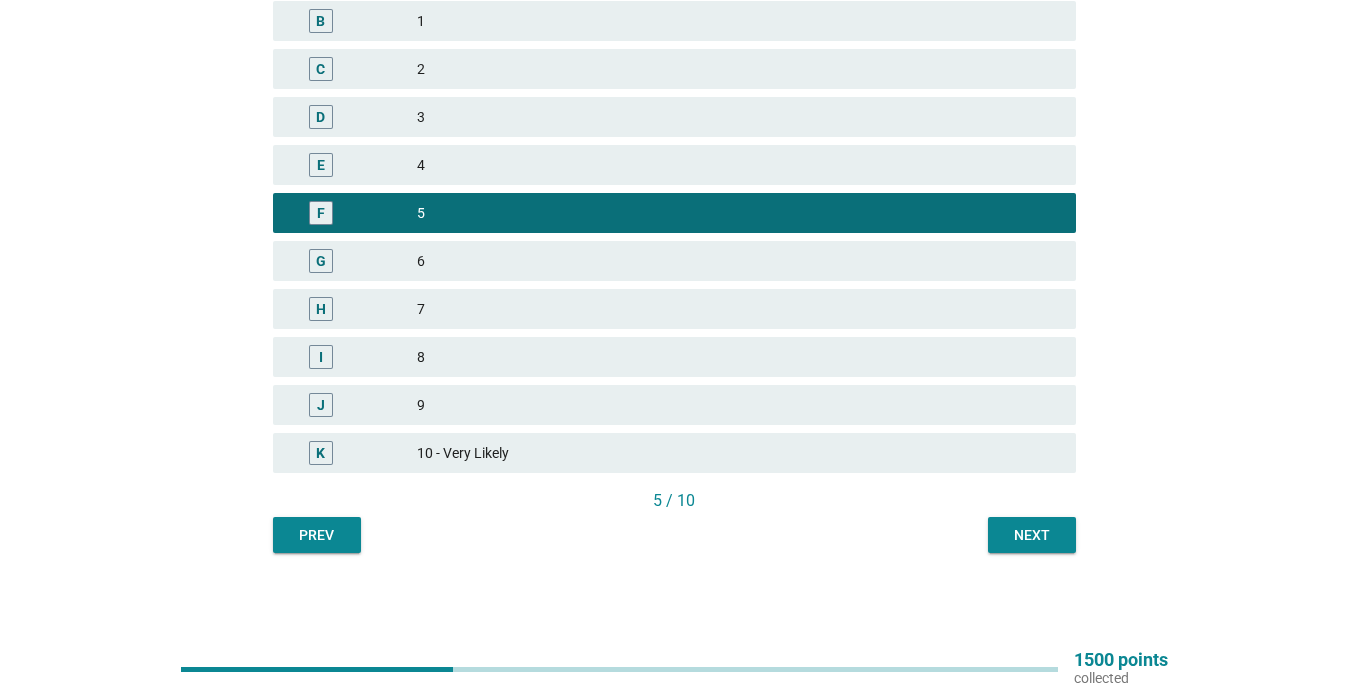 click on "Next" at bounding box center [1032, 535] 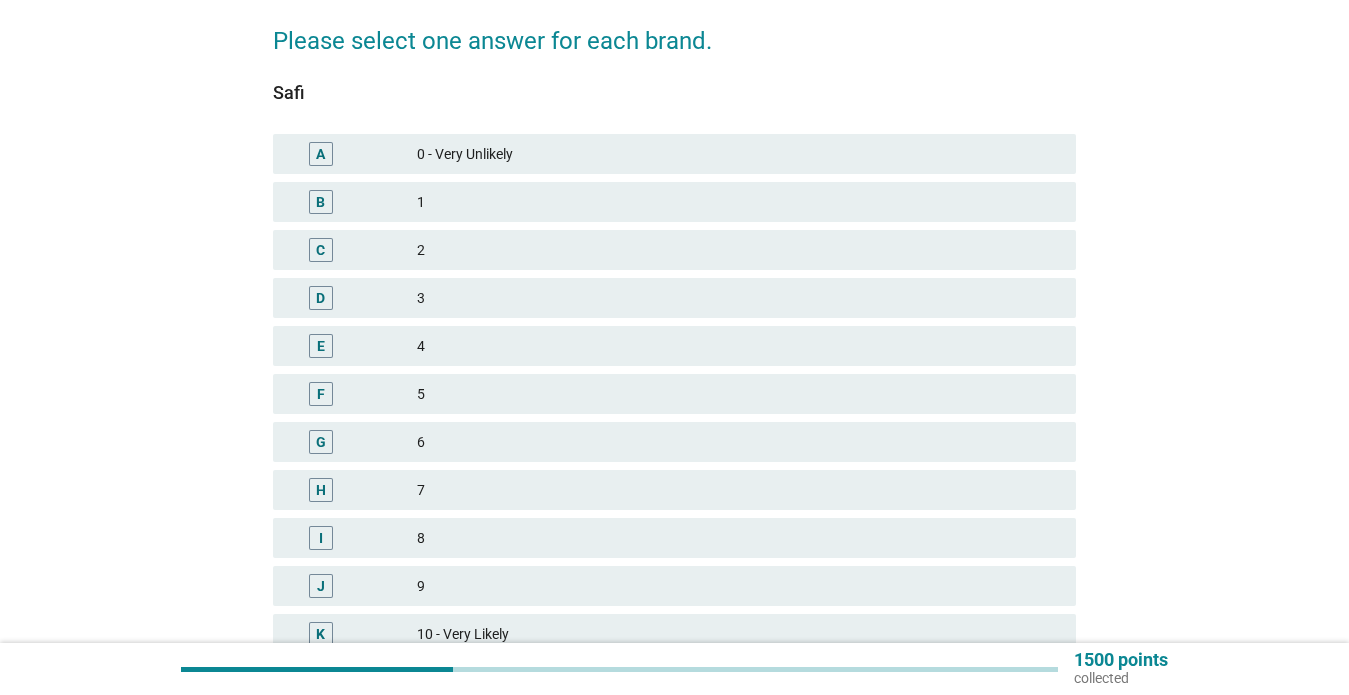 scroll, scrollTop: 311, scrollLeft: 0, axis: vertical 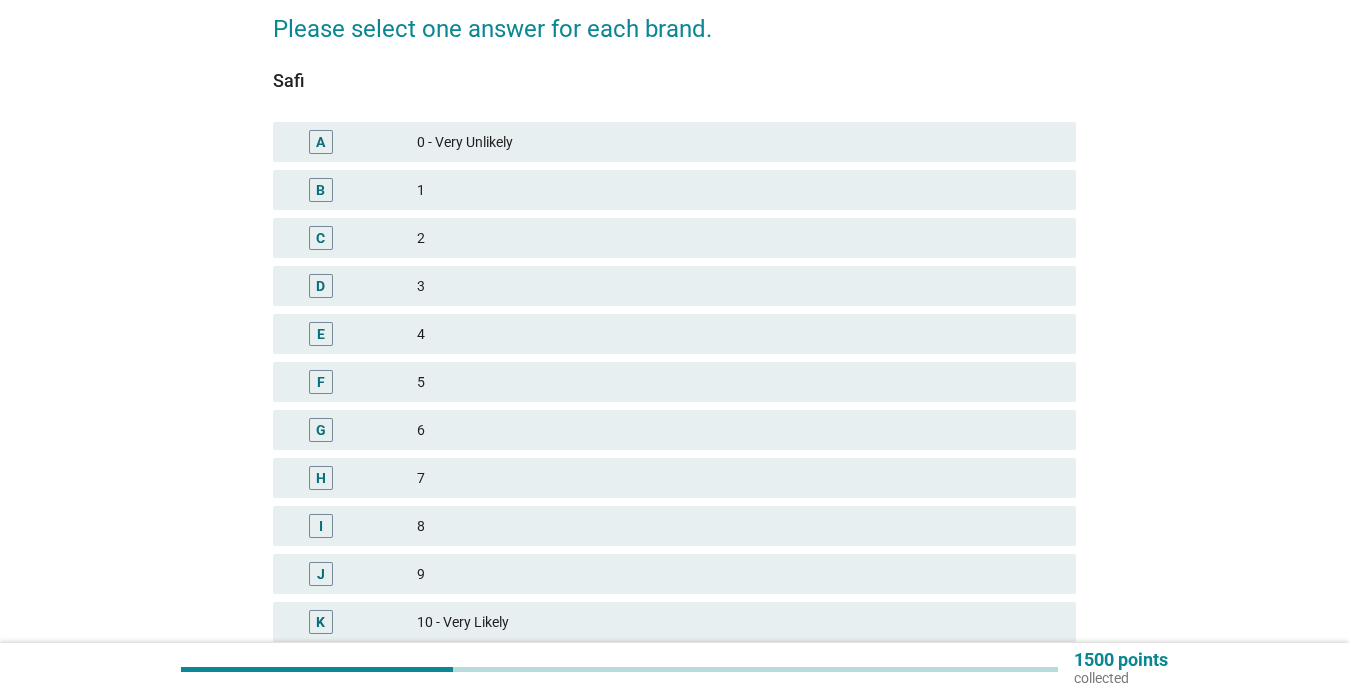click on "5" at bounding box center (738, 382) 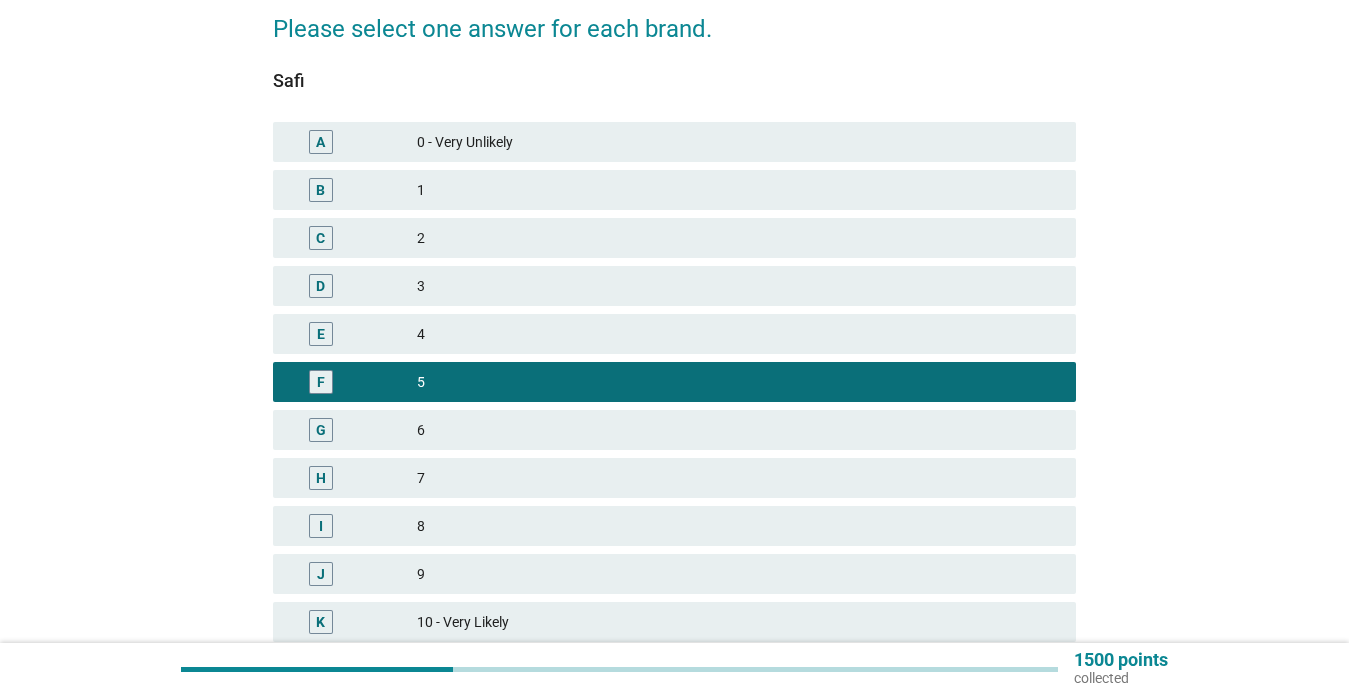 scroll, scrollTop: 480, scrollLeft: 0, axis: vertical 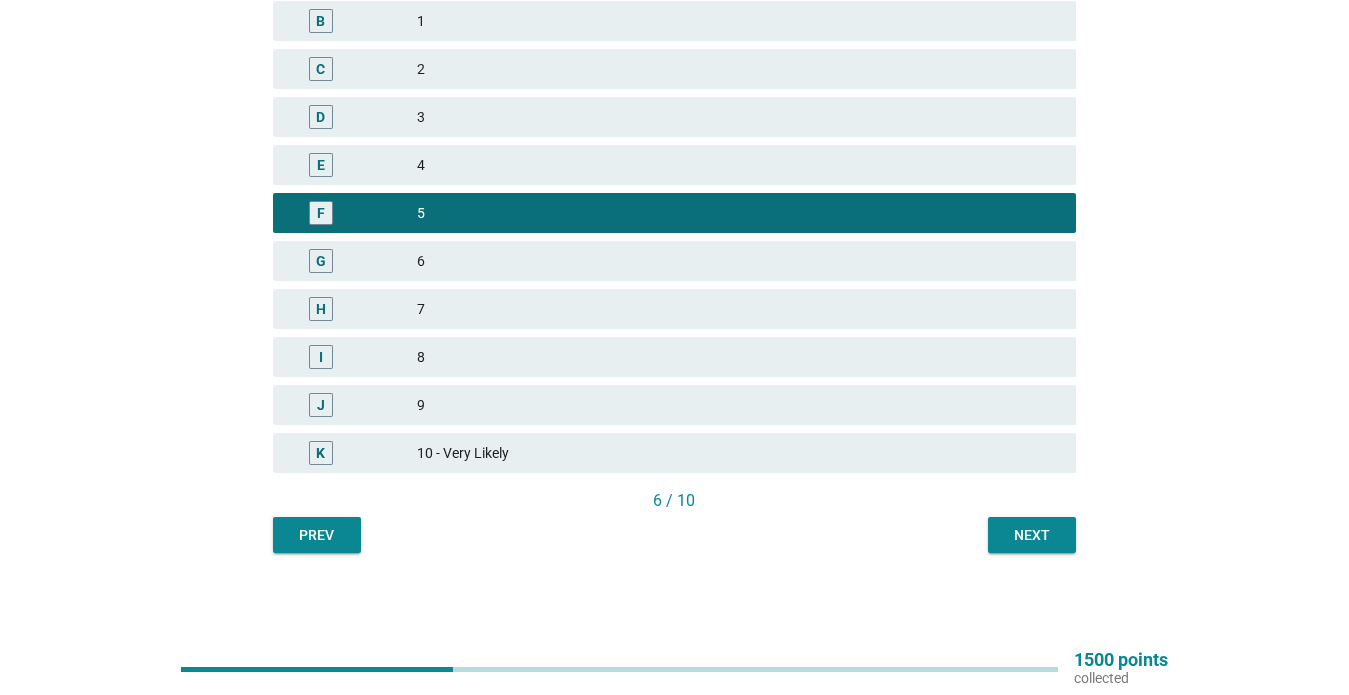 drag, startPoint x: 1084, startPoint y: 535, endPoint x: 1056, endPoint y: 539, distance: 28.284271 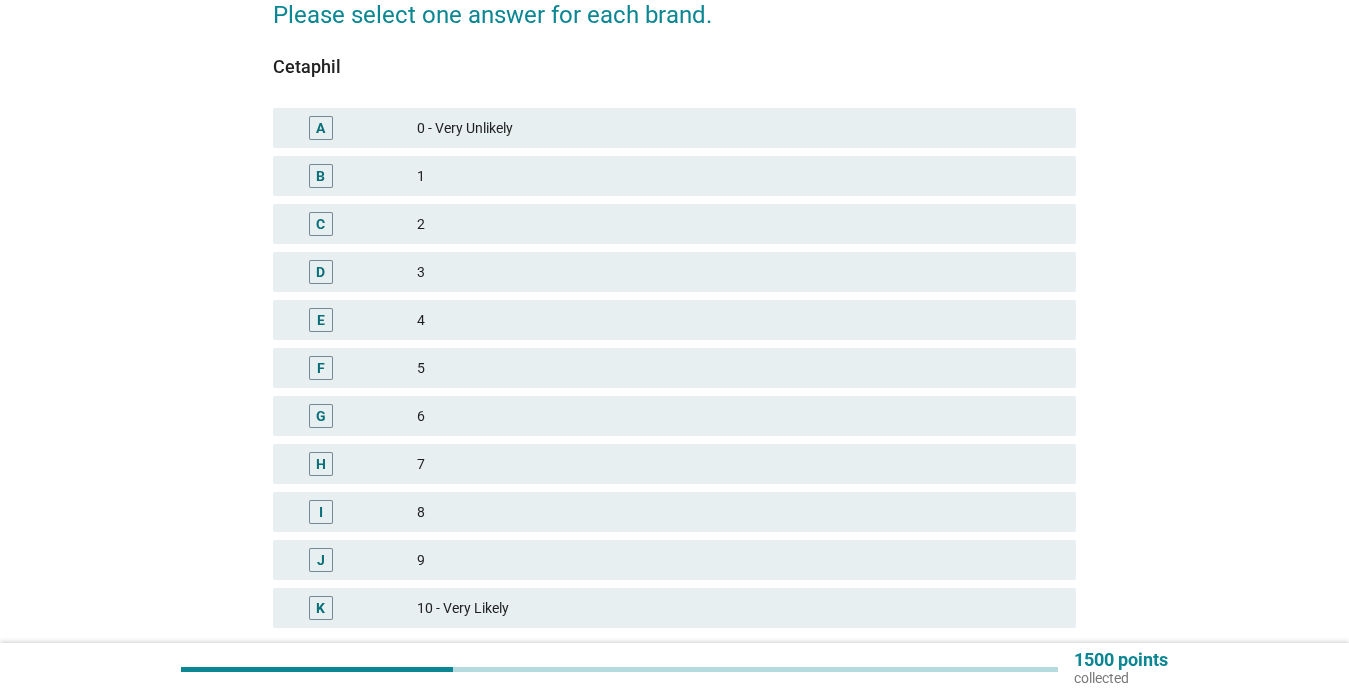 scroll, scrollTop: 336, scrollLeft: 0, axis: vertical 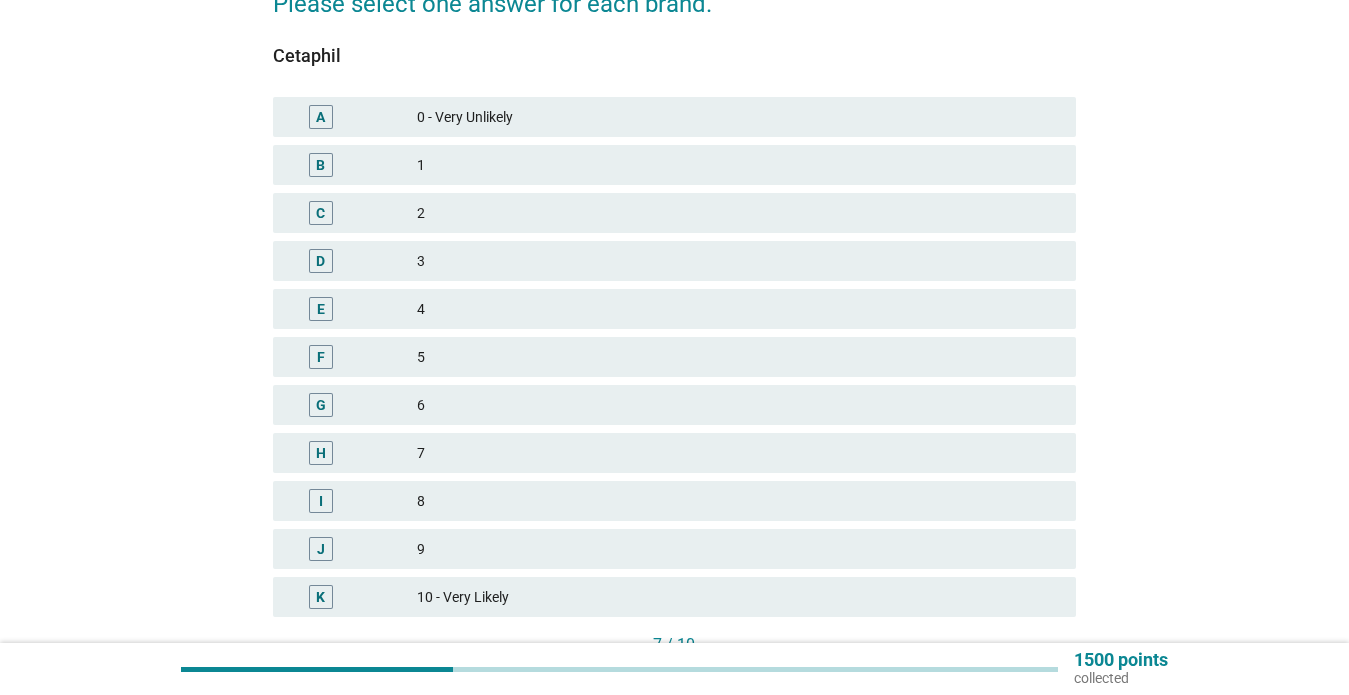 click on "8" at bounding box center [738, 501] 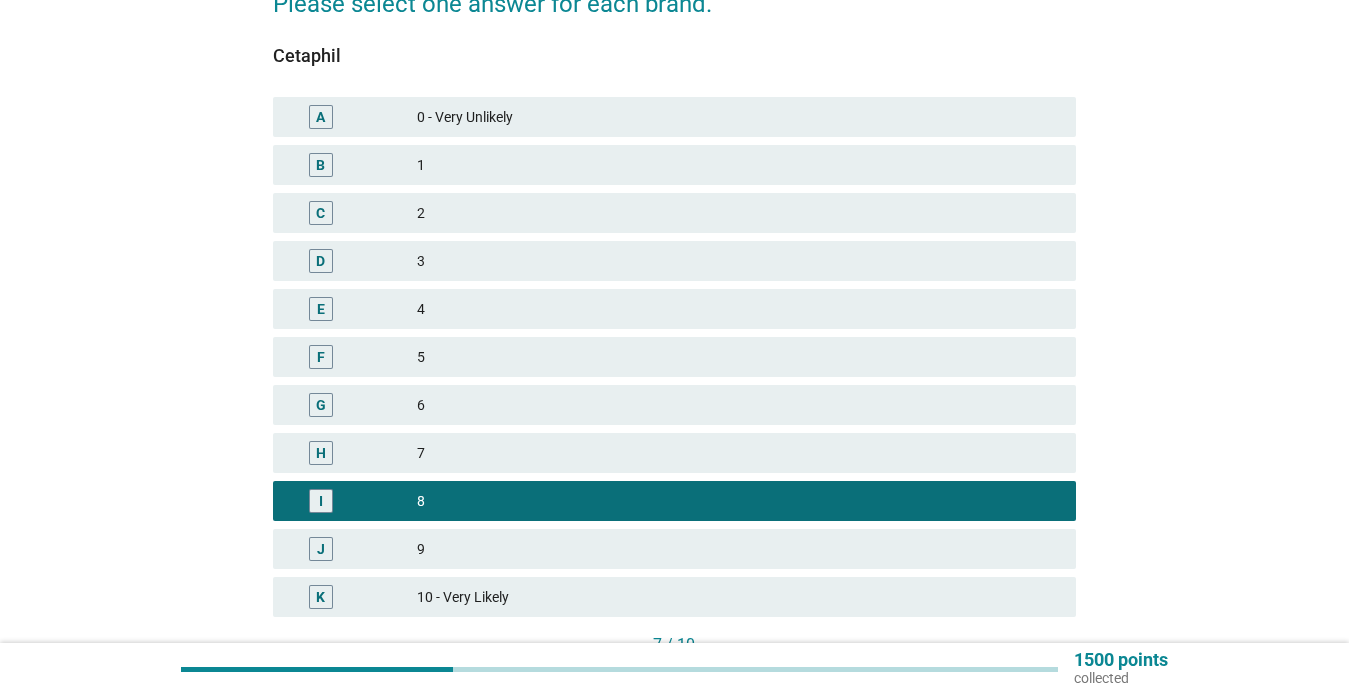 scroll, scrollTop: 480, scrollLeft: 0, axis: vertical 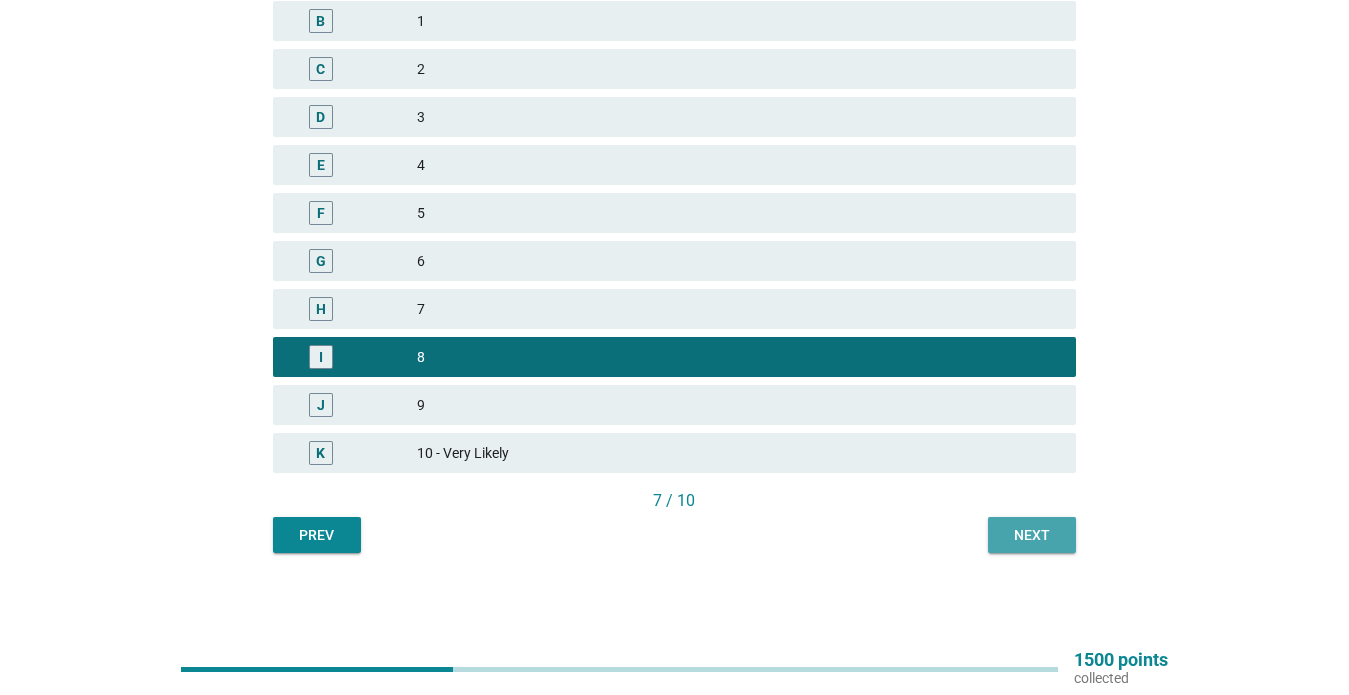 click on "Next" at bounding box center (1032, 535) 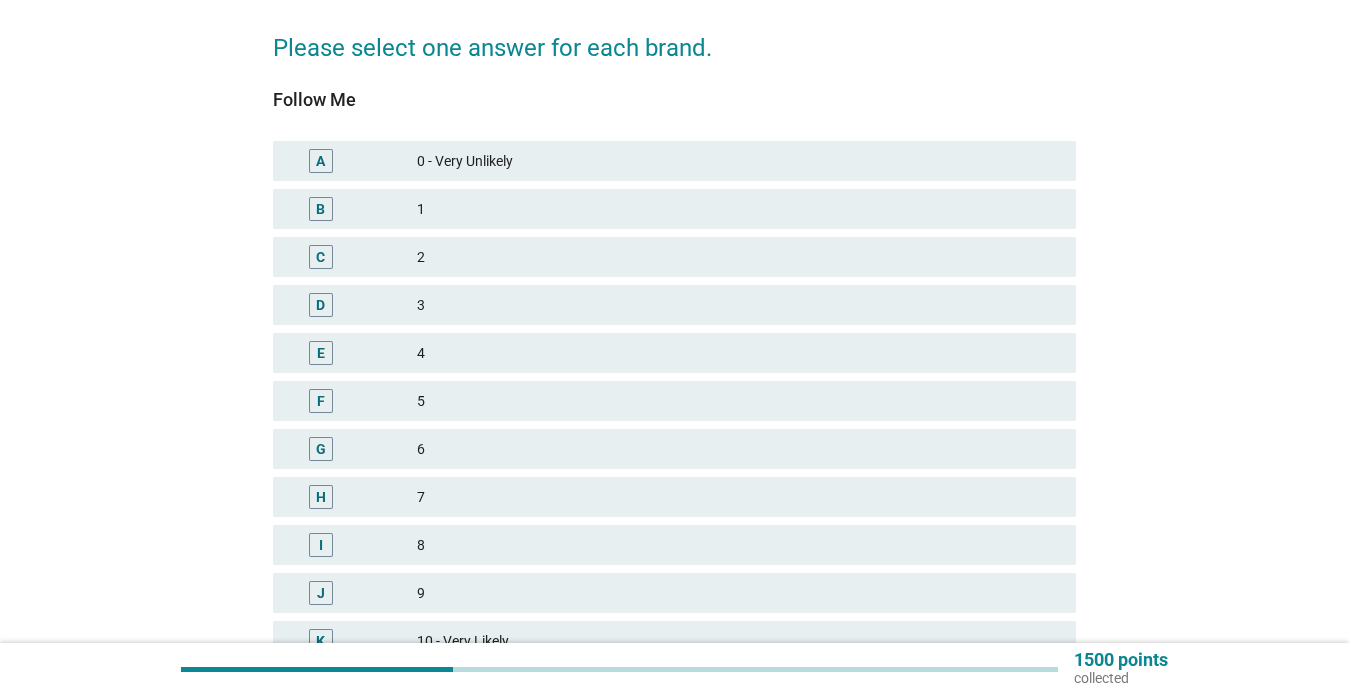 scroll, scrollTop: 295, scrollLeft: 0, axis: vertical 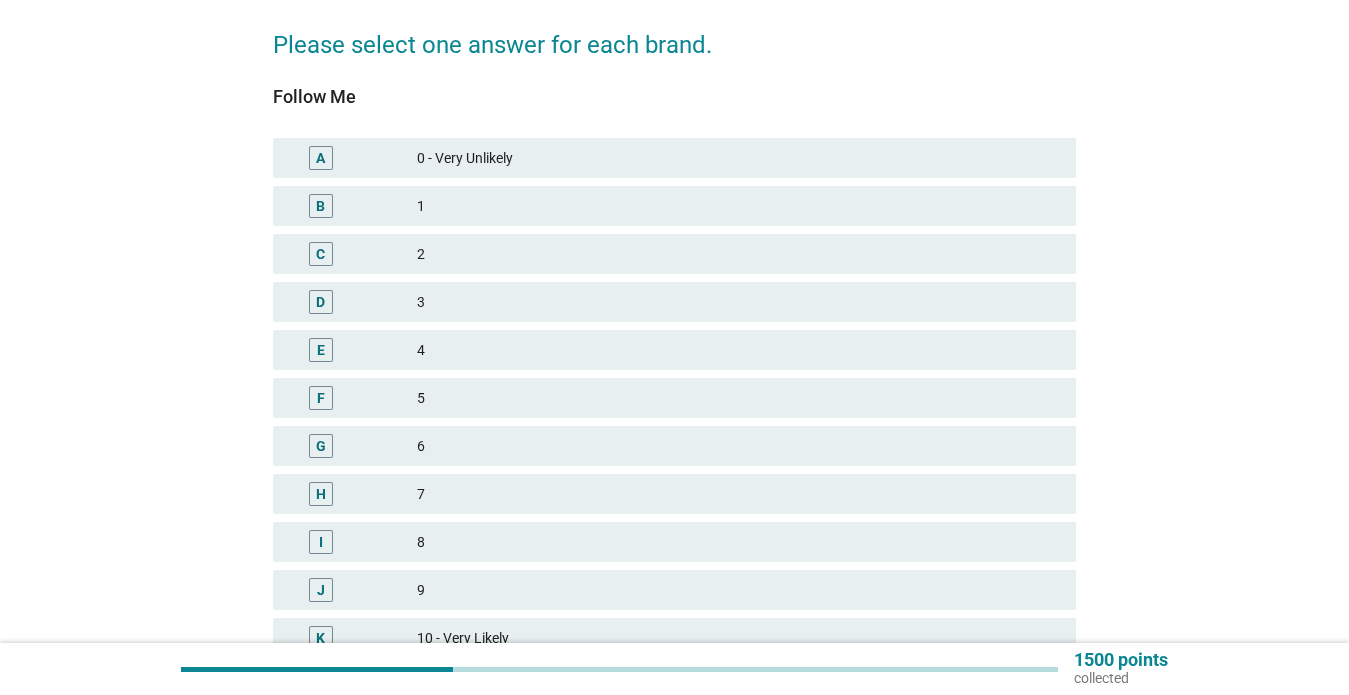 click on "8" at bounding box center (738, 542) 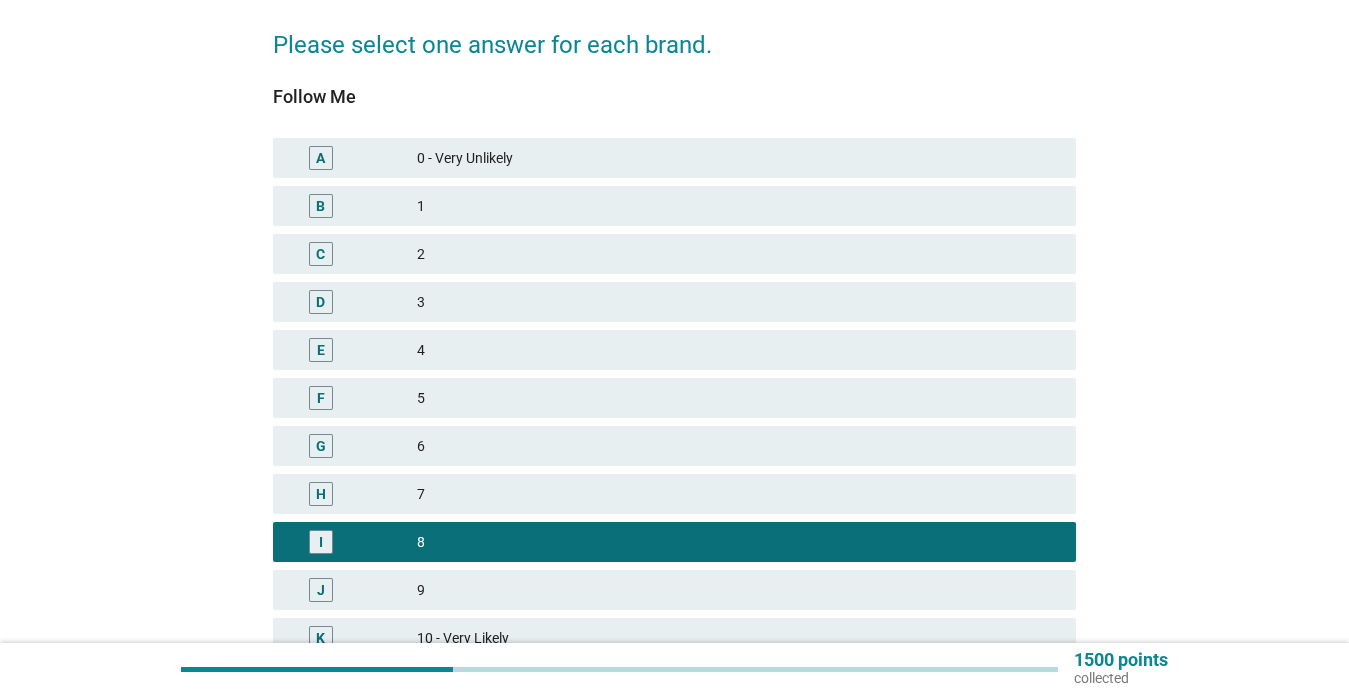 scroll, scrollTop: 480, scrollLeft: 0, axis: vertical 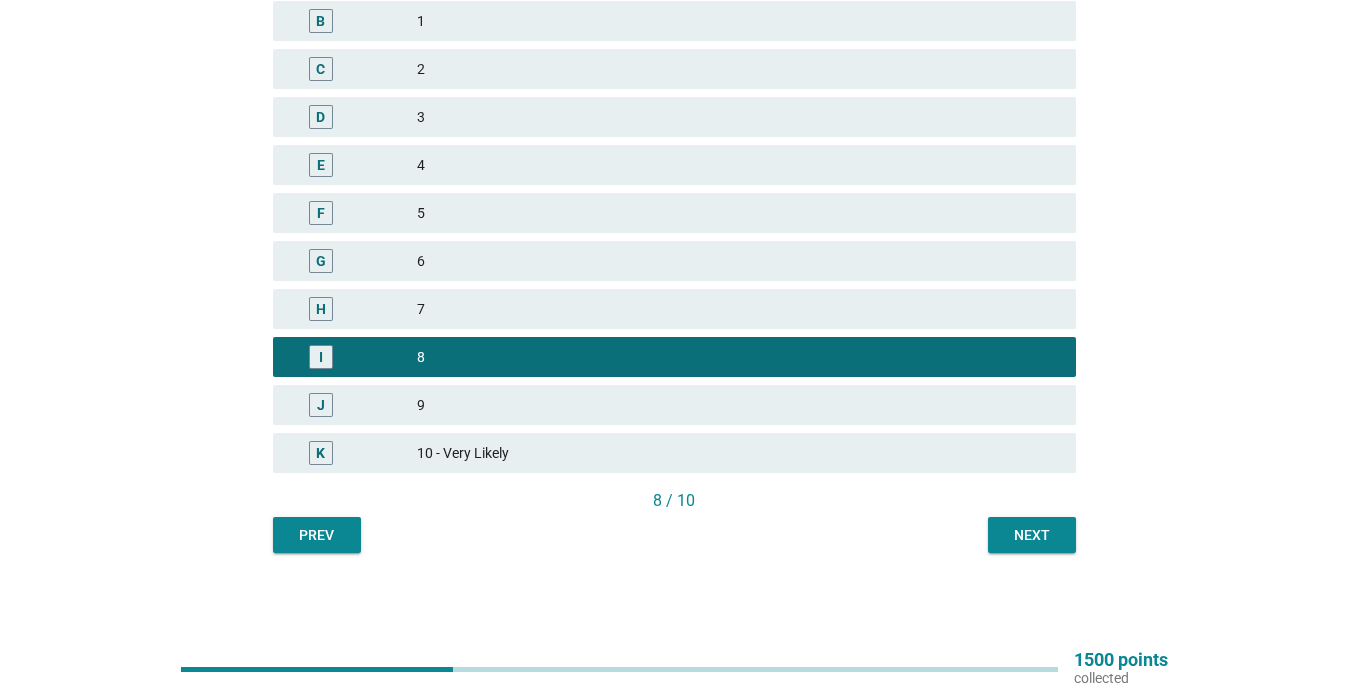 click on "Next" at bounding box center (1032, 535) 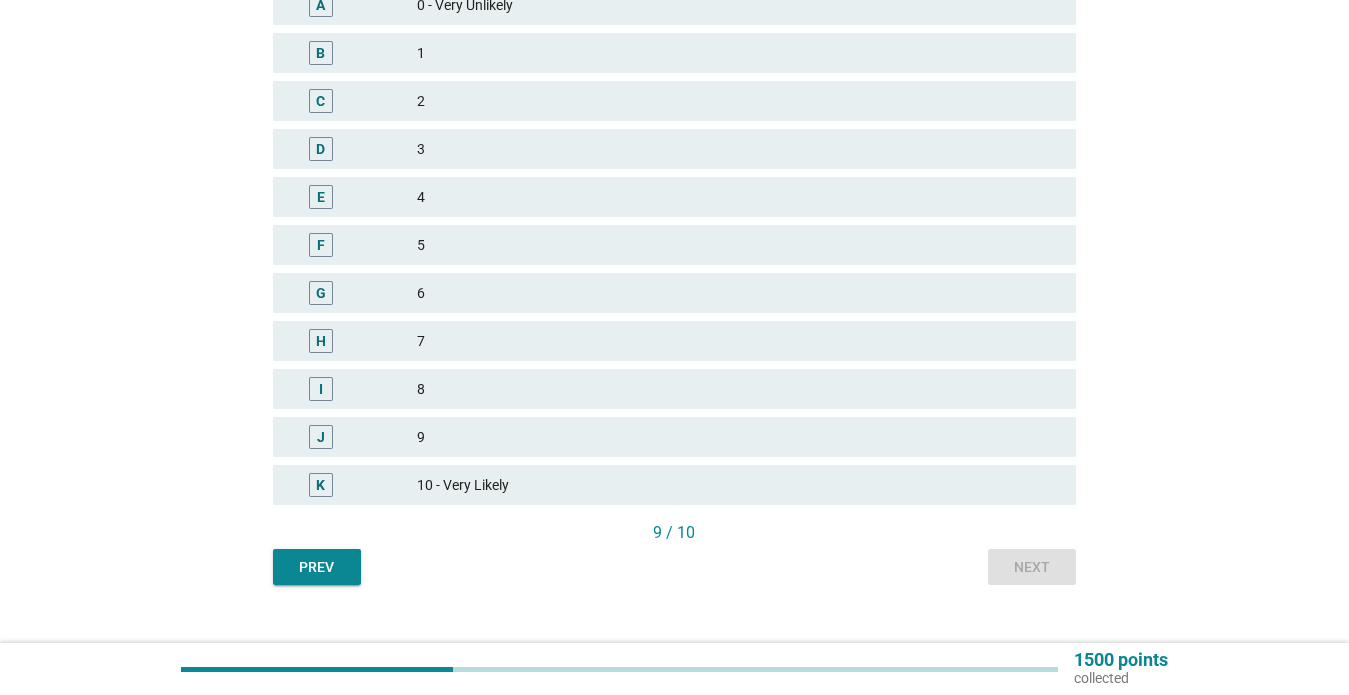 scroll, scrollTop: 452, scrollLeft: 0, axis: vertical 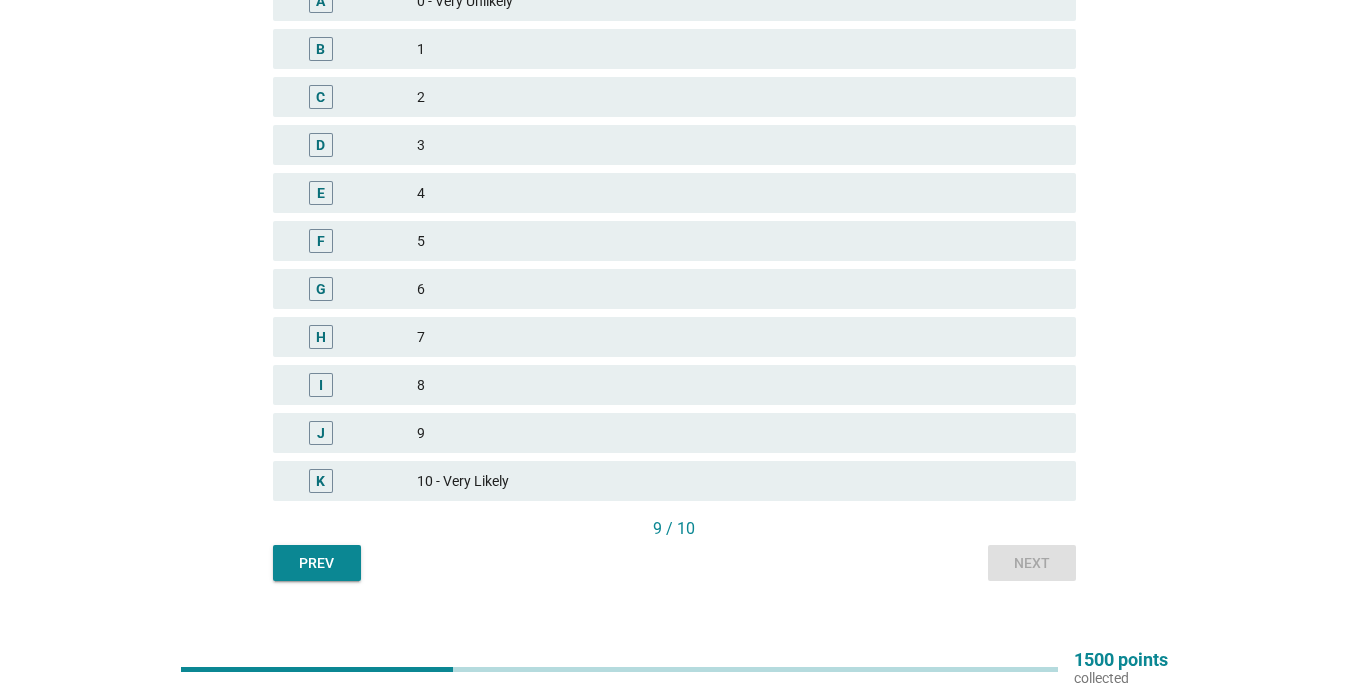 click on "10 - Very Likely" at bounding box center [738, 481] 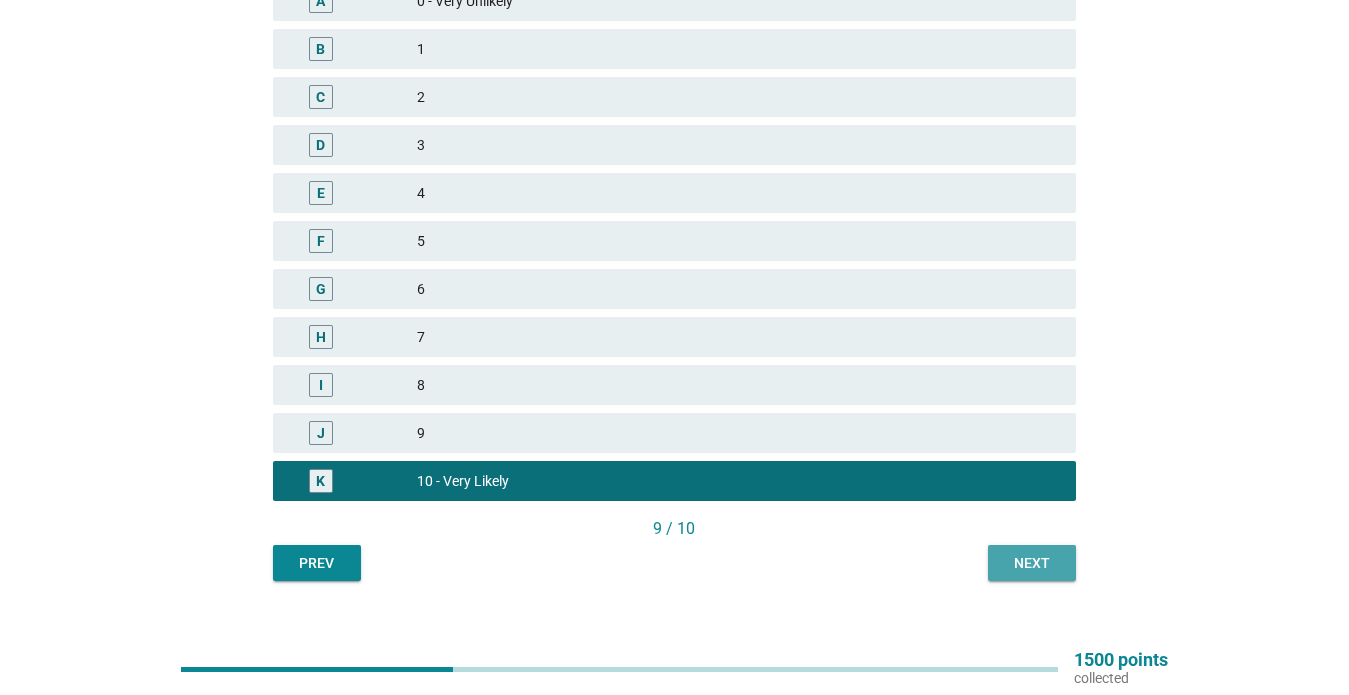 click on "Next" at bounding box center (1032, 563) 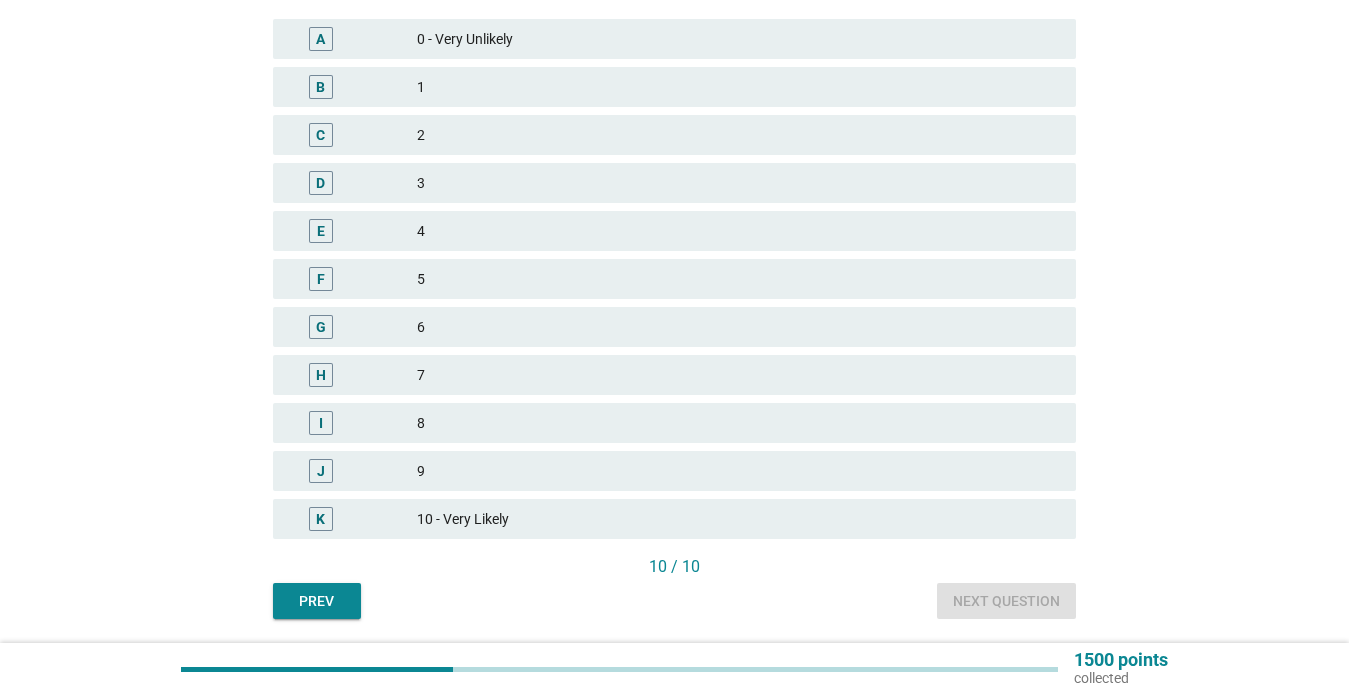 scroll, scrollTop: 420, scrollLeft: 0, axis: vertical 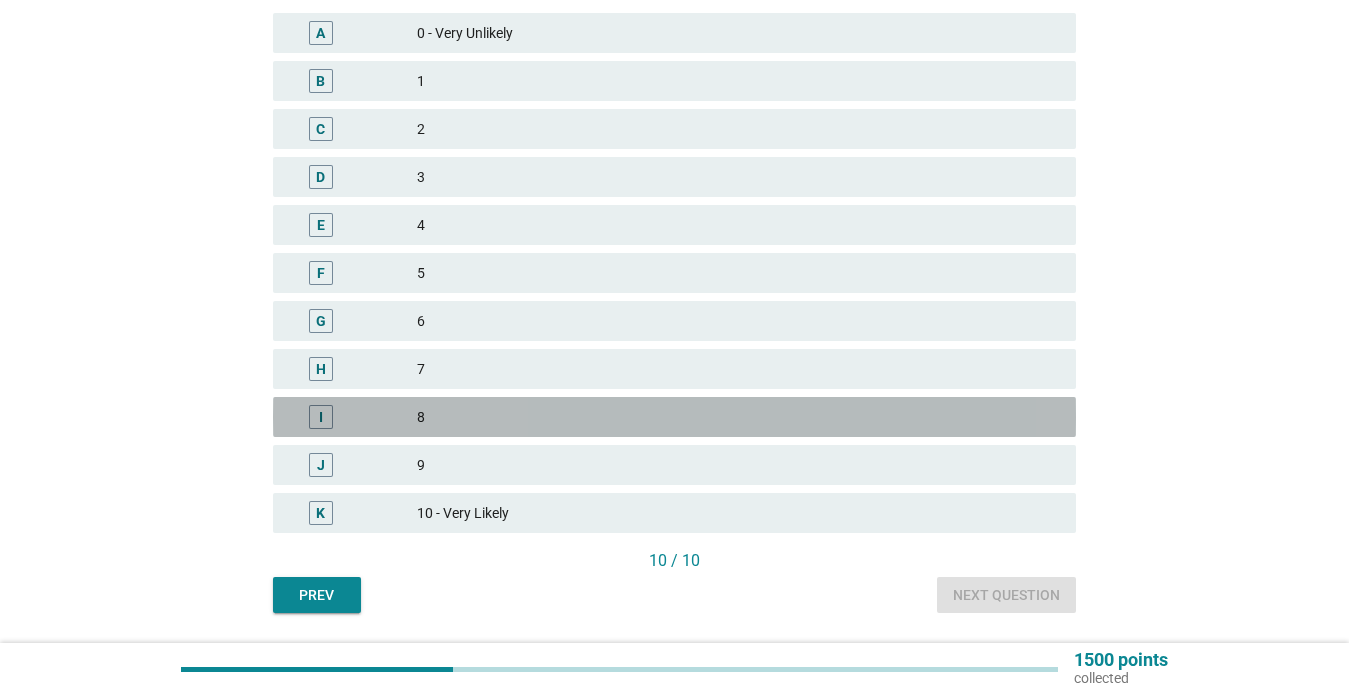 click on "8" at bounding box center [738, 417] 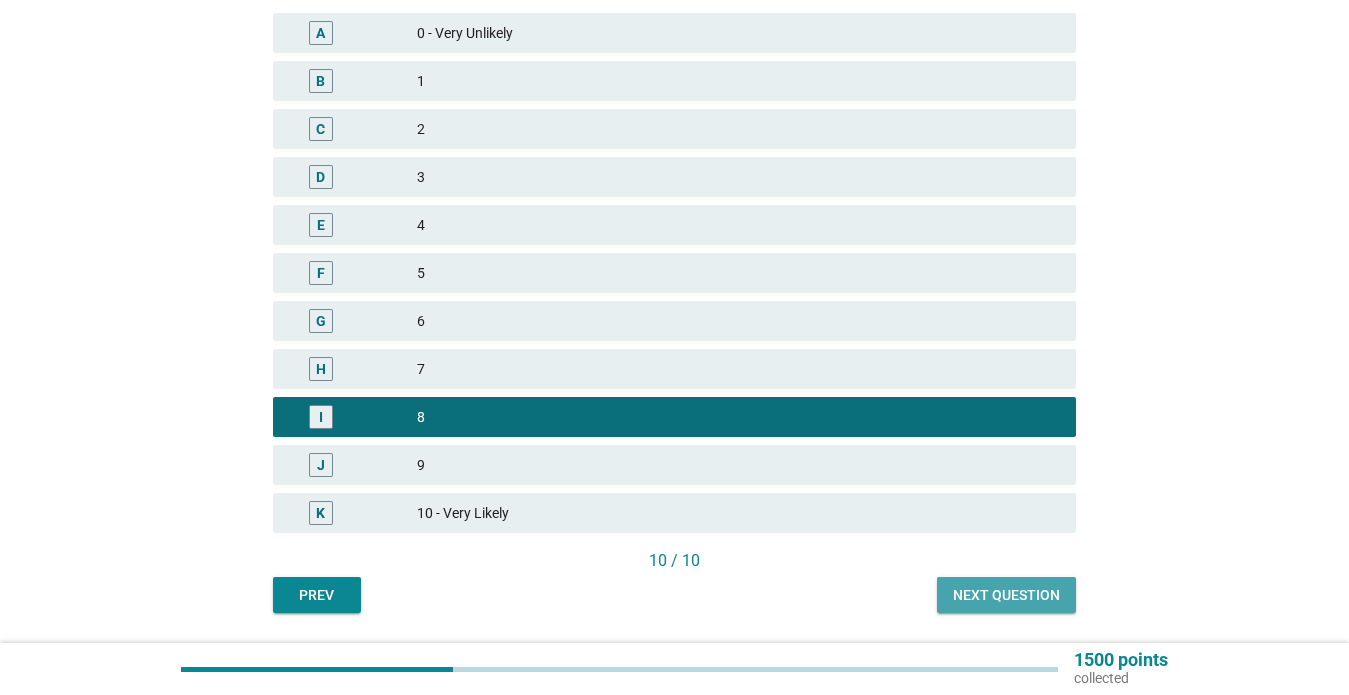 click on "Next question" at bounding box center [1006, 595] 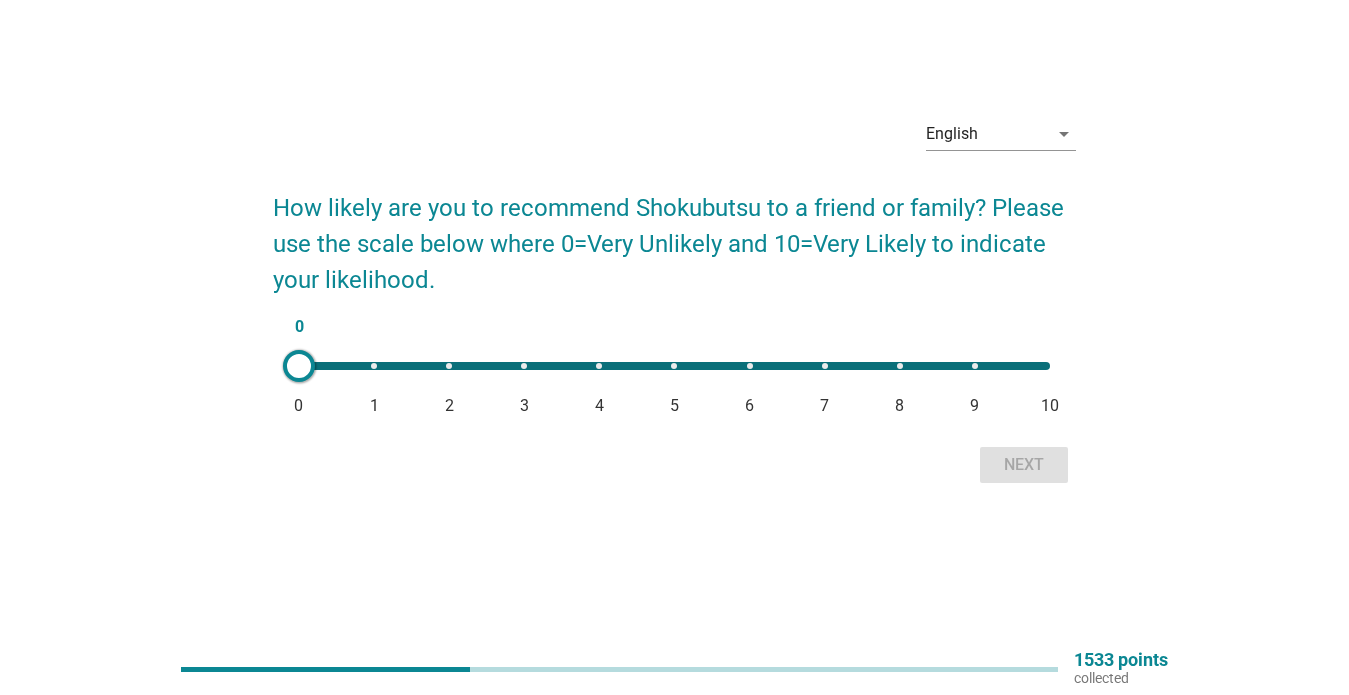 scroll, scrollTop: 0, scrollLeft: 0, axis: both 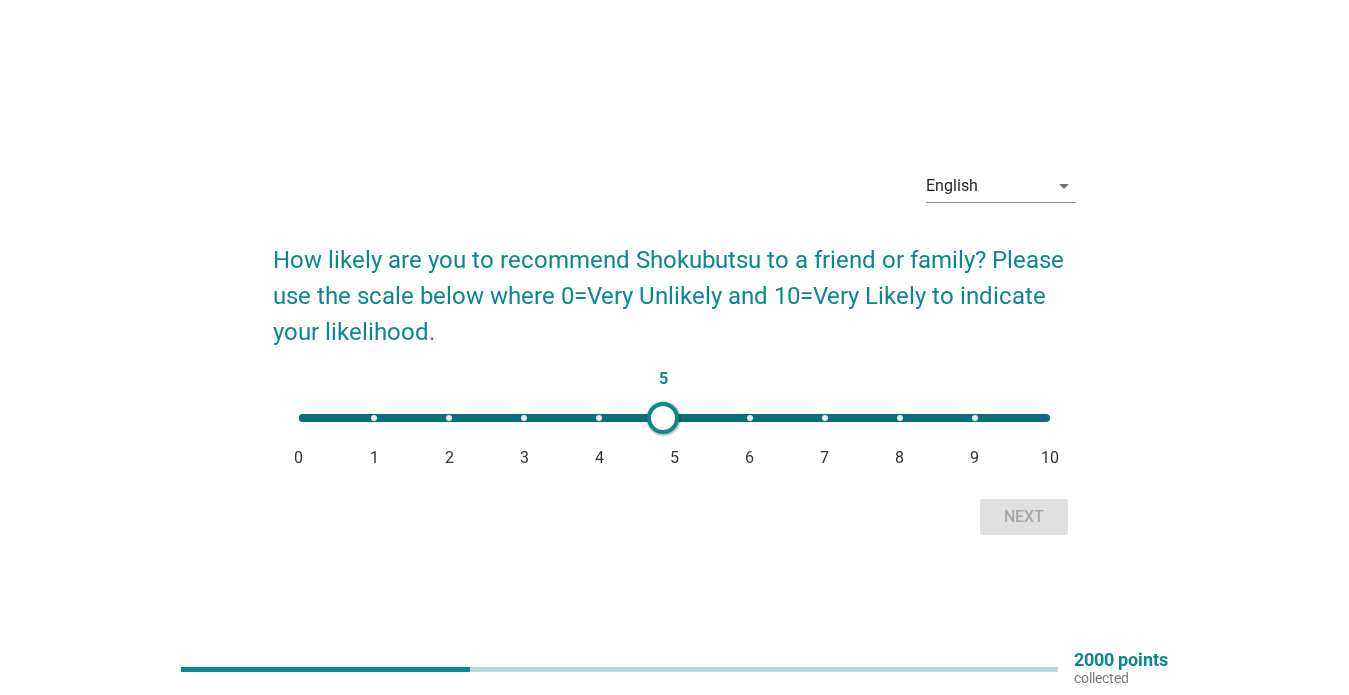 type on "6" 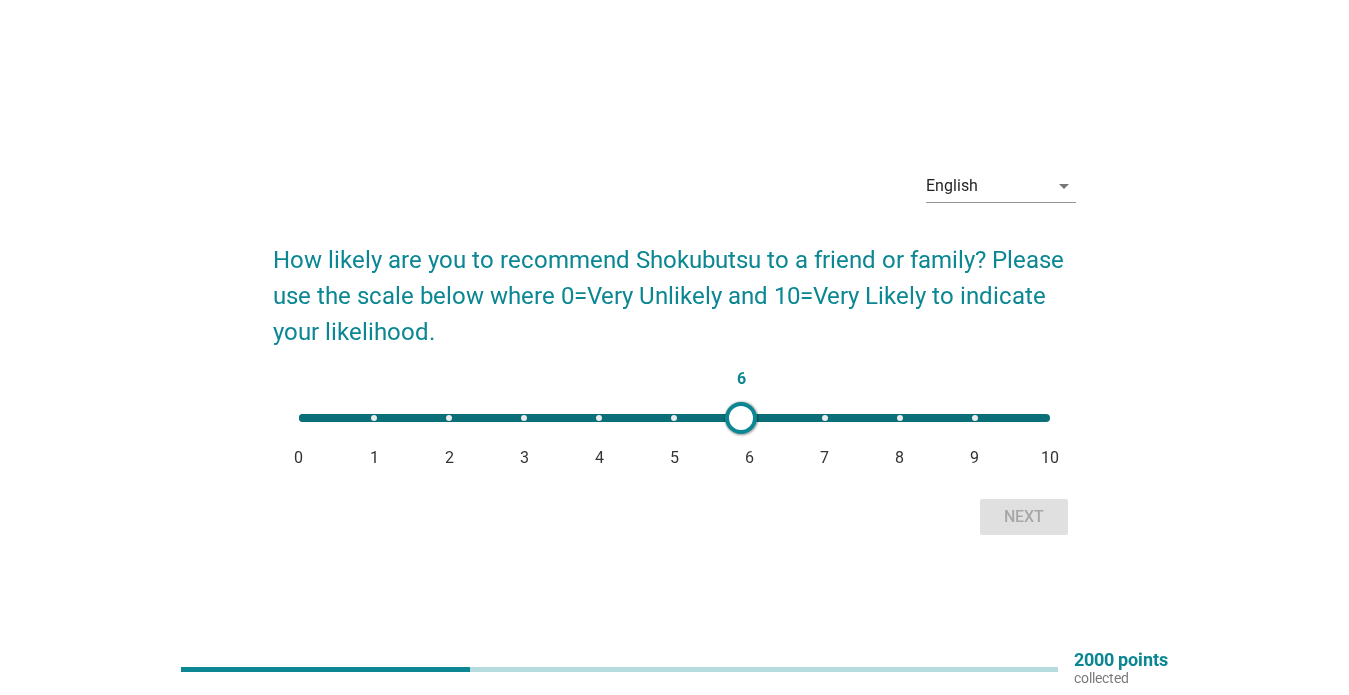 drag, startPoint x: 297, startPoint y: 417, endPoint x: 741, endPoint y: 431, distance: 444.22067 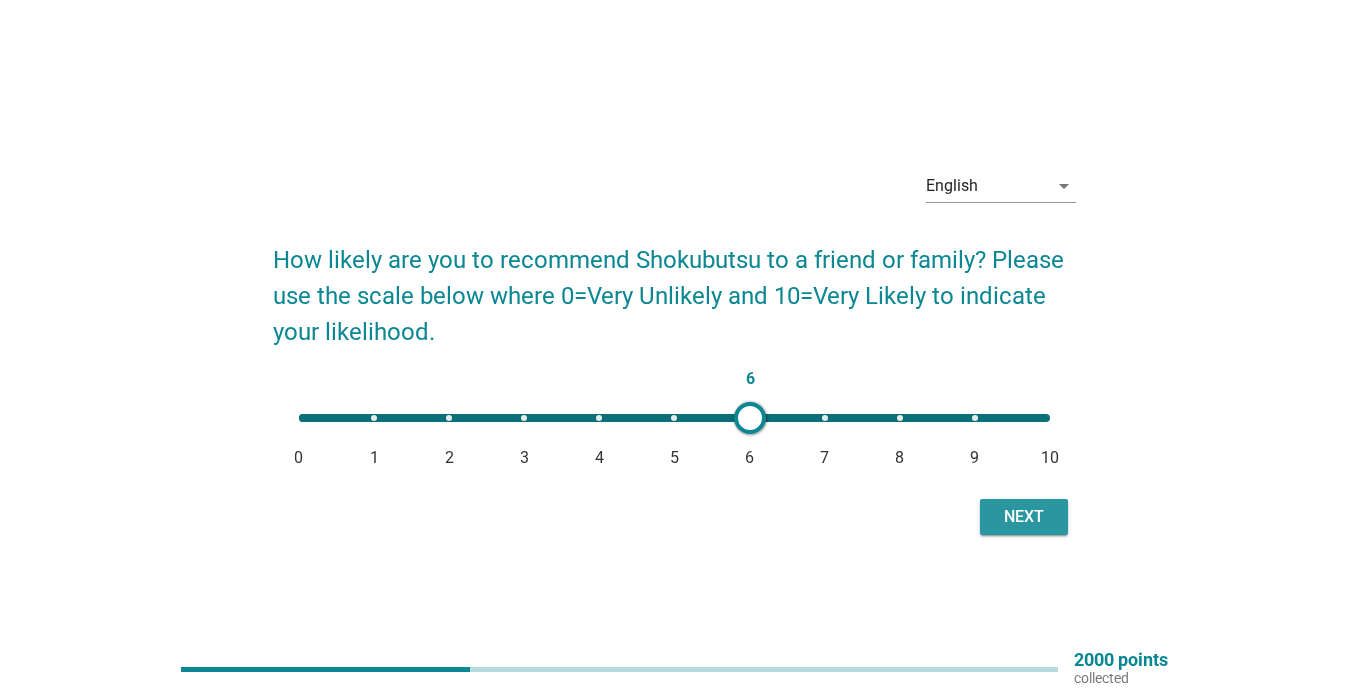 click on "Next" at bounding box center (1024, 517) 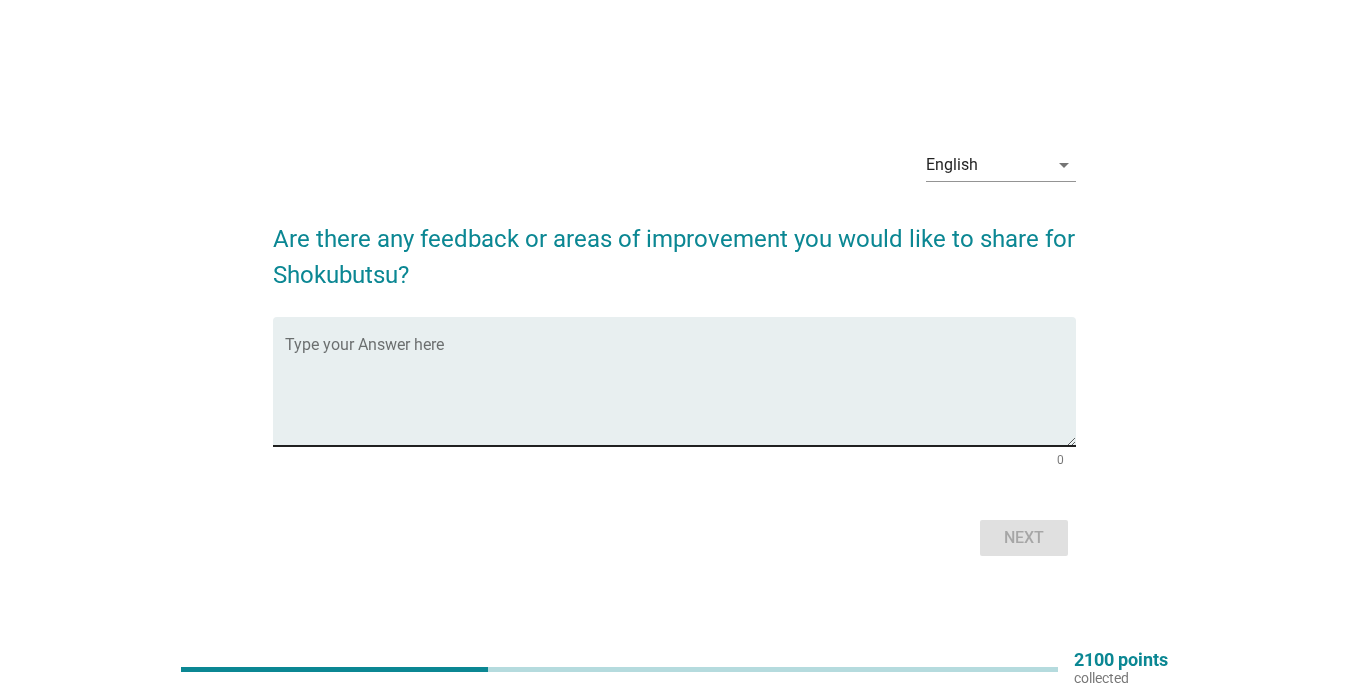 click at bounding box center [680, 393] 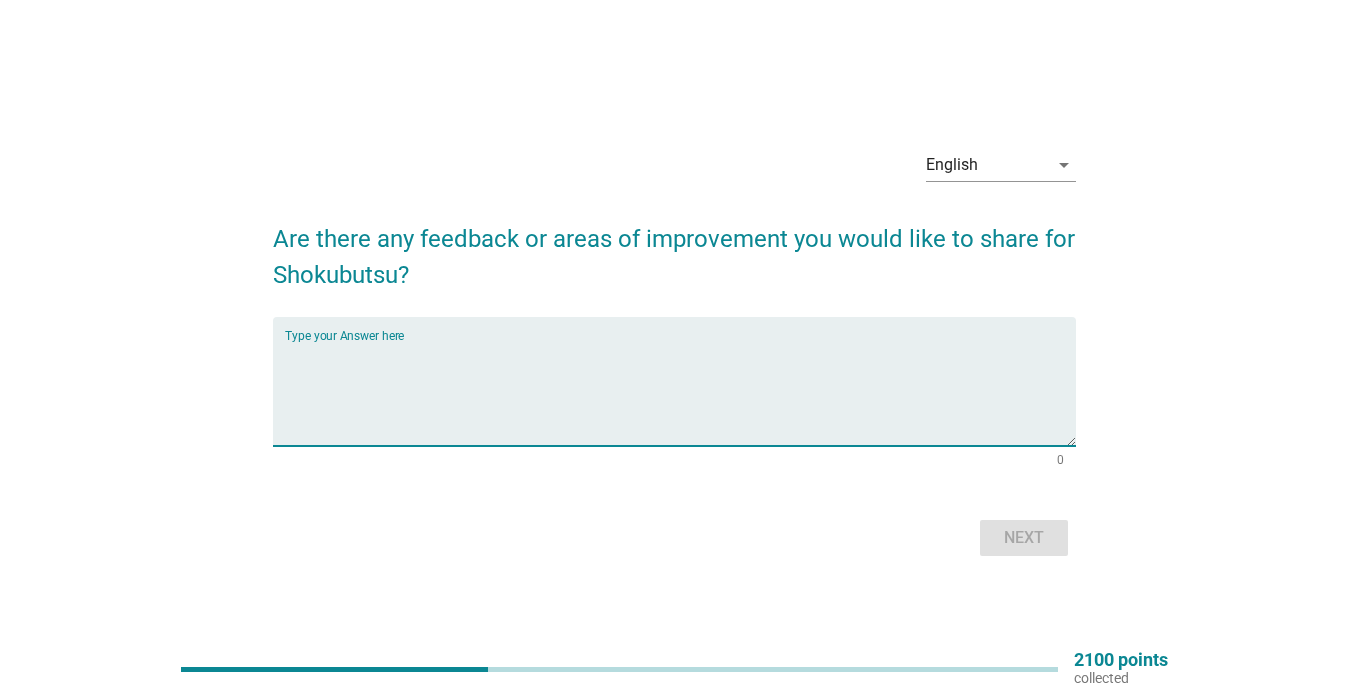 click at bounding box center [680, 393] 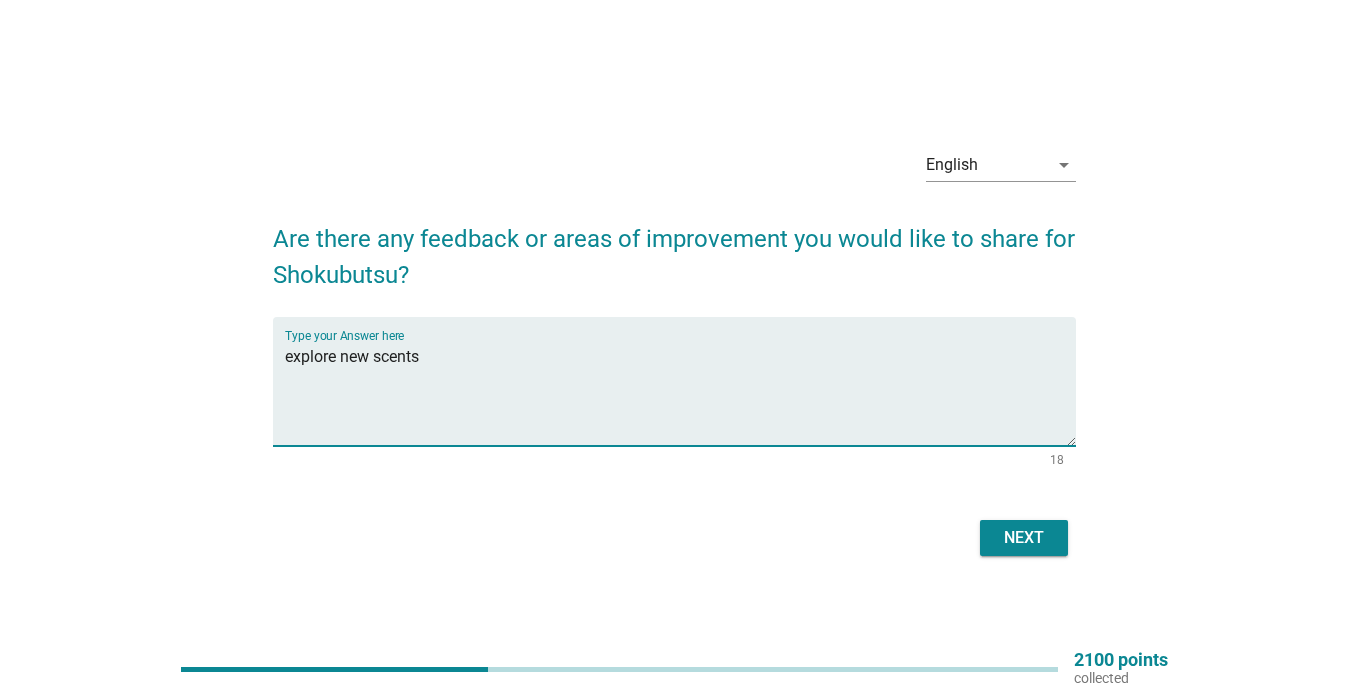 type on "explore new scents" 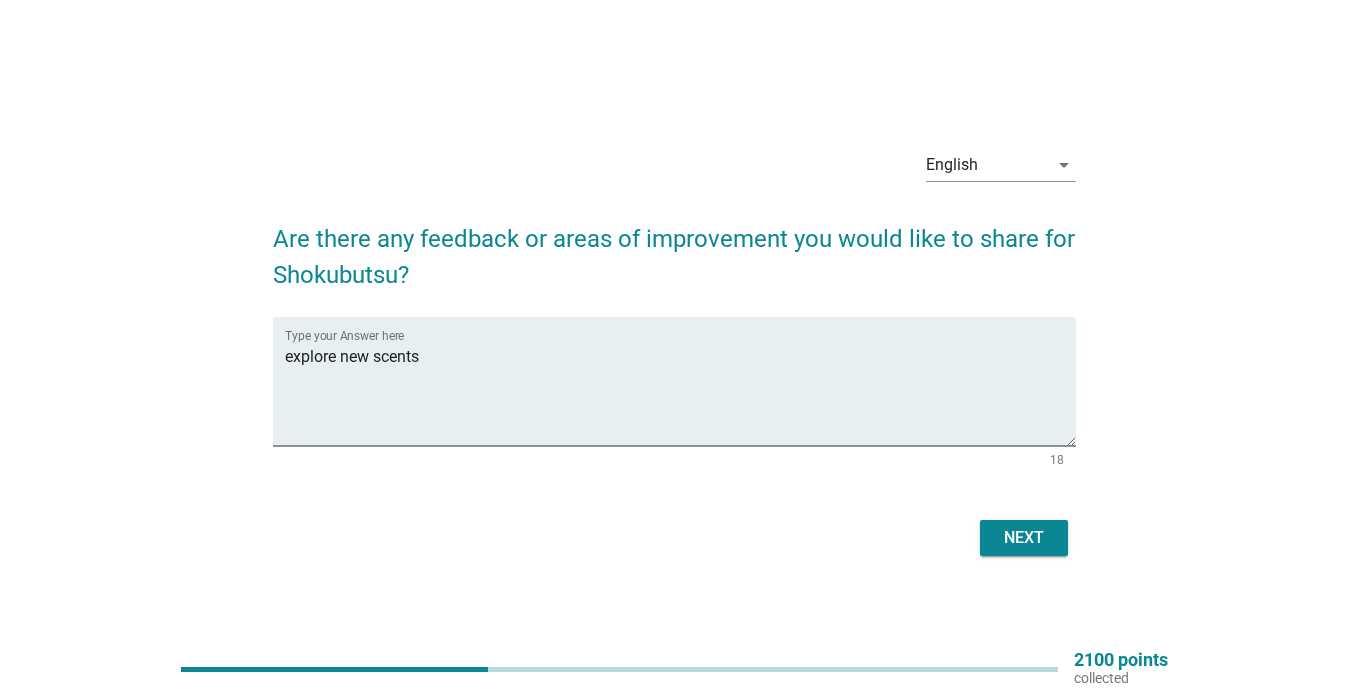 click on "Next" at bounding box center [674, 538] 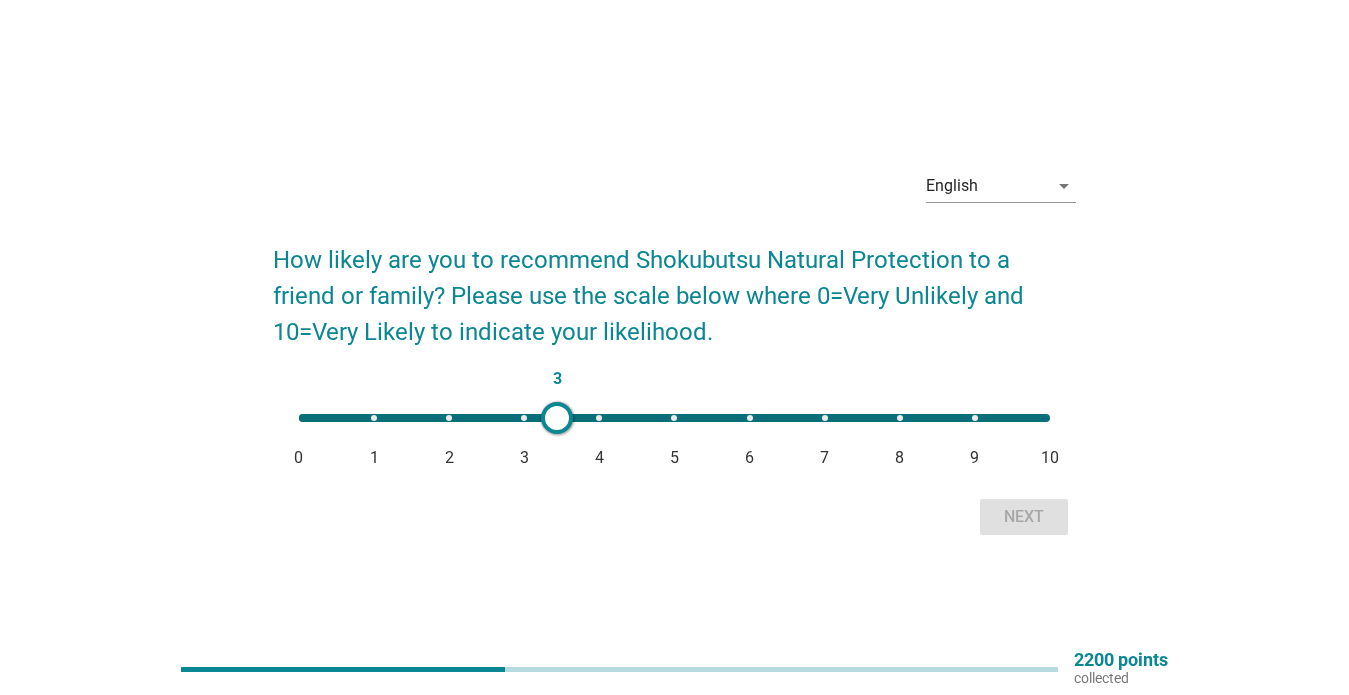 type on "5" 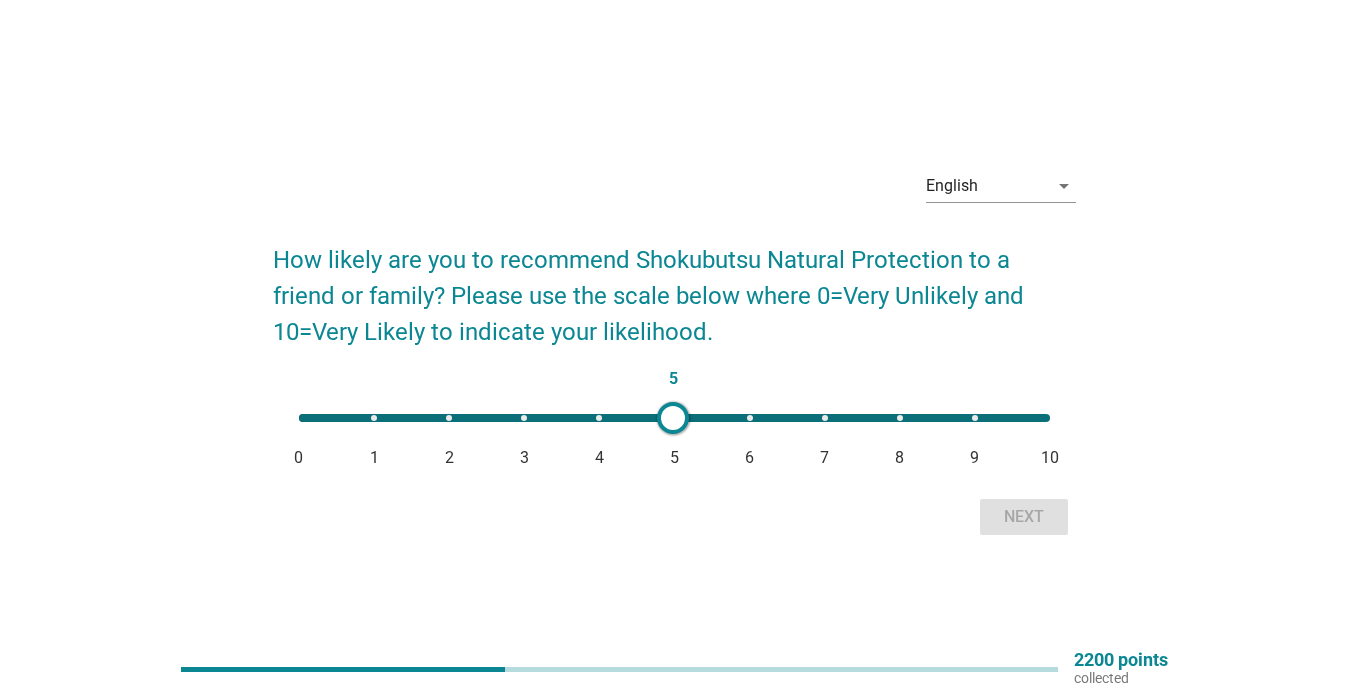 drag, startPoint x: 372, startPoint y: 436, endPoint x: 673, endPoint y: 432, distance: 301.02658 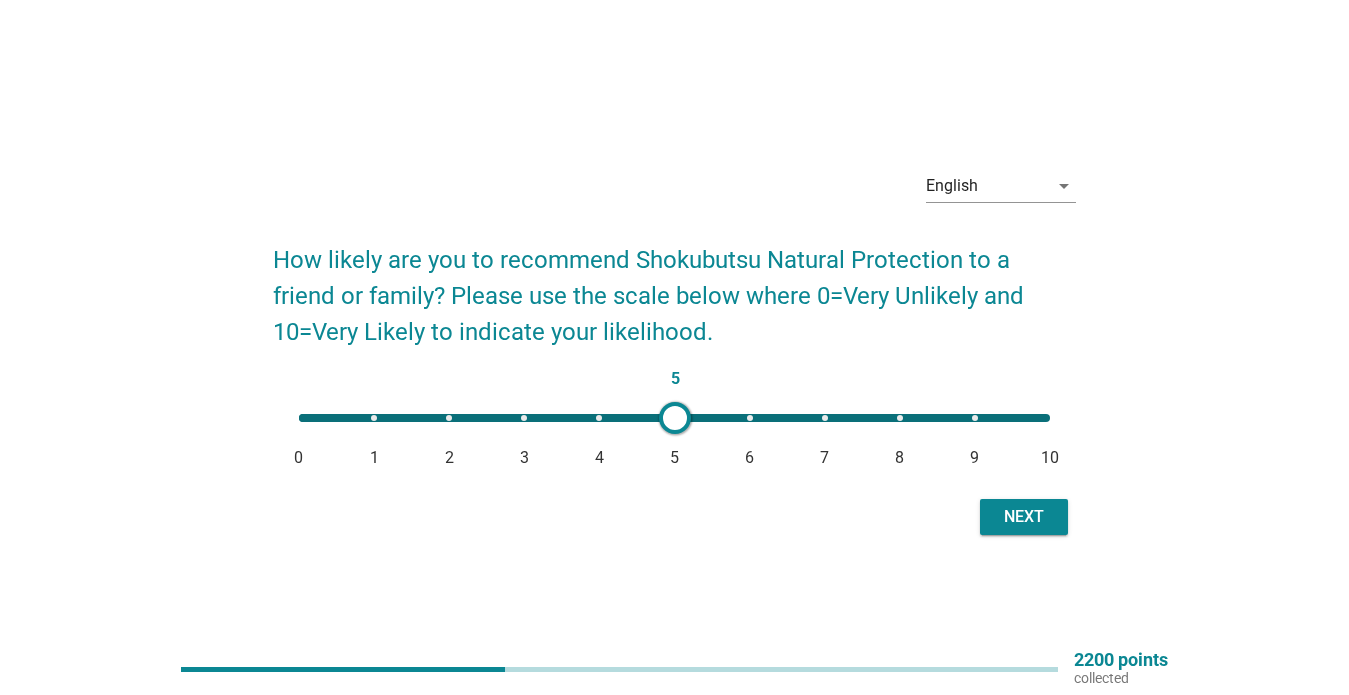 click on "Next" at bounding box center (1024, 517) 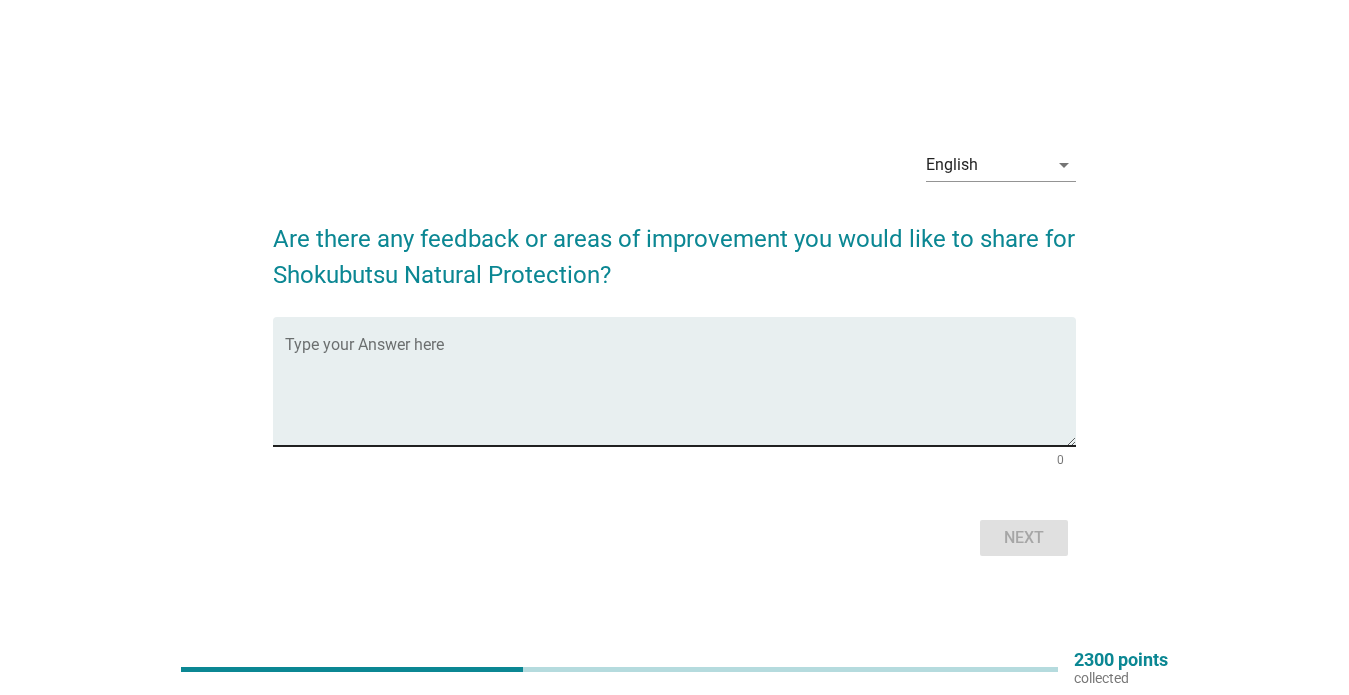 click at bounding box center [680, 393] 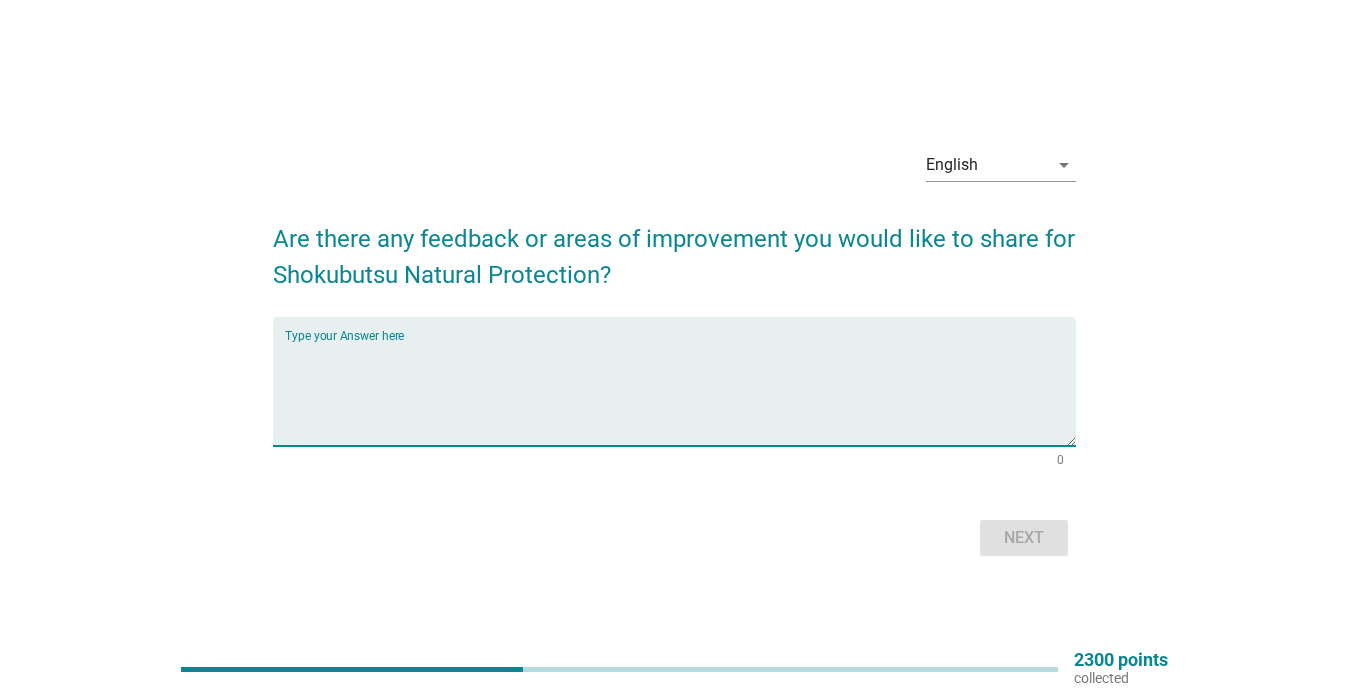 type on "i" 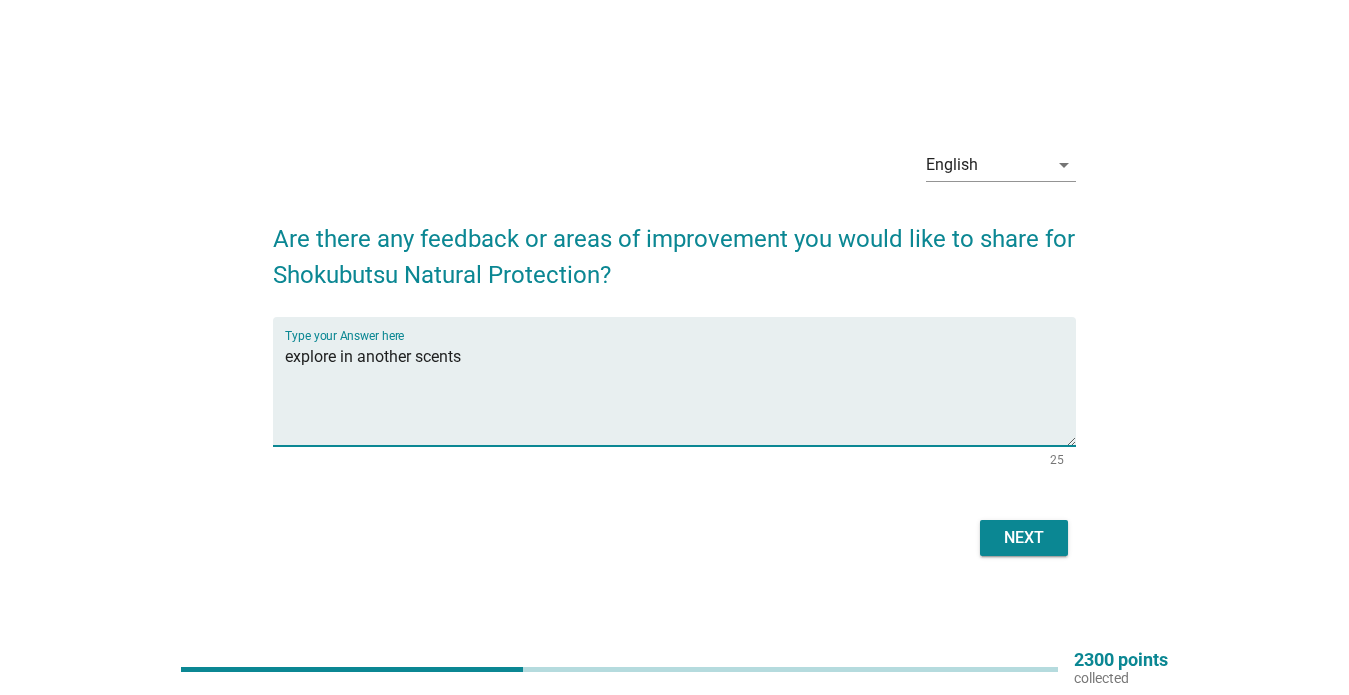 type on "explore in another scents" 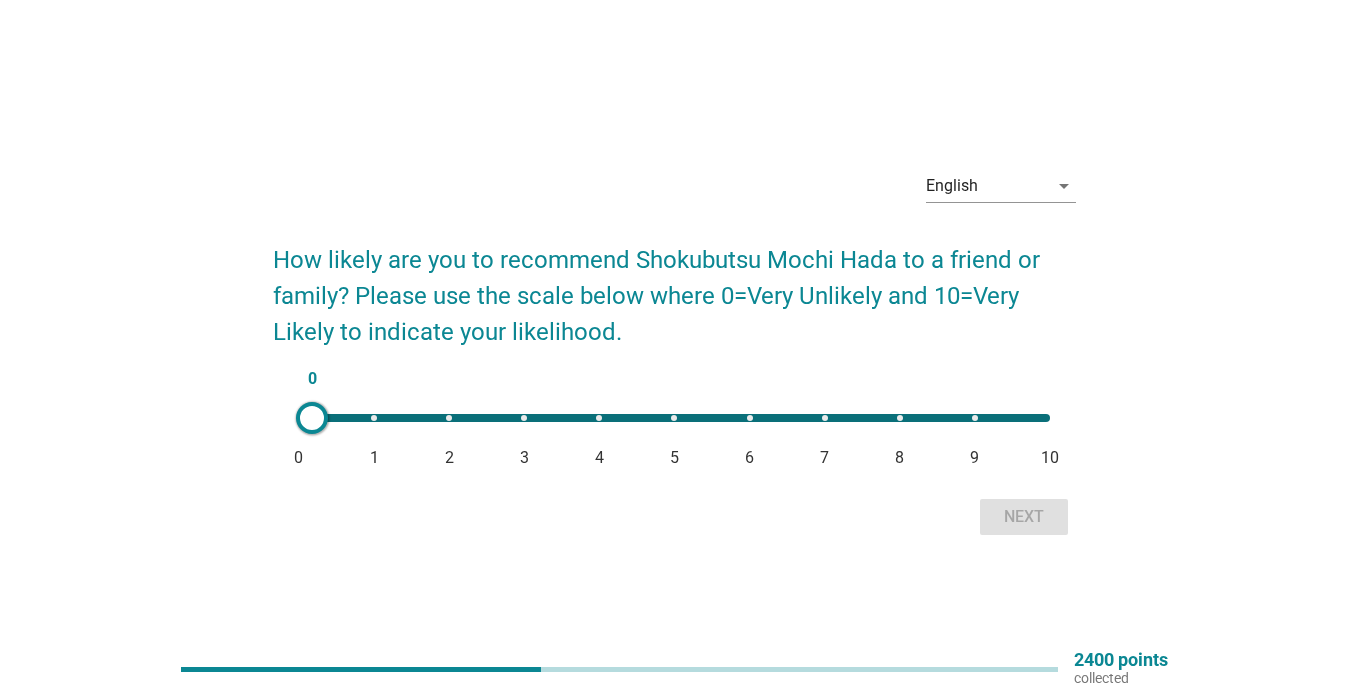 type on "5" 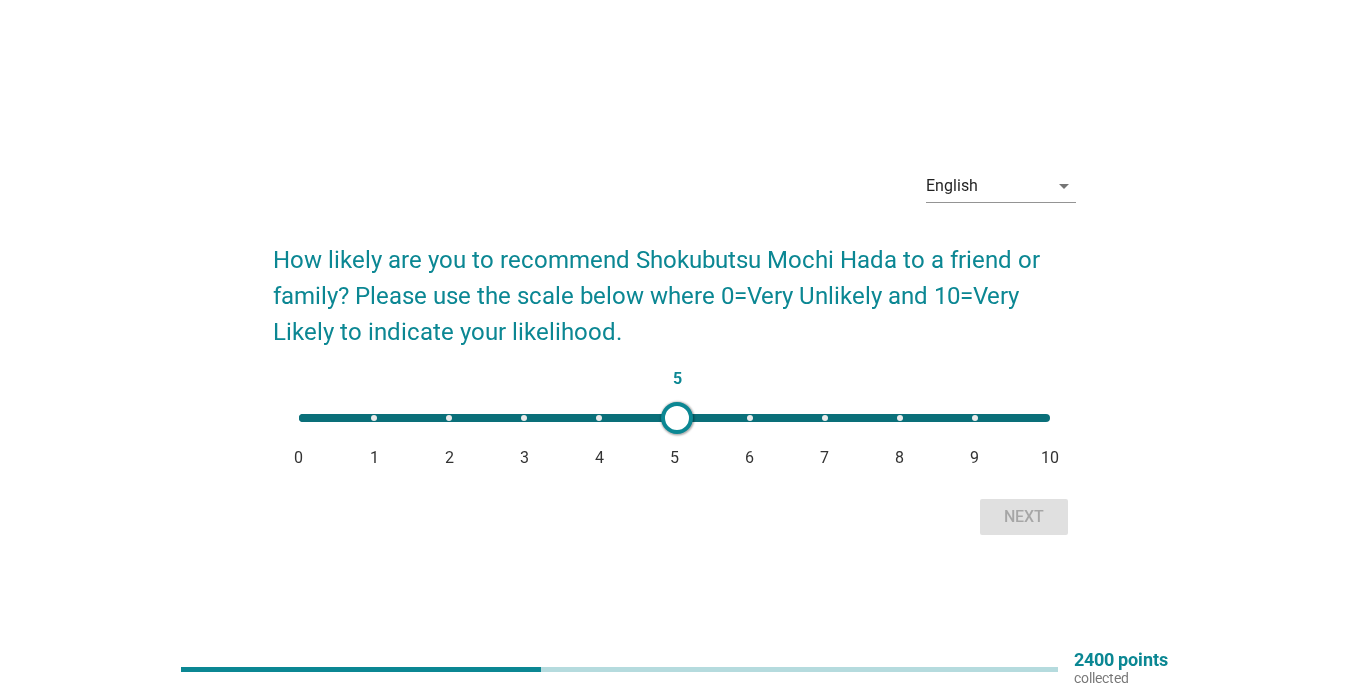drag, startPoint x: 312, startPoint y: 419, endPoint x: 677, endPoint y: 437, distance: 365.44357 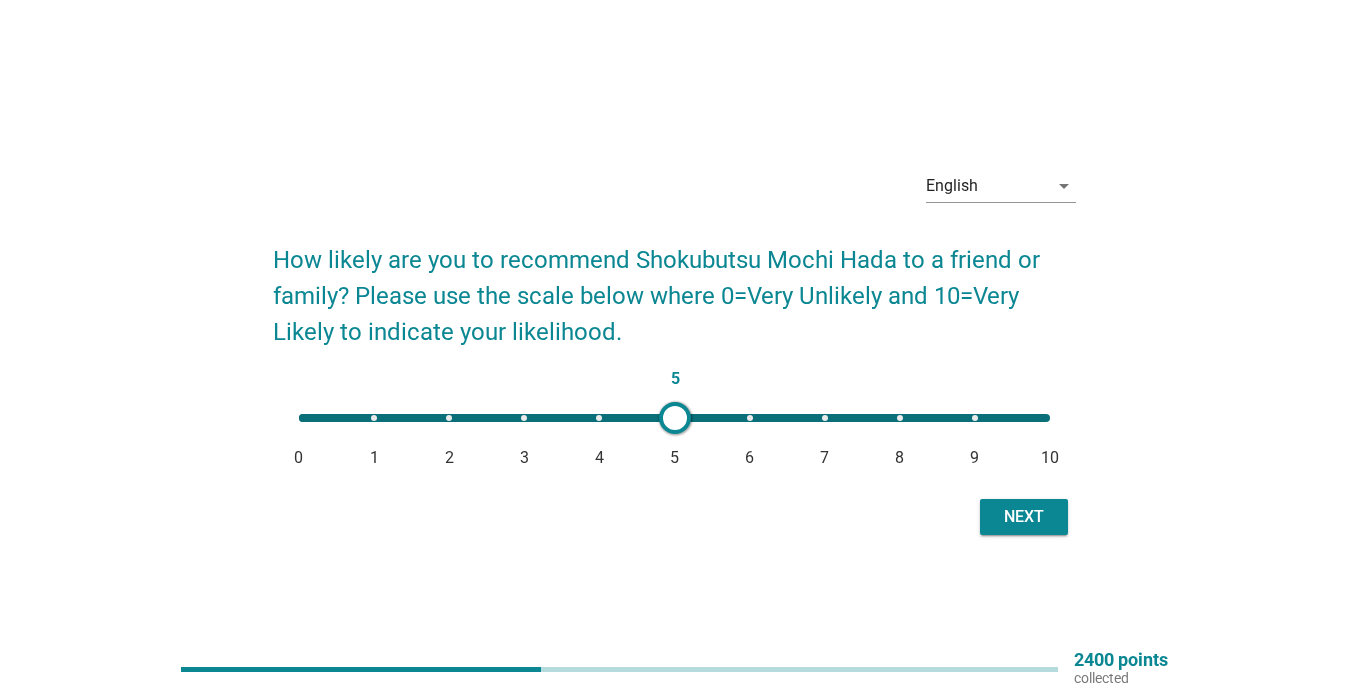 click on "Next" at bounding box center [1024, 517] 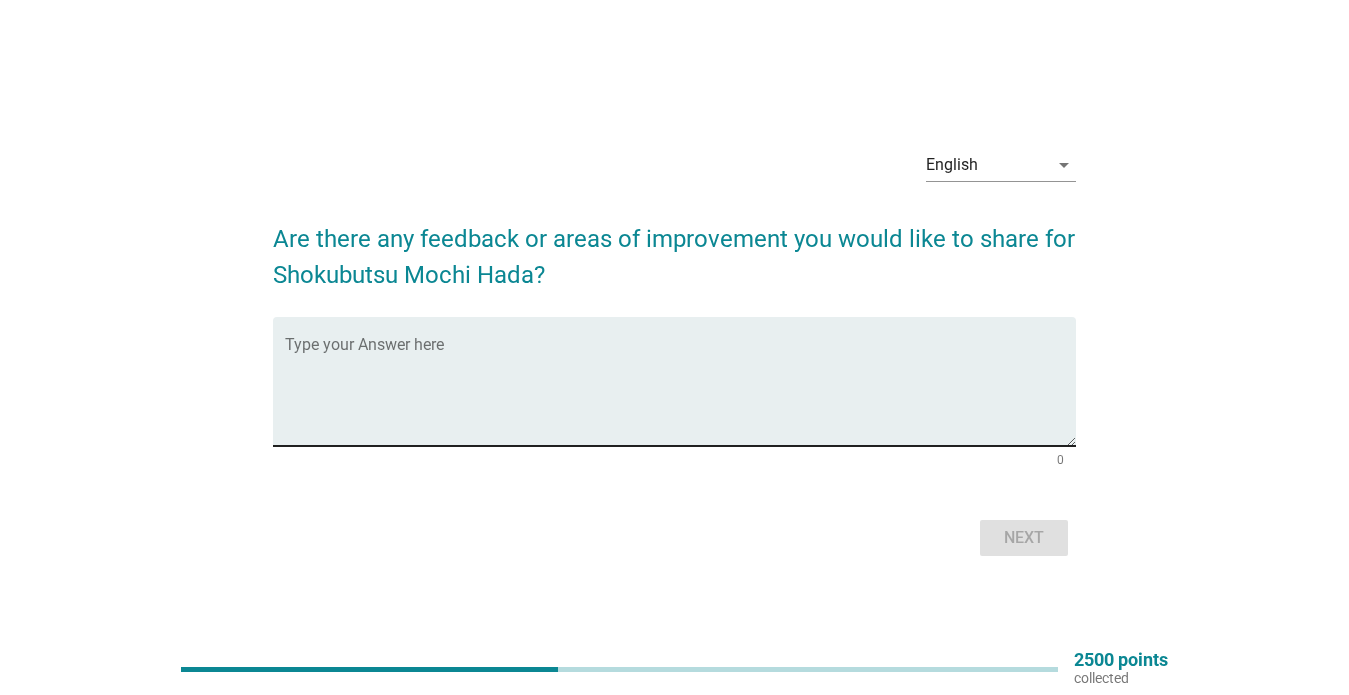 click at bounding box center (680, 393) 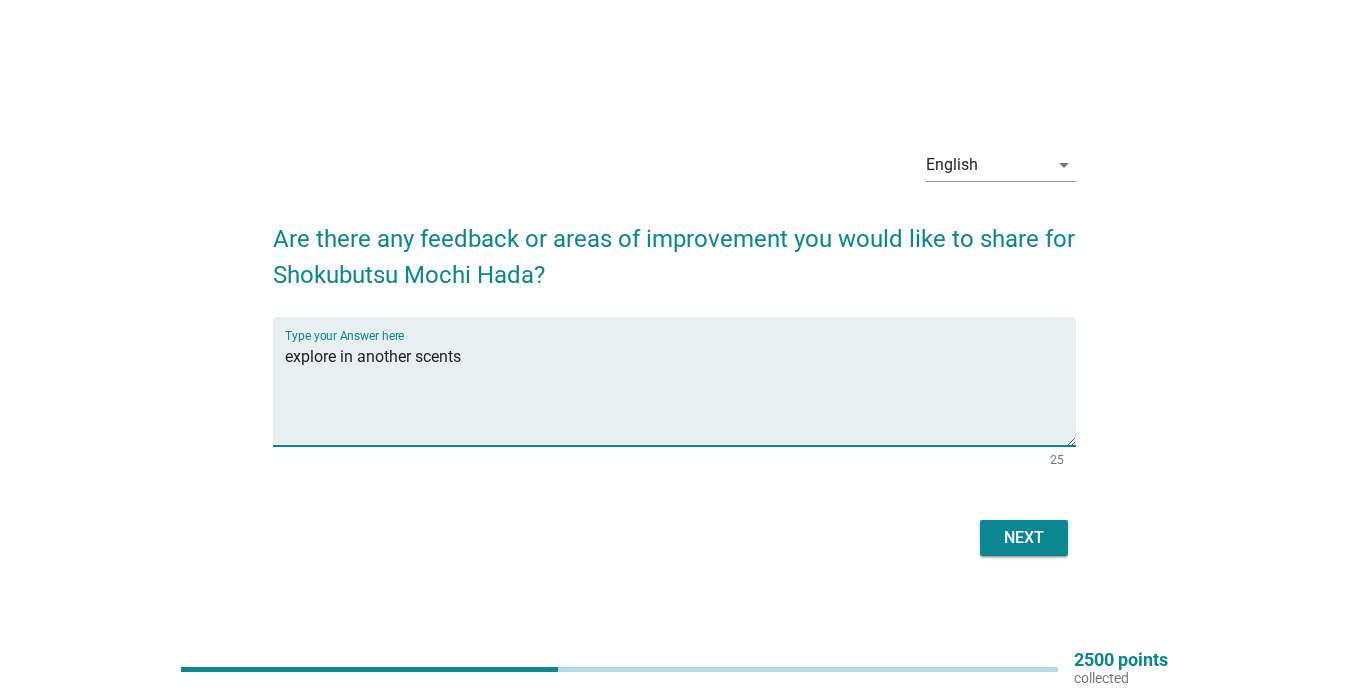 type on "explore in another scents" 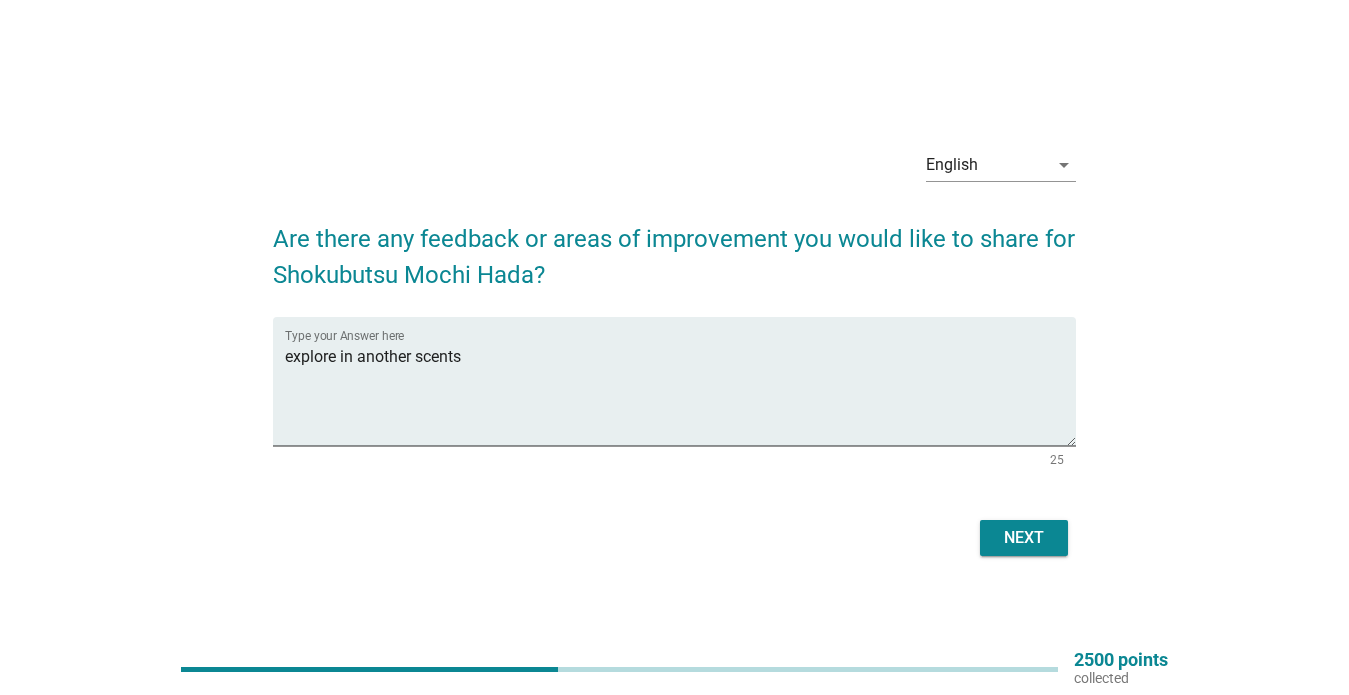 click on "Next" at bounding box center (1024, 538) 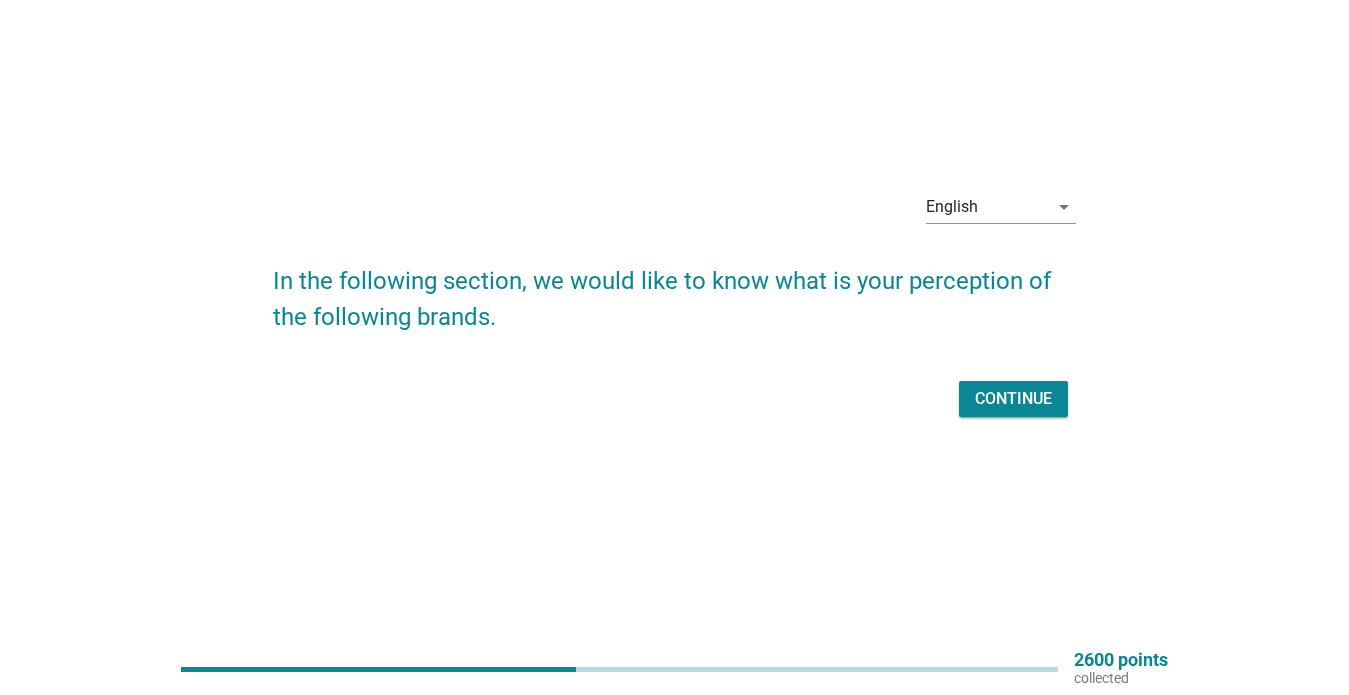 scroll, scrollTop: 52, scrollLeft: 0, axis: vertical 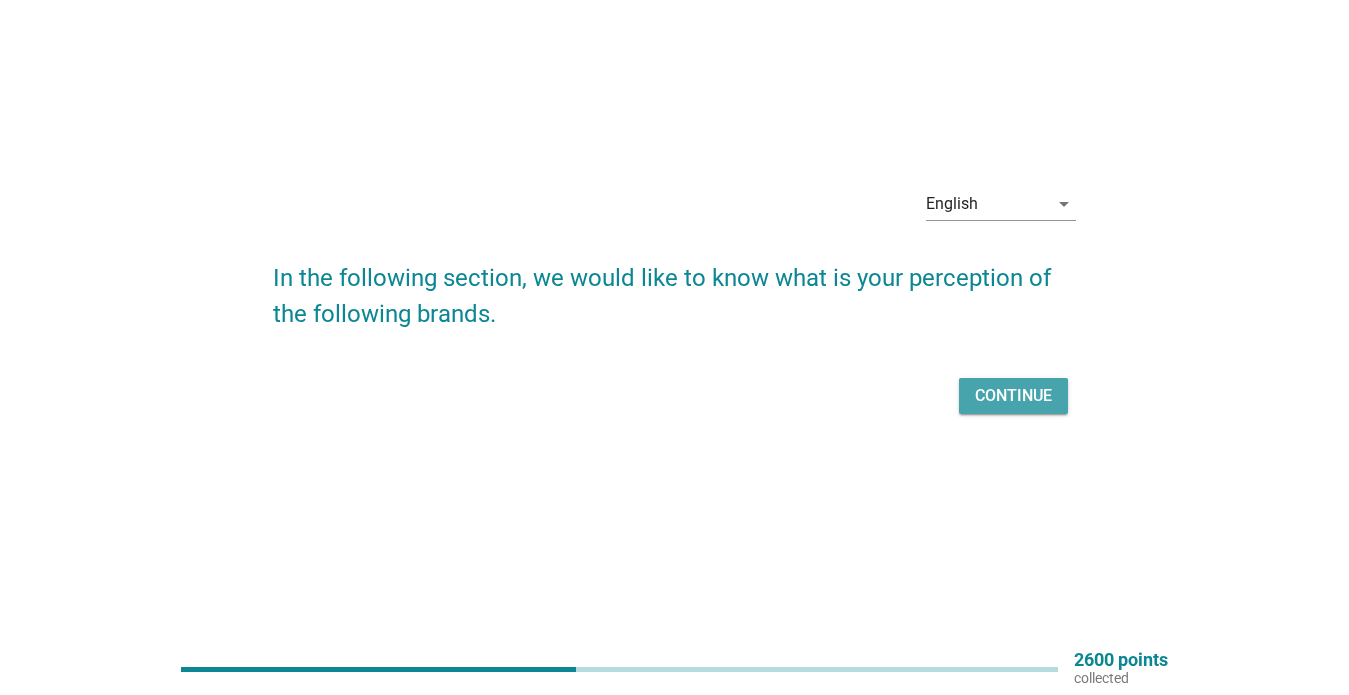 click on "Continue" at bounding box center (1013, 396) 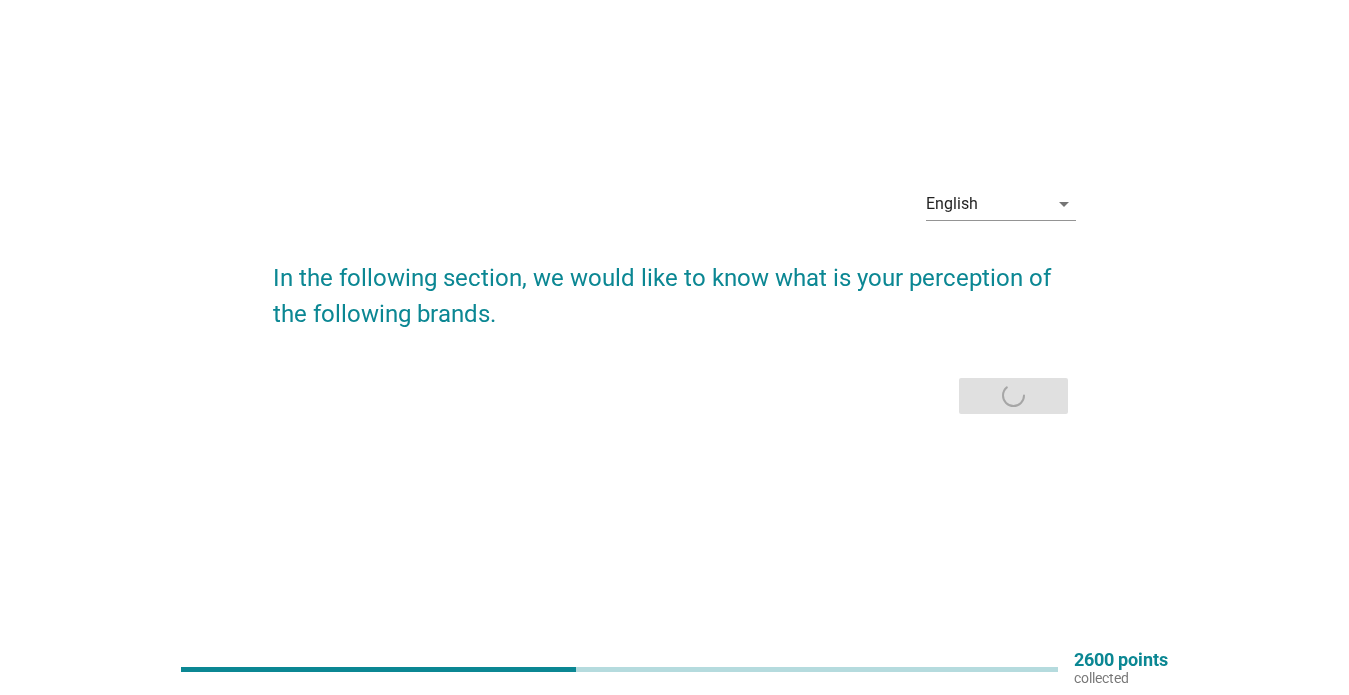 scroll, scrollTop: 0, scrollLeft: 0, axis: both 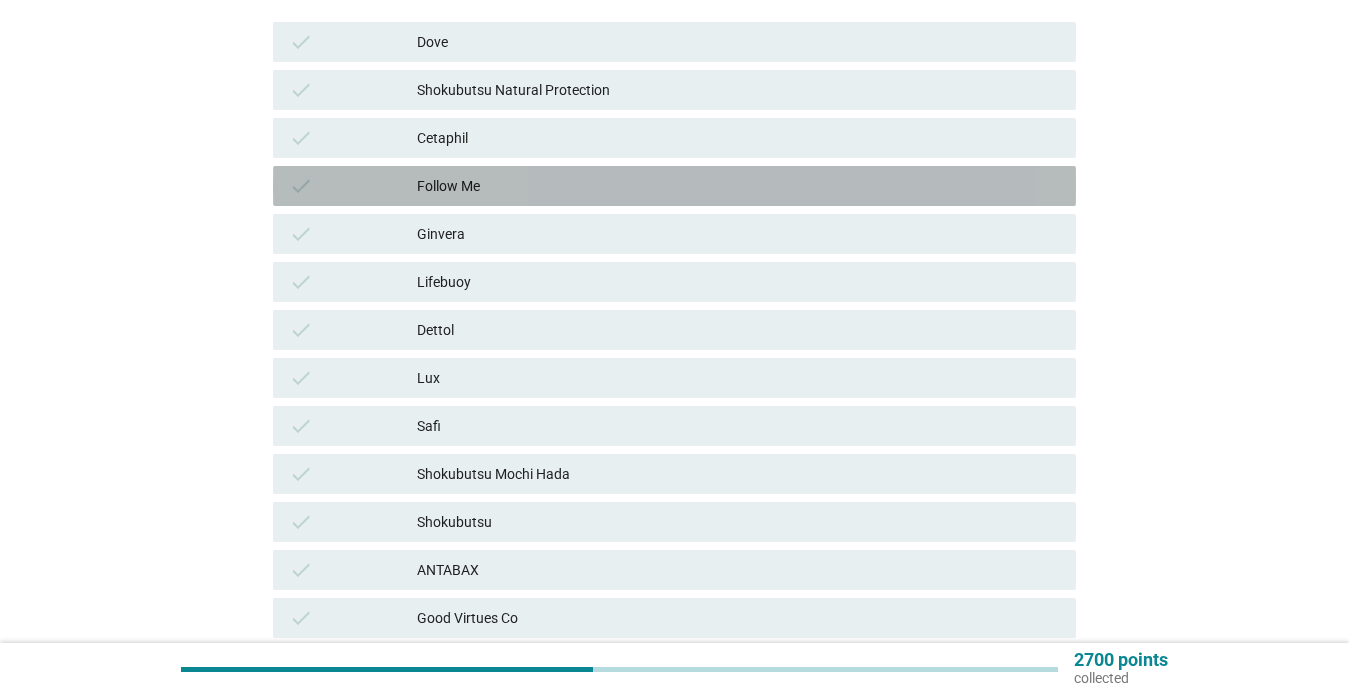 click on "Follow Me" at bounding box center (738, 186) 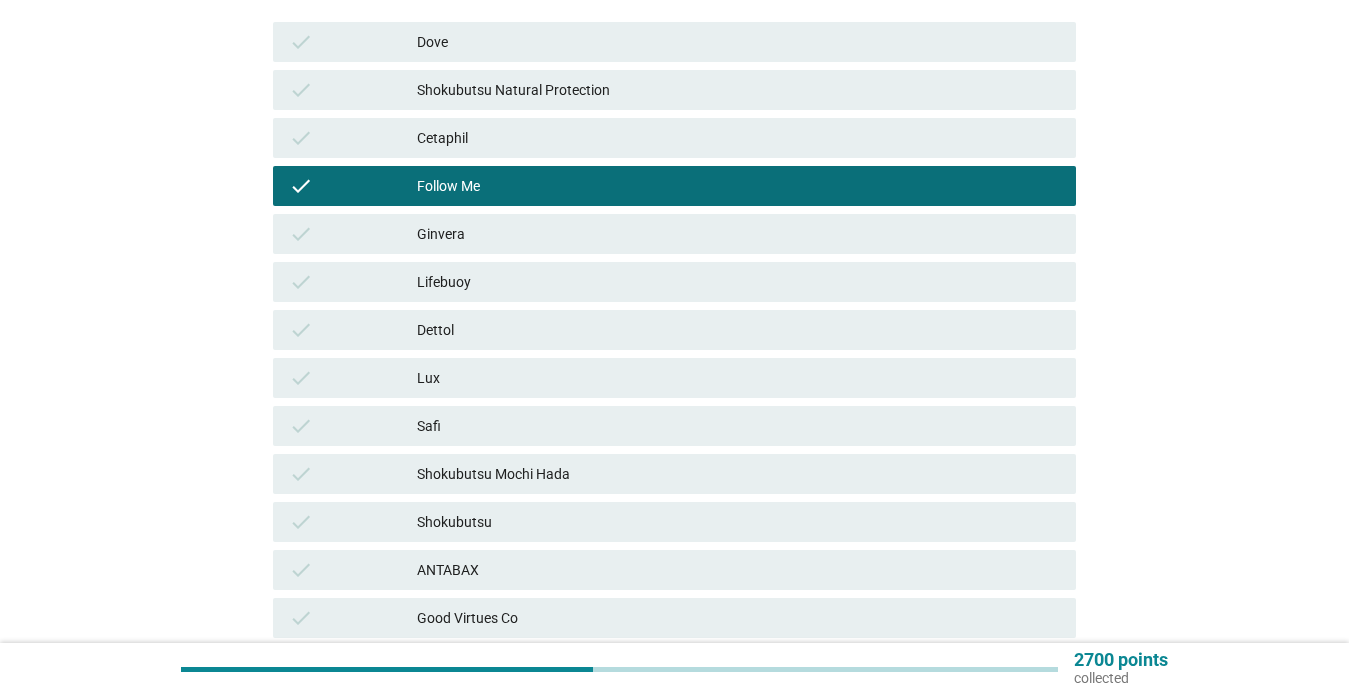 click on "Lux" at bounding box center (738, 378) 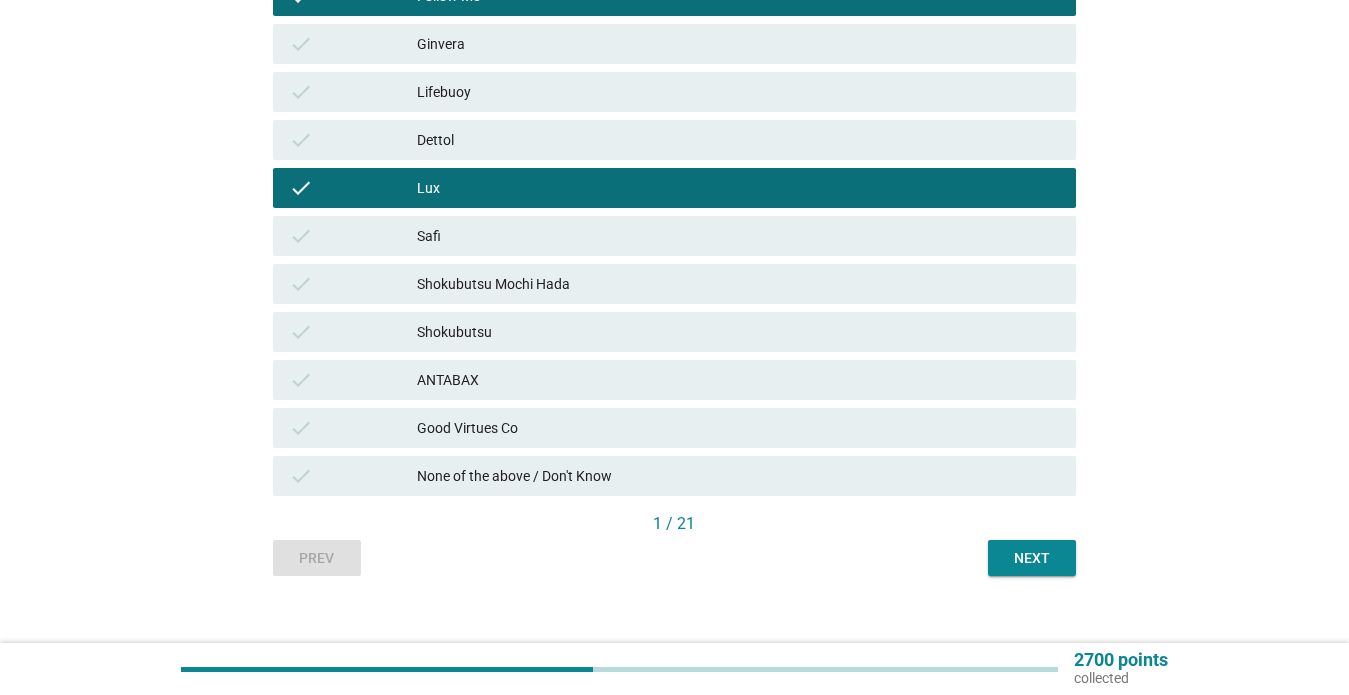 scroll, scrollTop: 552, scrollLeft: 0, axis: vertical 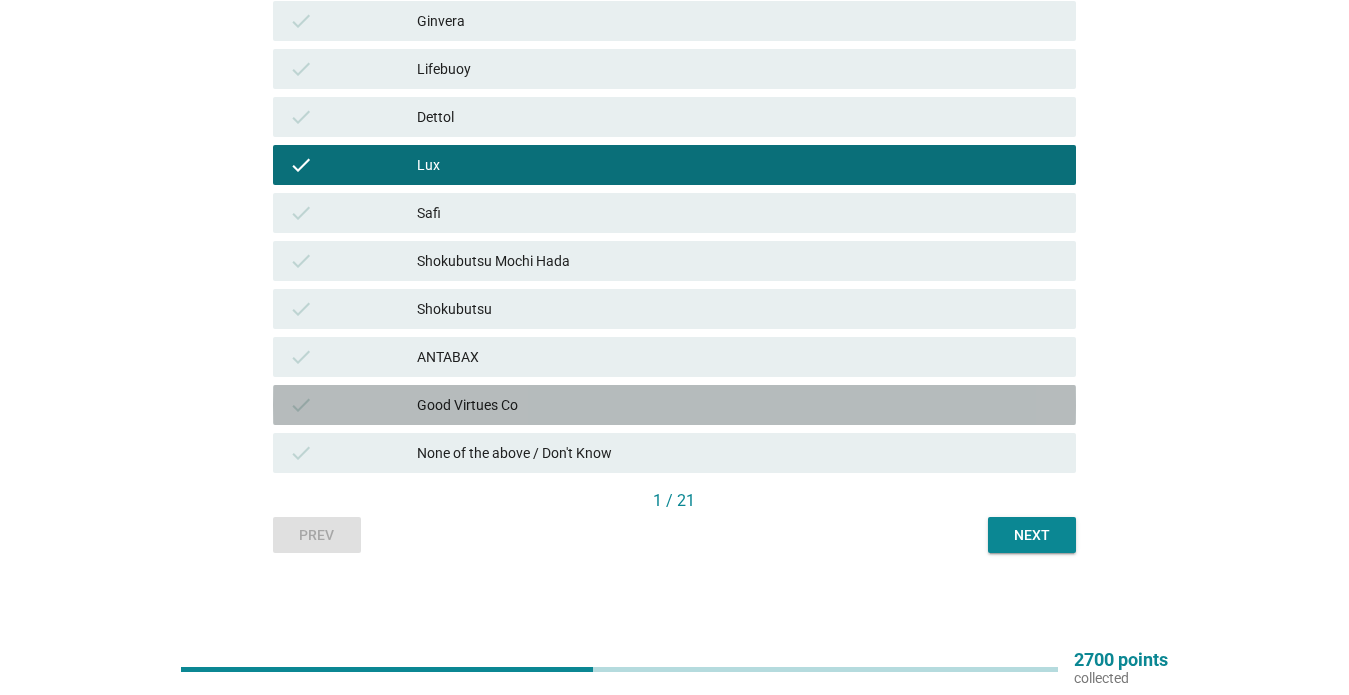 click on "check" at bounding box center [353, 405] 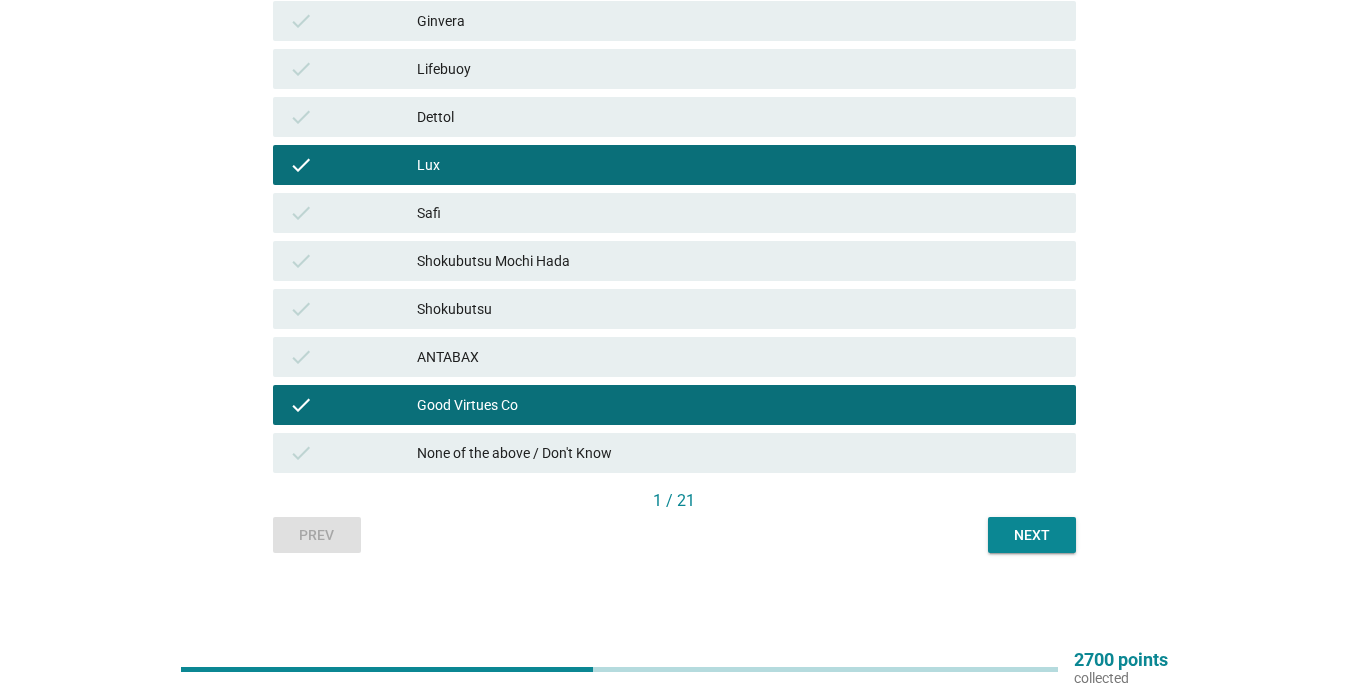 click on "Next" at bounding box center [1032, 535] 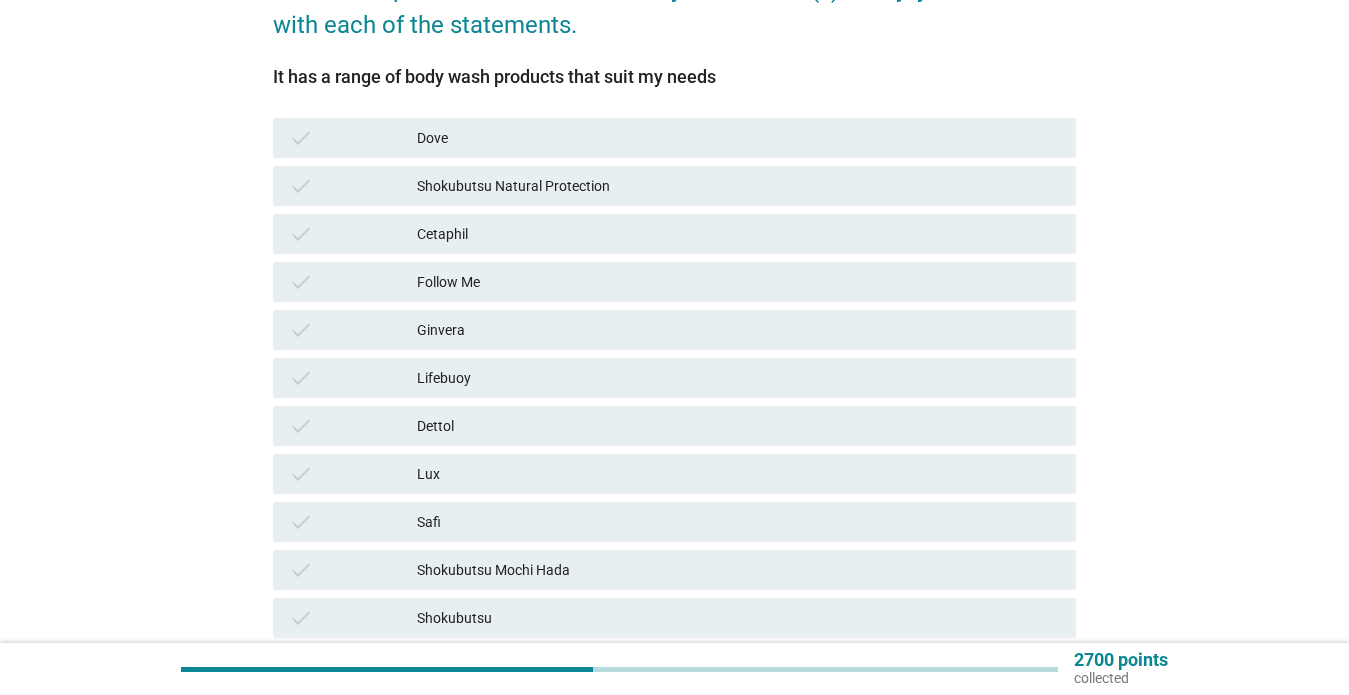 scroll, scrollTop: 220, scrollLeft: 0, axis: vertical 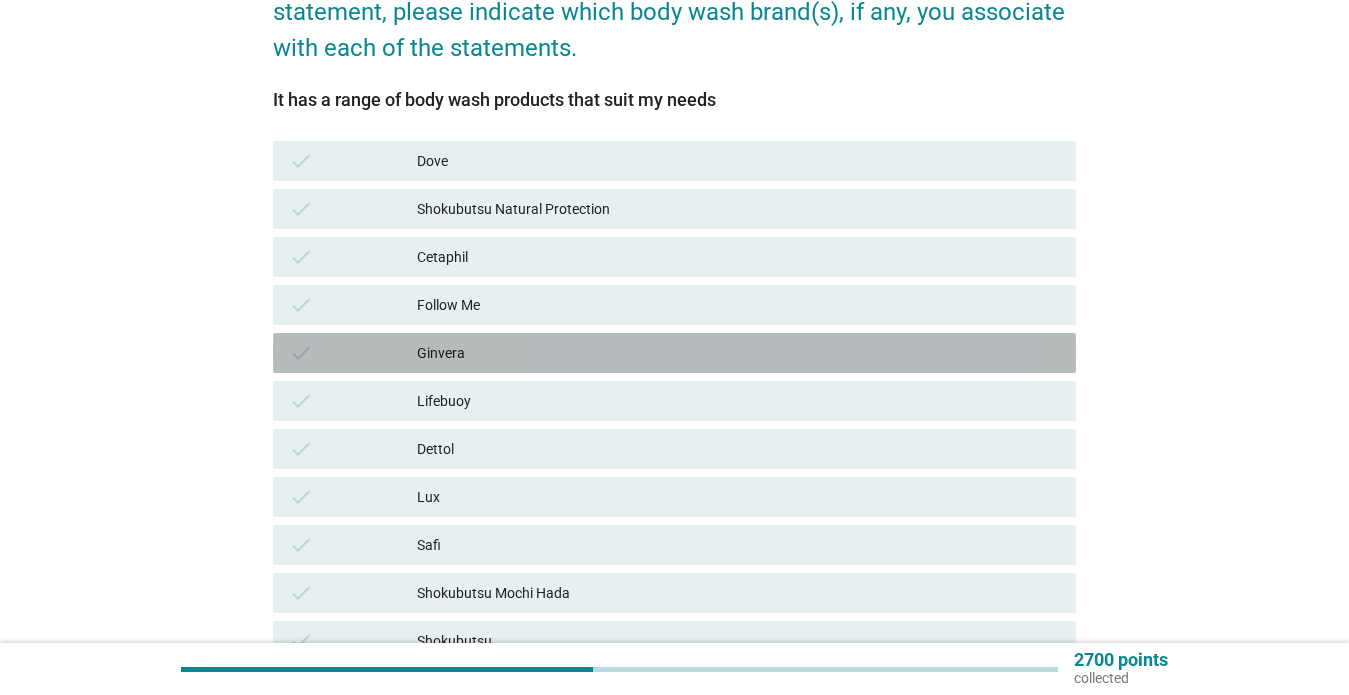 click on "Ginvera" at bounding box center (738, 353) 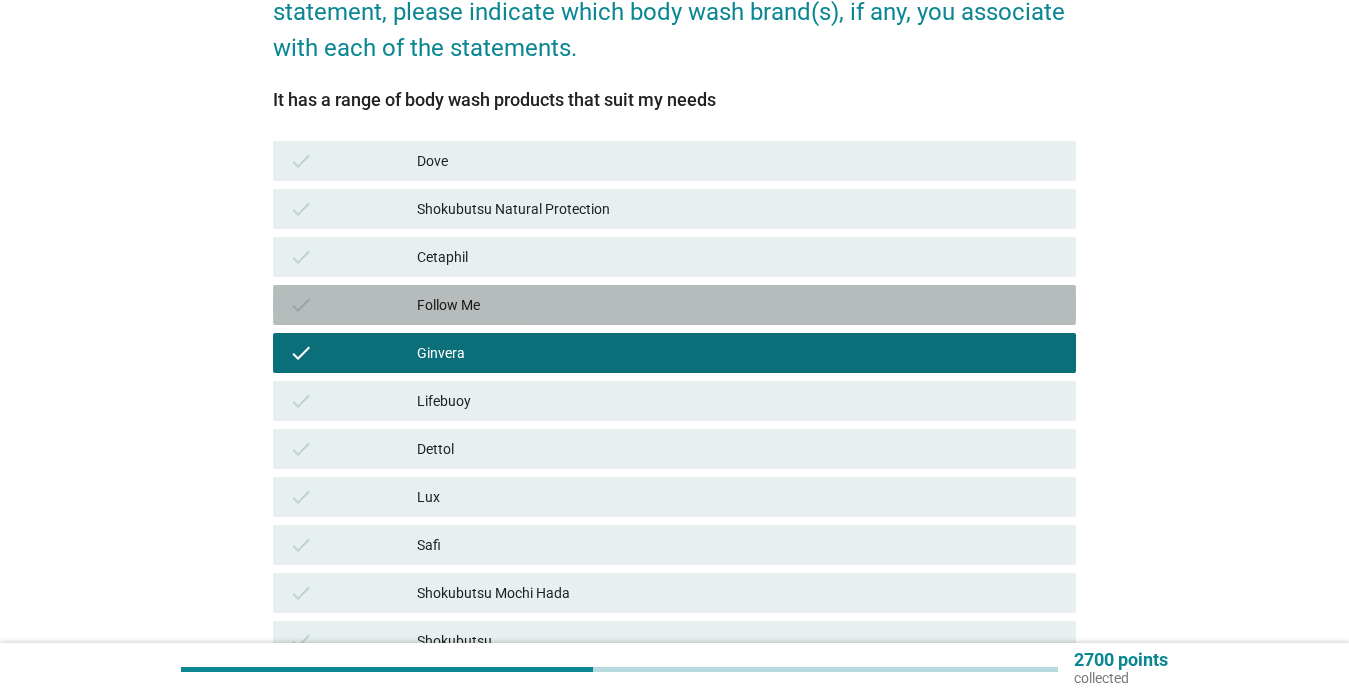 click on "Follow Me" at bounding box center (738, 305) 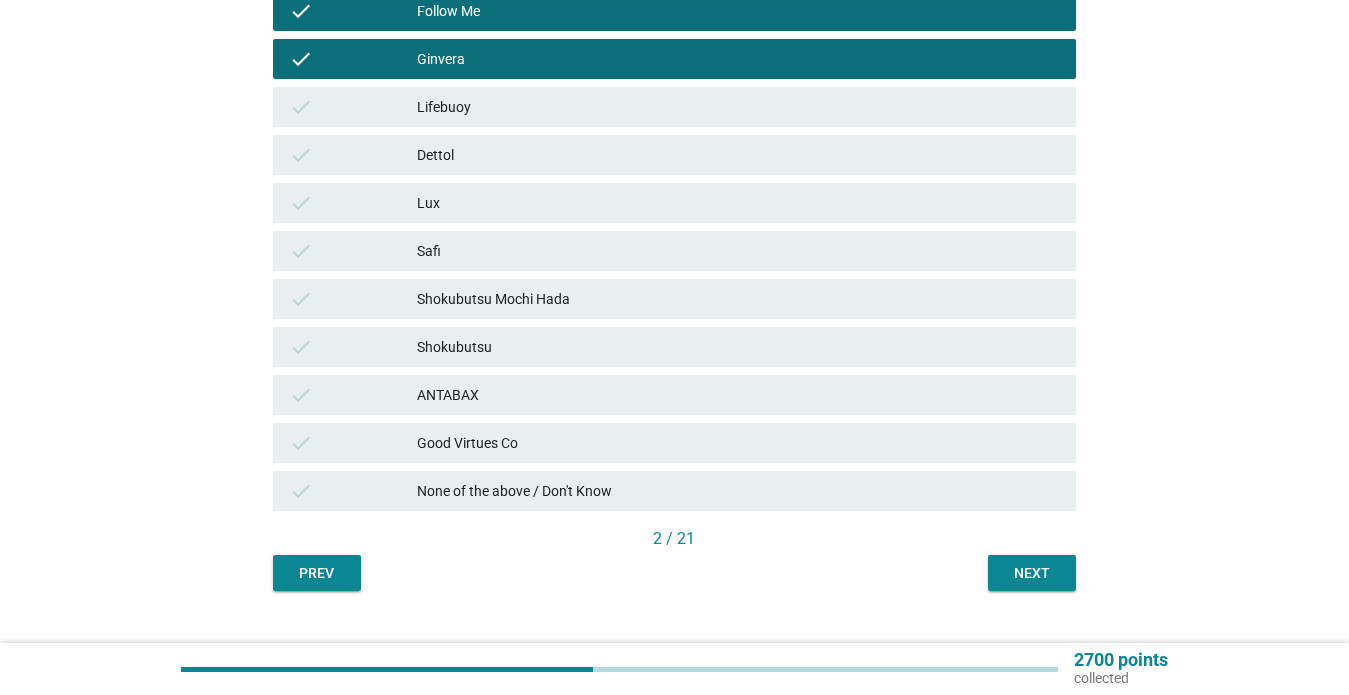 scroll, scrollTop: 524, scrollLeft: 0, axis: vertical 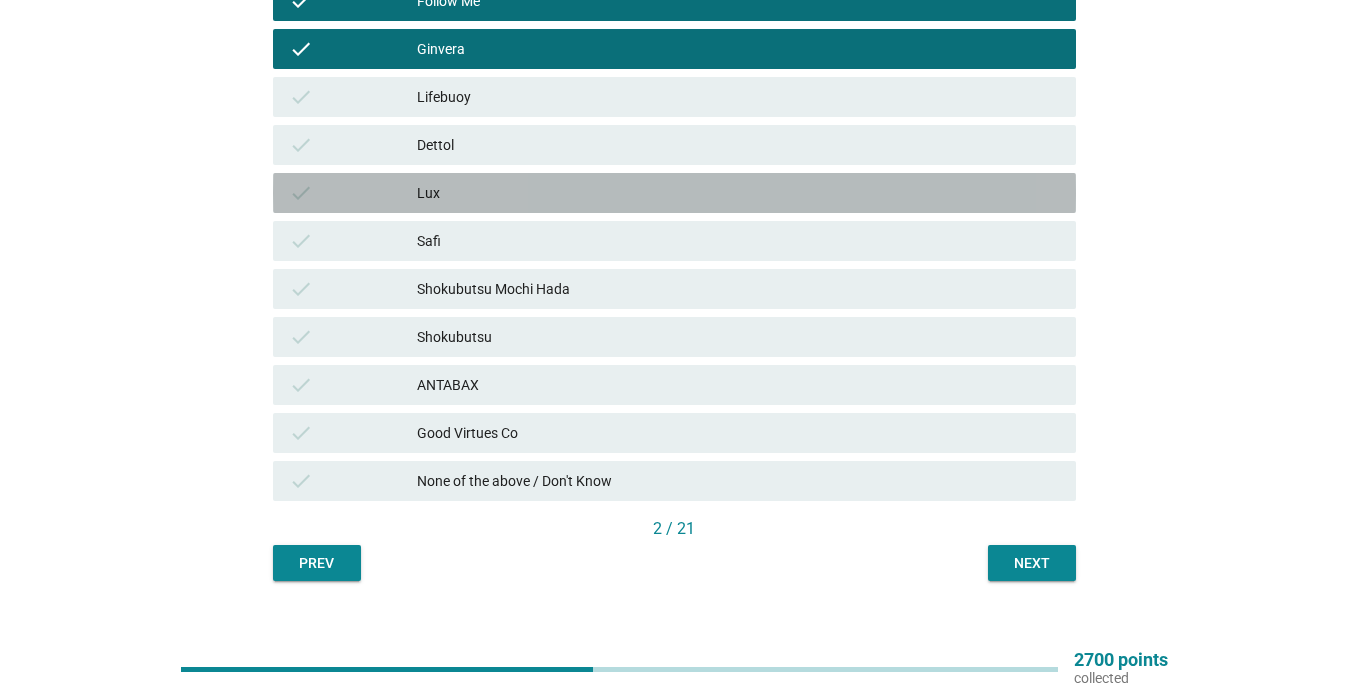 click on "Lux" at bounding box center [738, 193] 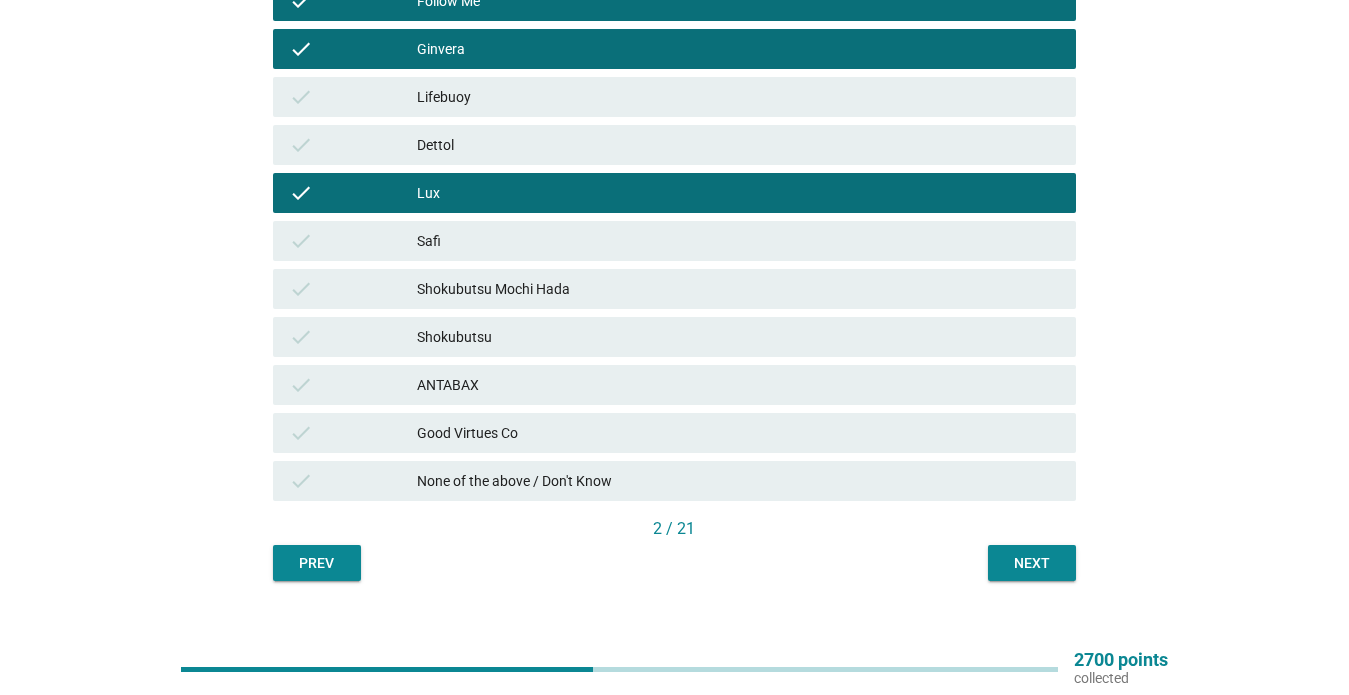 click on "Good Virtues Co" at bounding box center (738, 433) 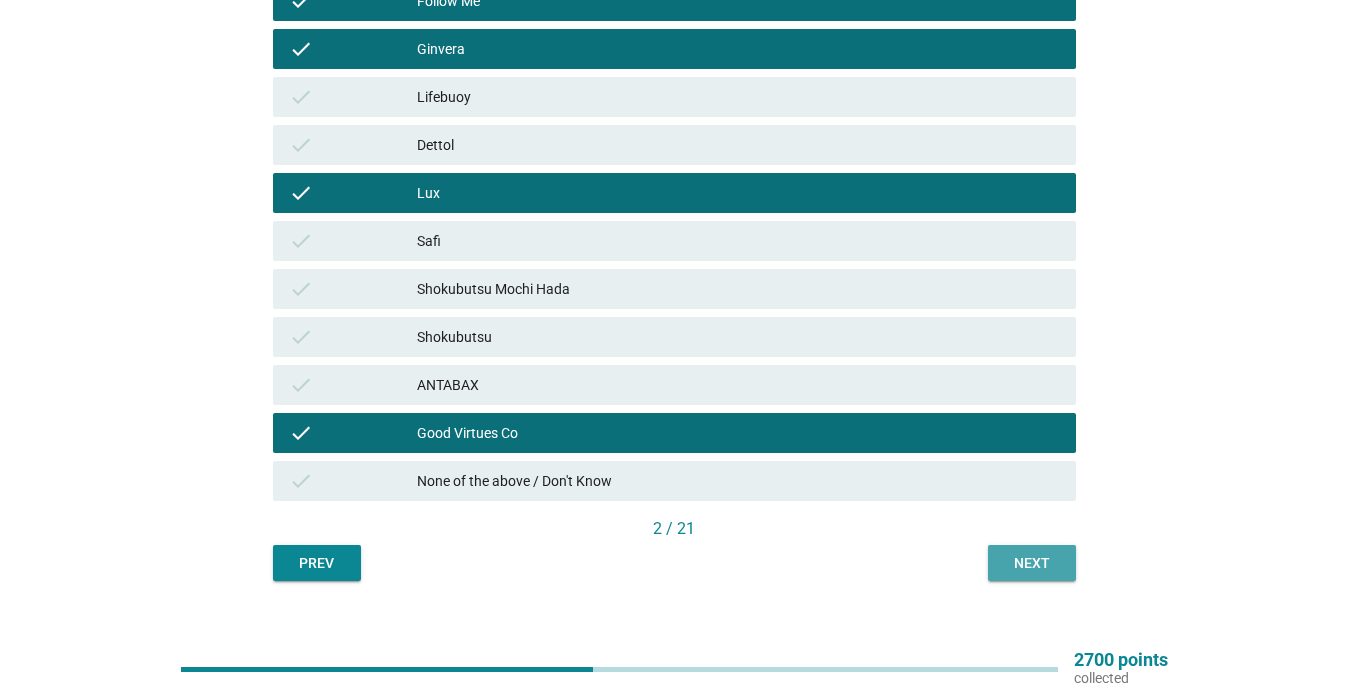 click on "Next" at bounding box center [1032, 563] 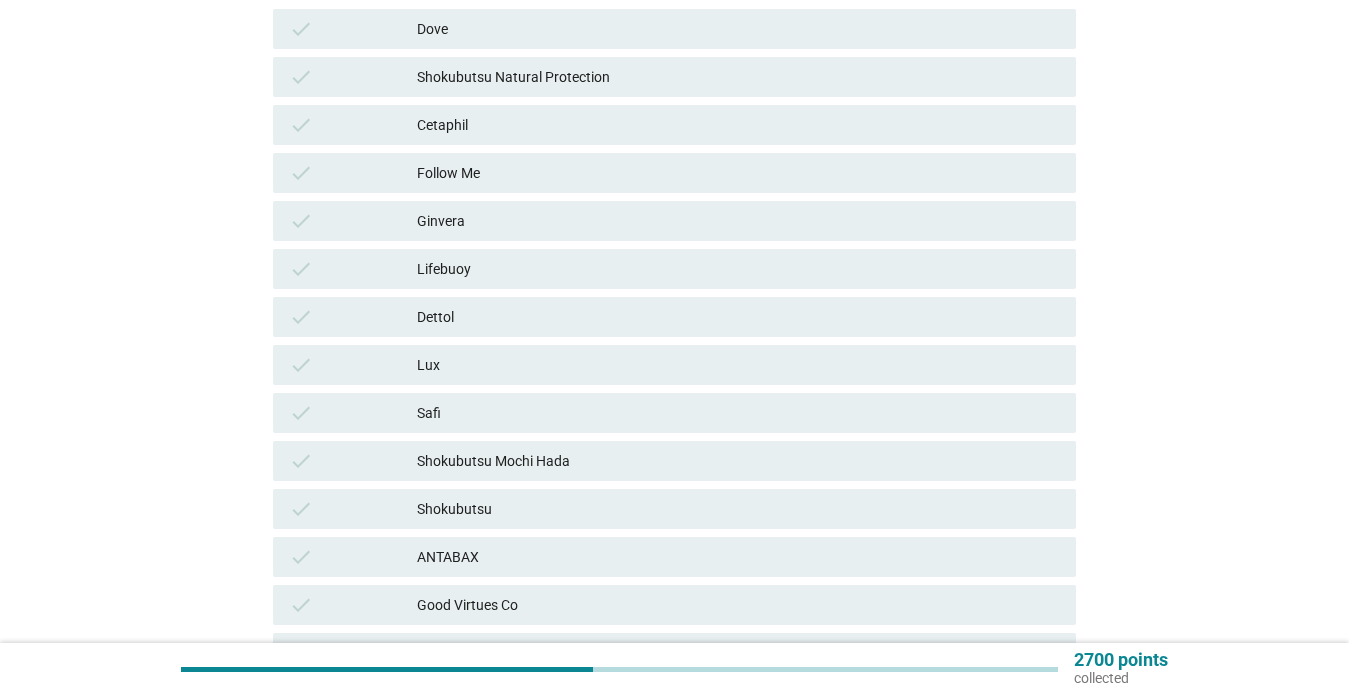 scroll, scrollTop: 362, scrollLeft: 0, axis: vertical 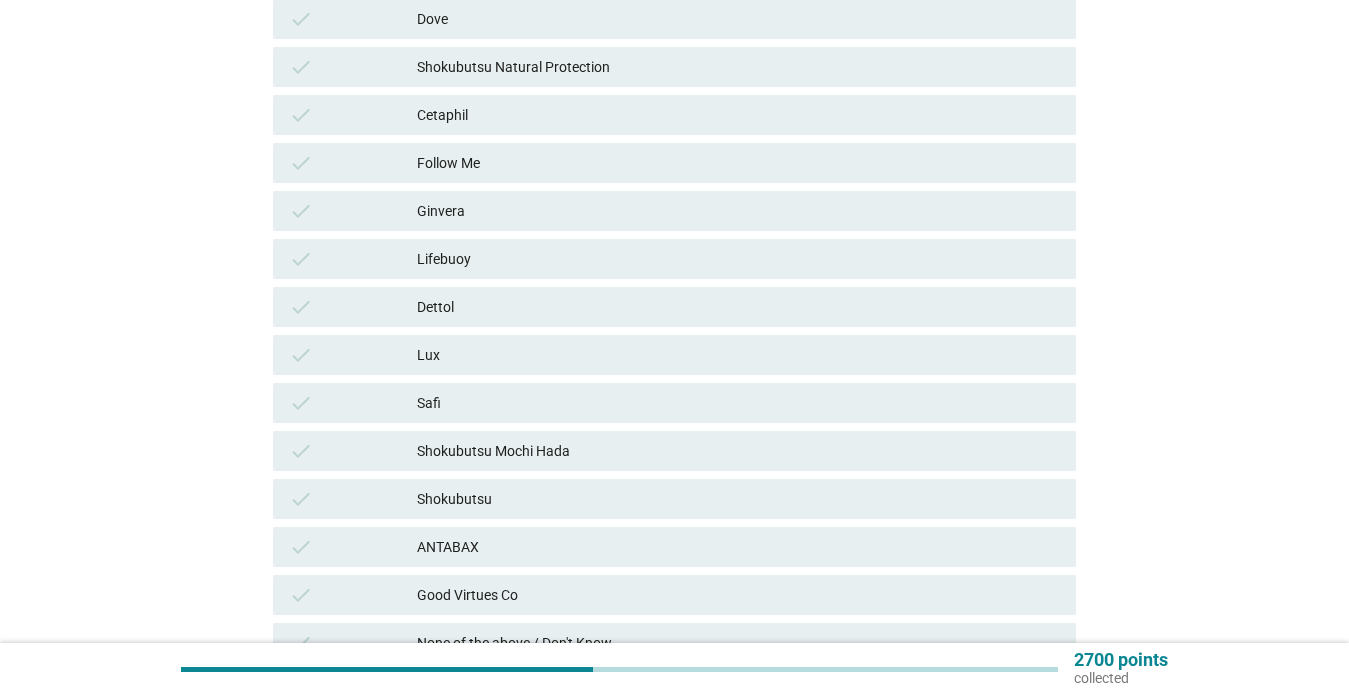 click on "Ginvera" at bounding box center (738, 211) 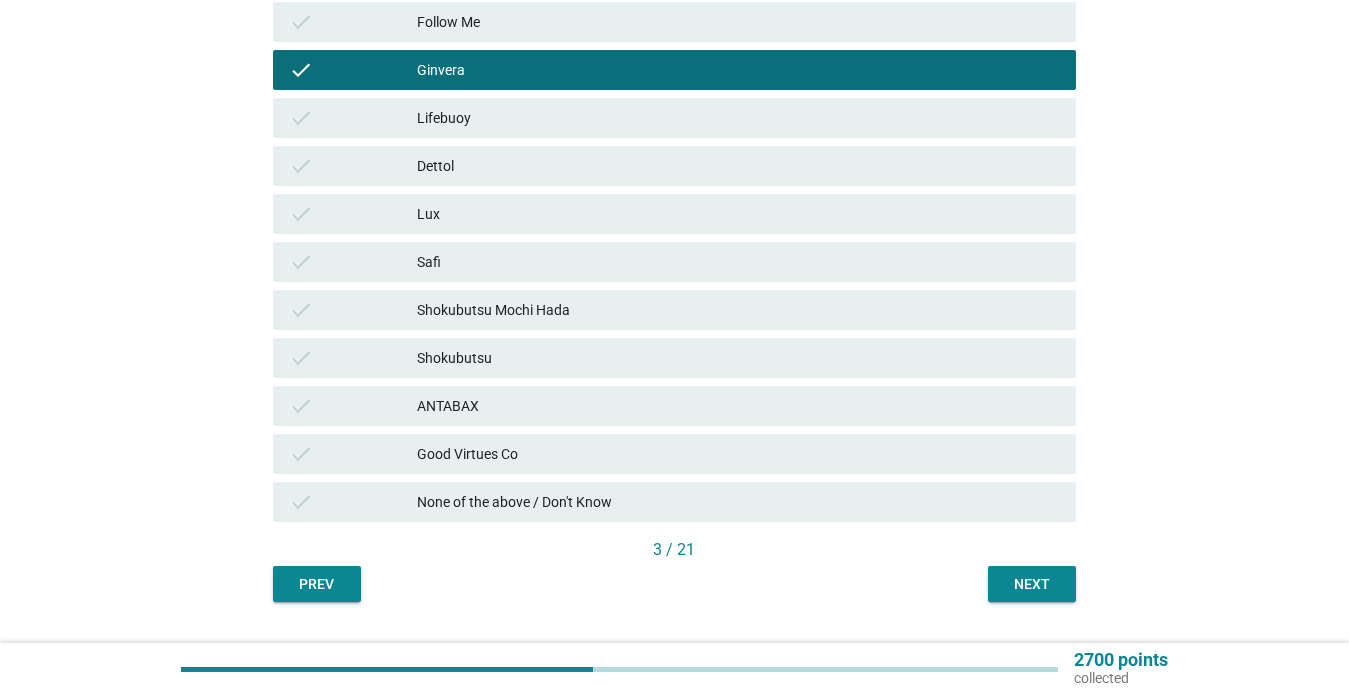 scroll, scrollTop: 509, scrollLeft: 0, axis: vertical 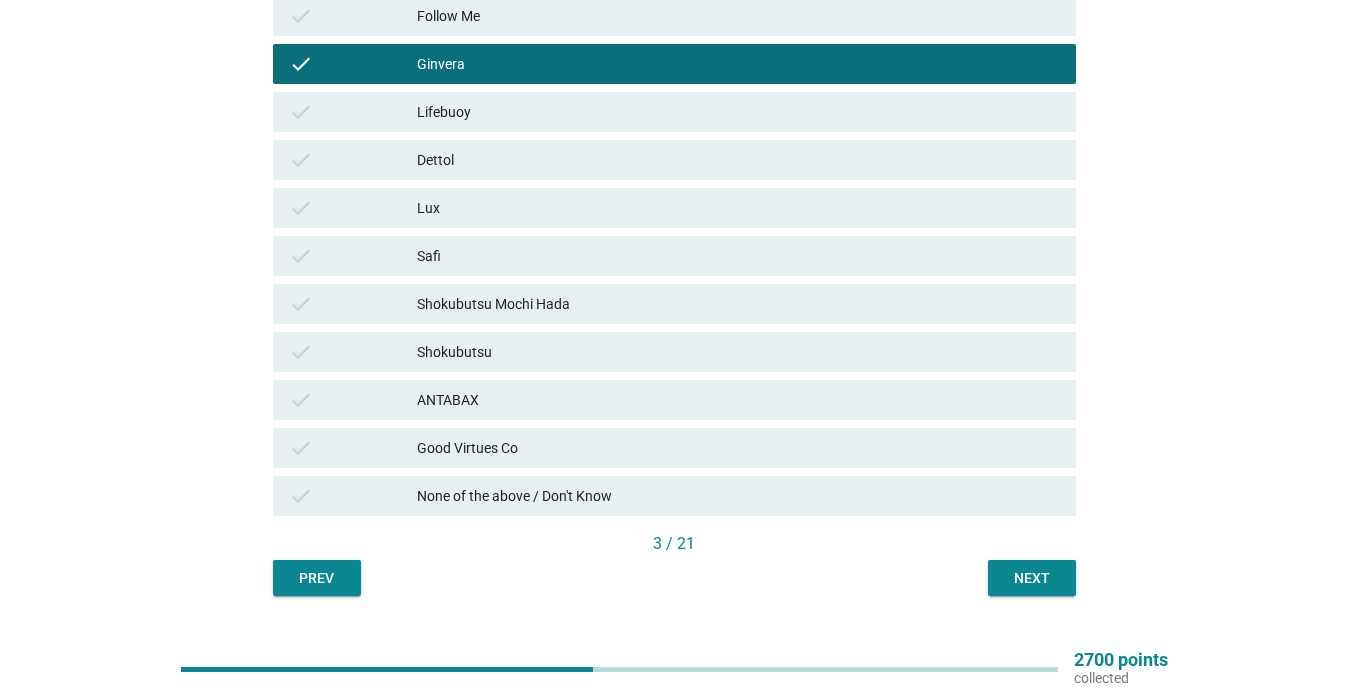 click on "check   Good Virtues Co" at bounding box center [674, 448] 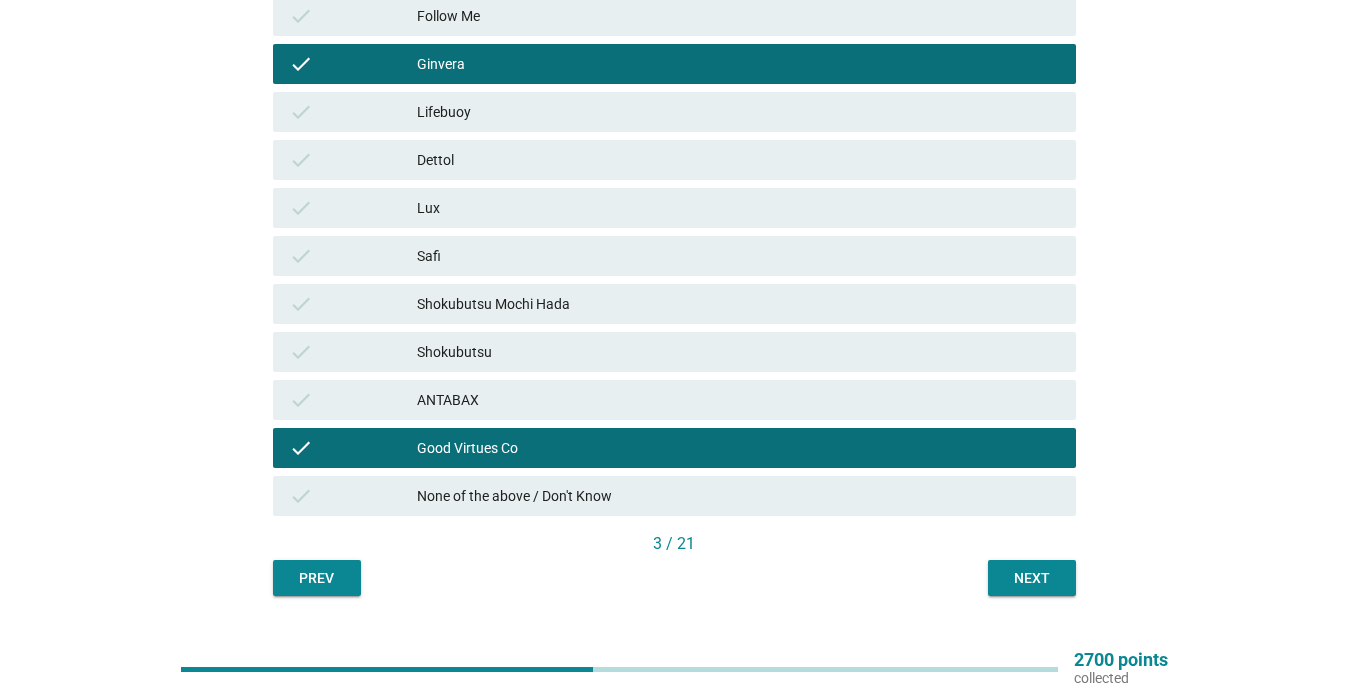 click on "Next" at bounding box center (1032, 578) 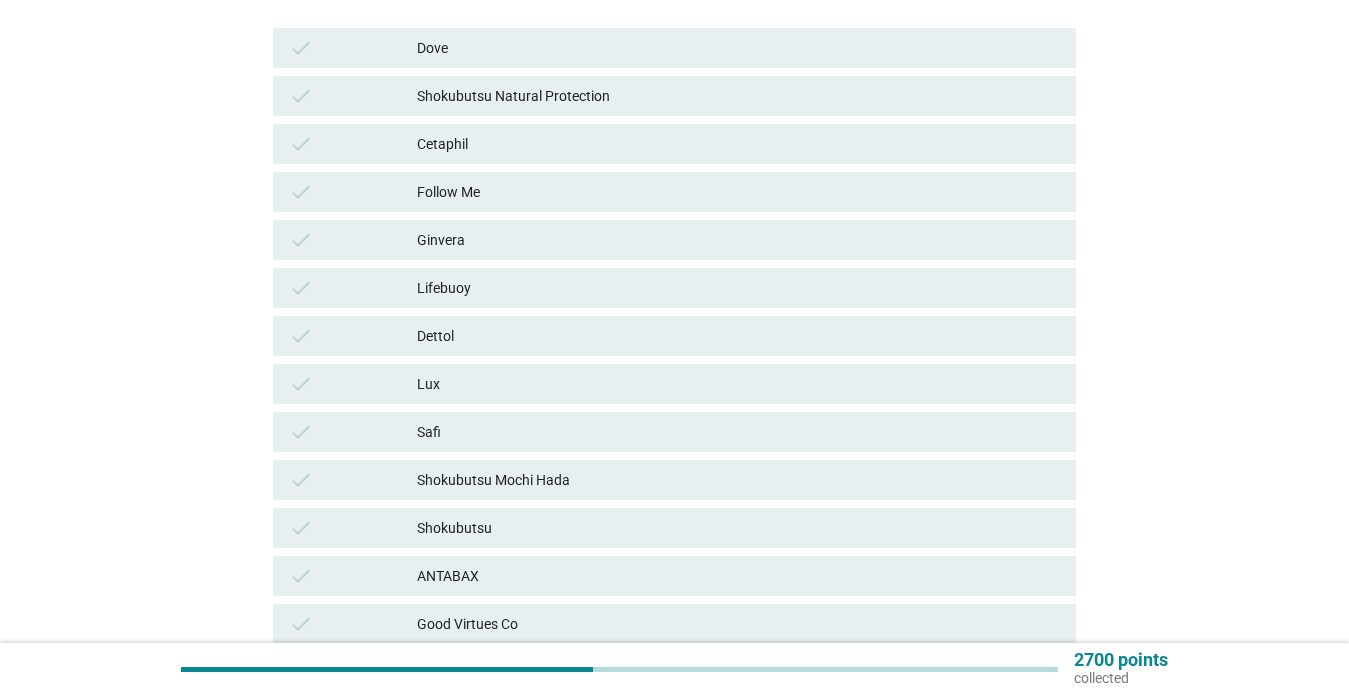 scroll, scrollTop: 345, scrollLeft: 0, axis: vertical 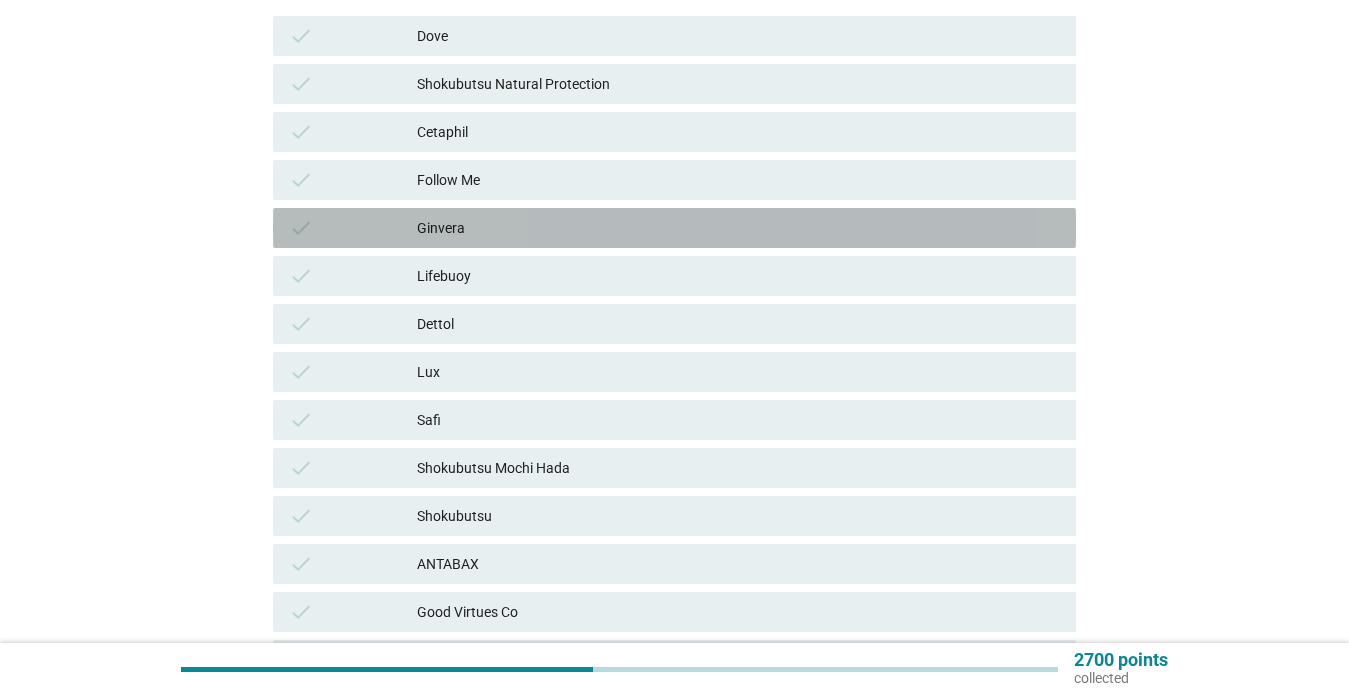 click on "check   Ginvera" at bounding box center [674, 228] 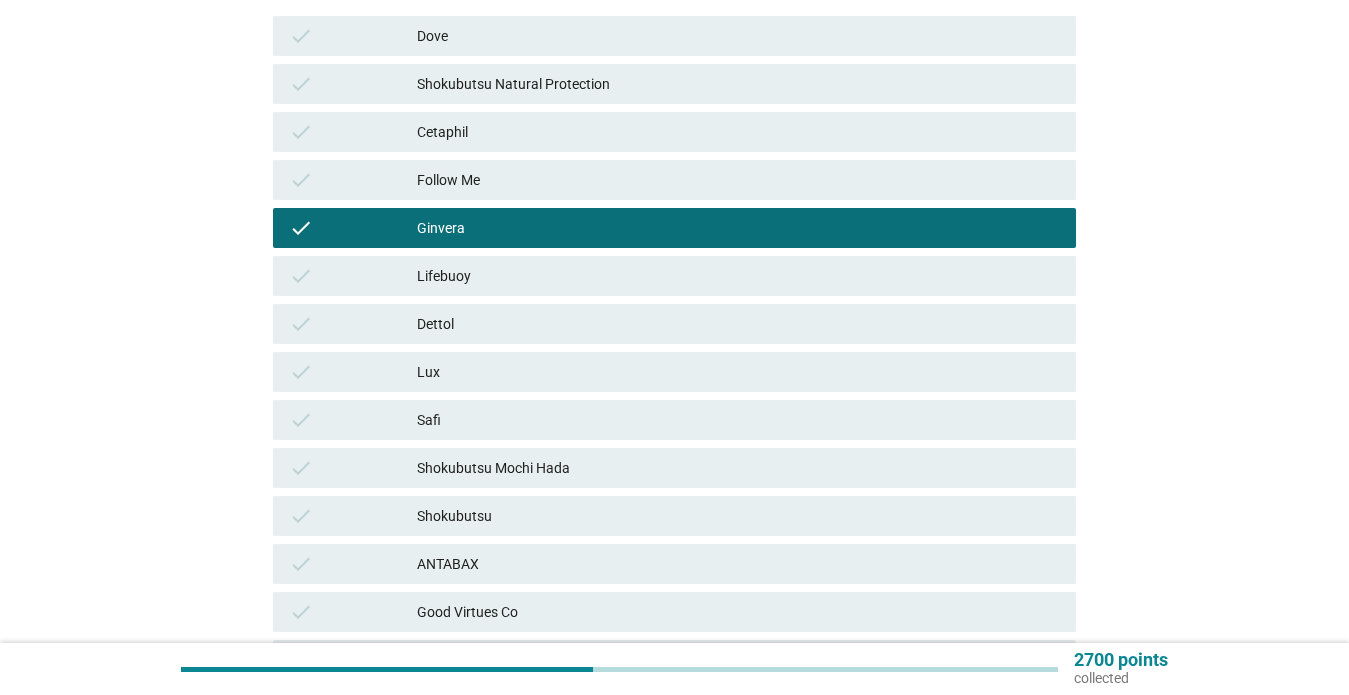 scroll, scrollTop: 552, scrollLeft: 0, axis: vertical 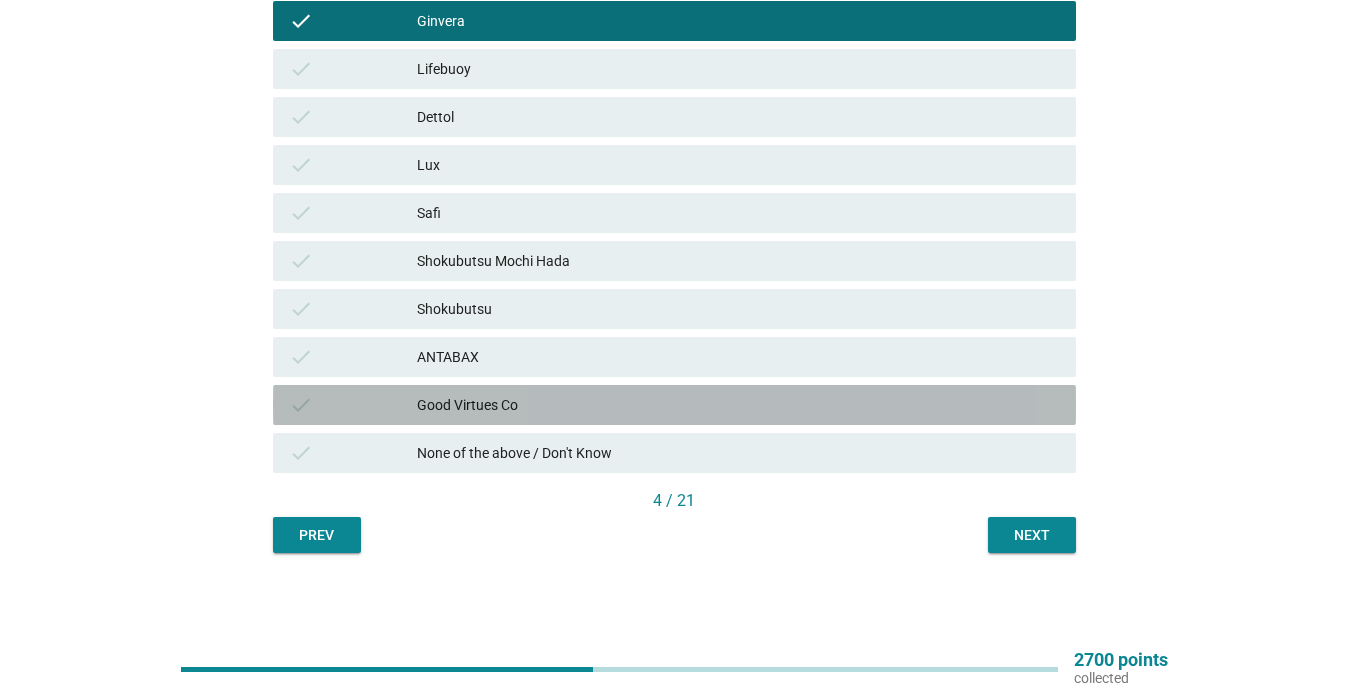click on "Good Virtues Co" at bounding box center [738, 405] 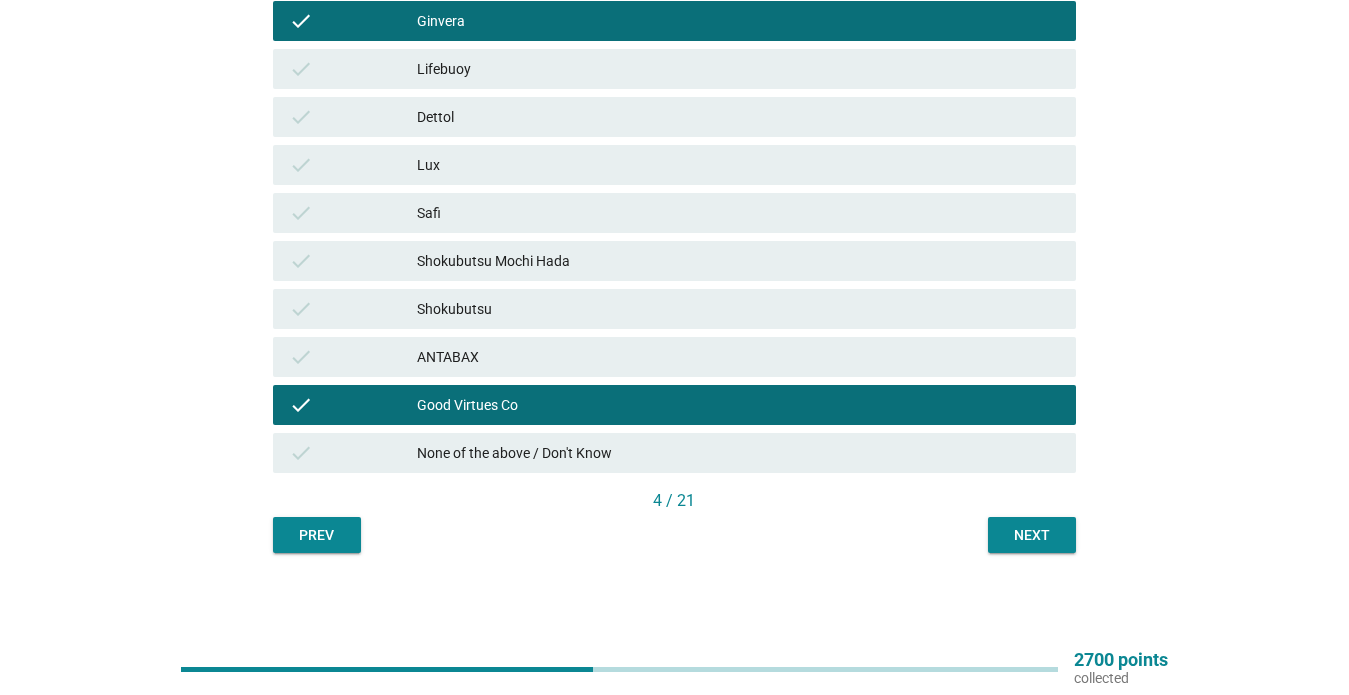 click on "Next" at bounding box center [1032, 535] 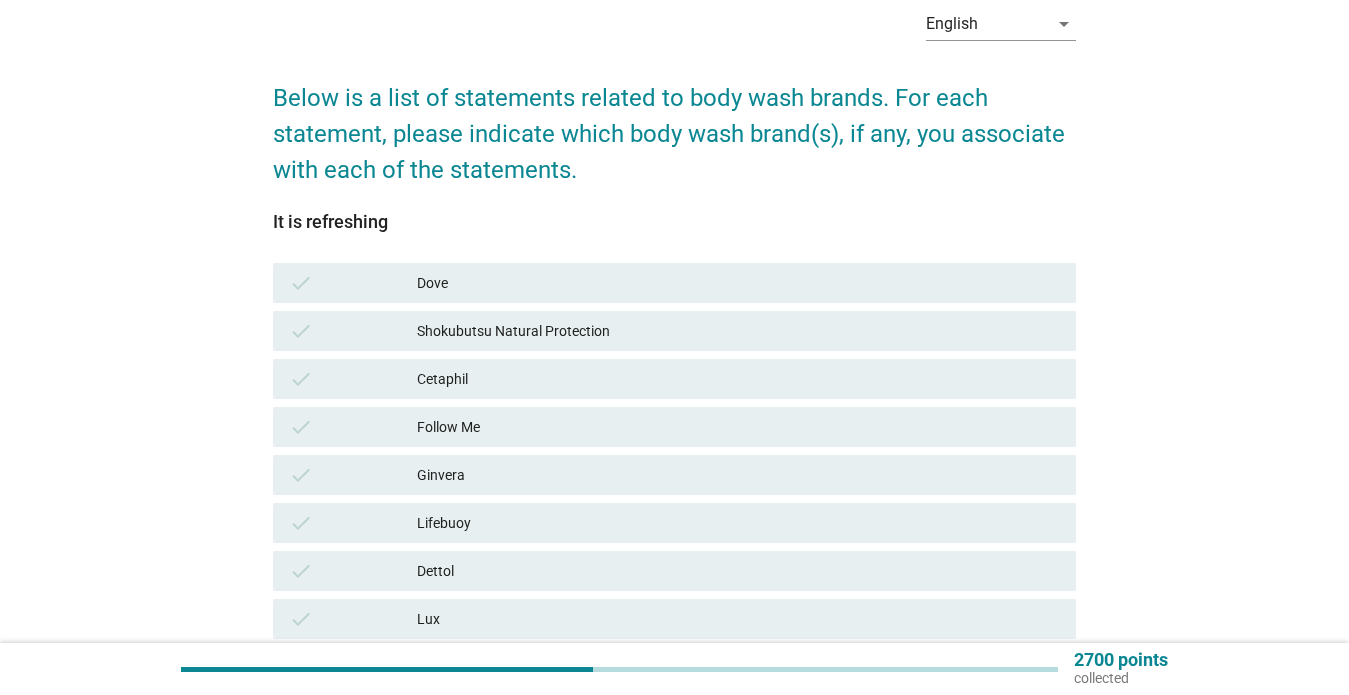 scroll, scrollTop: 277, scrollLeft: 0, axis: vertical 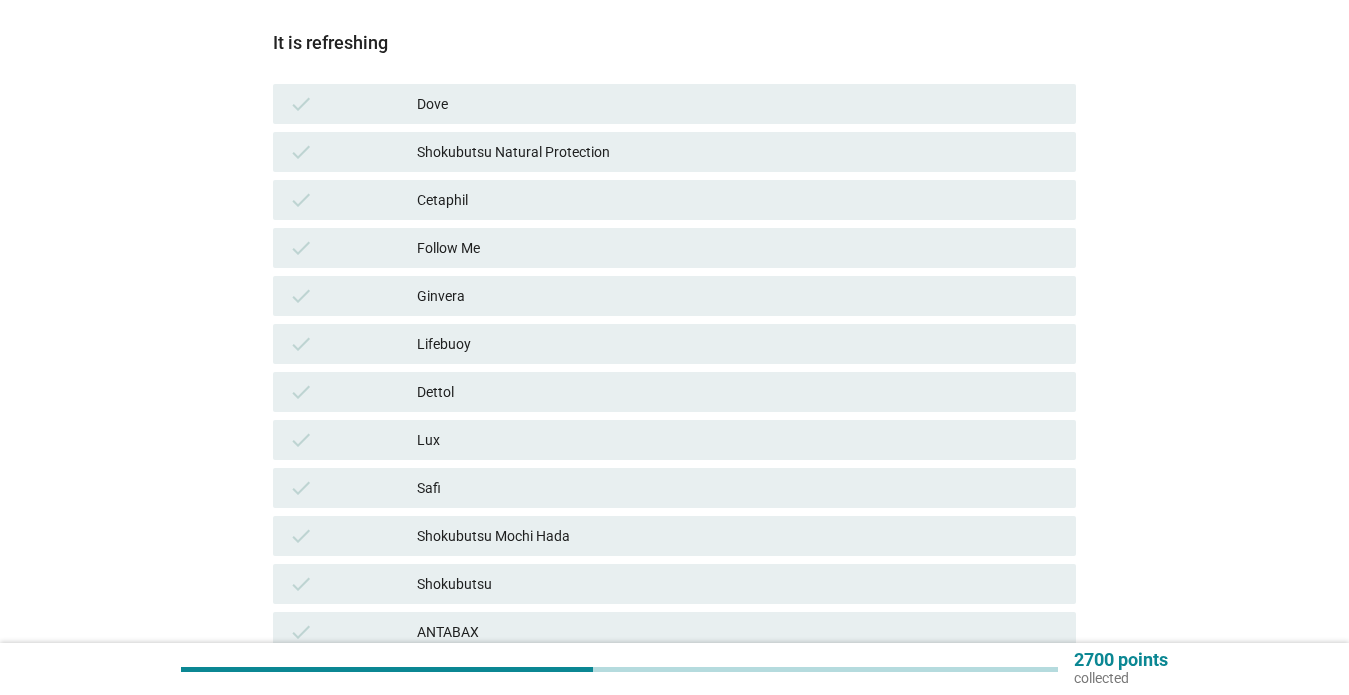 click on "check" at bounding box center (353, 296) 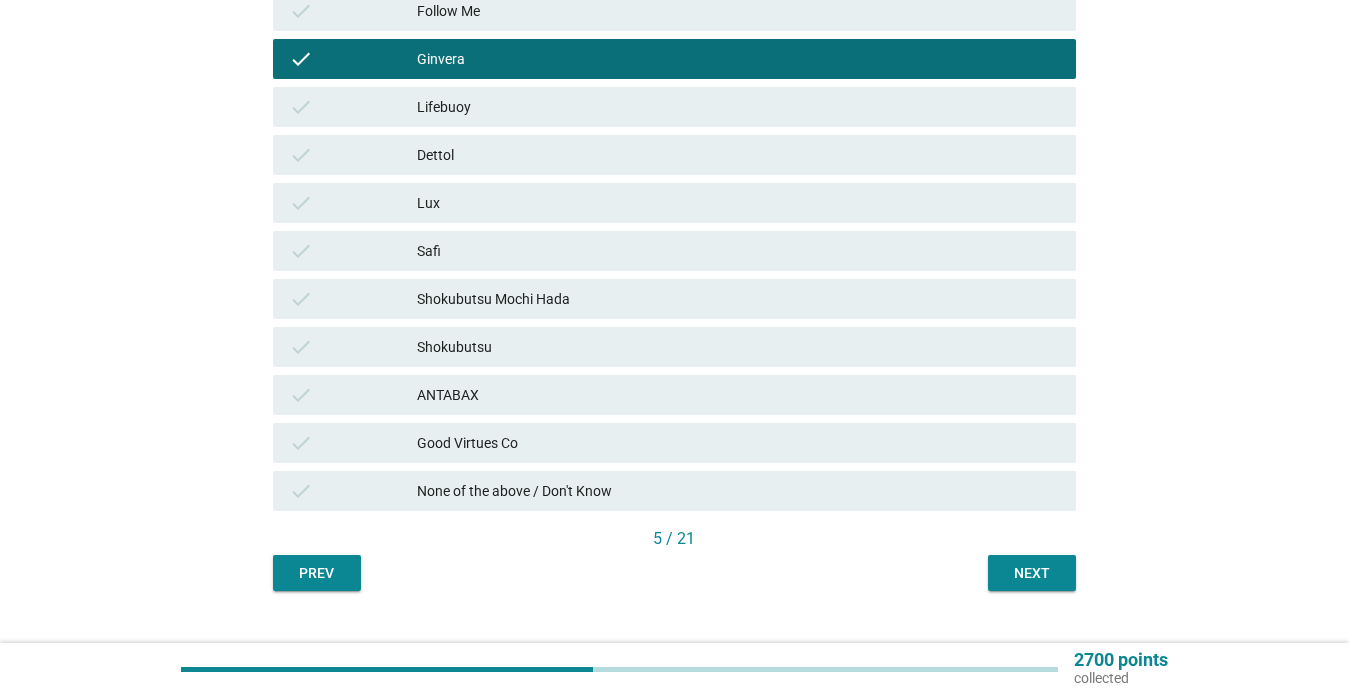 scroll, scrollTop: 552, scrollLeft: 0, axis: vertical 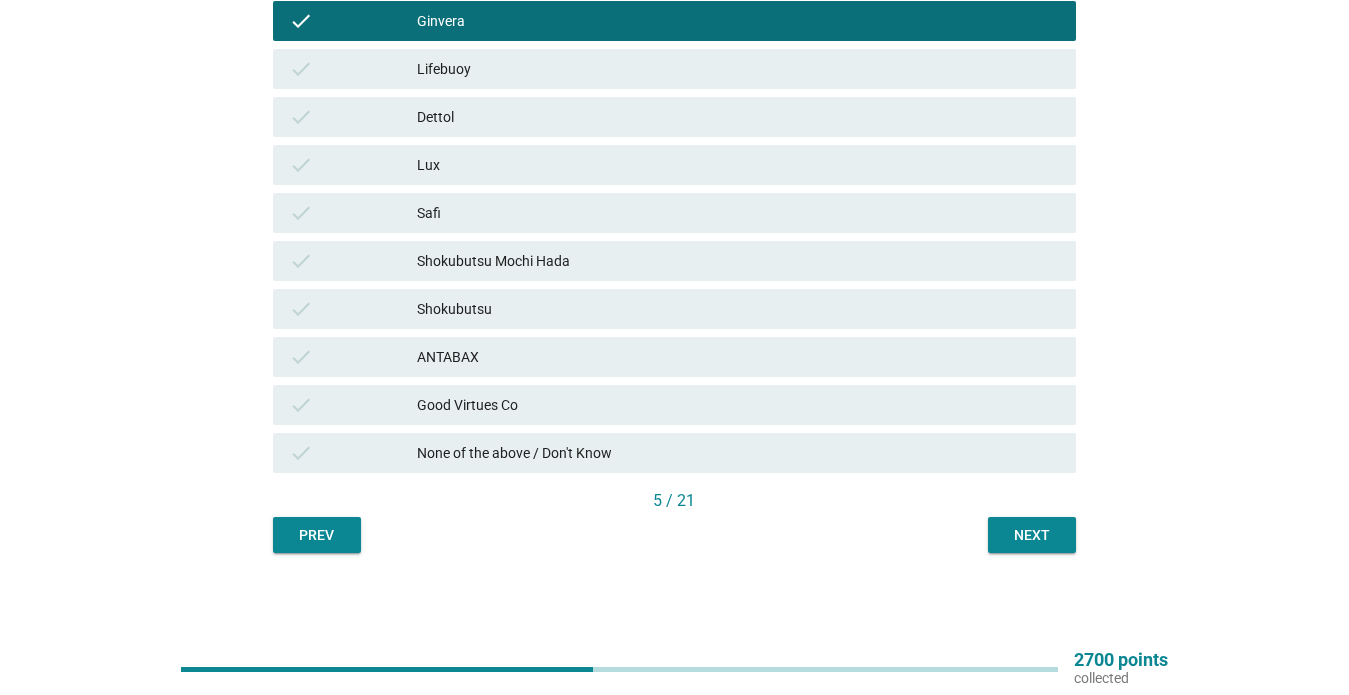 click on "Next" at bounding box center (1032, 535) 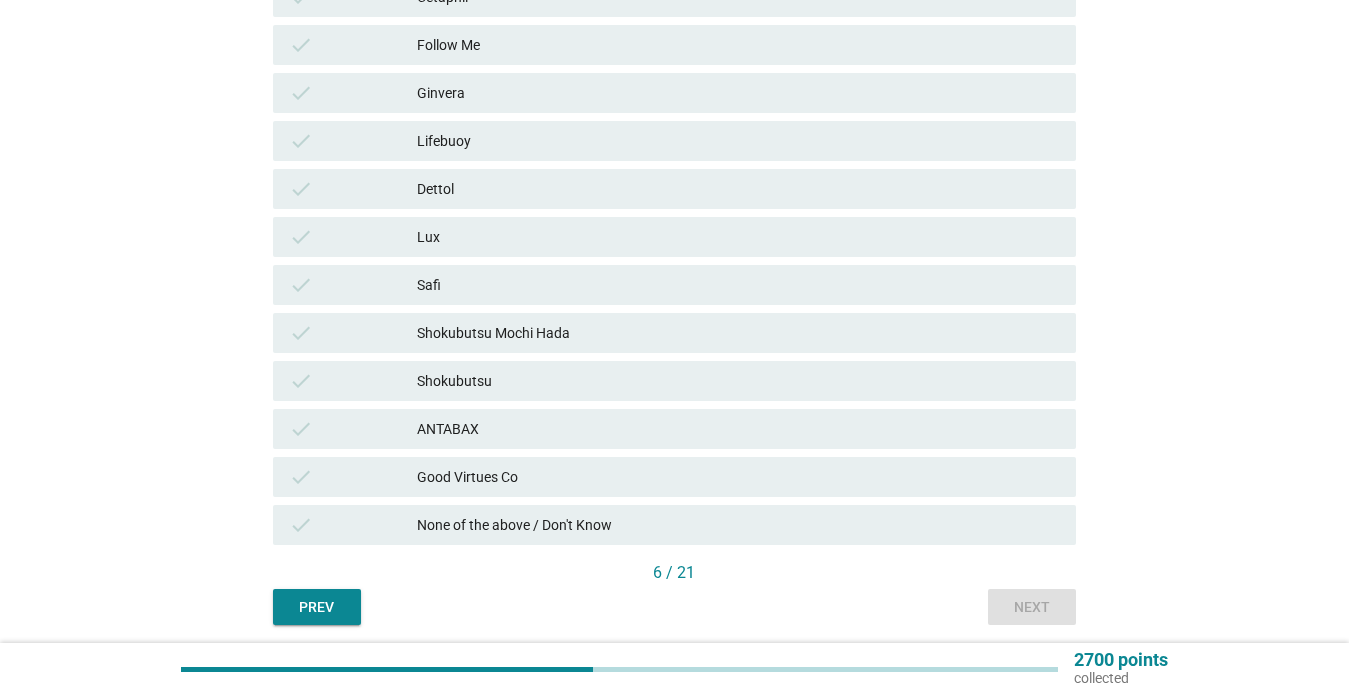scroll, scrollTop: 492, scrollLeft: 0, axis: vertical 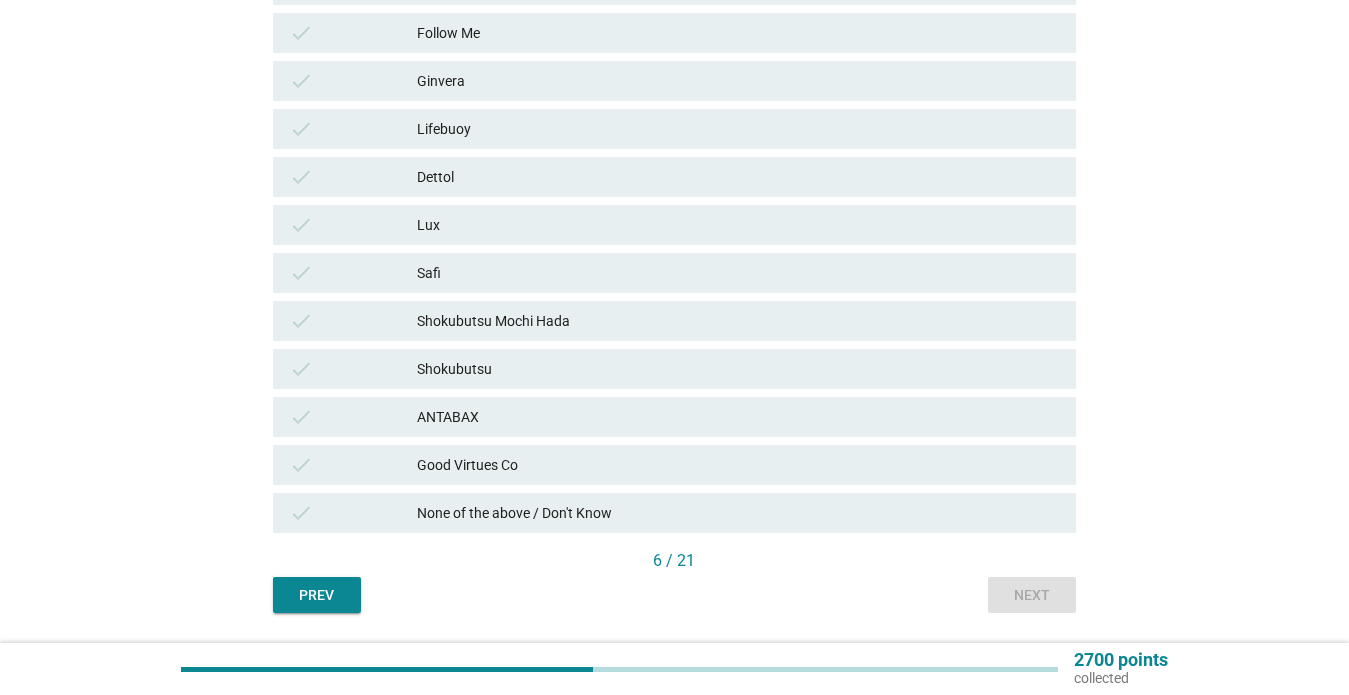 click on "Good Virtues Co" at bounding box center (738, 465) 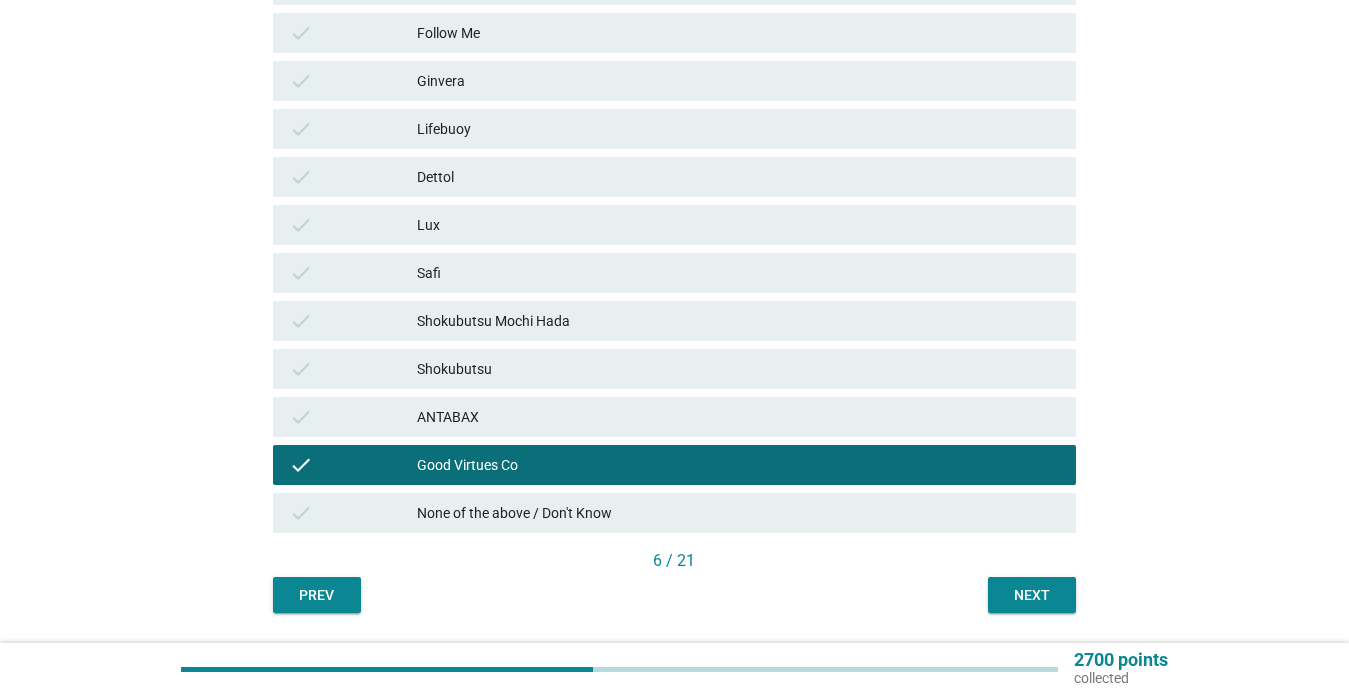 click on "Next" at bounding box center (1032, 595) 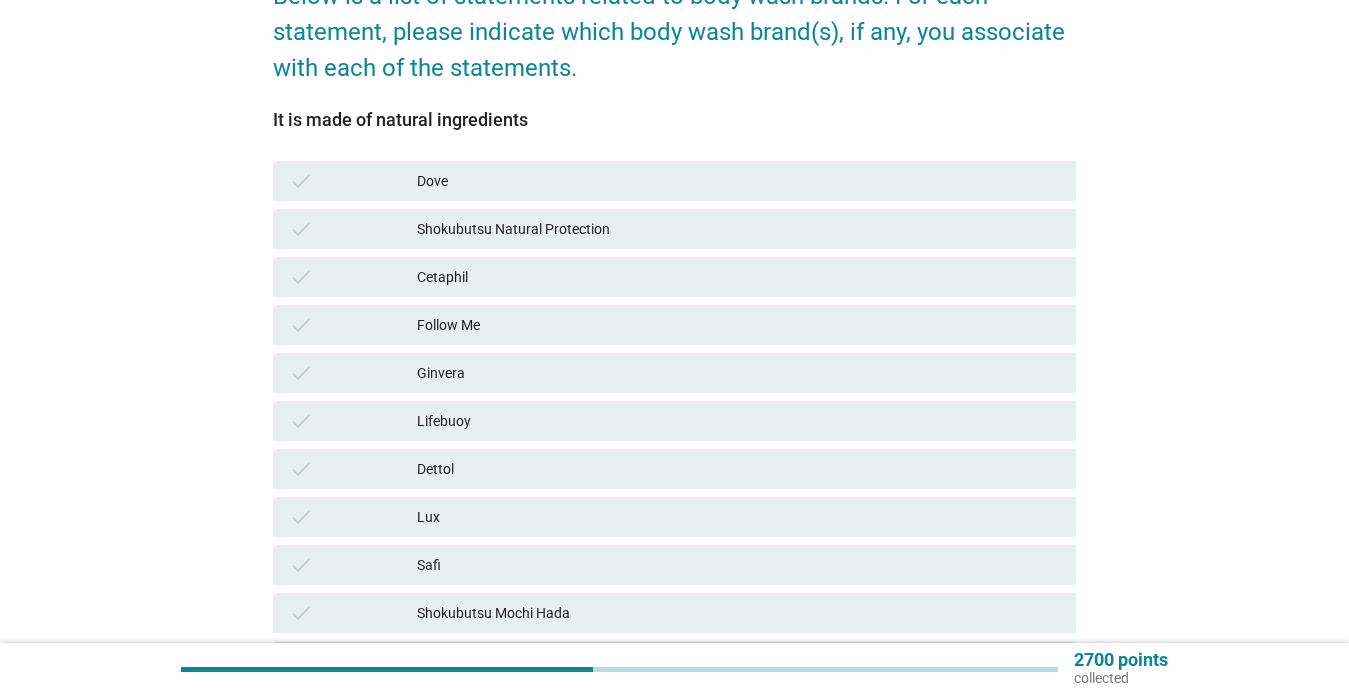 scroll, scrollTop: 462, scrollLeft: 0, axis: vertical 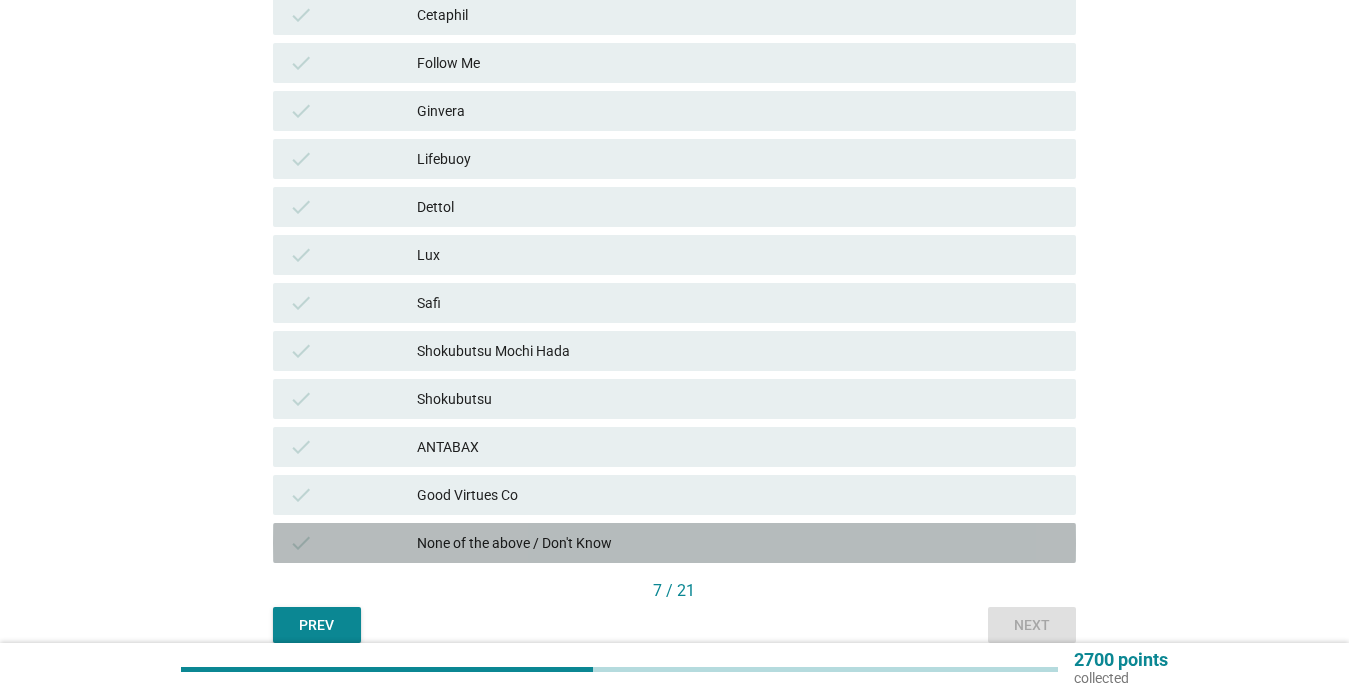 click on "None of the above / Don't Know" at bounding box center (738, 543) 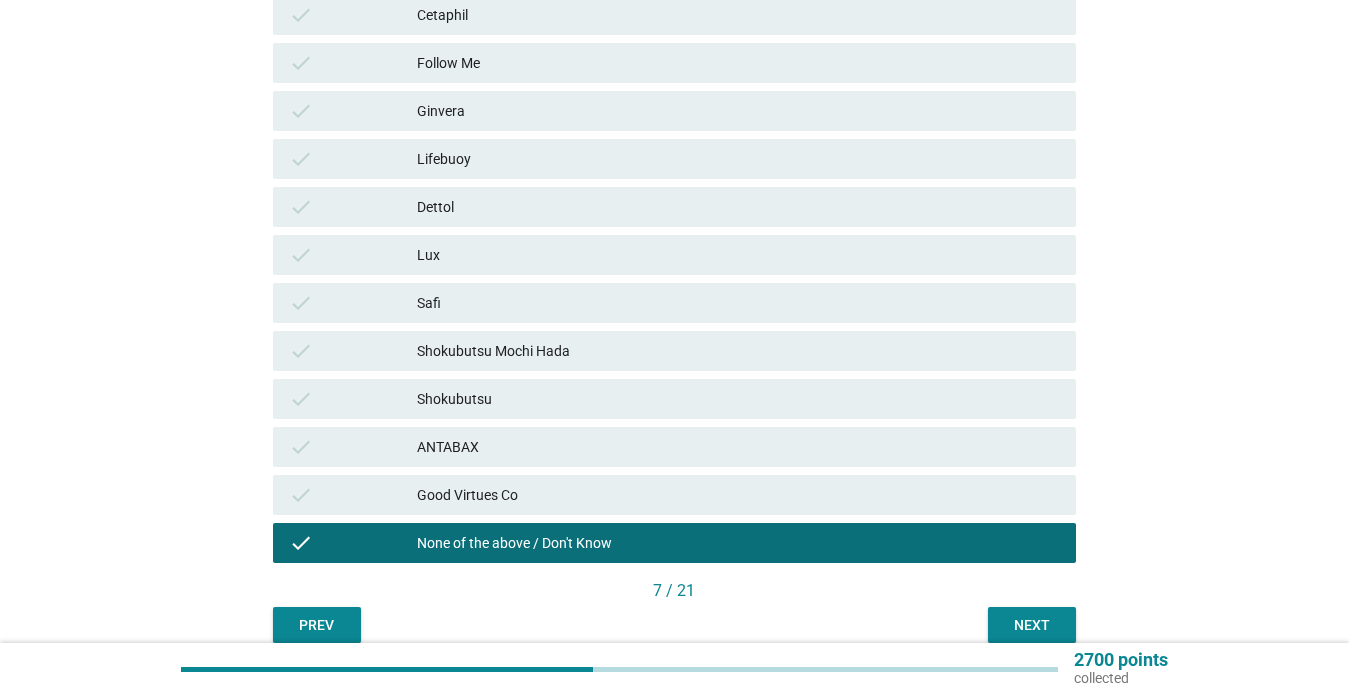 click on "Good Virtues Co" at bounding box center [738, 495] 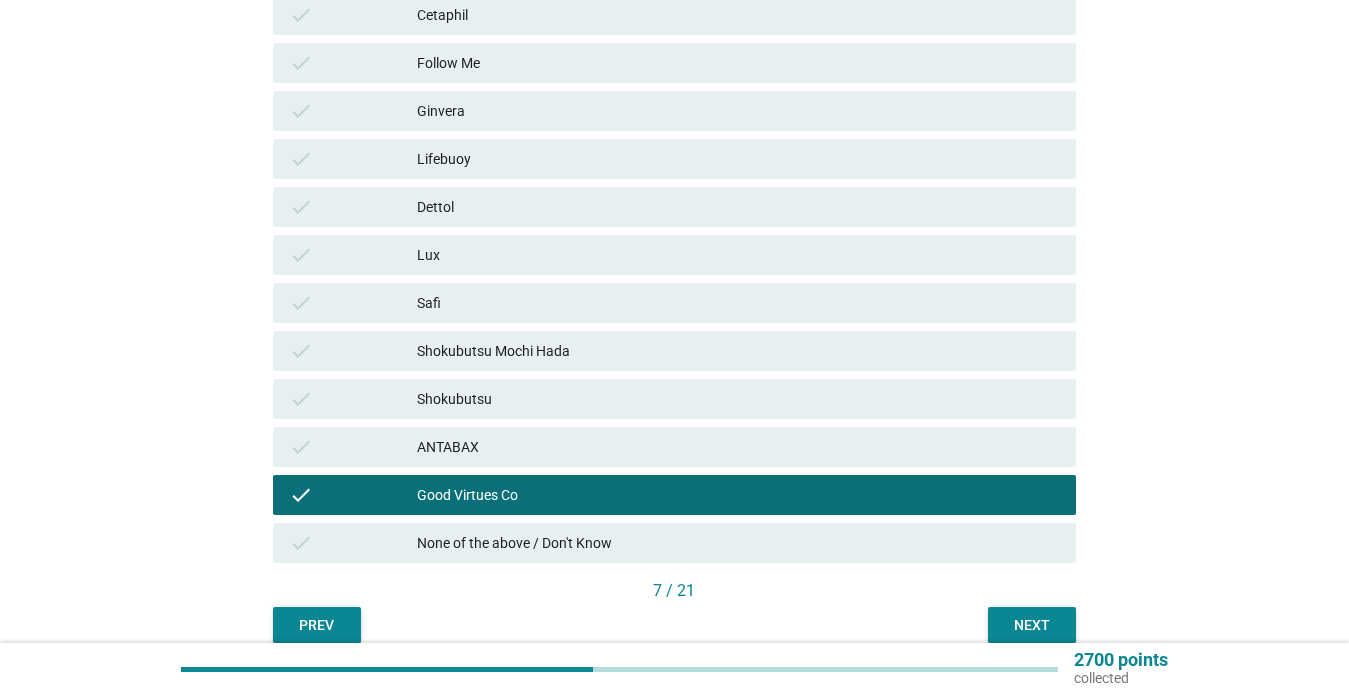 click on "Next" at bounding box center (1032, 625) 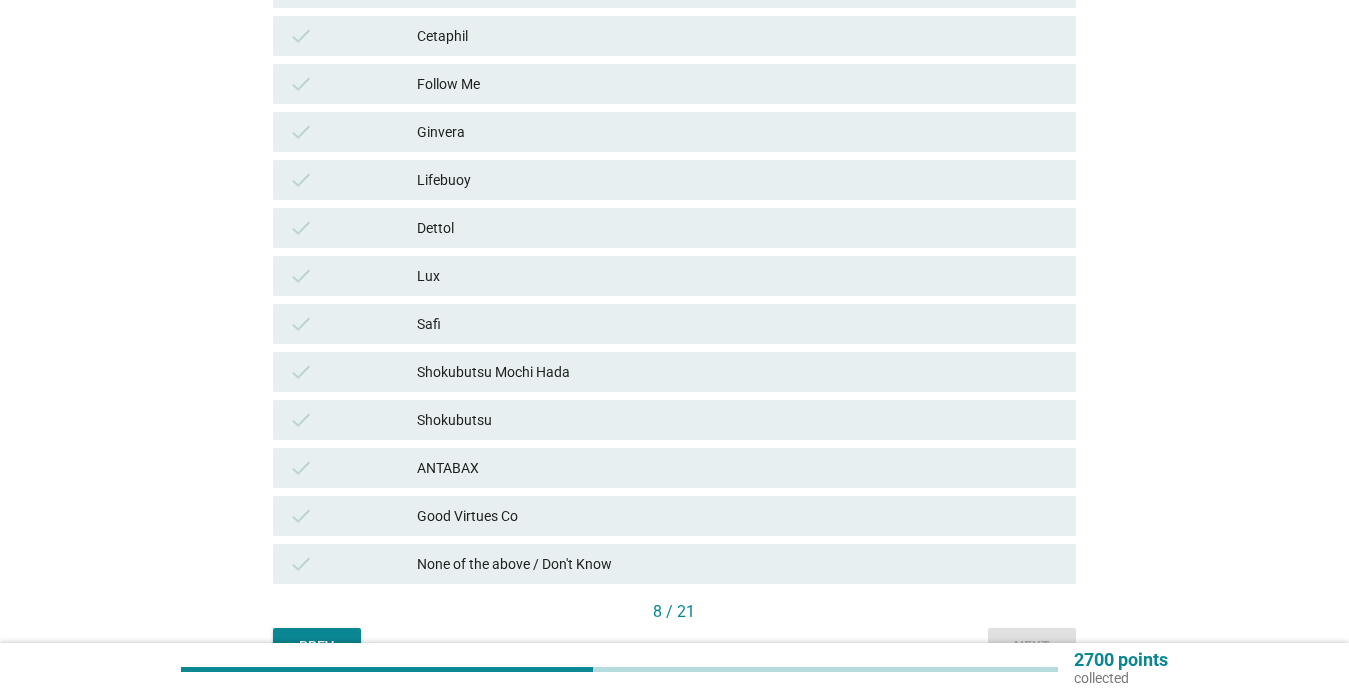scroll, scrollTop: 552, scrollLeft: 0, axis: vertical 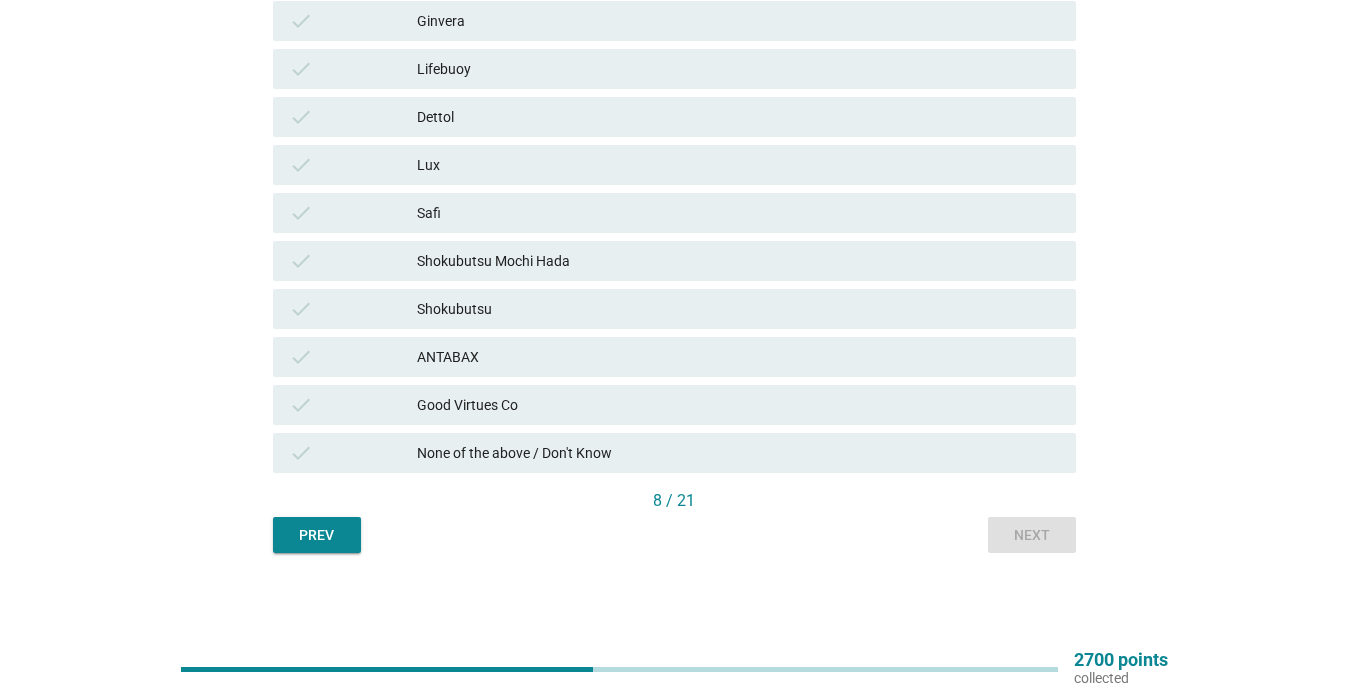 click on "Good Virtues Co" at bounding box center (738, 405) 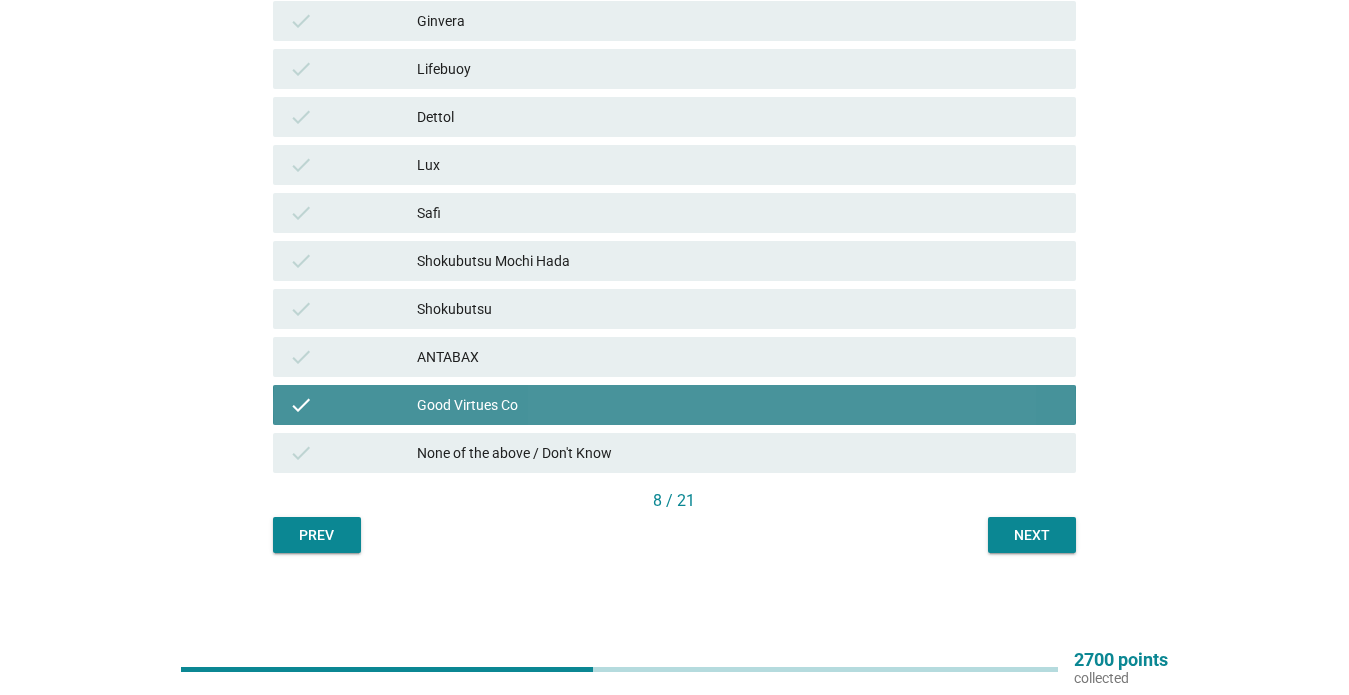 click on "ANTABAX" at bounding box center [738, 357] 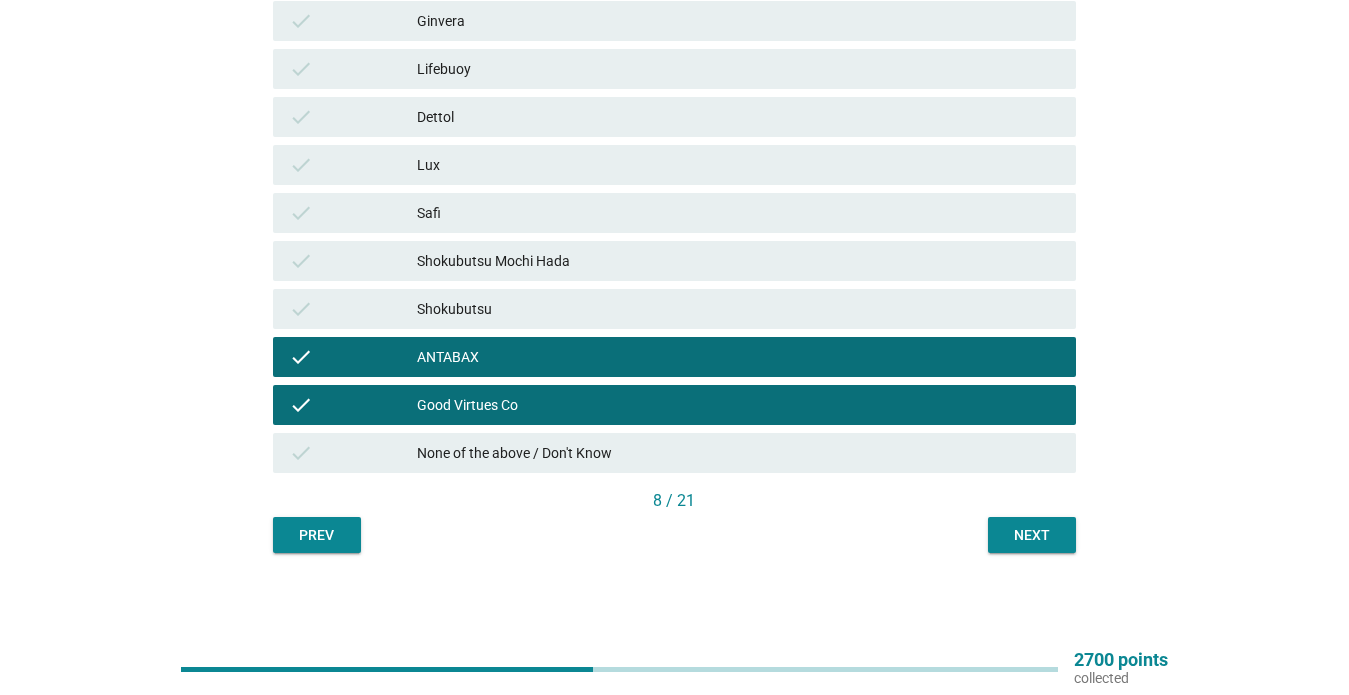 click on "Shokubutsu" at bounding box center [738, 309] 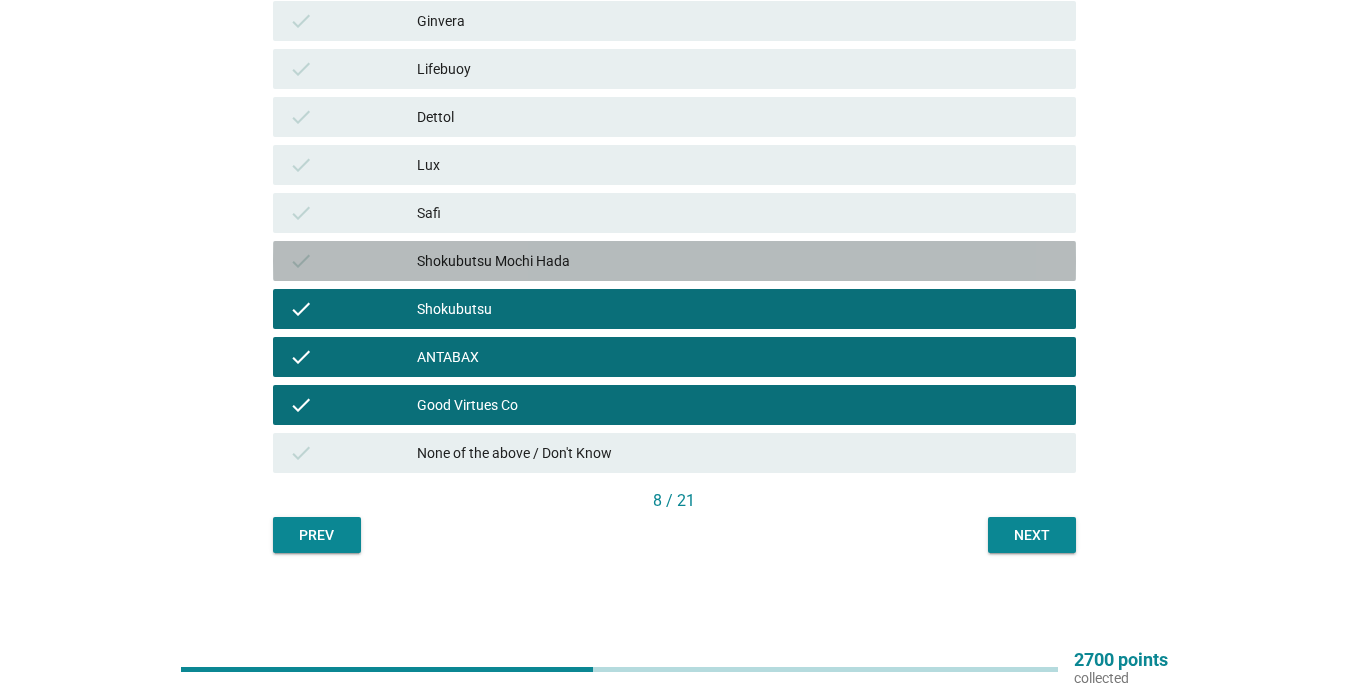click on "Shokubutsu Mochi Hada" at bounding box center (738, 261) 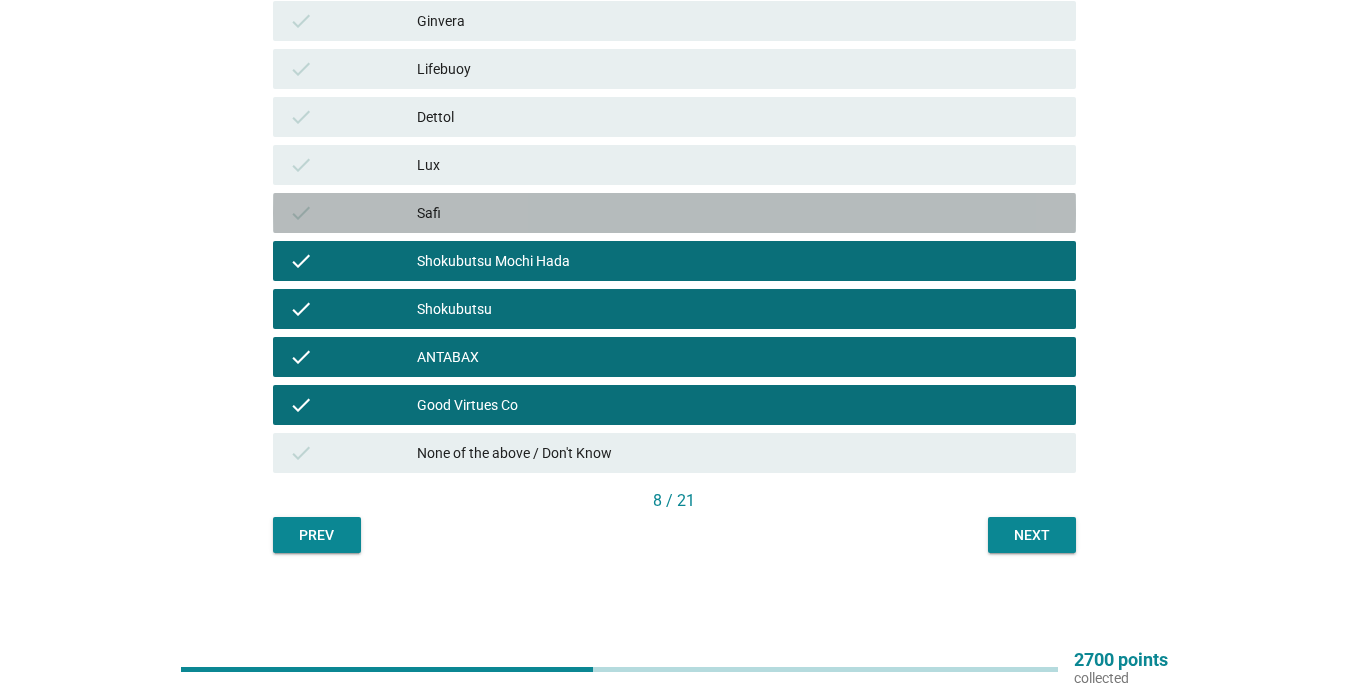 click on "Safi" at bounding box center (738, 213) 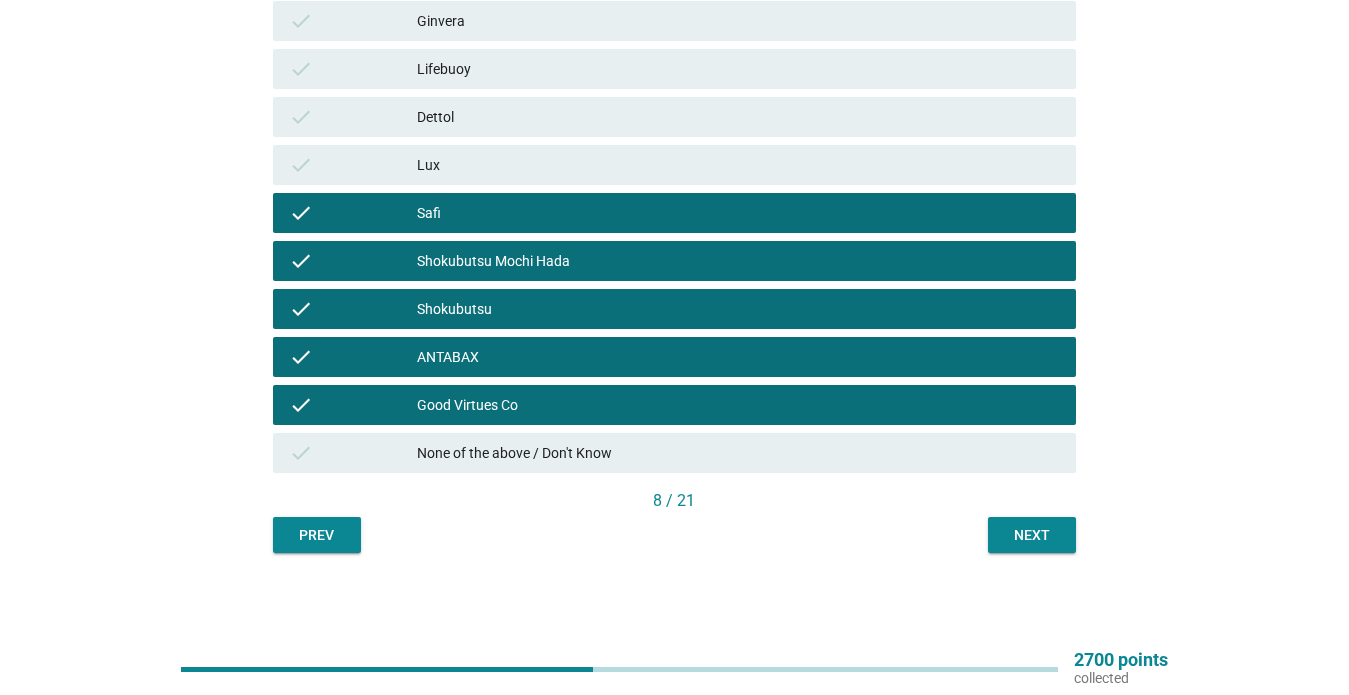 drag, startPoint x: 446, startPoint y: 179, endPoint x: 446, endPoint y: 161, distance: 18 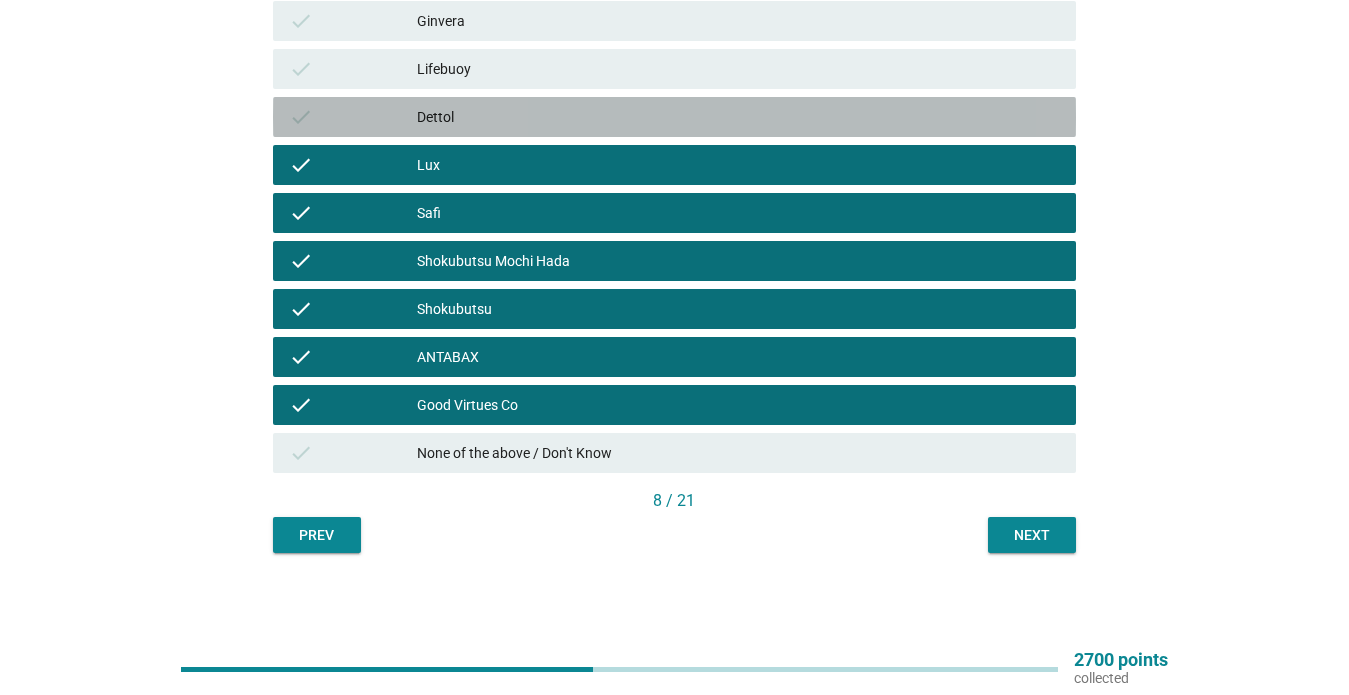 click on "Dettol" at bounding box center [738, 117] 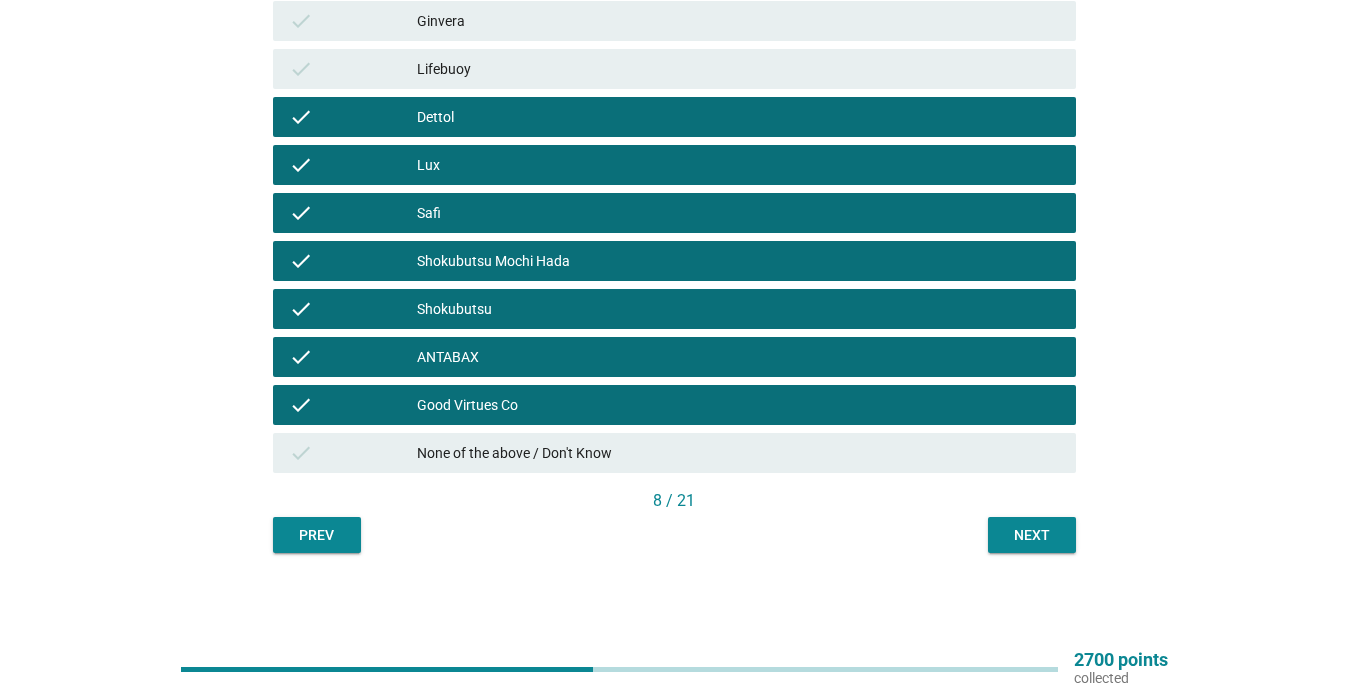 click on "Lifebuoy" at bounding box center (738, 69) 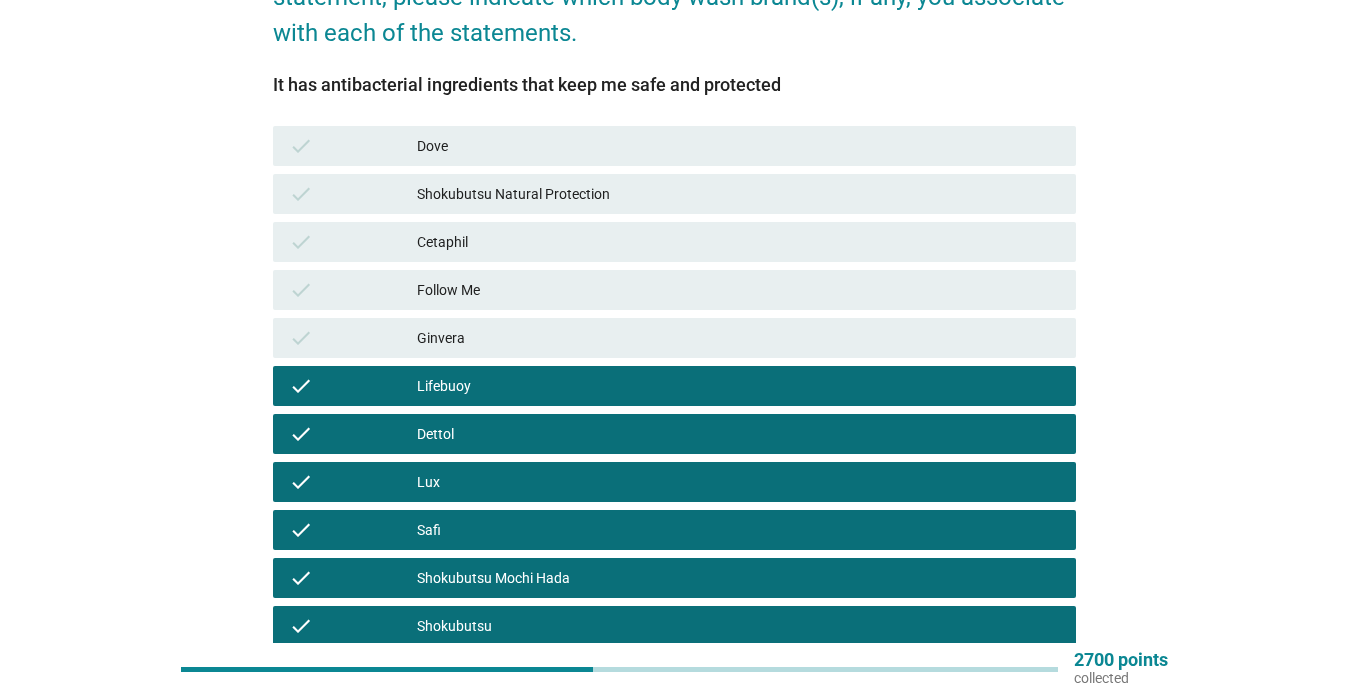 scroll, scrollTop: 232, scrollLeft: 0, axis: vertical 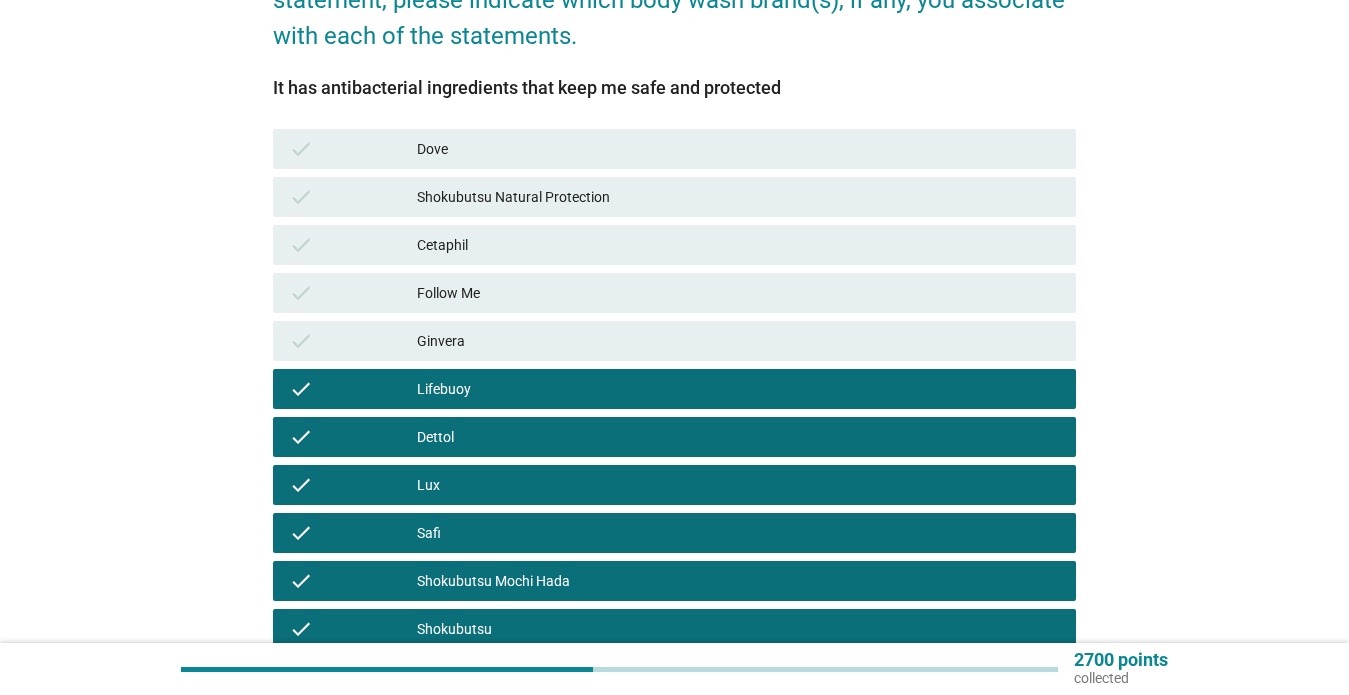 click on "check" at bounding box center (353, 149) 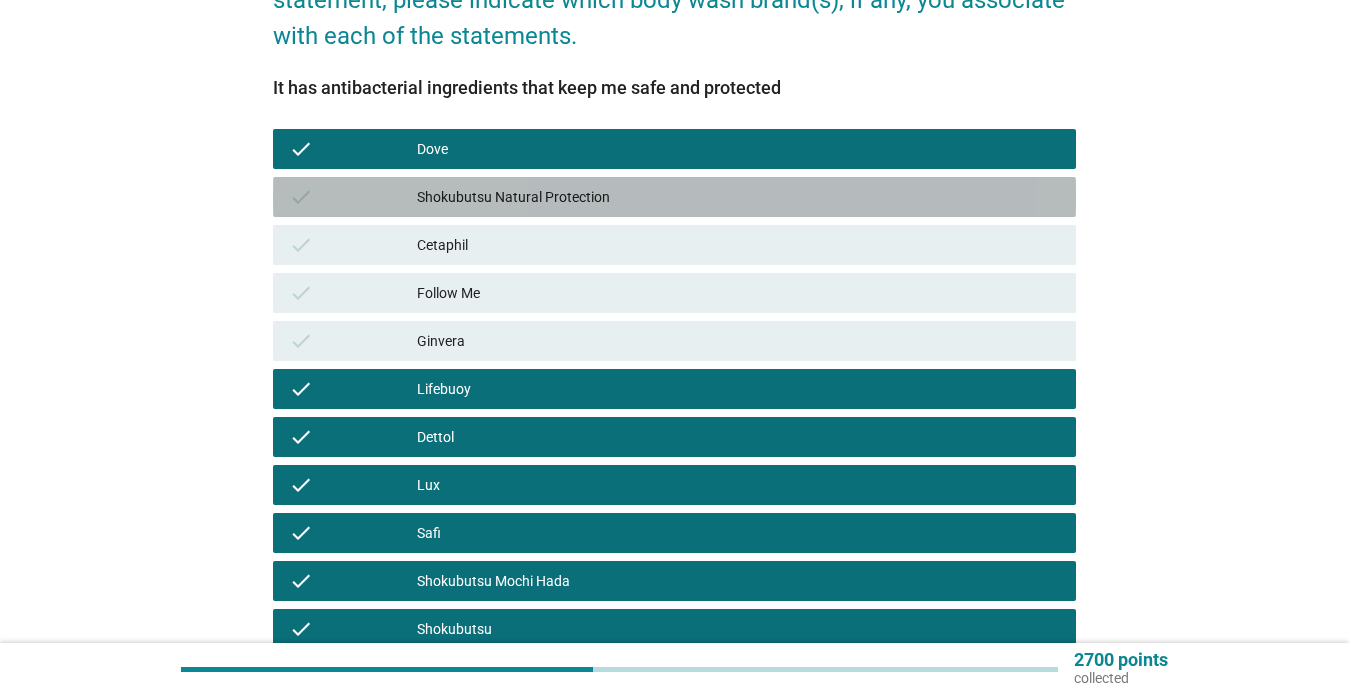 click on "check" at bounding box center [353, 197] 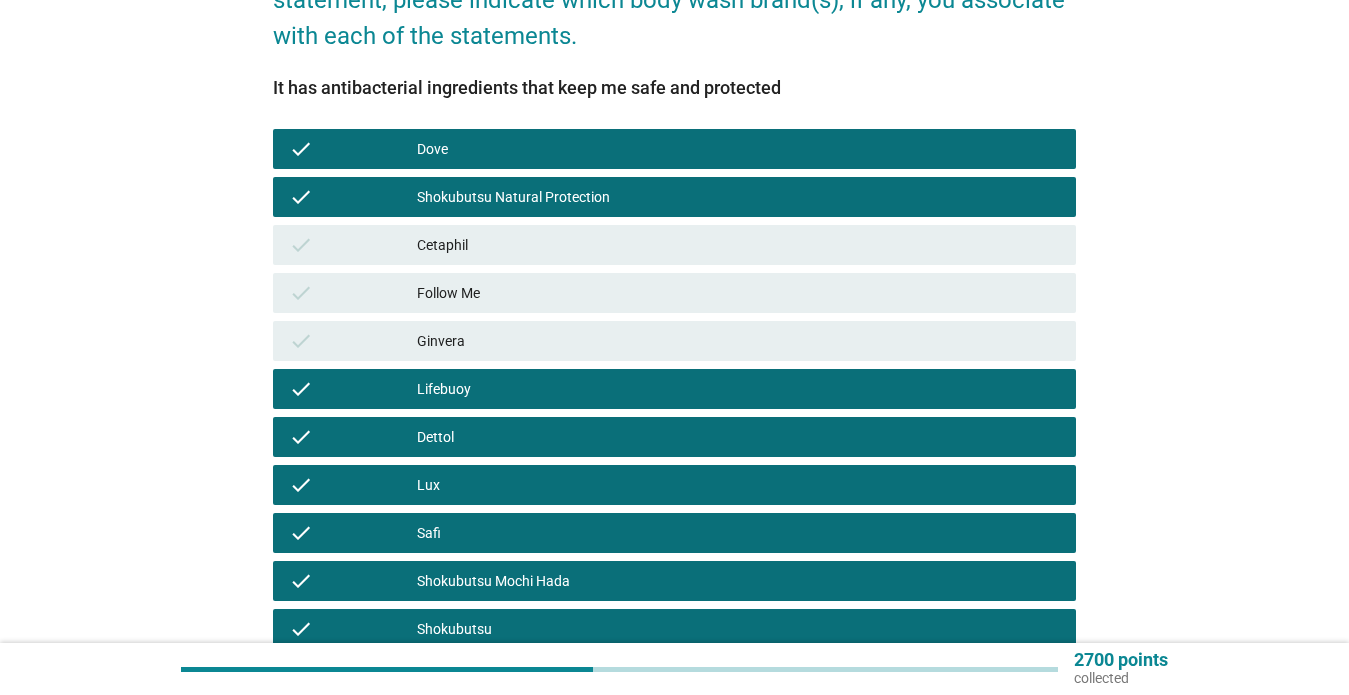 click on "check" at bounding box center (353, 245) 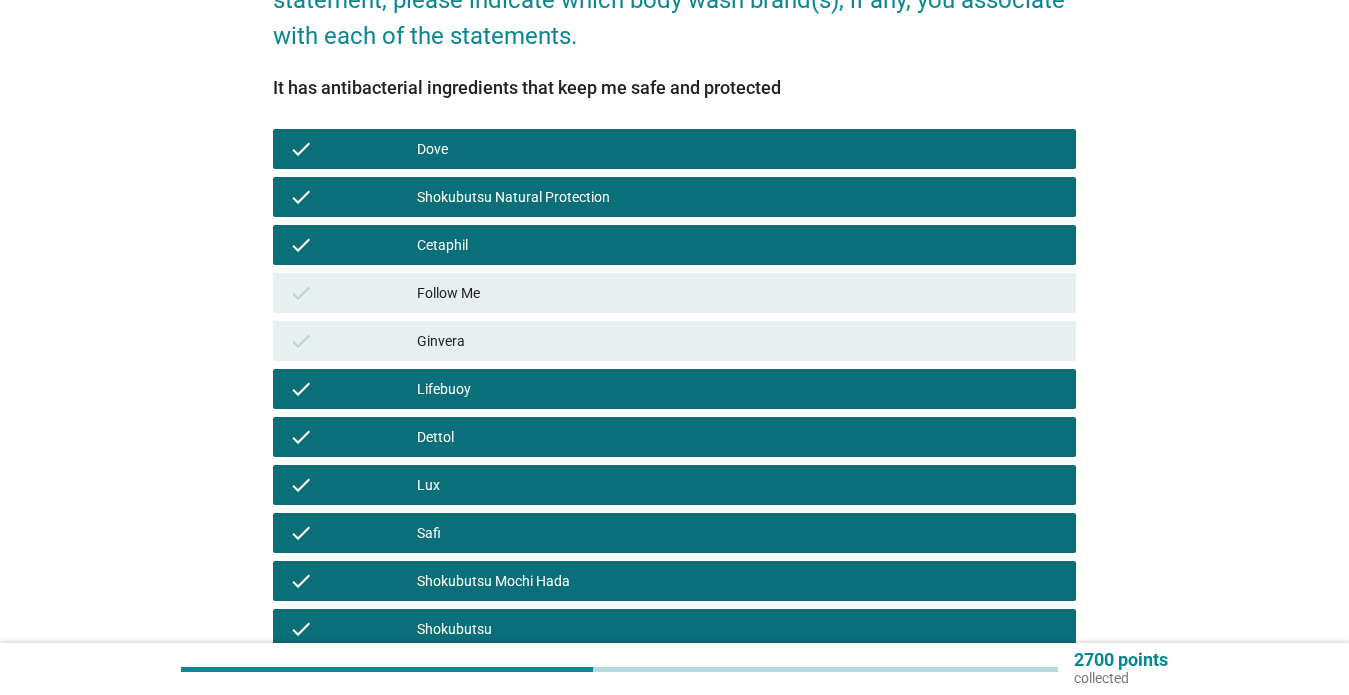 click on "check   Follow Me" at bounding box center (674, 293) 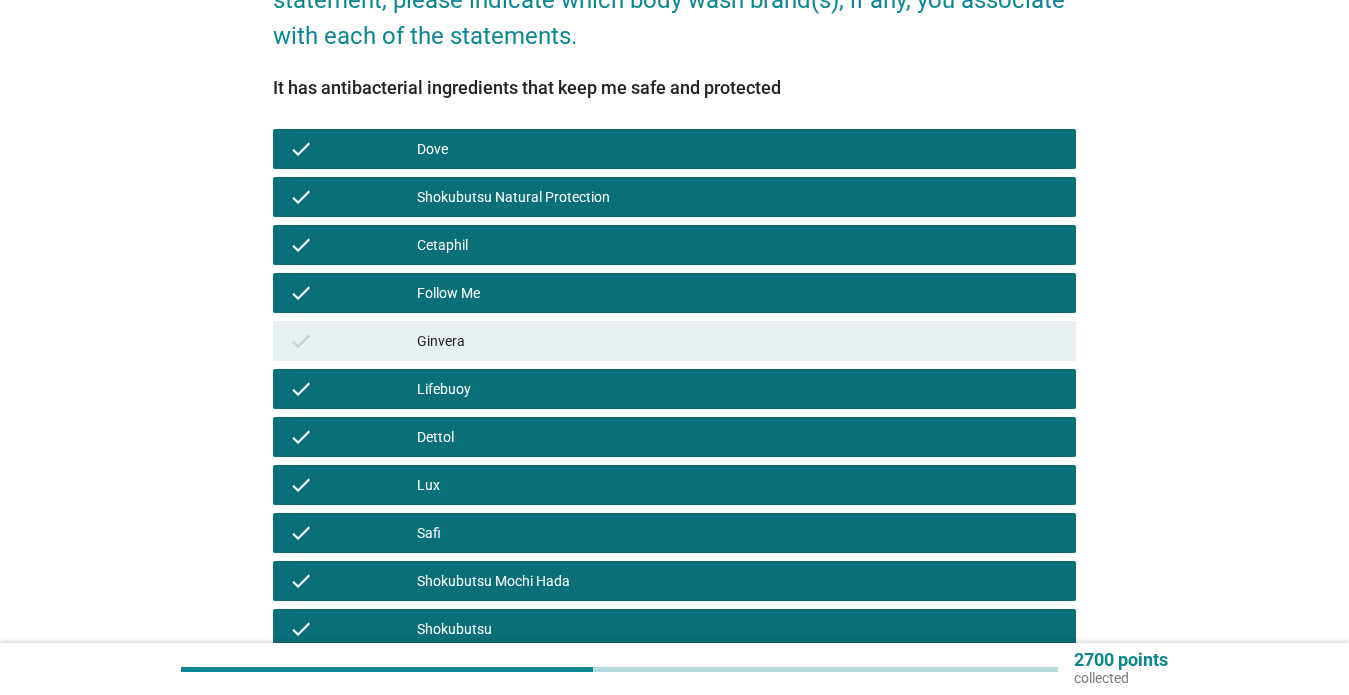 click on "check" at bounding box center (353, 341) 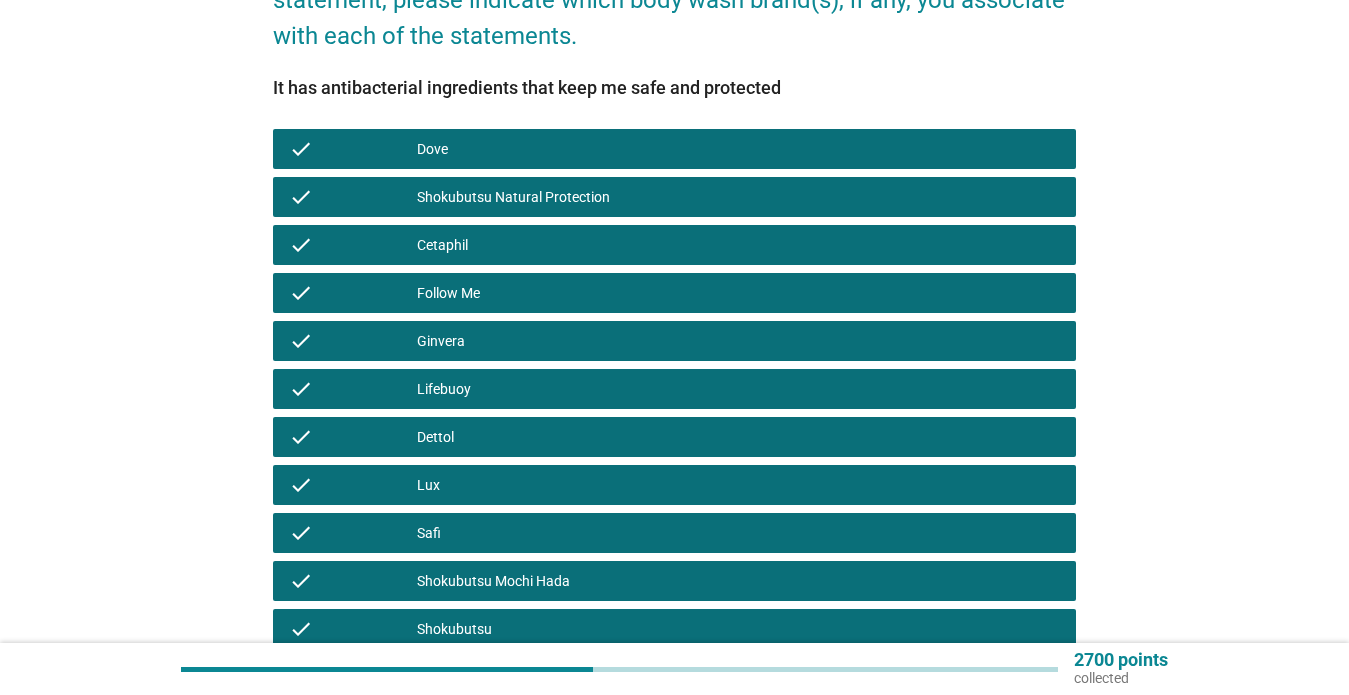 scroll, scrollTop: 552, scrollLeft: 0, axis: vertical 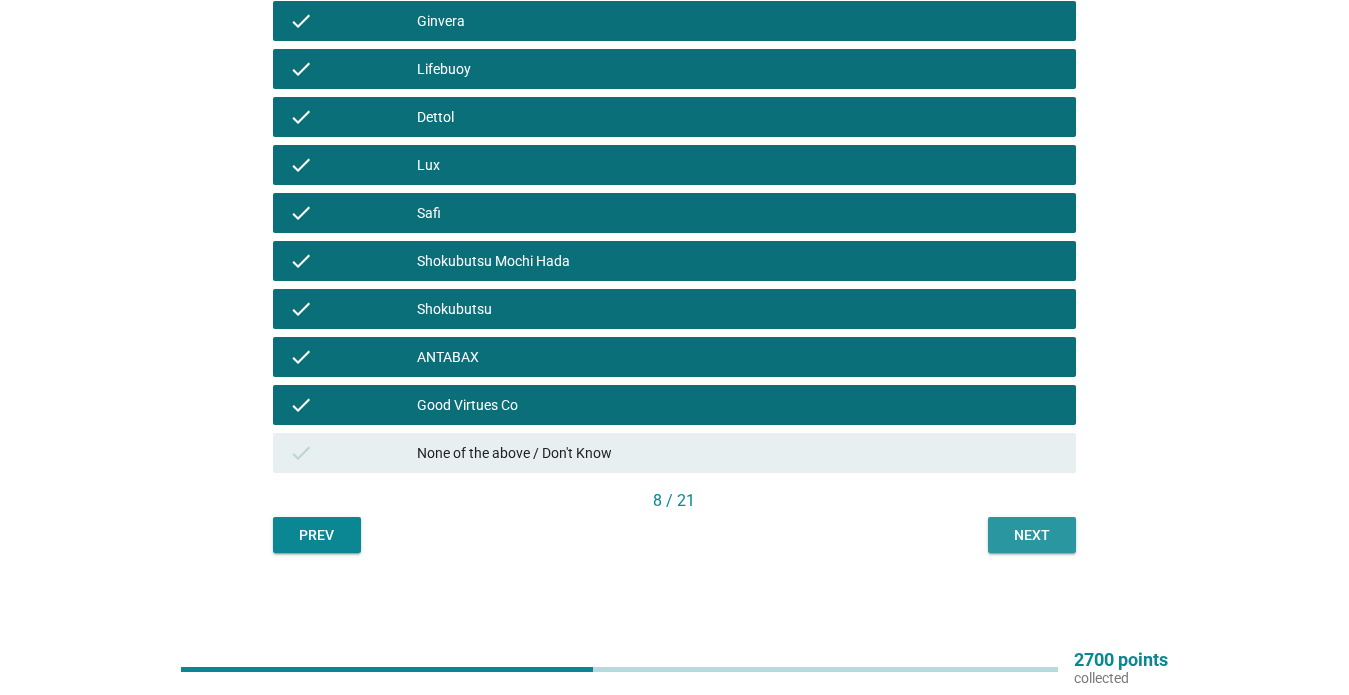 click on "Next" at bounding box center (1032, 535) 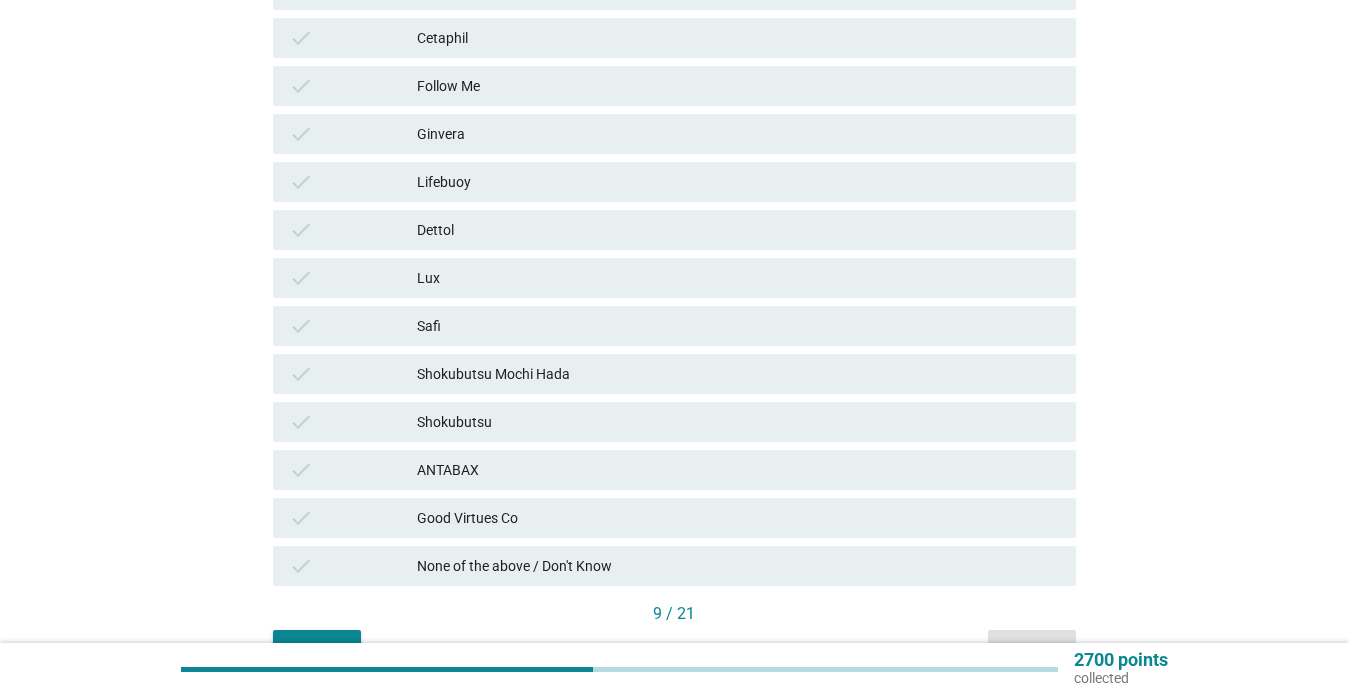 scroll, scrollTop: 552, scrollLeft: 0, axis: vertical 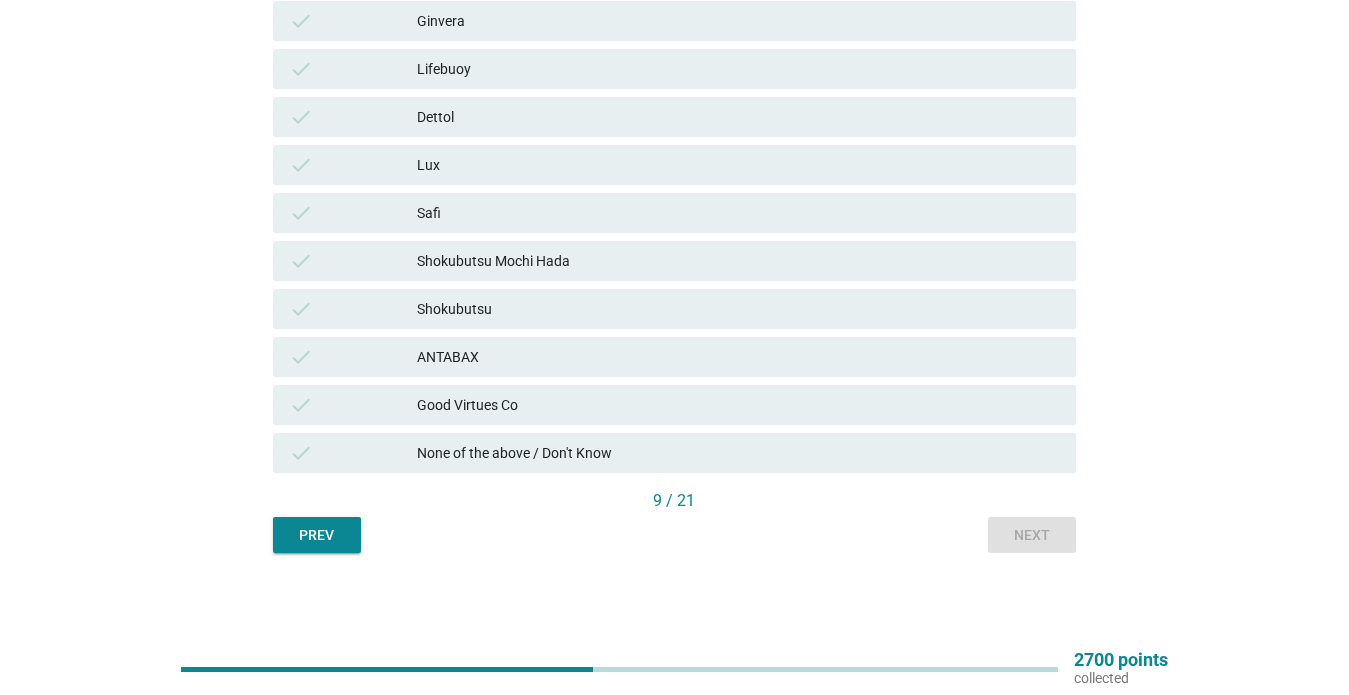 click on "None of the above / Don't Know" at bounding box center (738, 453) 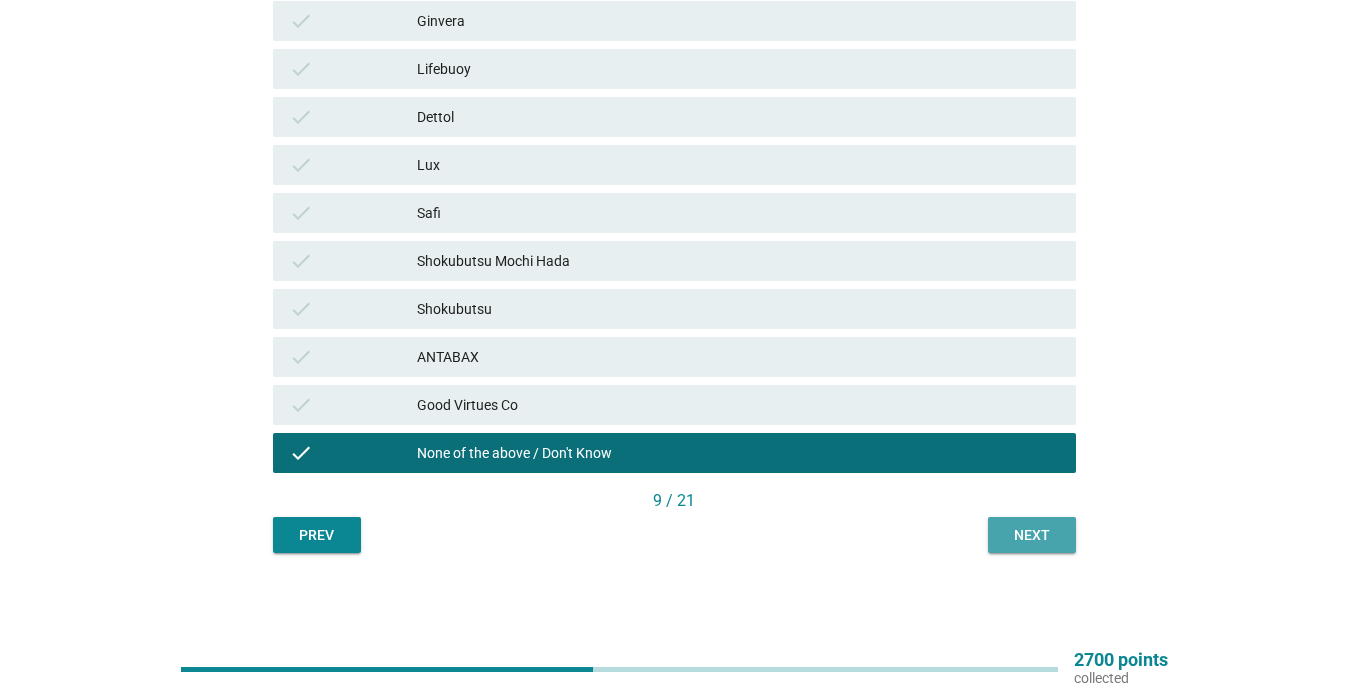 click on "Next" at bounding box center [1032, 535] 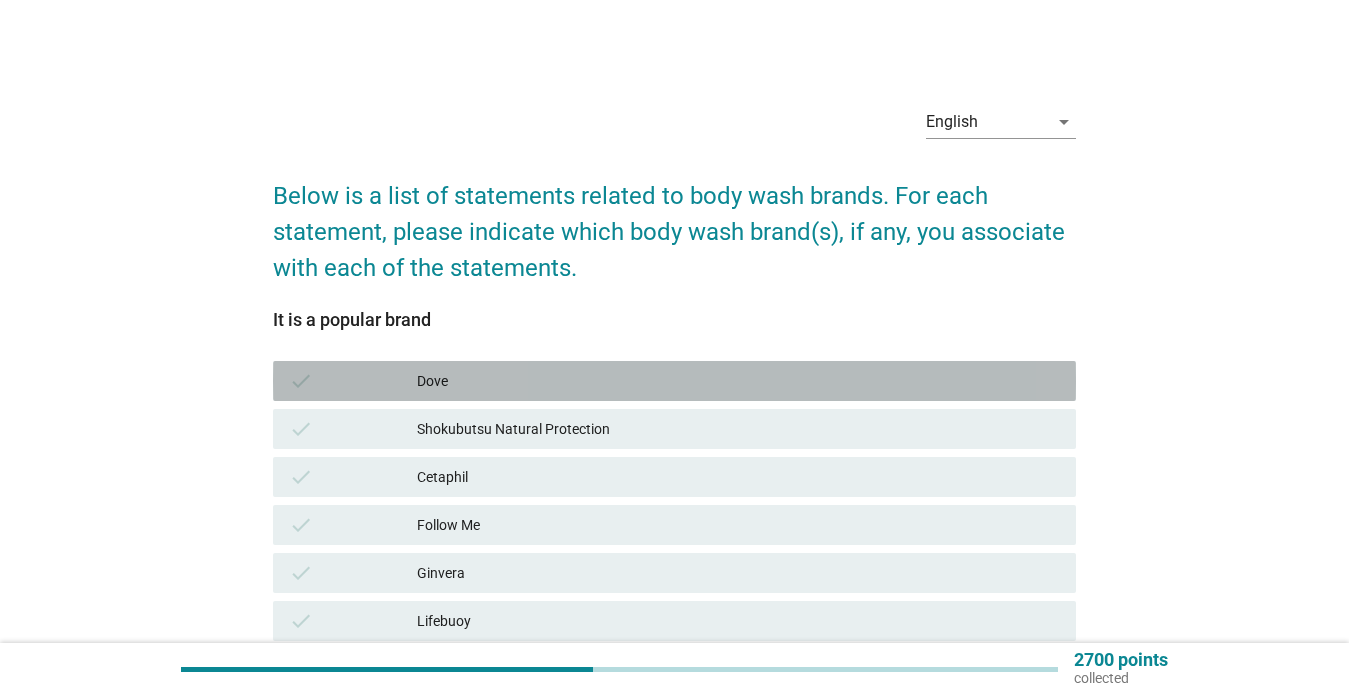 click on "Dove" at bounding box center [738, 381] 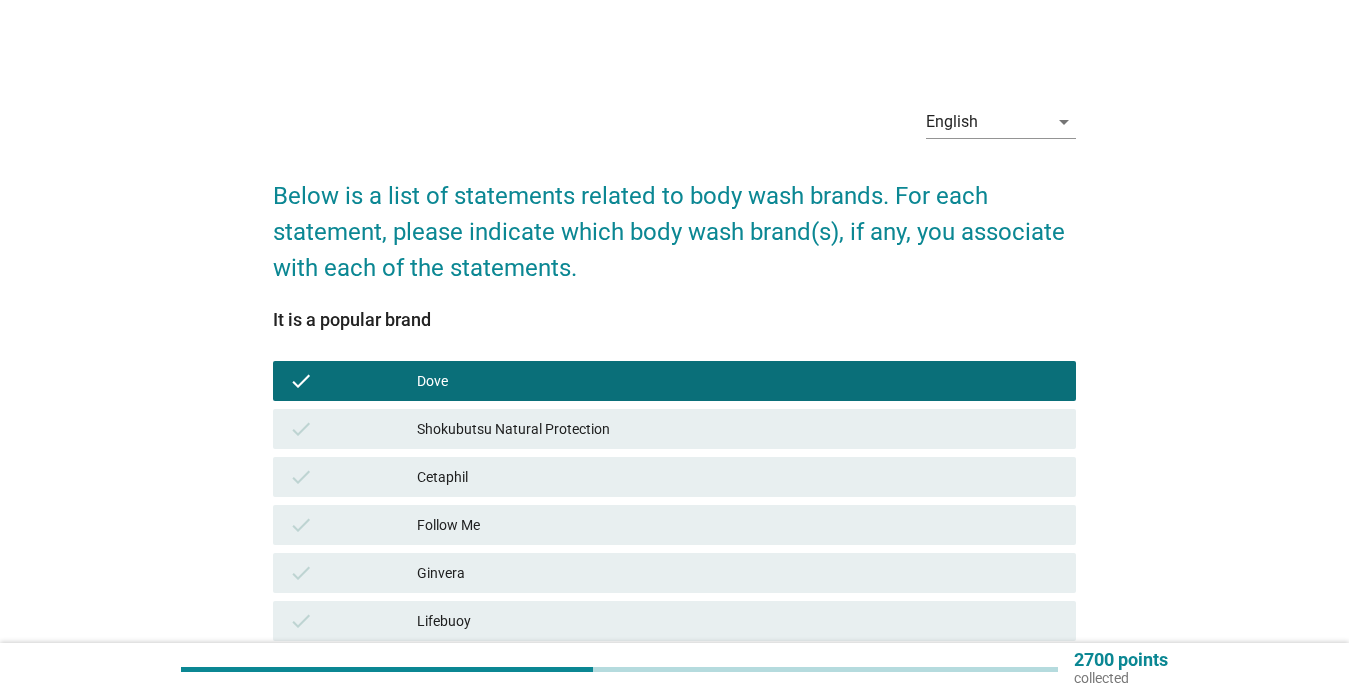 click on "Shokubutsu Natural Protection" at bounding box center (738, 429) 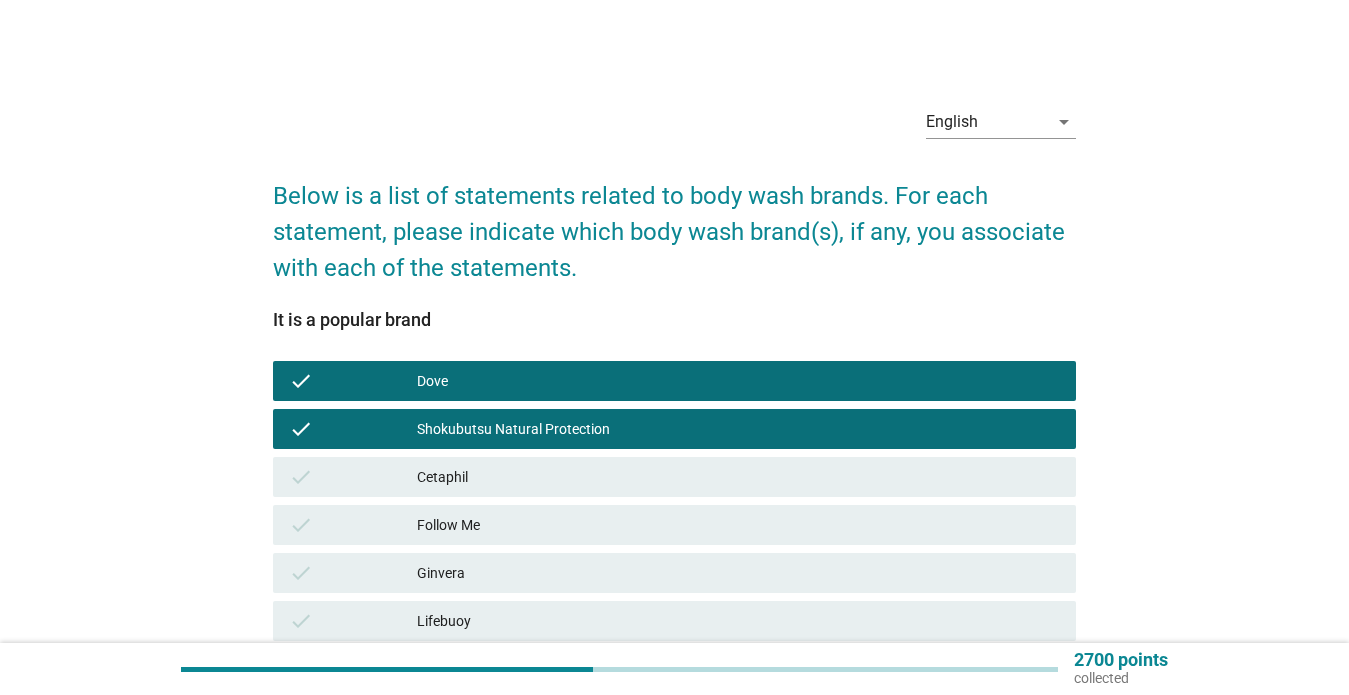 click on "Cetaphil" at bounding box center (738, 477) 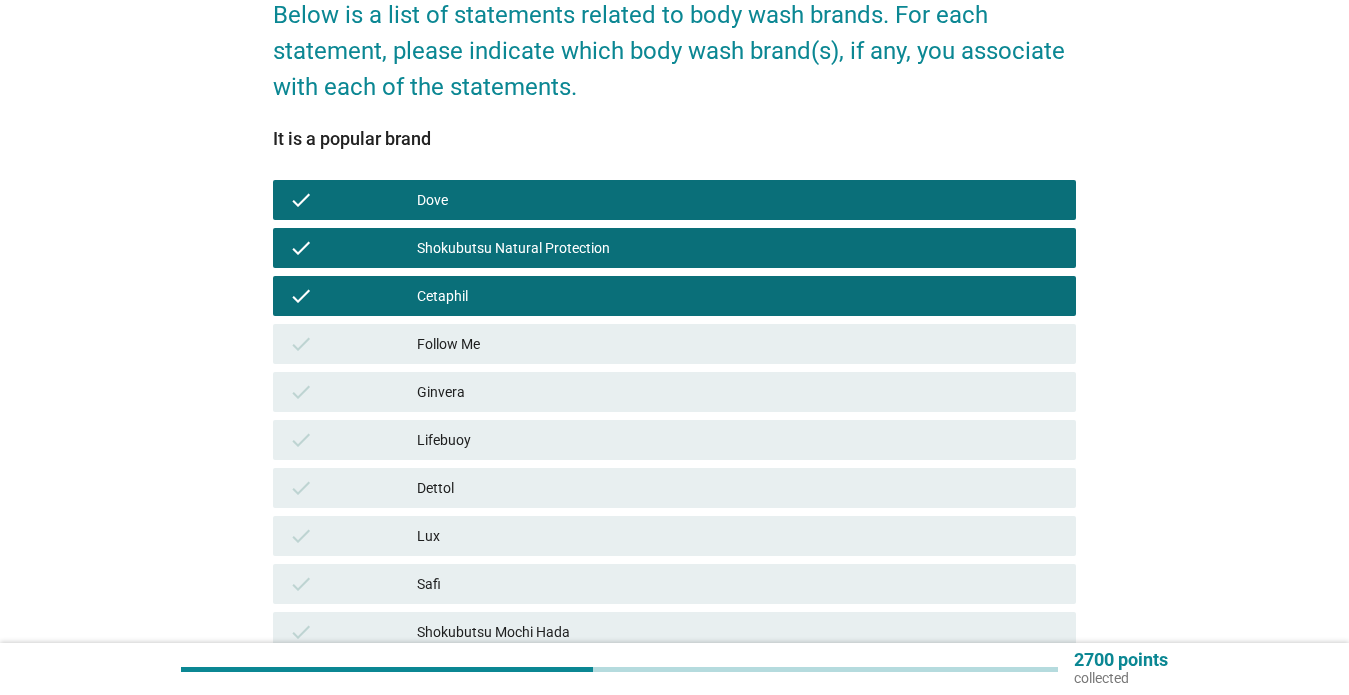 scroll, scrollTop: 305, scrollLeft: 0, axis: vertical 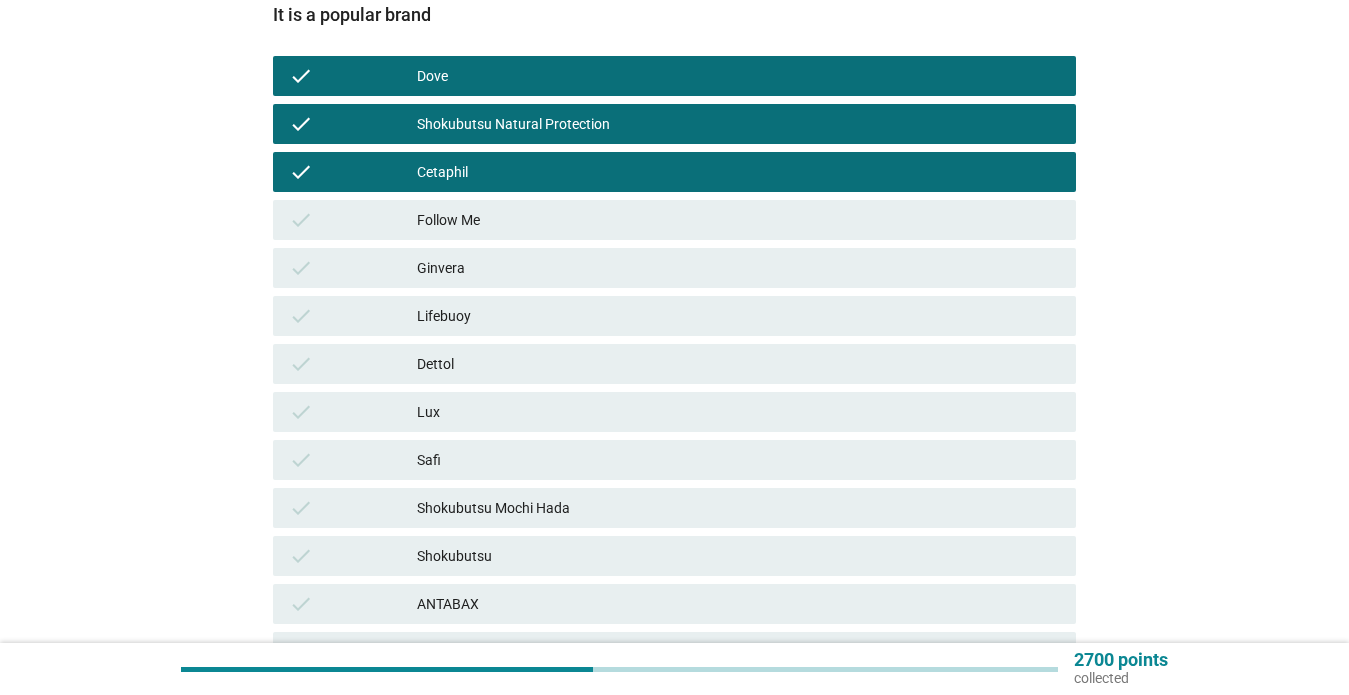 click on "check" at bounding box center [353, 220] 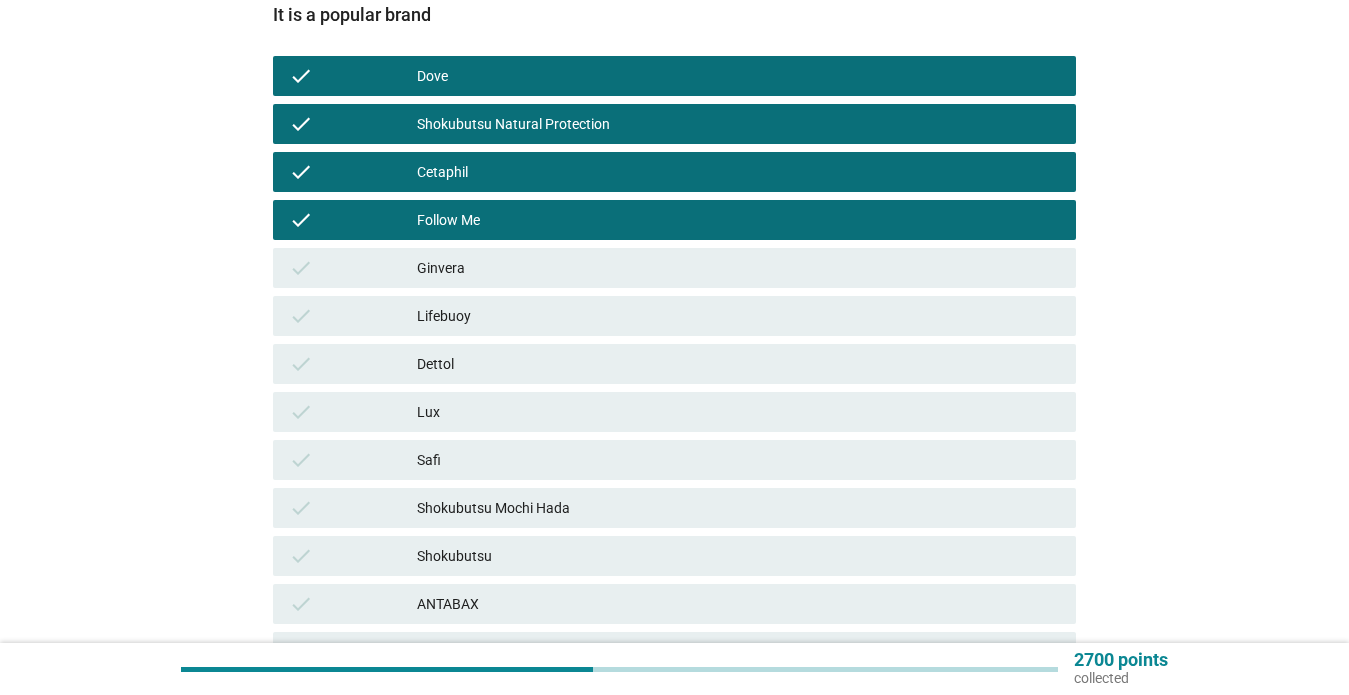 click on "check" at bounding box center (353, 268) 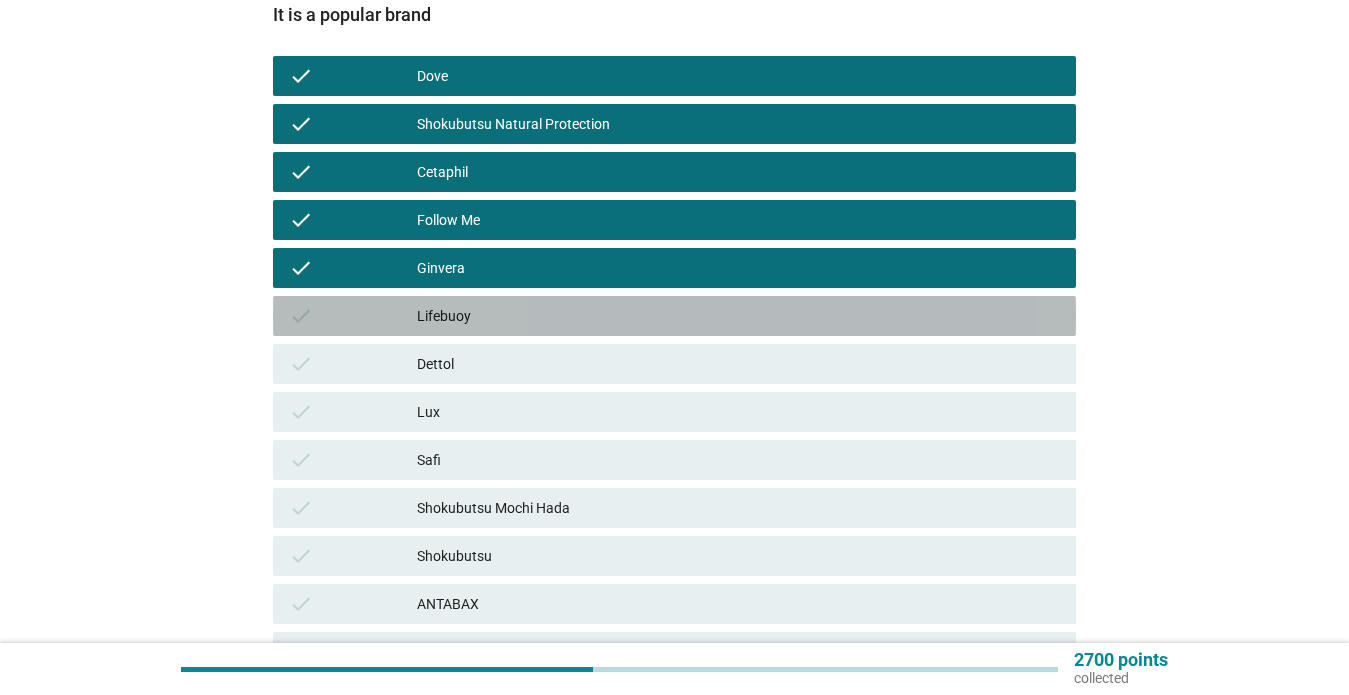 drag, startPoint x: 380, startPoint y: 316, endPoint x: 374, endPoint y: 366, distance: 50.358715 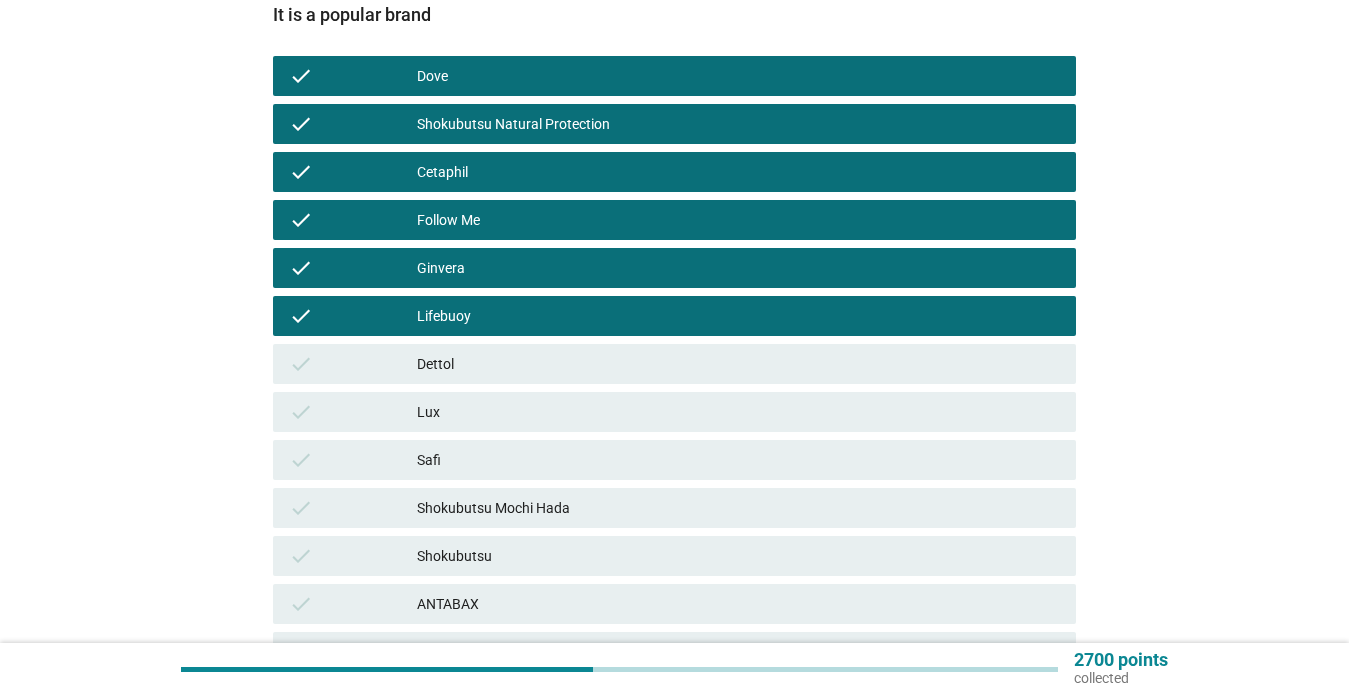 click on "check" at bounding box center (353, 364) 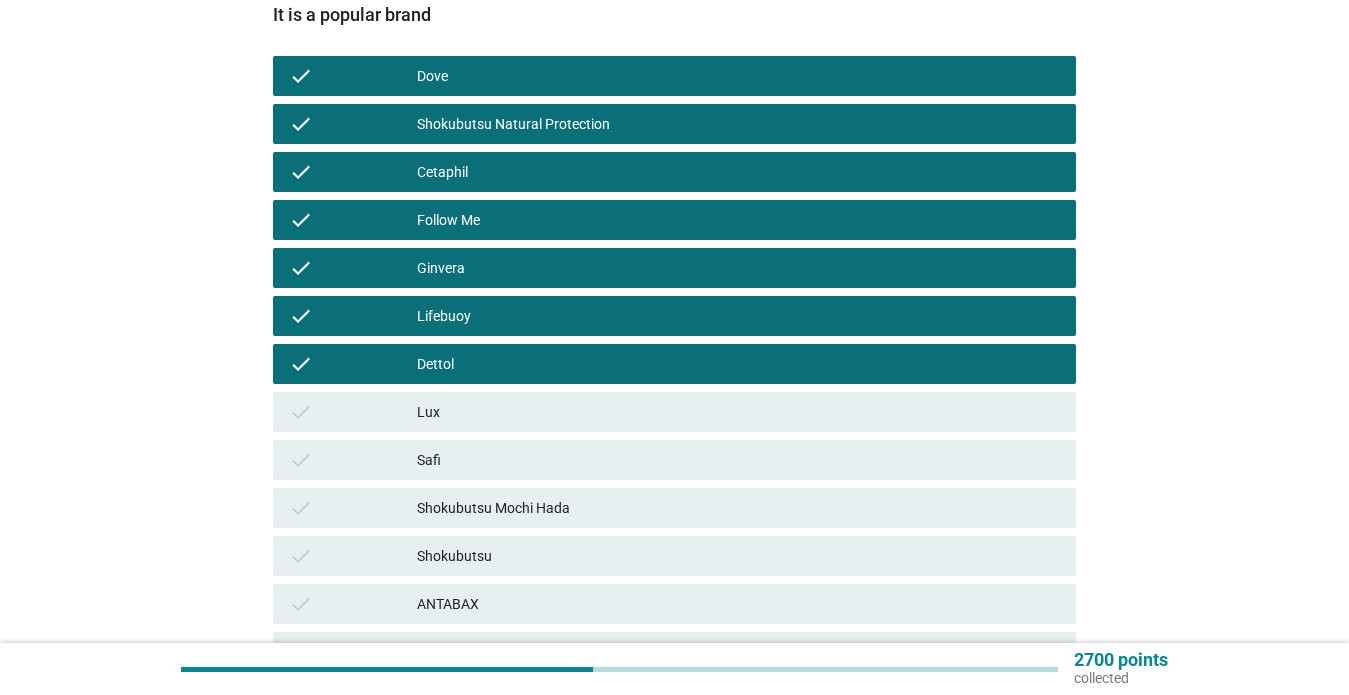 click on "check" at bounding box center (353, 412) 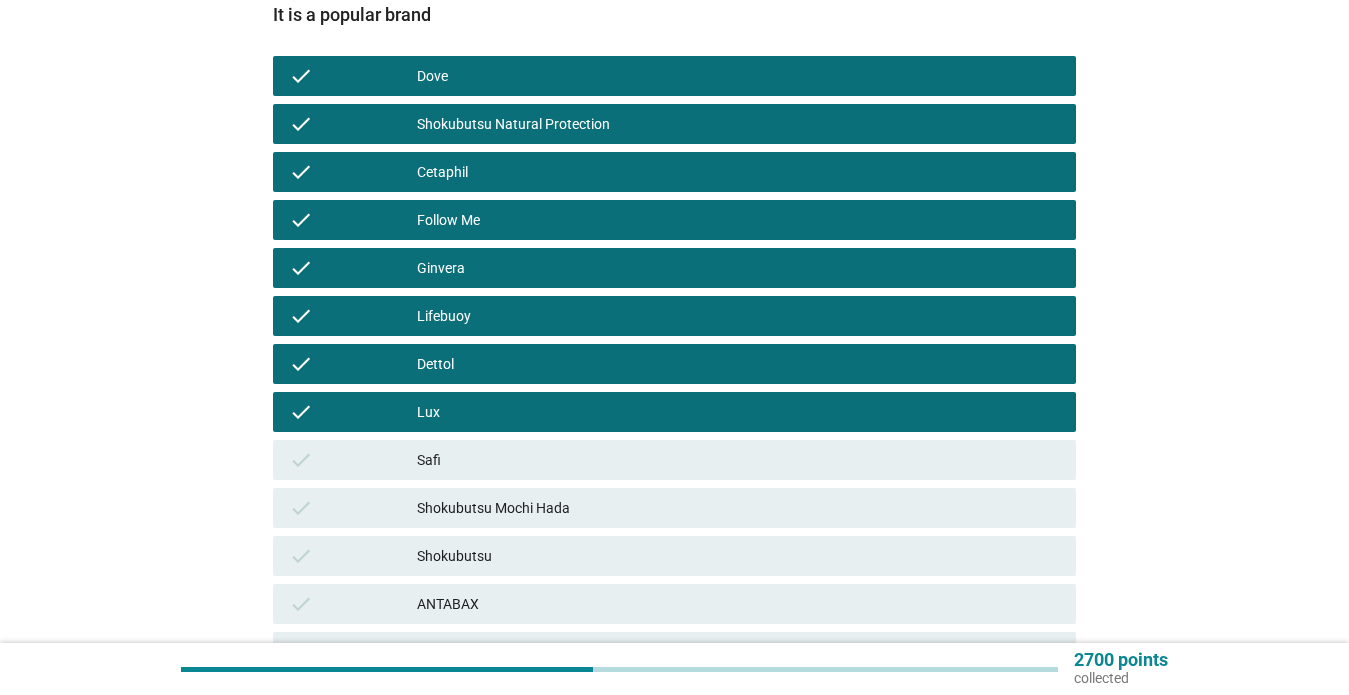 click on "check" at bounding box center (353, 460) 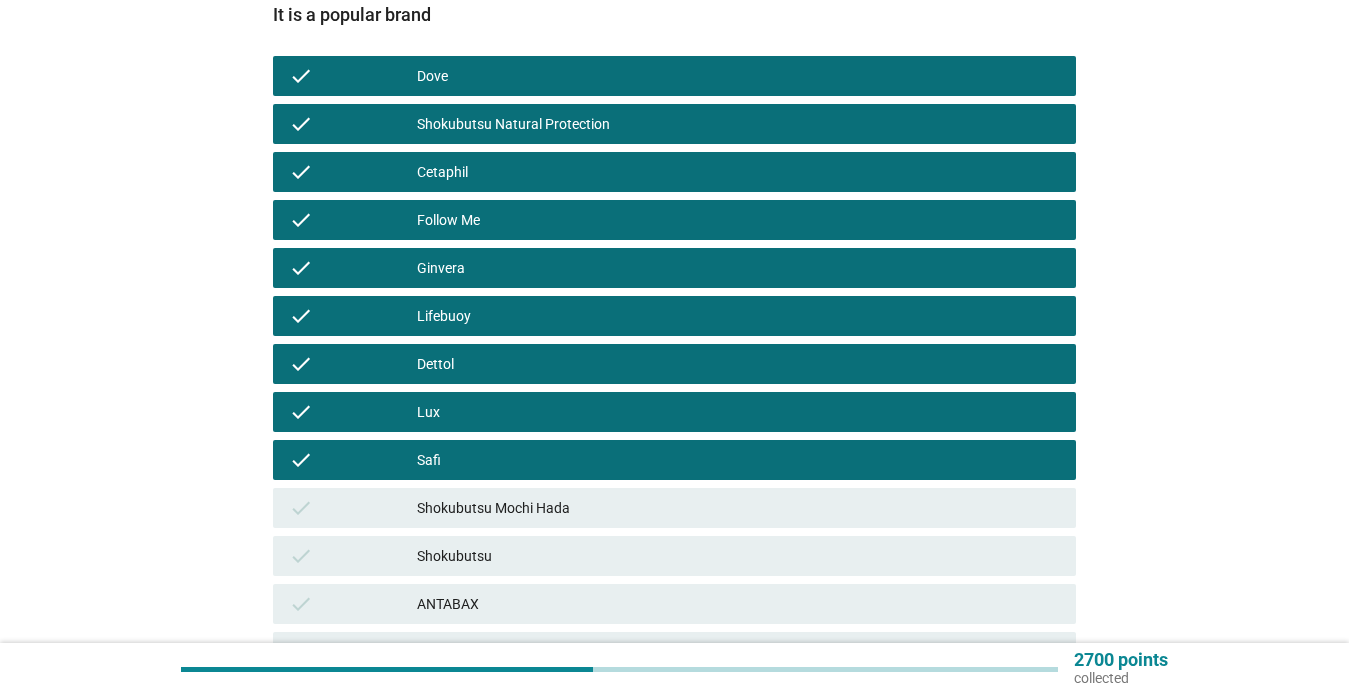 drag, startPoint x: 435, startPoint y: 500, endPoint x: 438, endPoint y: 555, distance: 55.081757 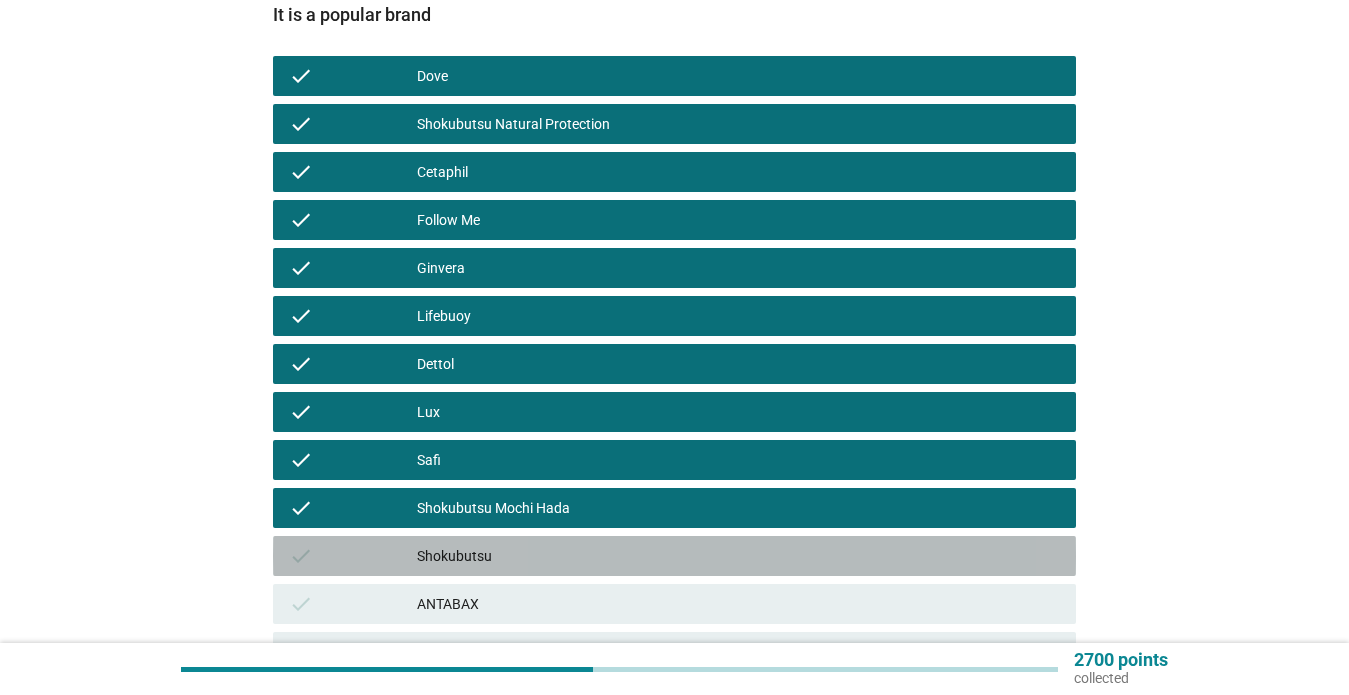 click on "Shokubutsu" at bounding box center (738, 556) 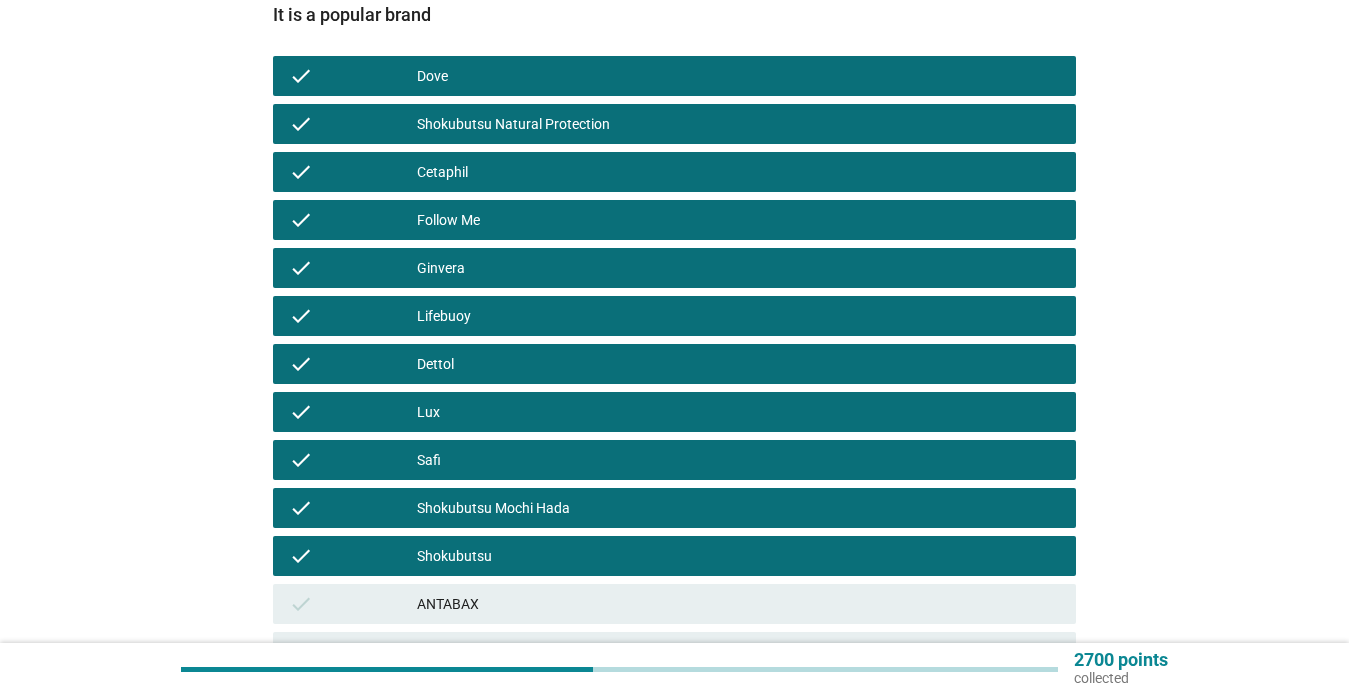 click on "ANTABAX" at bounding box center (738, 604) 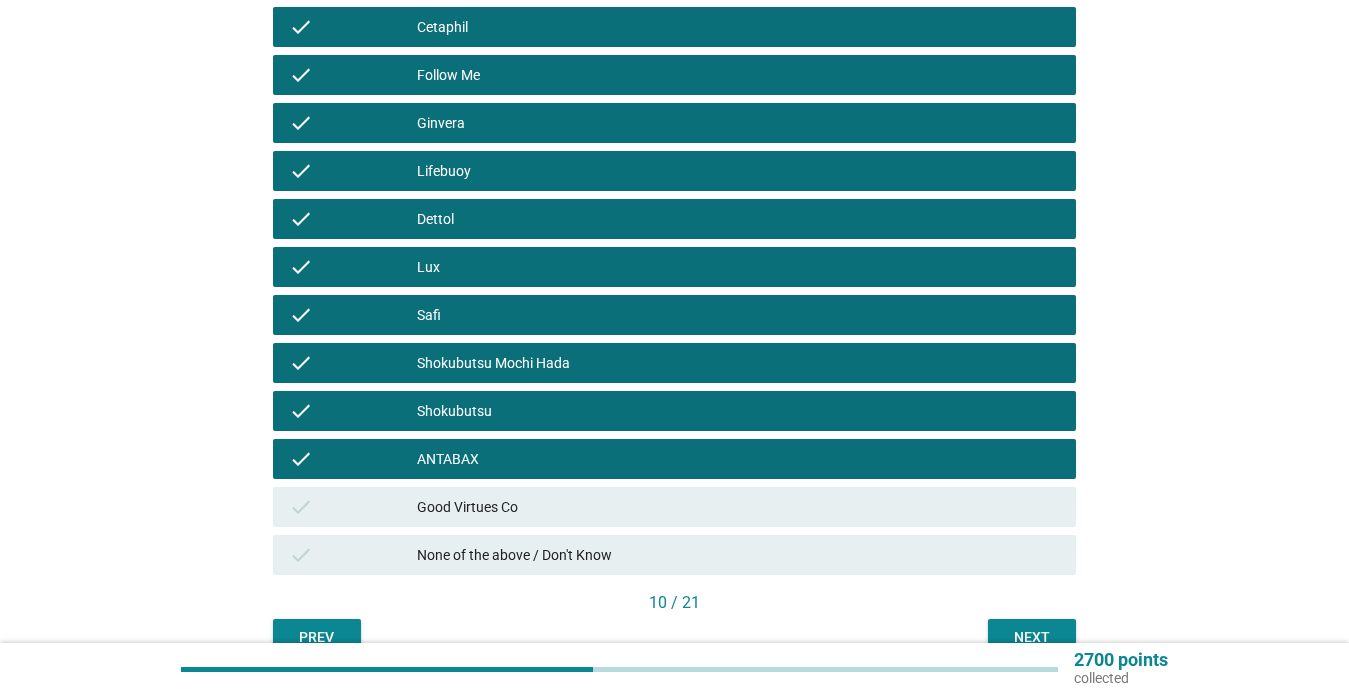 scroll, scrollTop: 552, scrollLeft: 0, axis: vertical 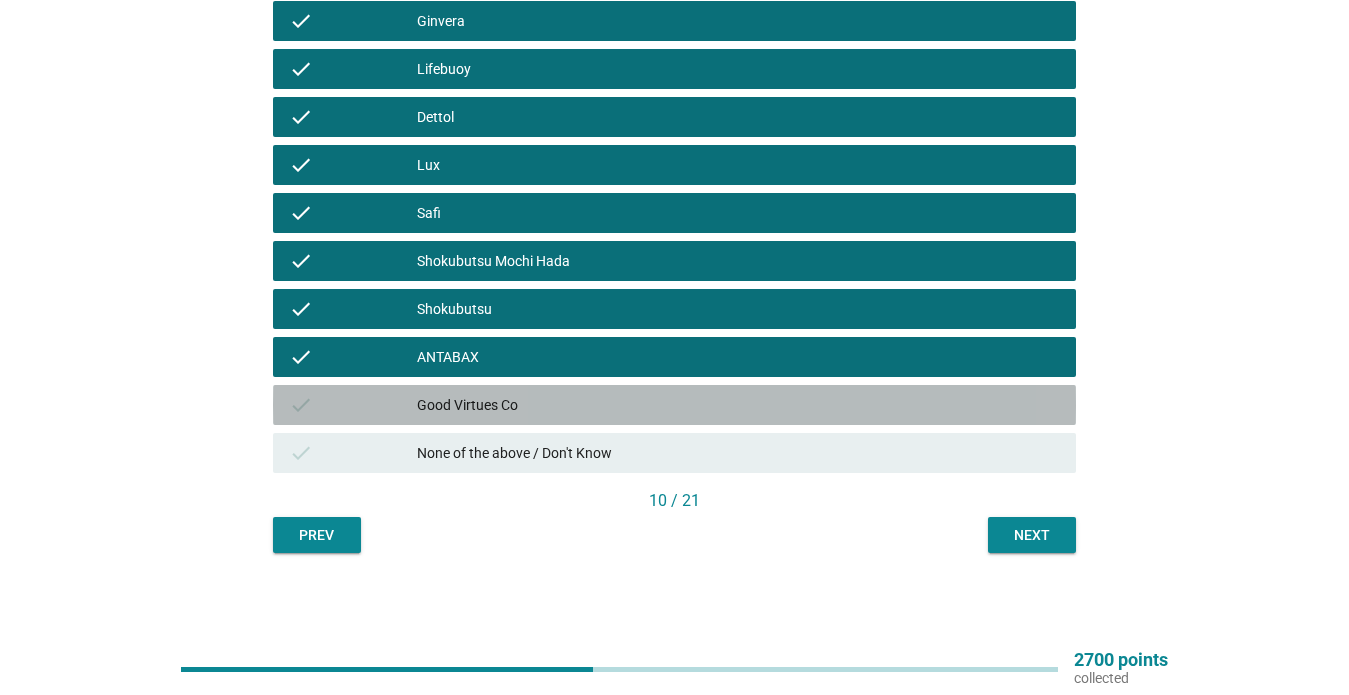 click on "Good Virtues Co" at bounding box center (738, 405) 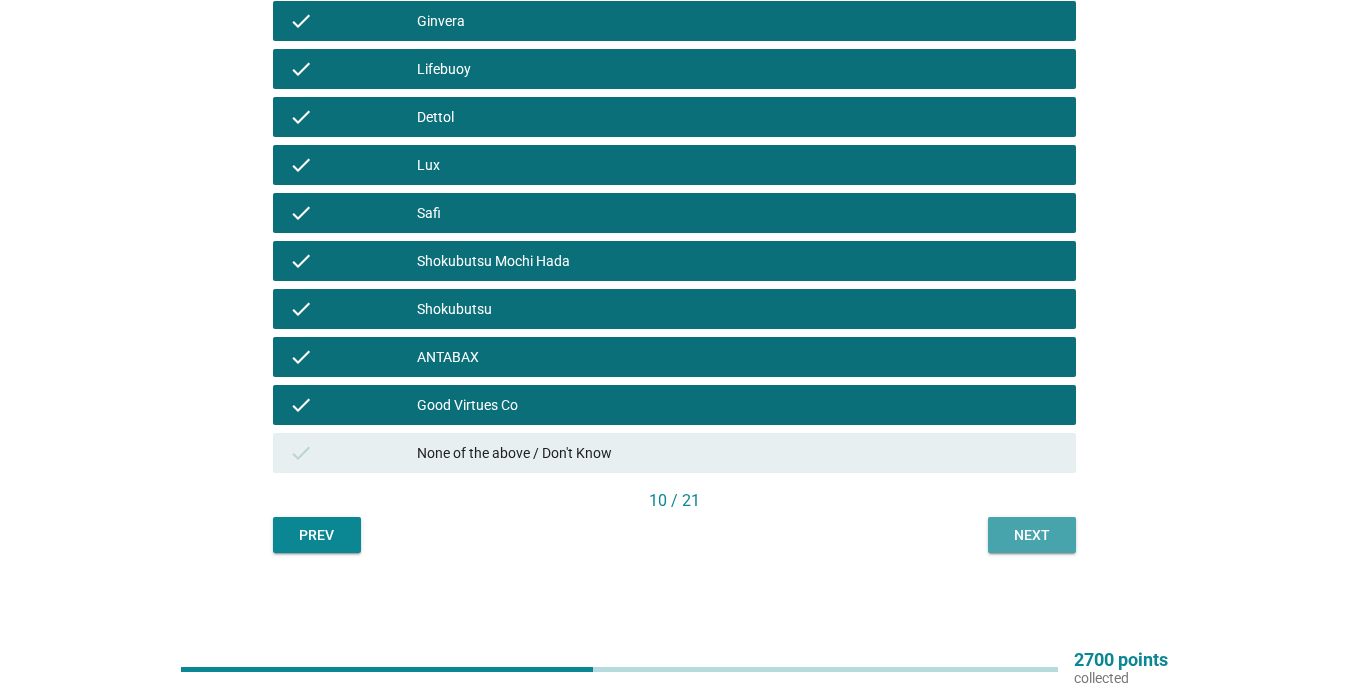 click on "Next" at bounding box center [1032, 535] 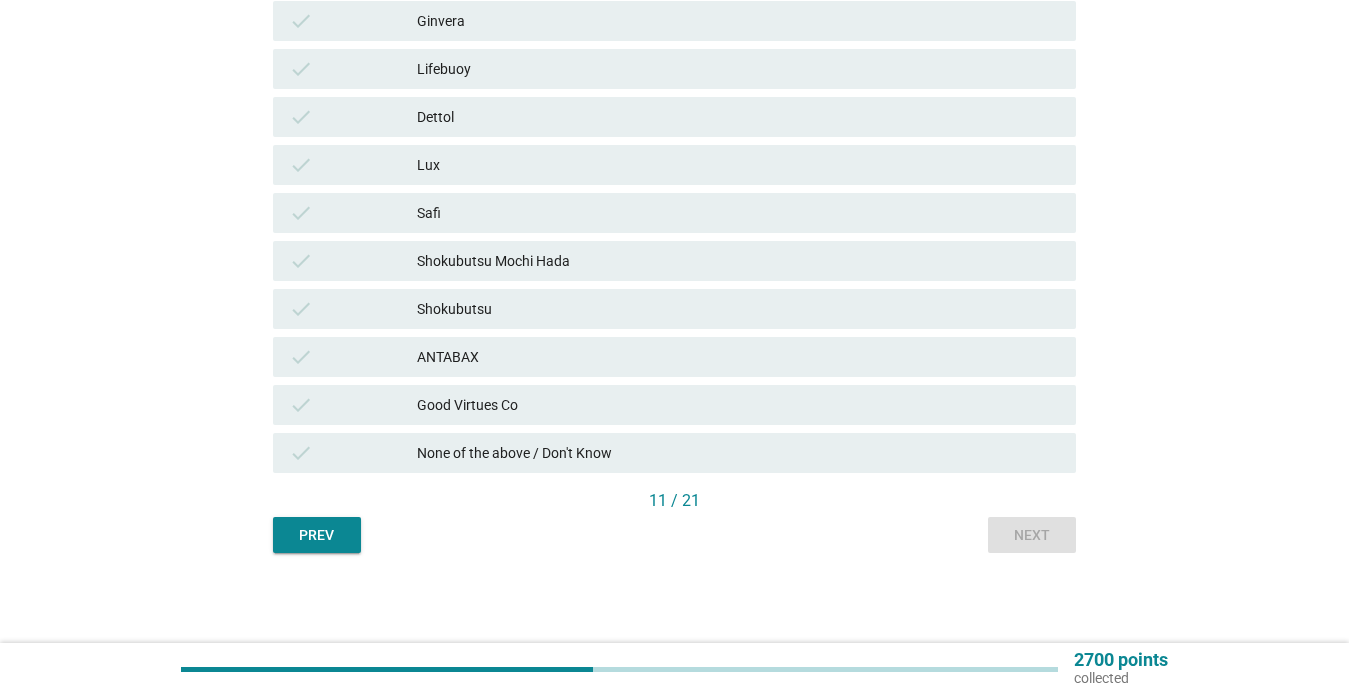 scroll, scrollTop: 548, scrollLeft: 0, axis: vertical 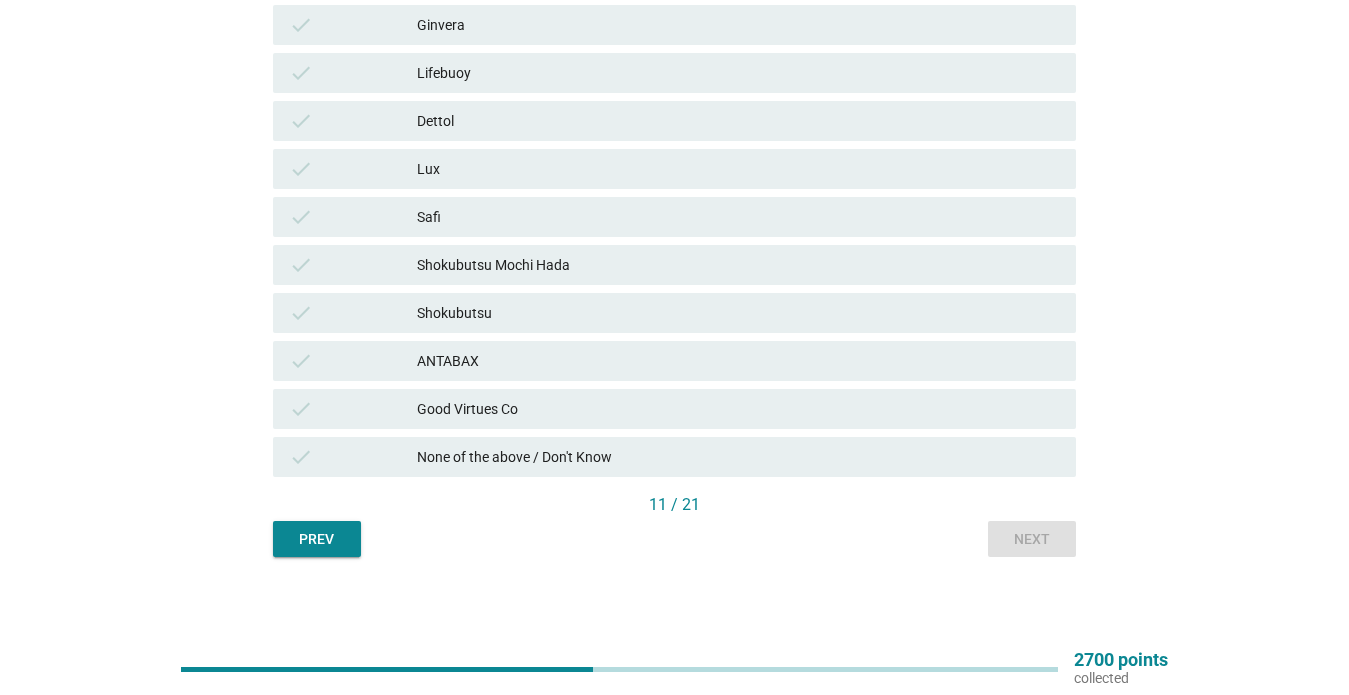 click on "Good Virtues Co" at bounding box center [738, 409] 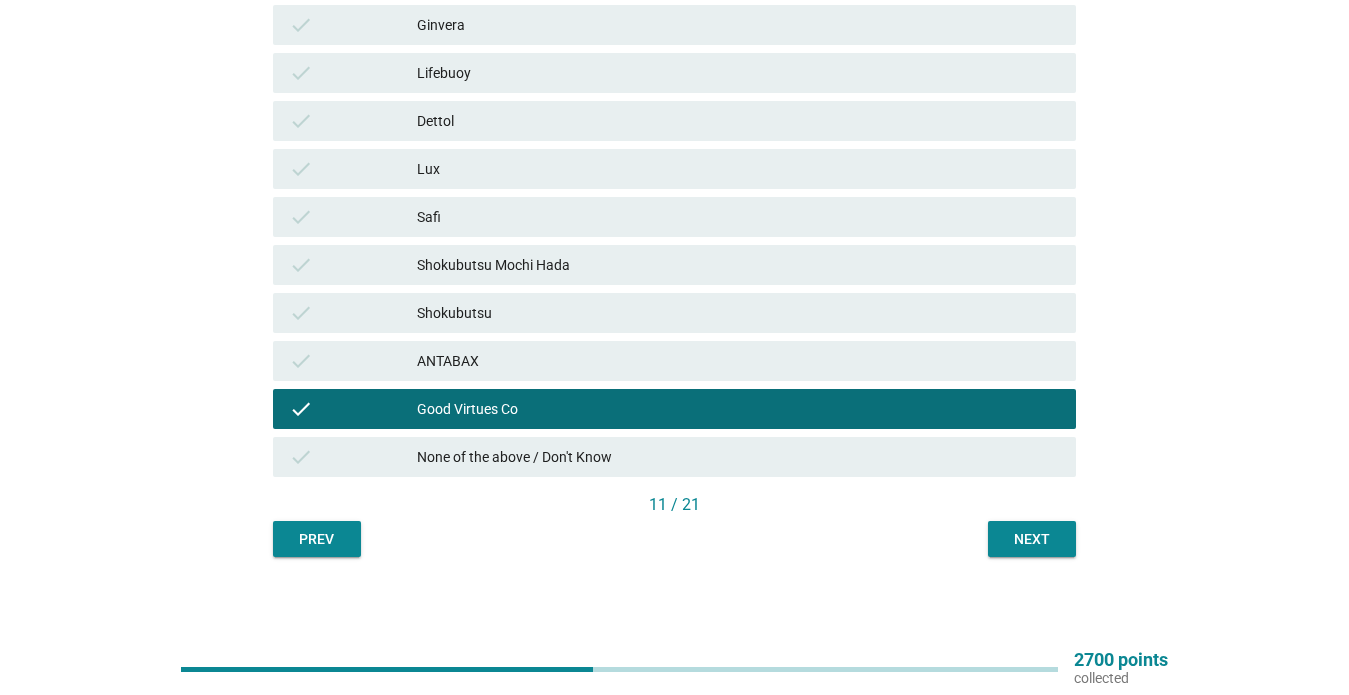 click on "Next" at bounding box center (1032, 539) 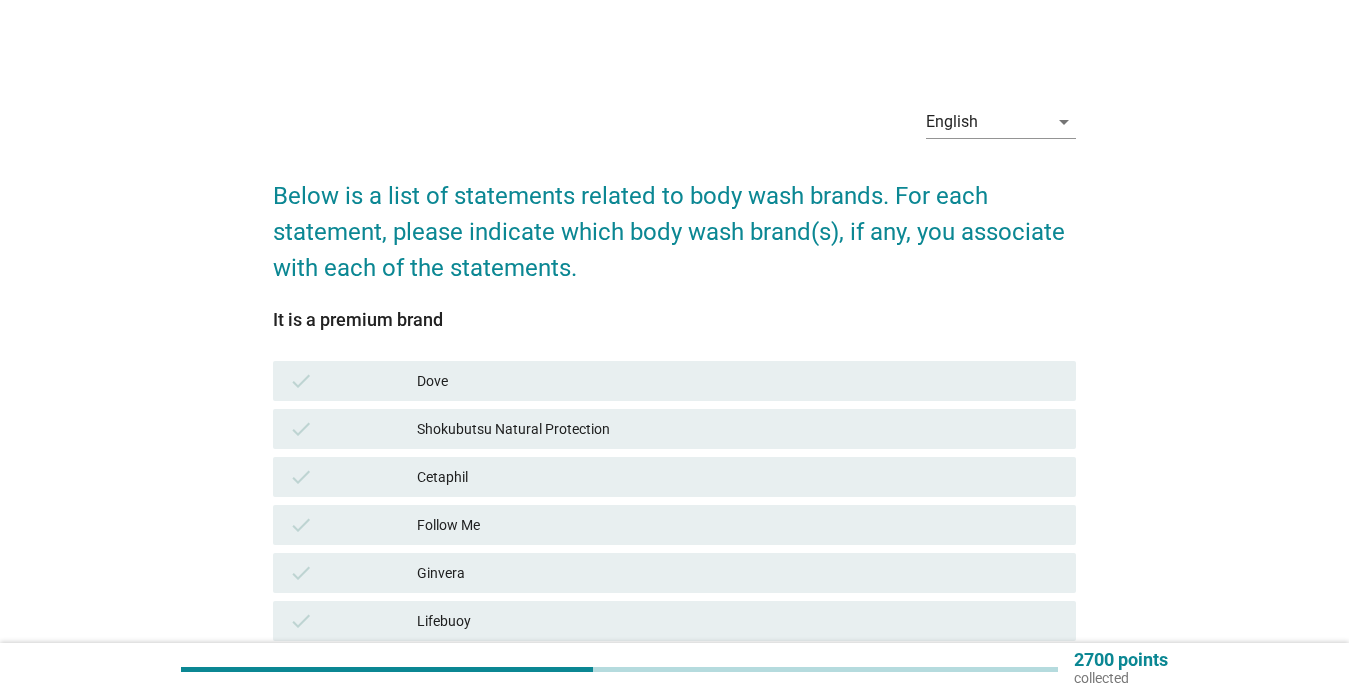 click on "check" at bounding box center (353, 381) 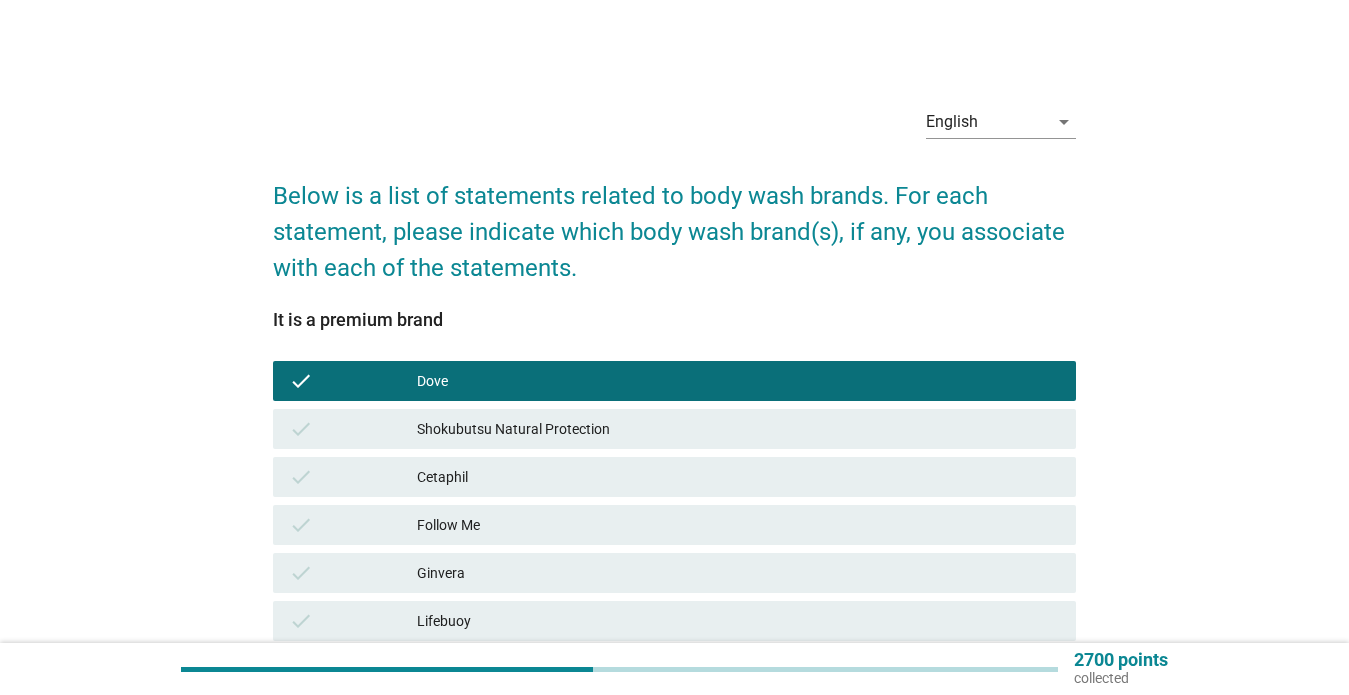 click on "check" at bounding box center (353, 429) 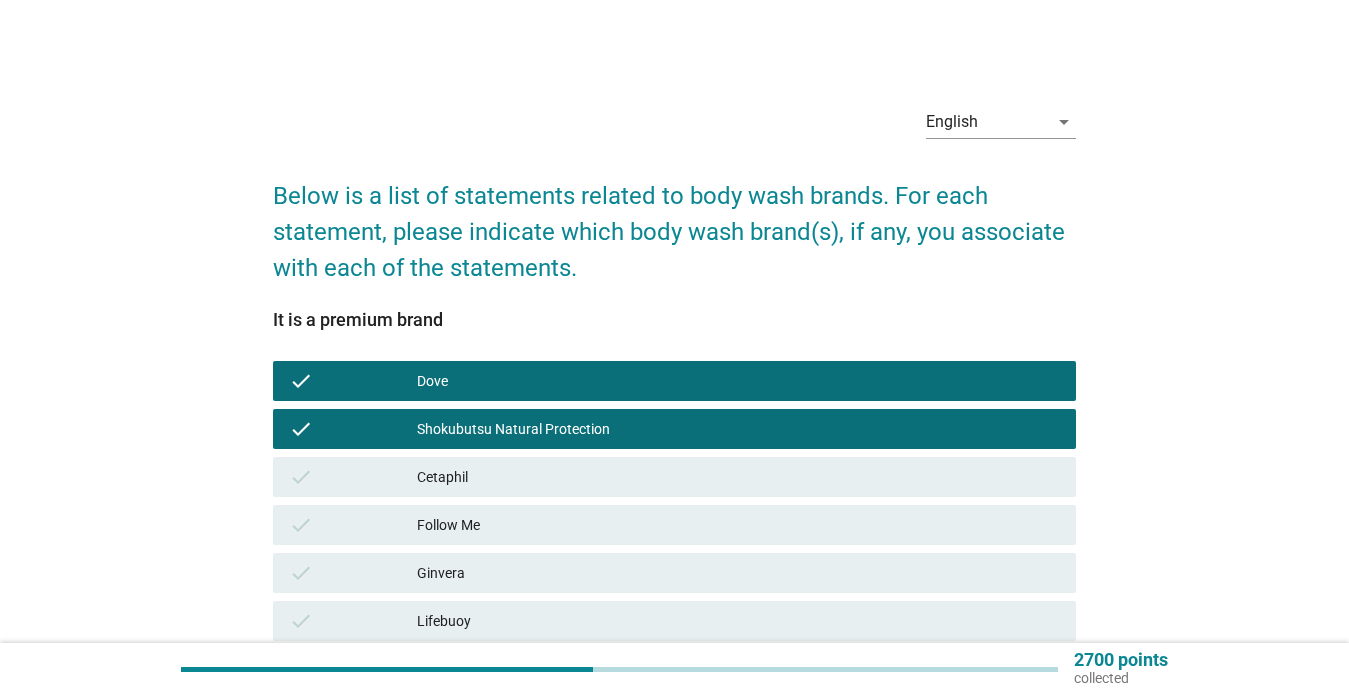 click on "check" at bounding box center [353, 477] 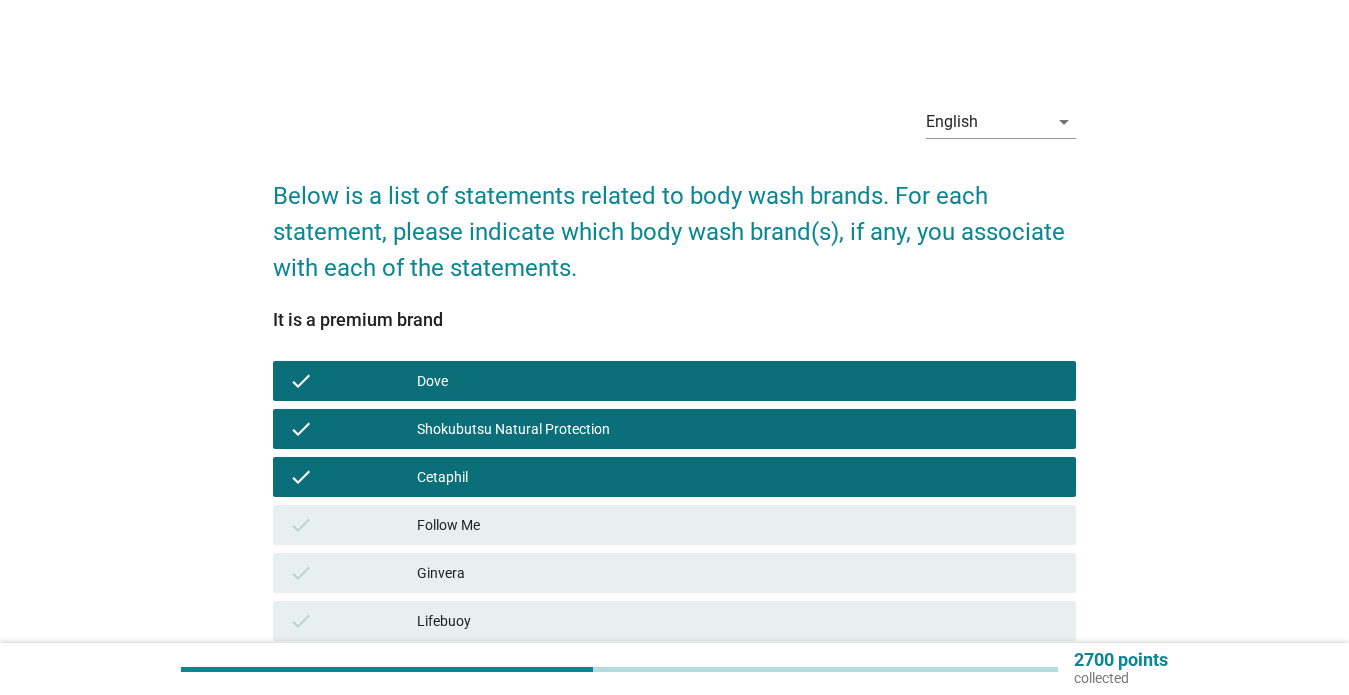 click on "check   Follow Me" at bounding box center (674, 525) 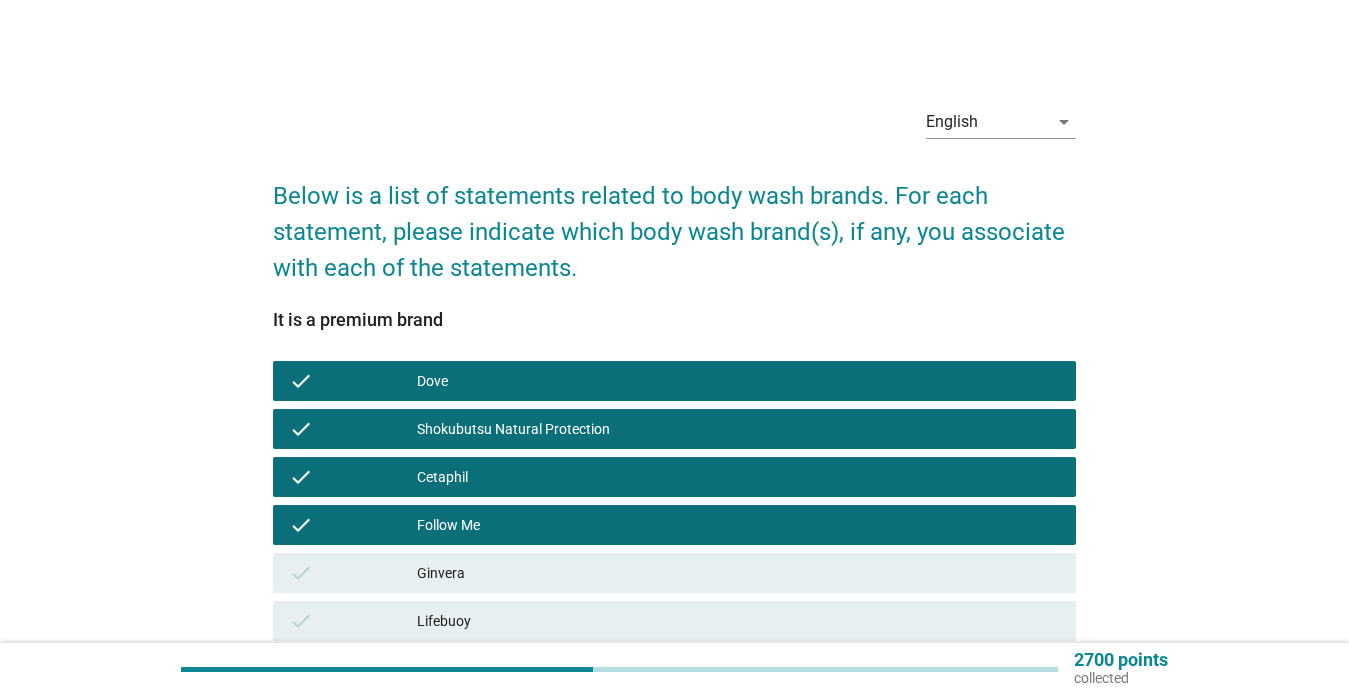 click on "check" at bounding box center (353, 573) 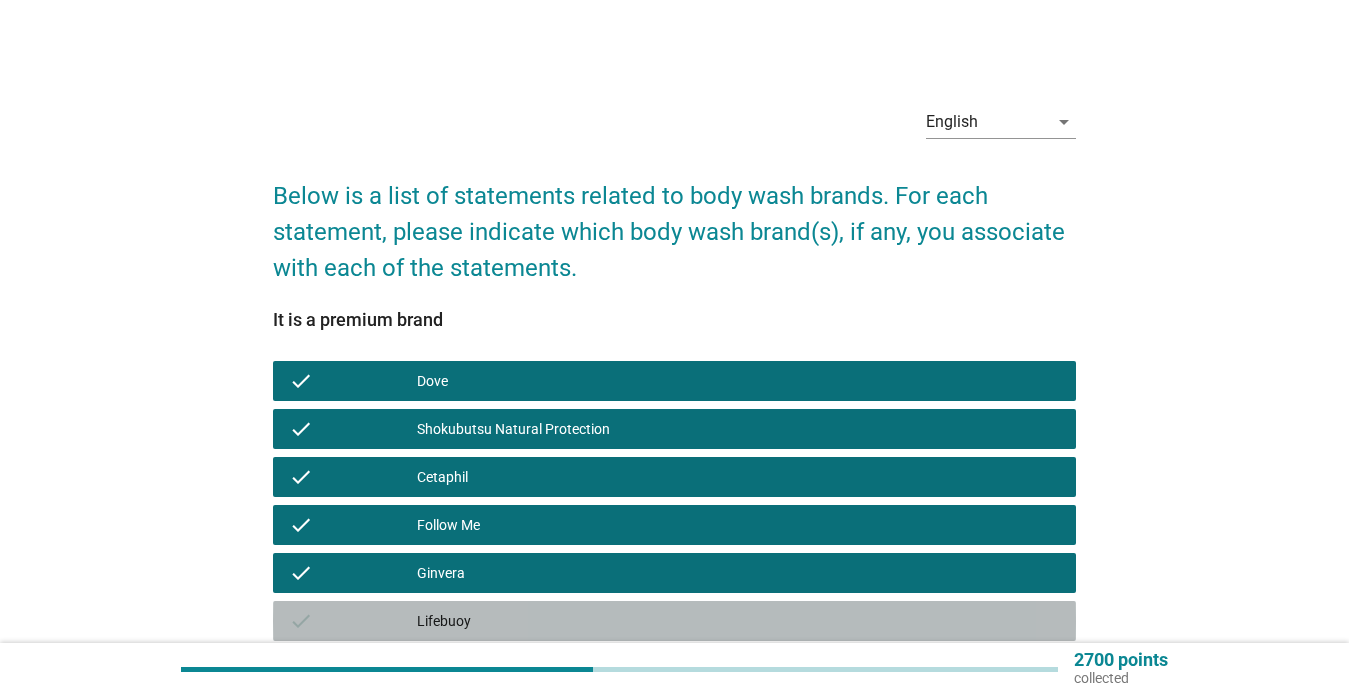 drag, startPoint x: 407, startPoint y: 636, endPoint x: 404, endPoint y: 615, distance: 21.213203 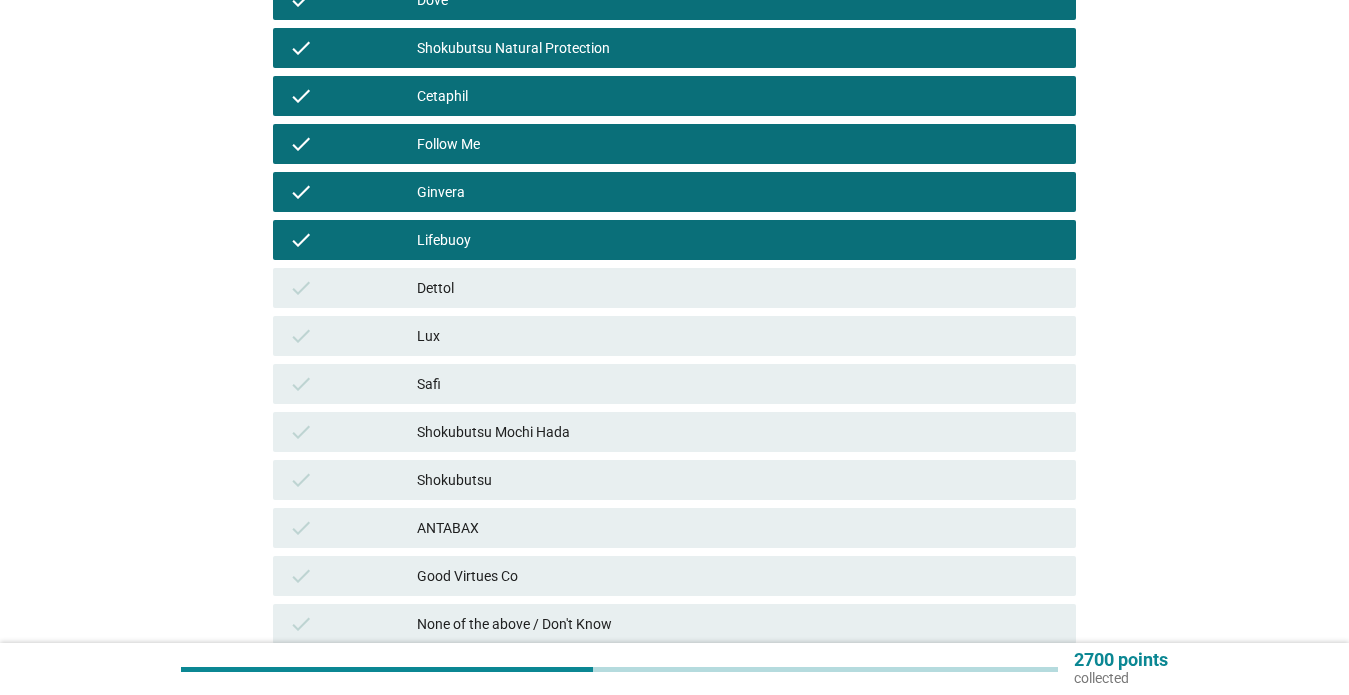 scroll, scrollTop: 430, scrollLeft: 0, axis: vertical 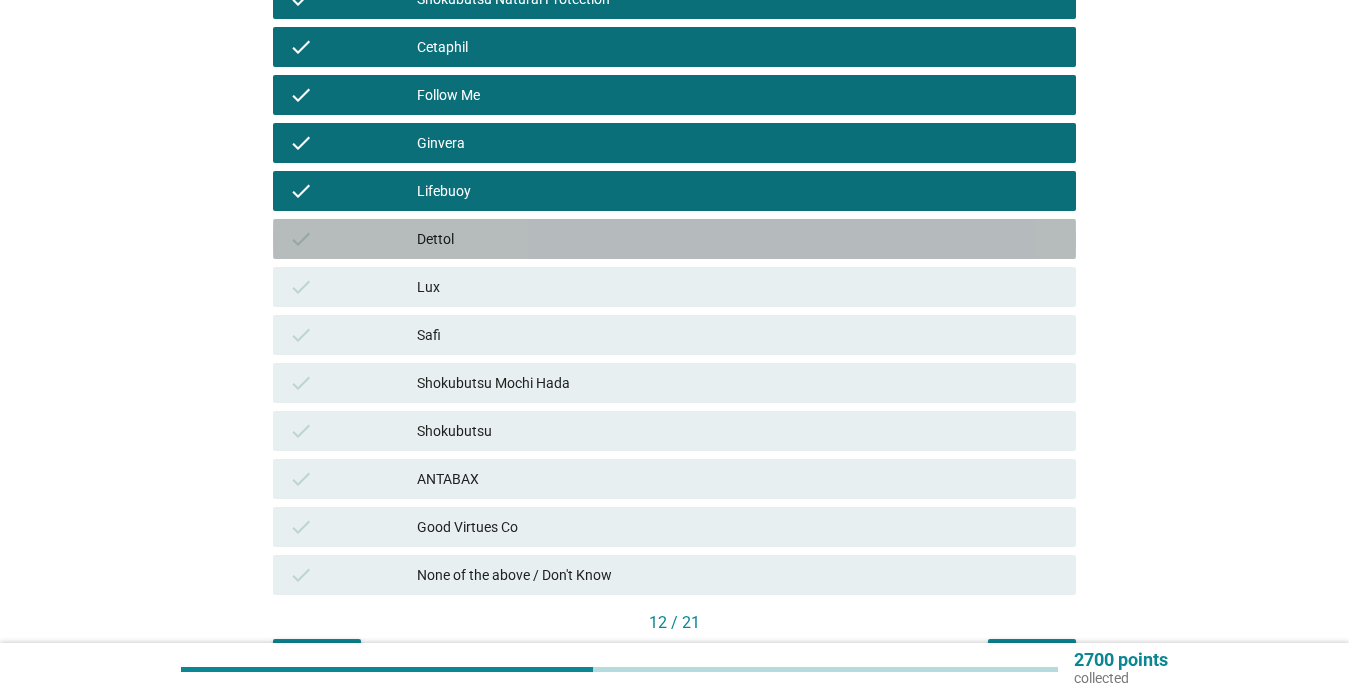 click on "Dettol" at bounding box center [738, 239] 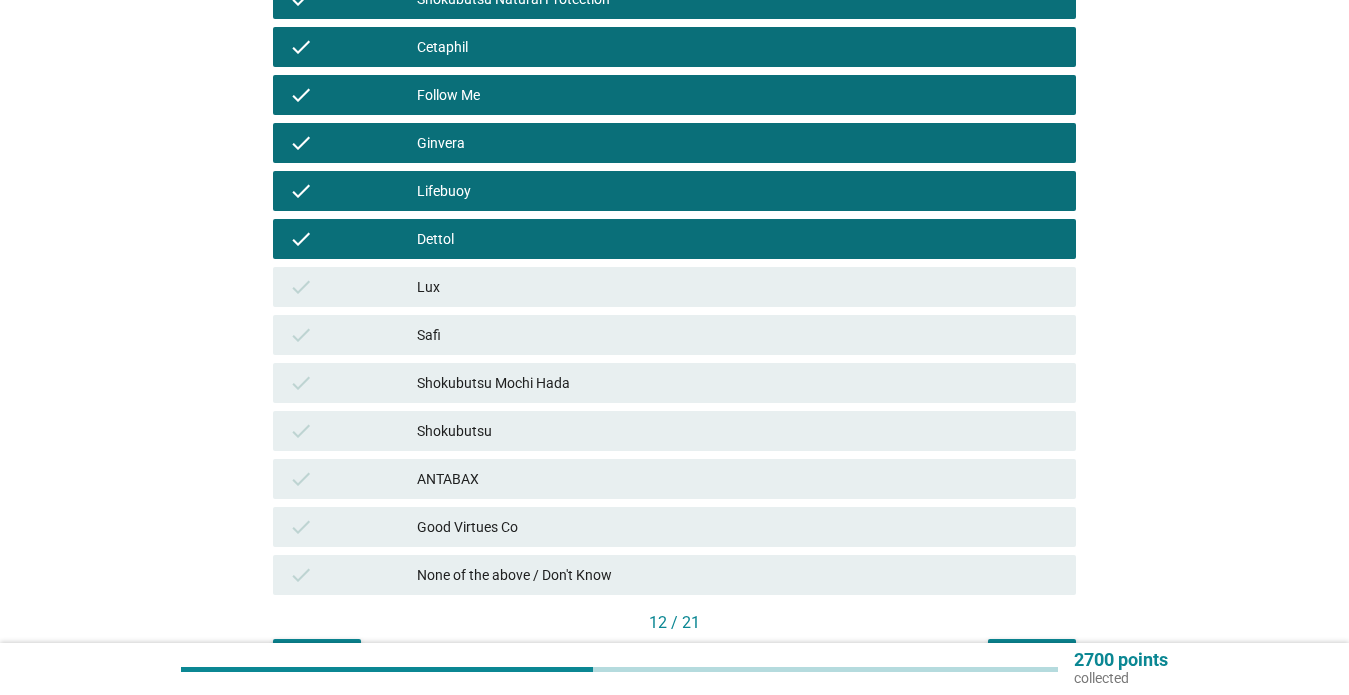 click on "Lux" at bounding box center [738, 287] 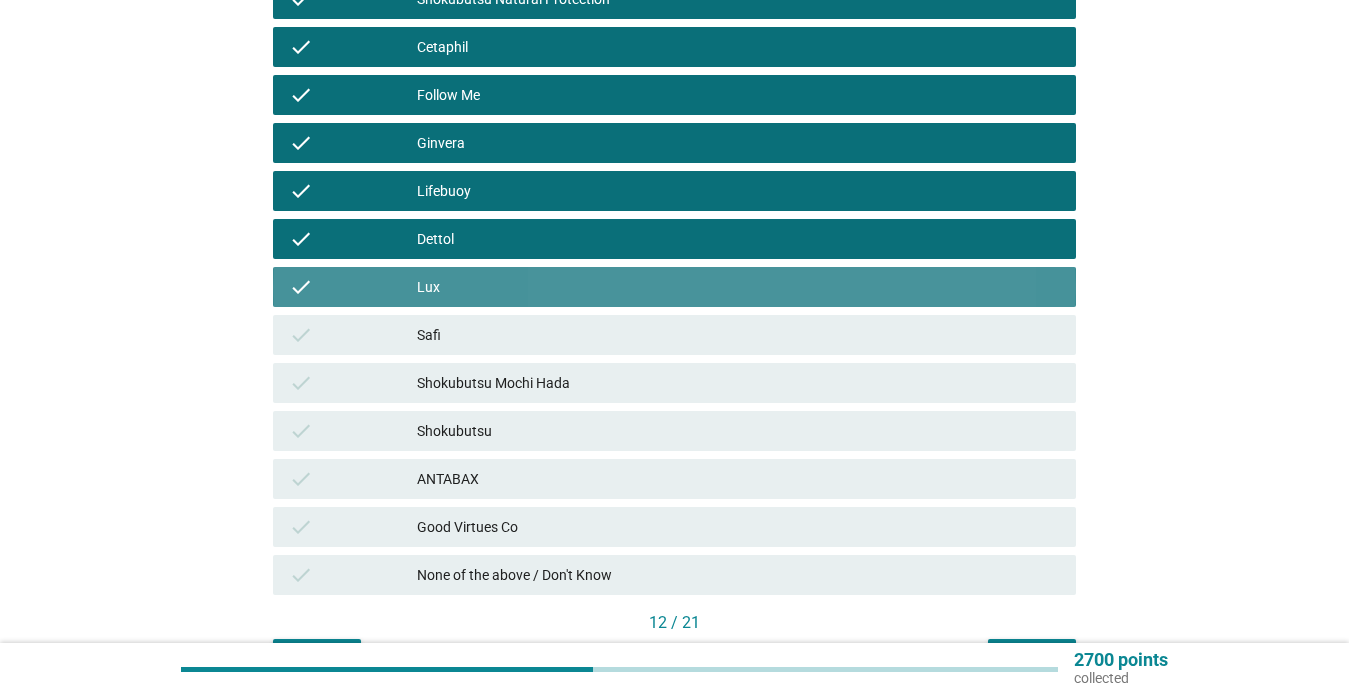 click on "Safi" at bounding box center (738, 335) 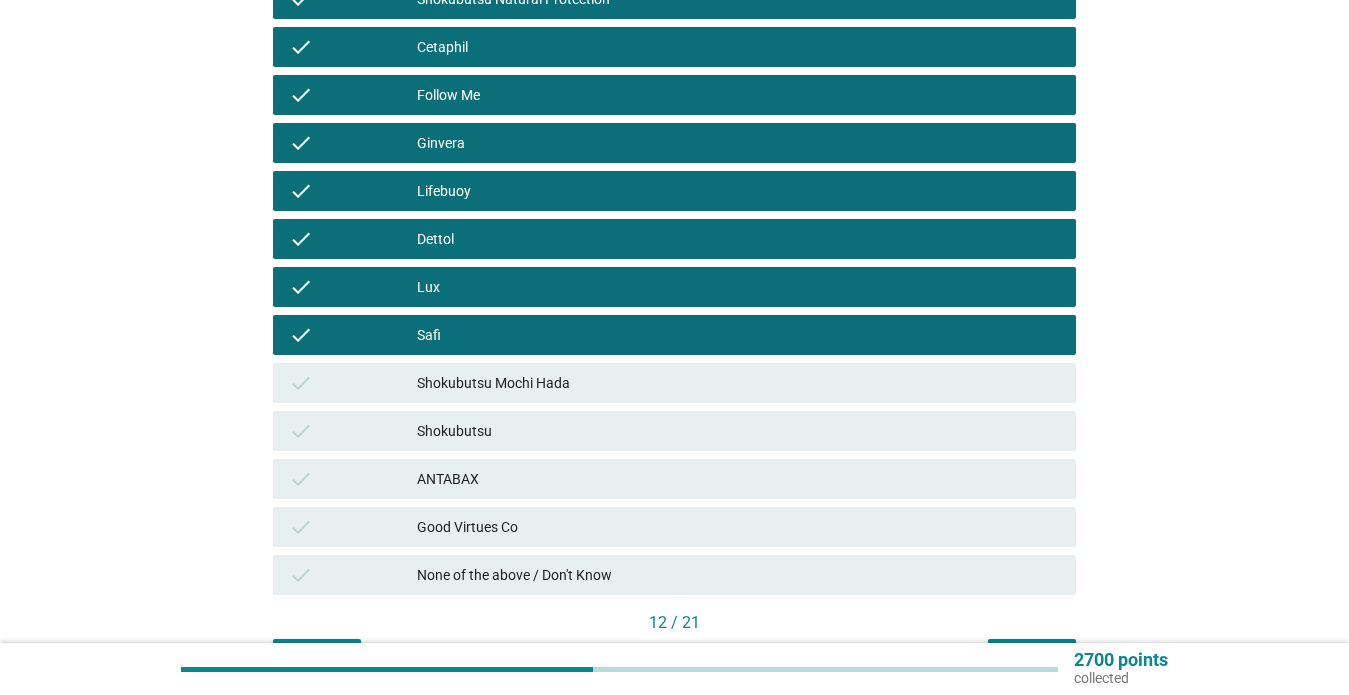 click on "Shokubutsu Mochi Hada" at bounding box center (738, 383) 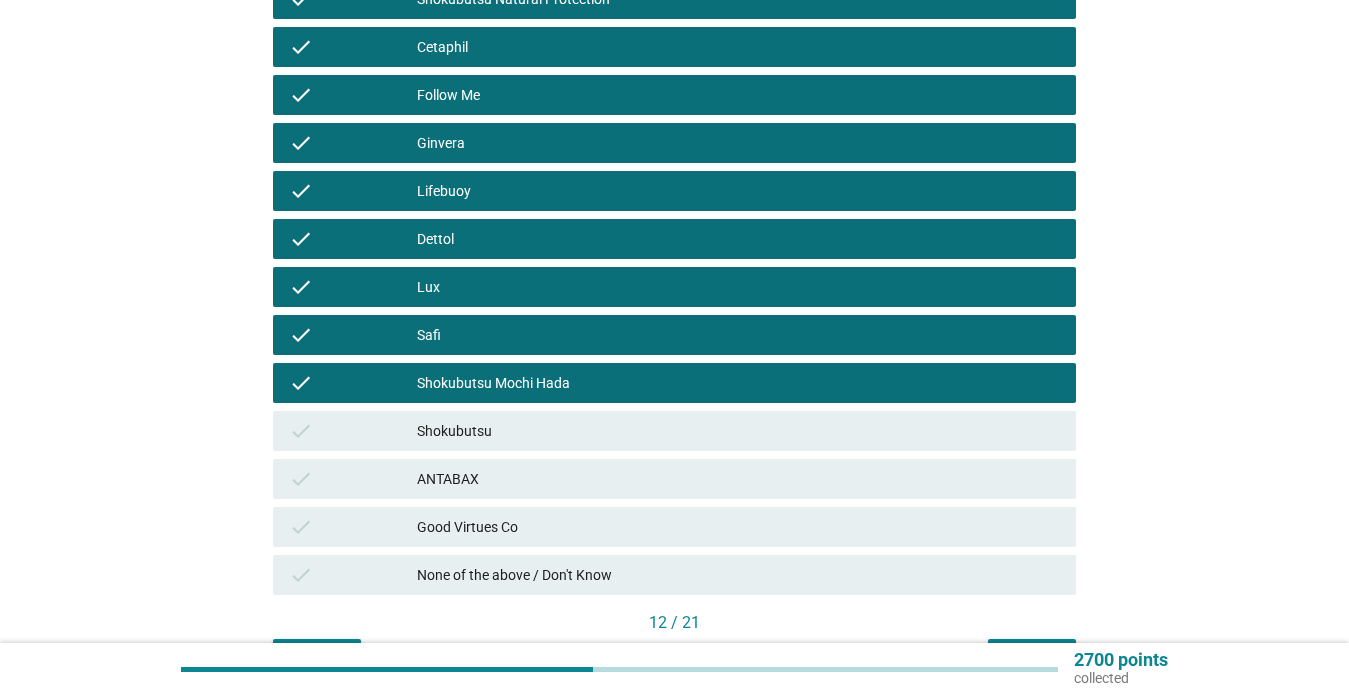 click on "Shokubutsu" at bounding box center (738, 431) 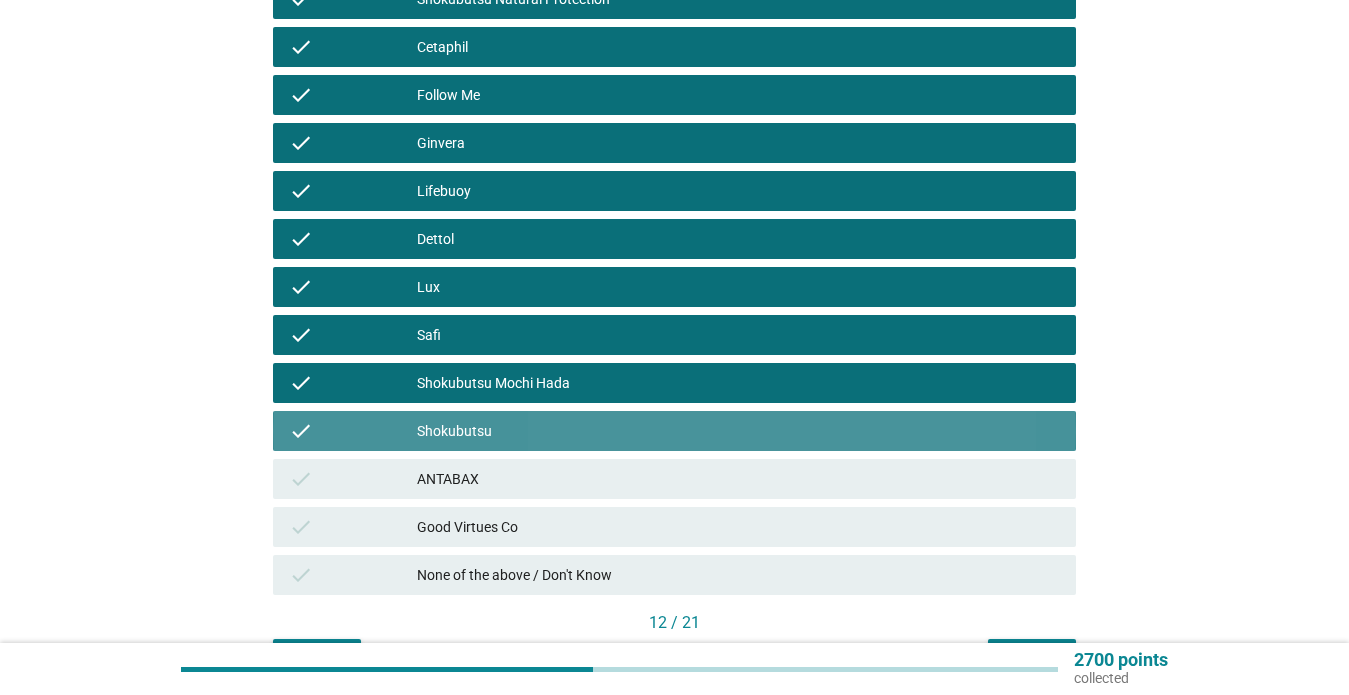 click on "check   ANTABAX" at bounding box center (674, 479) 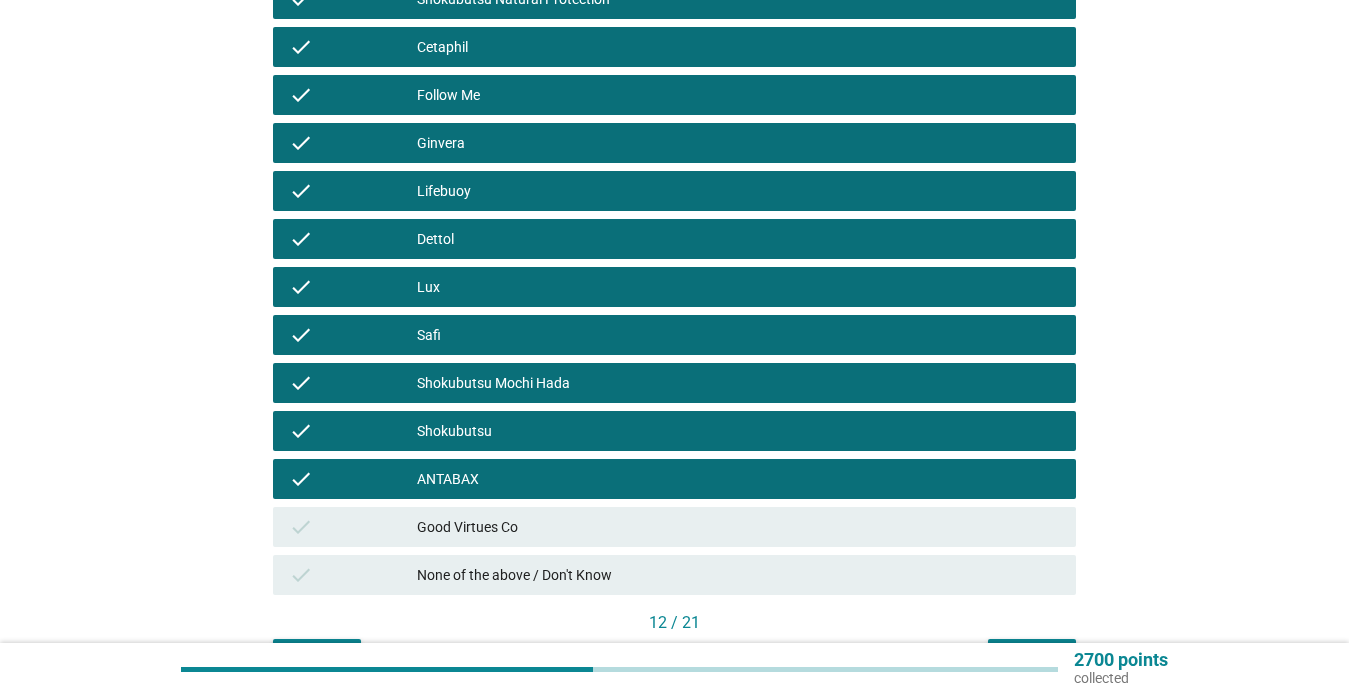click on "check   Good Virtues Co" at bounding box center (674, 527) 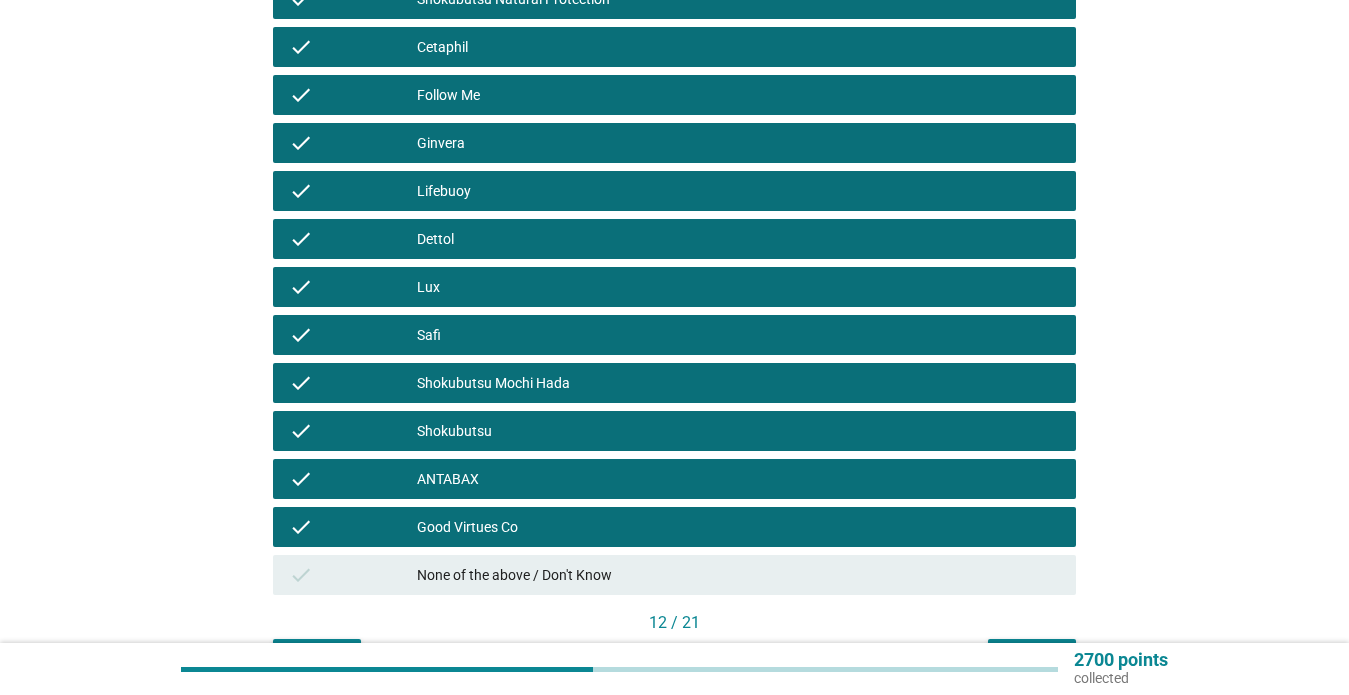 scroll, scrollTop: 552, scrollLeft: 0, axis: vertical 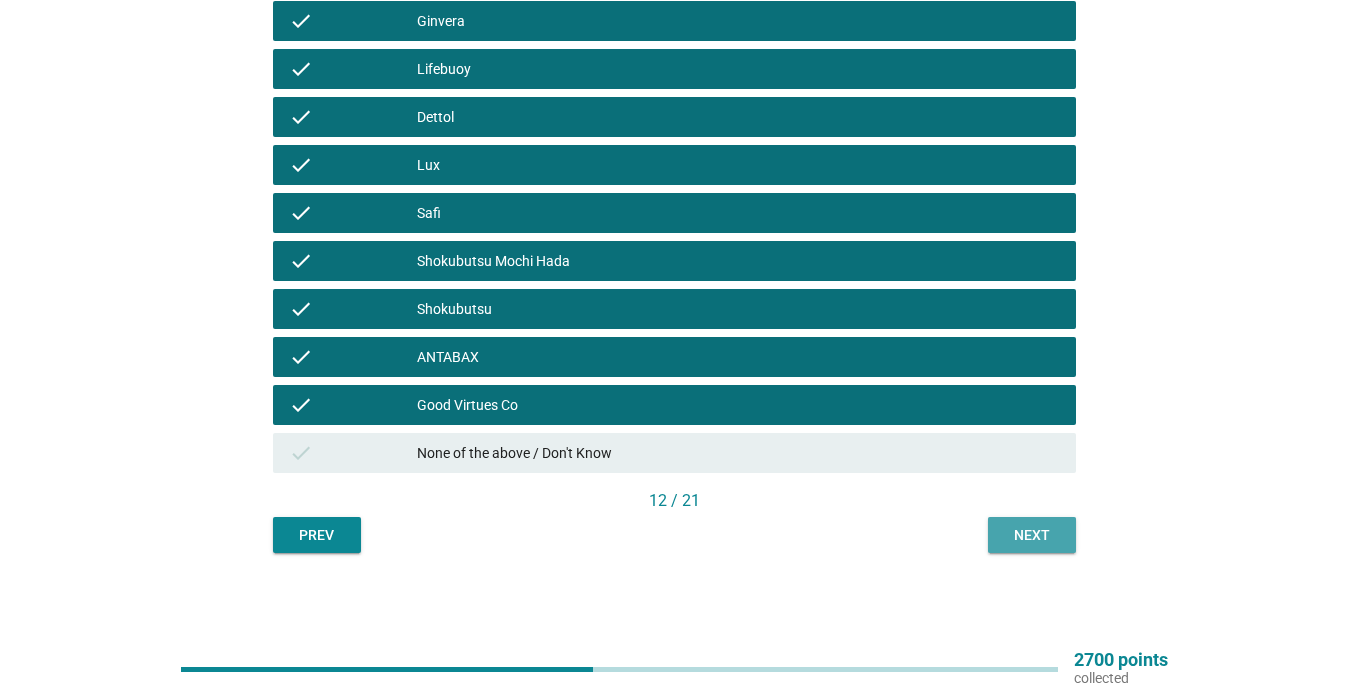 click on "Next" at bounding box center (1032, 535) 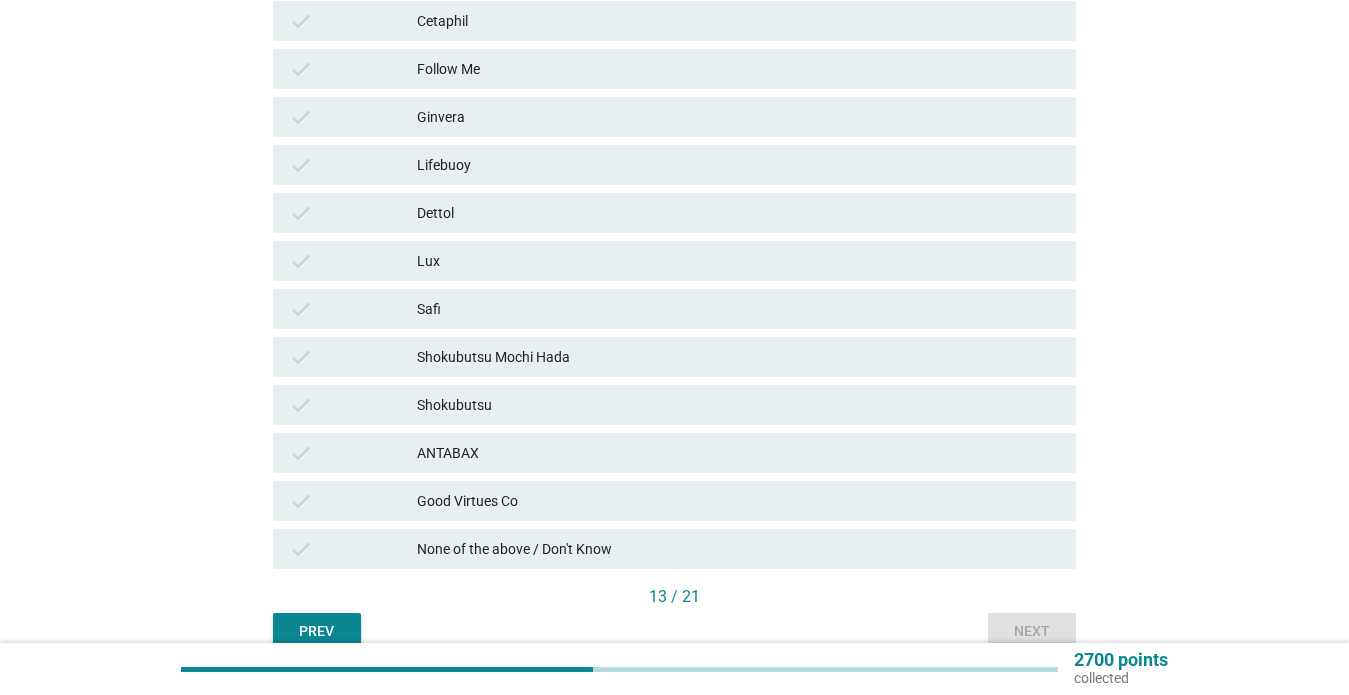 scroll, scrollTop: 477, scrollLeft: 0, axis: vertical 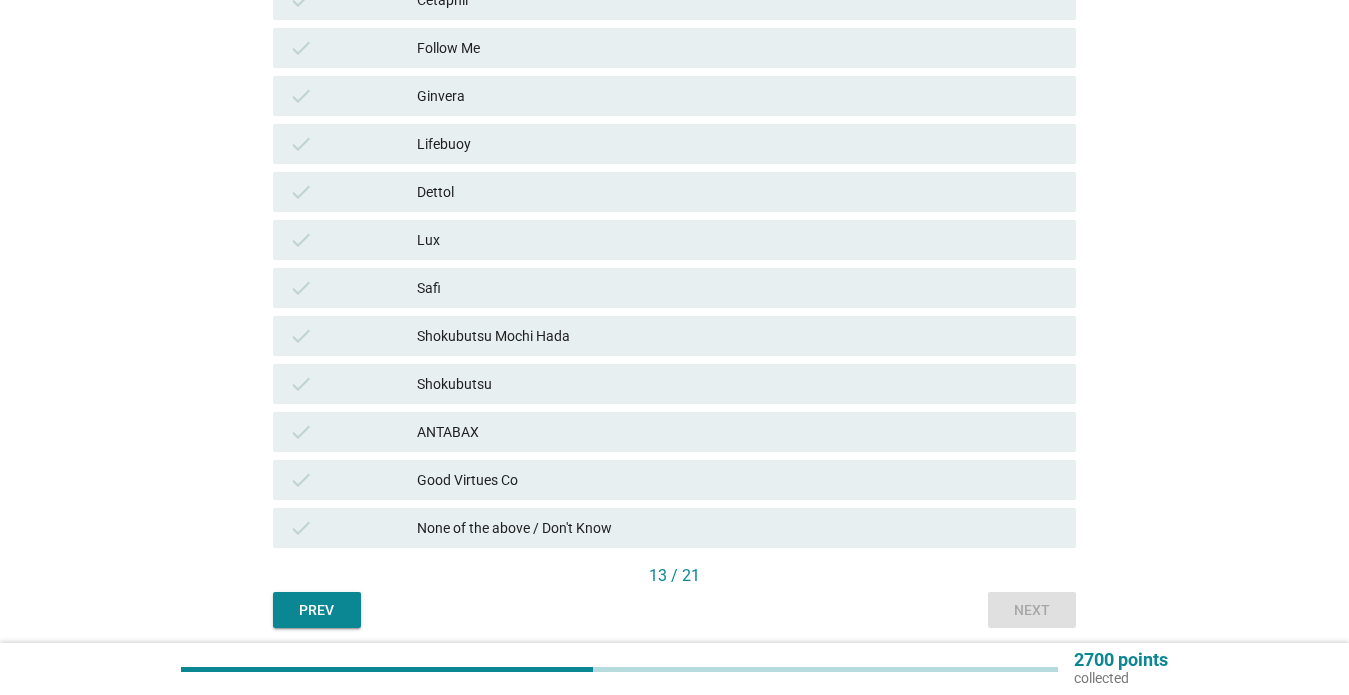 click on "Good Virtues Co" at bounding box center [738, 480] 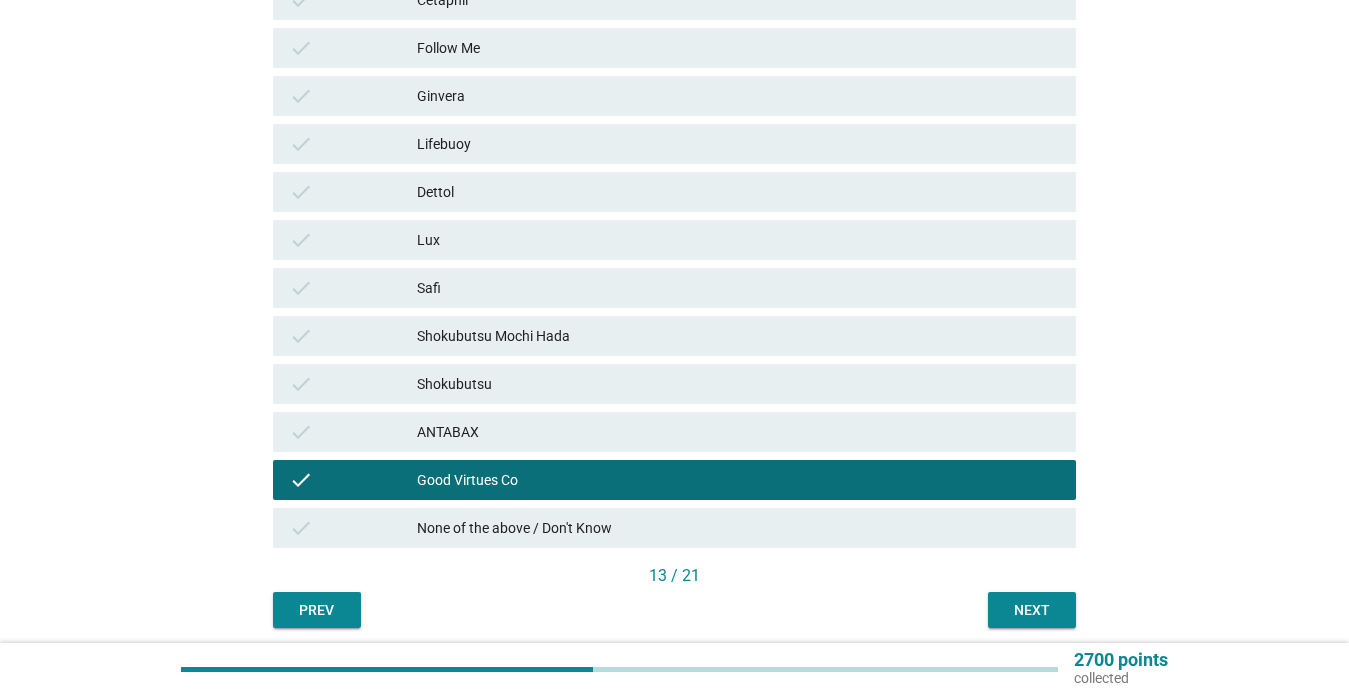 click on "Ginvera" at bounding box center [738, 96] 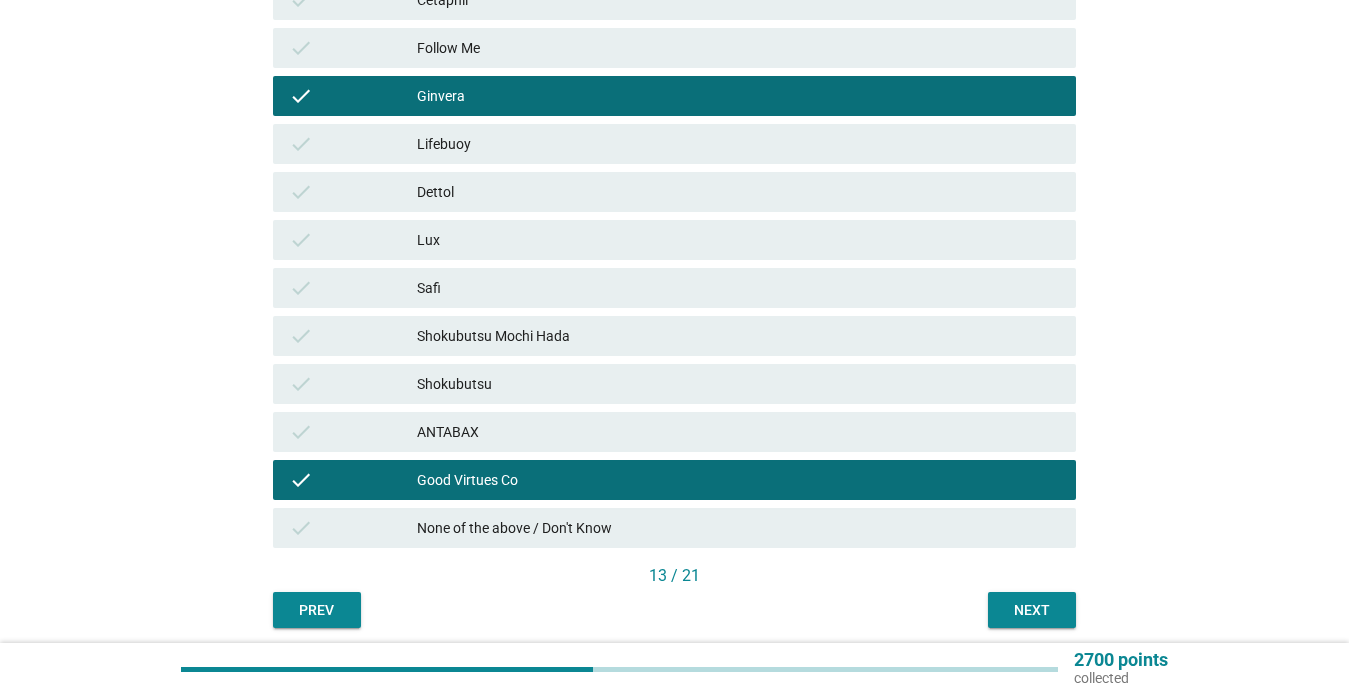 click on "Follow Me" at bounding box center [738, 48] 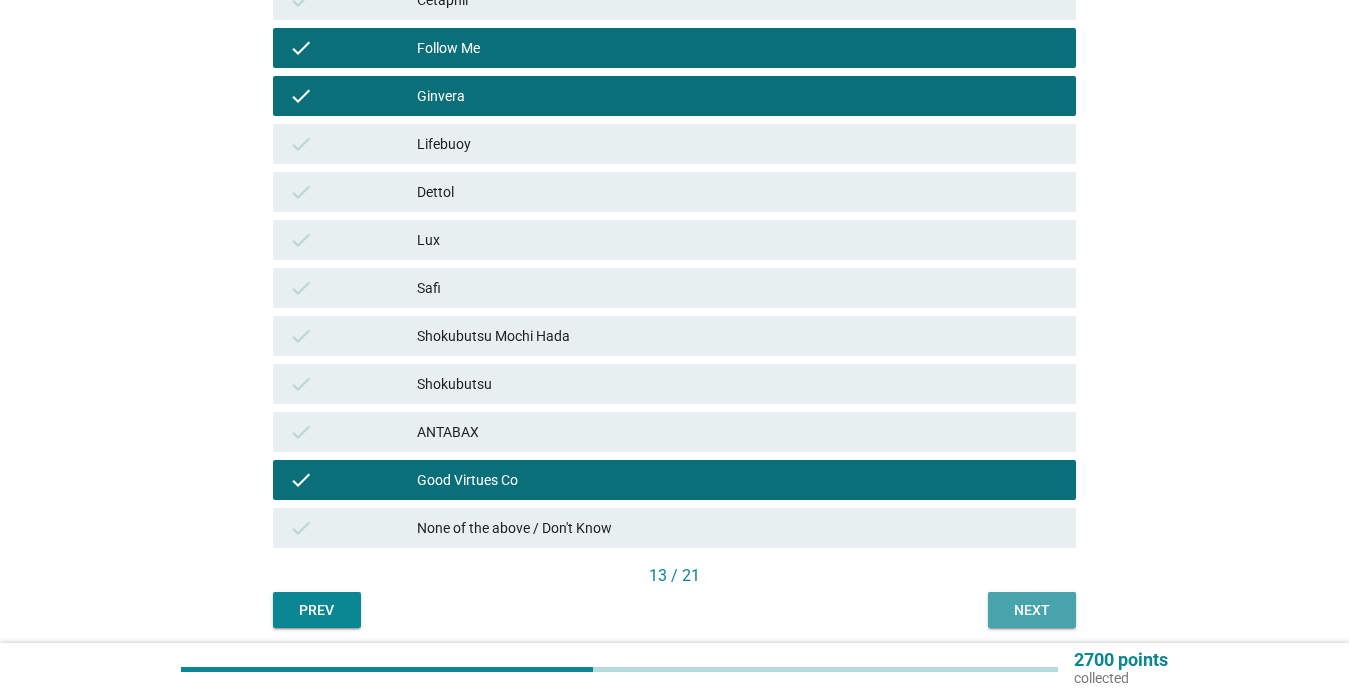 click on "Next" at bounding box center (1032, 610) 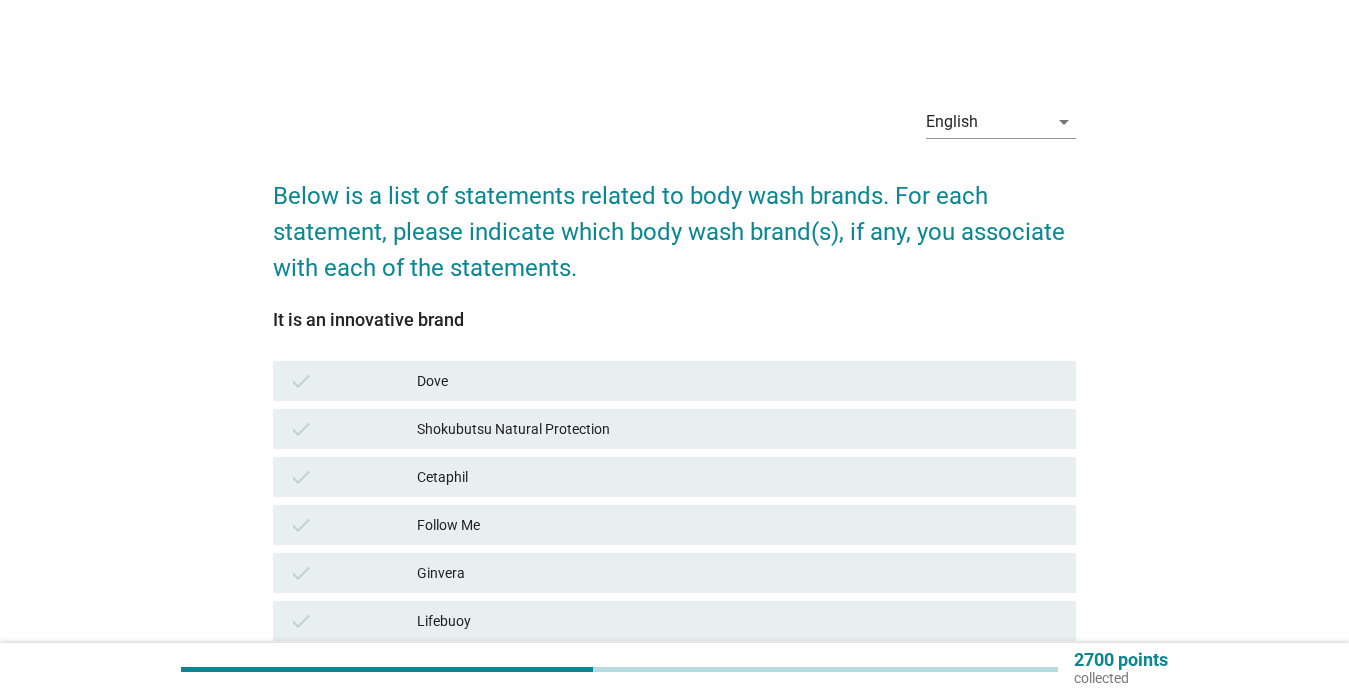 scroll, scrollTop: 552, scrollLeft: 0, axis: vertical 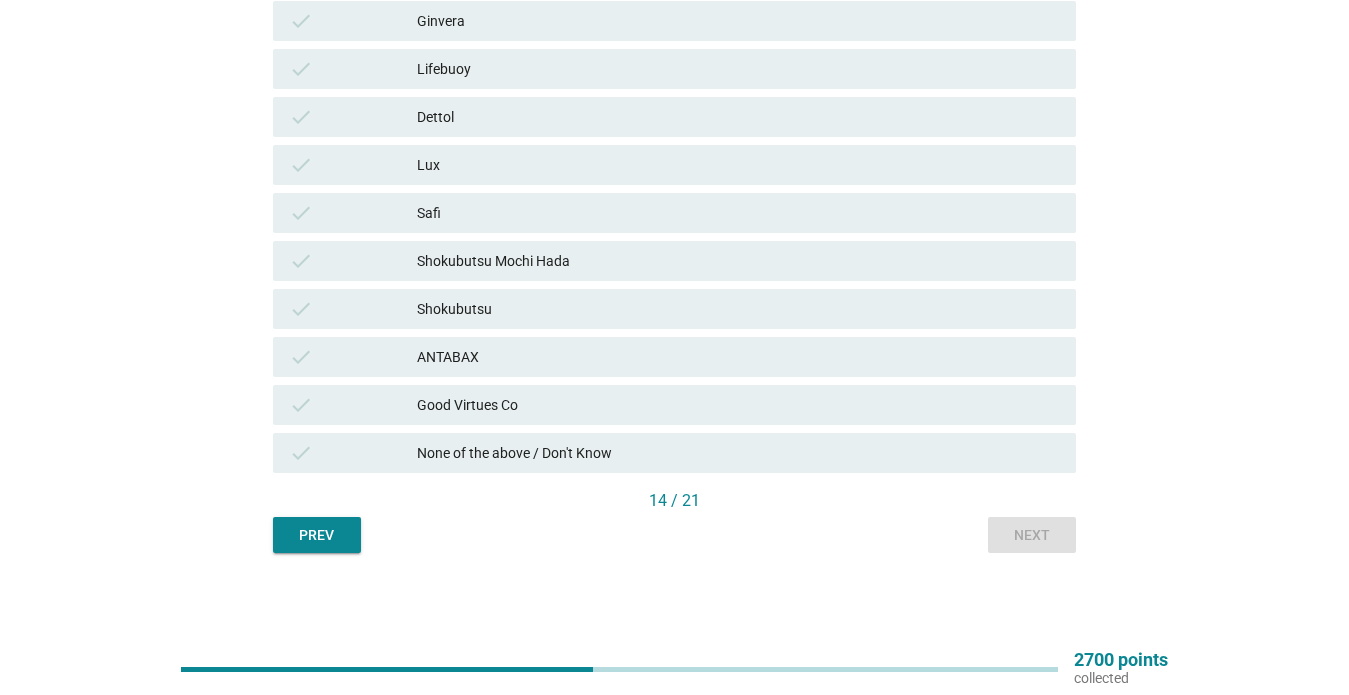 click on "Good Virtues Co" at bounding box center (738, 405) 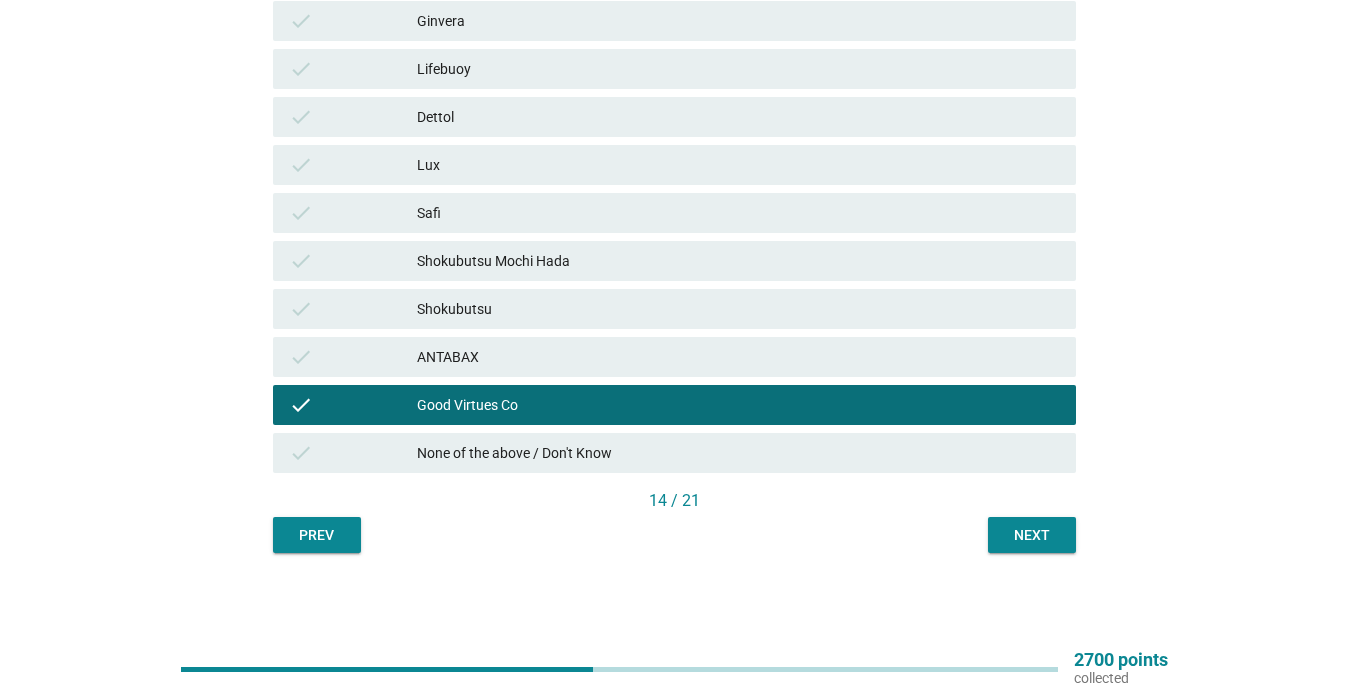 click on "Next" at bounding box center [1032, 535] 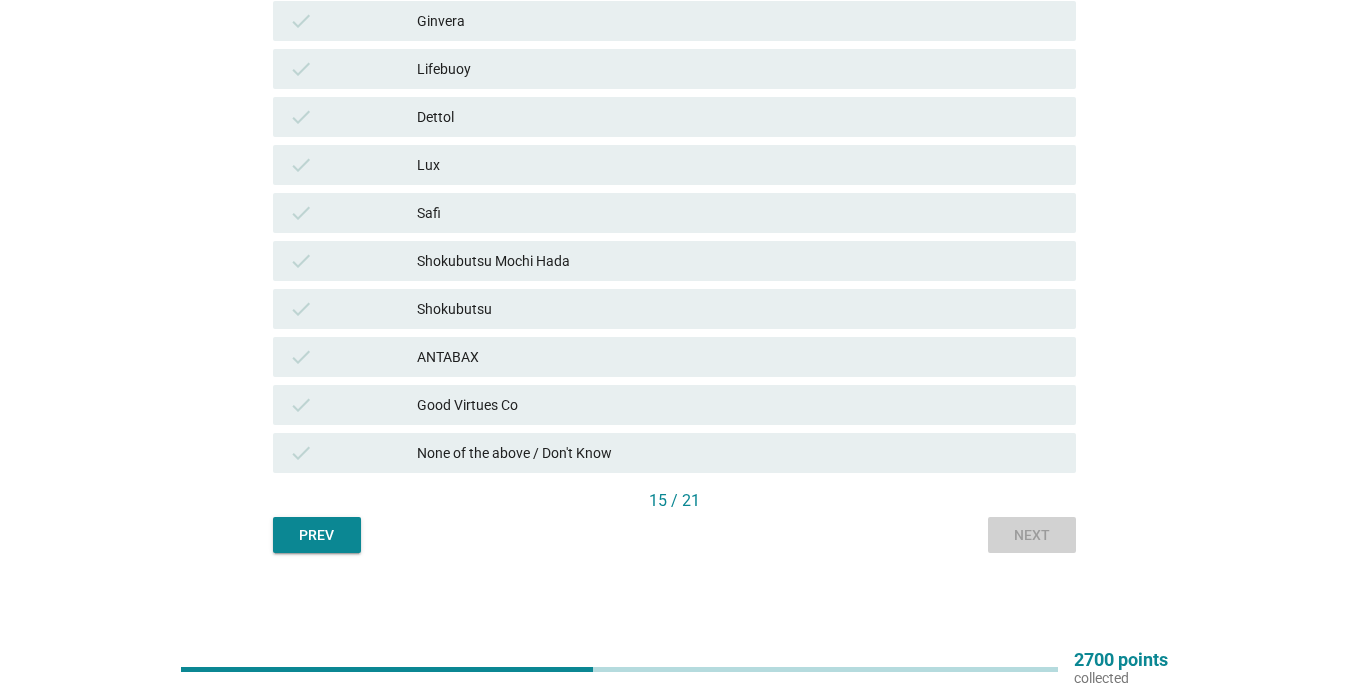 scroll, scrollTop: 0, scrollLeft: 0, axis: both 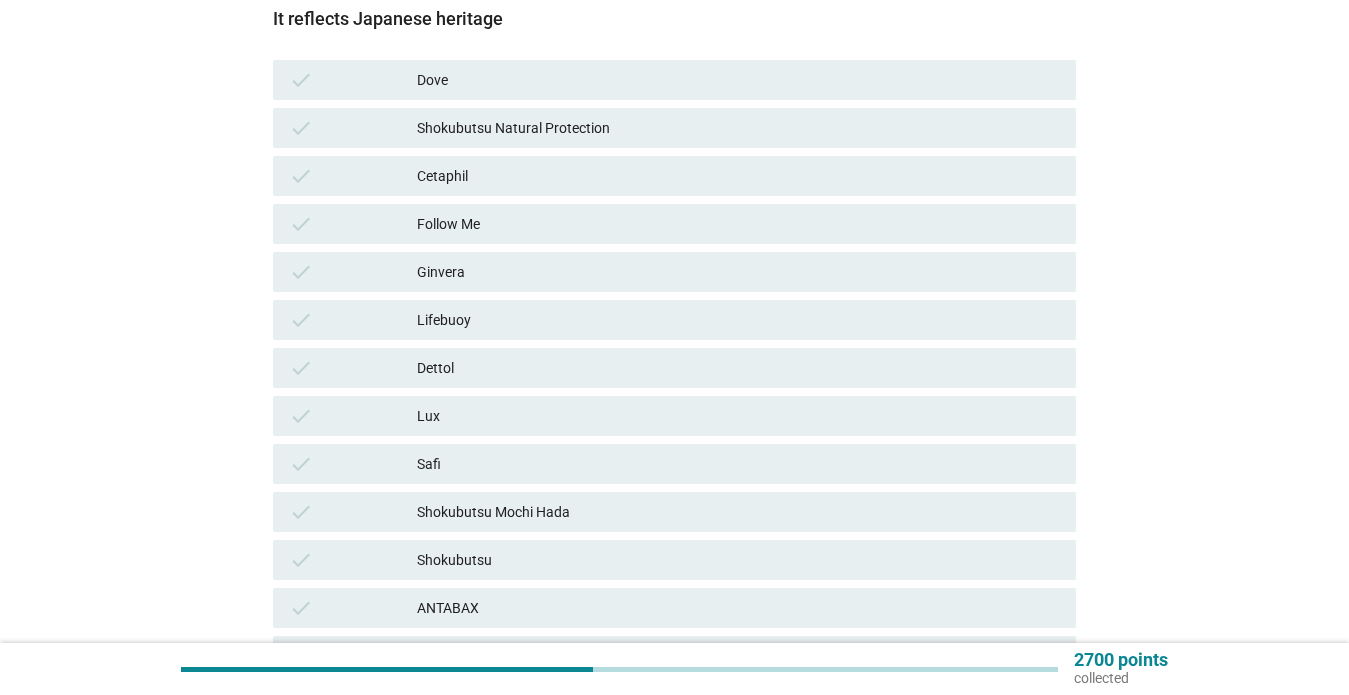 click on "Shokubutsu Natural Protection" at bounding box center [738, 128] 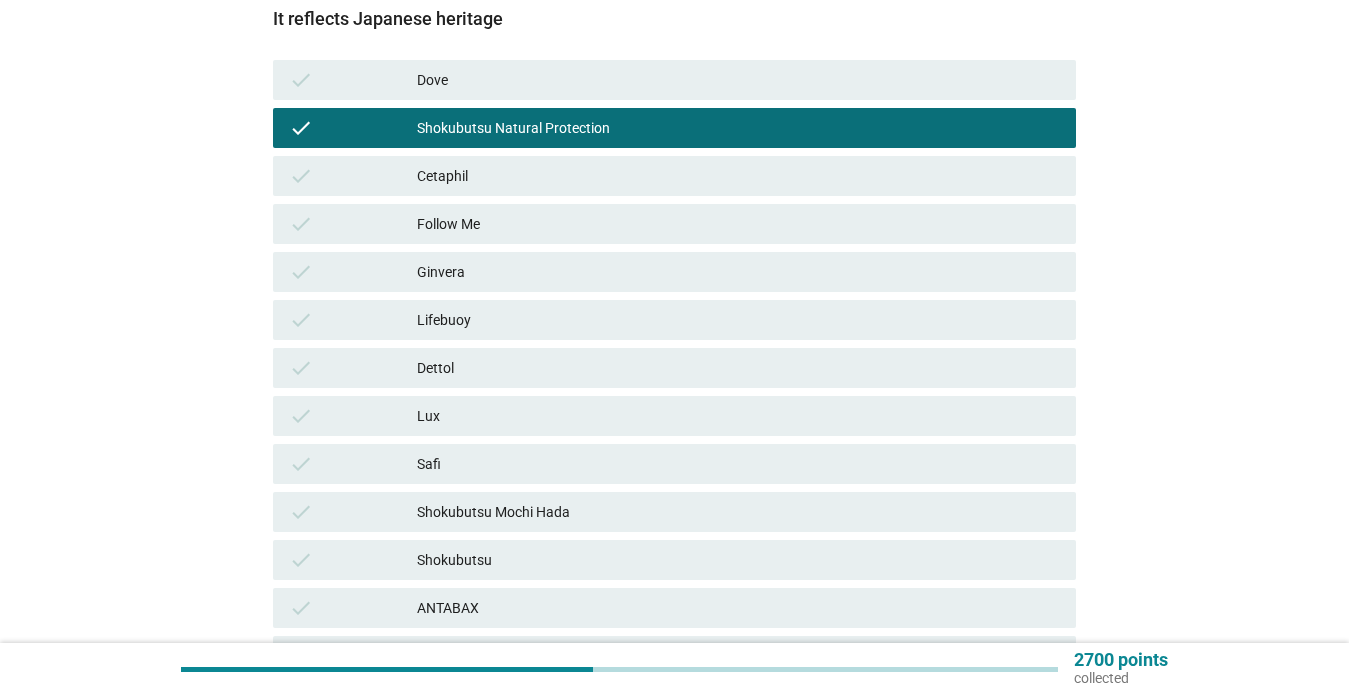 click on "Shokubutsu Mochi Hada" at bounding box center [738, 512] 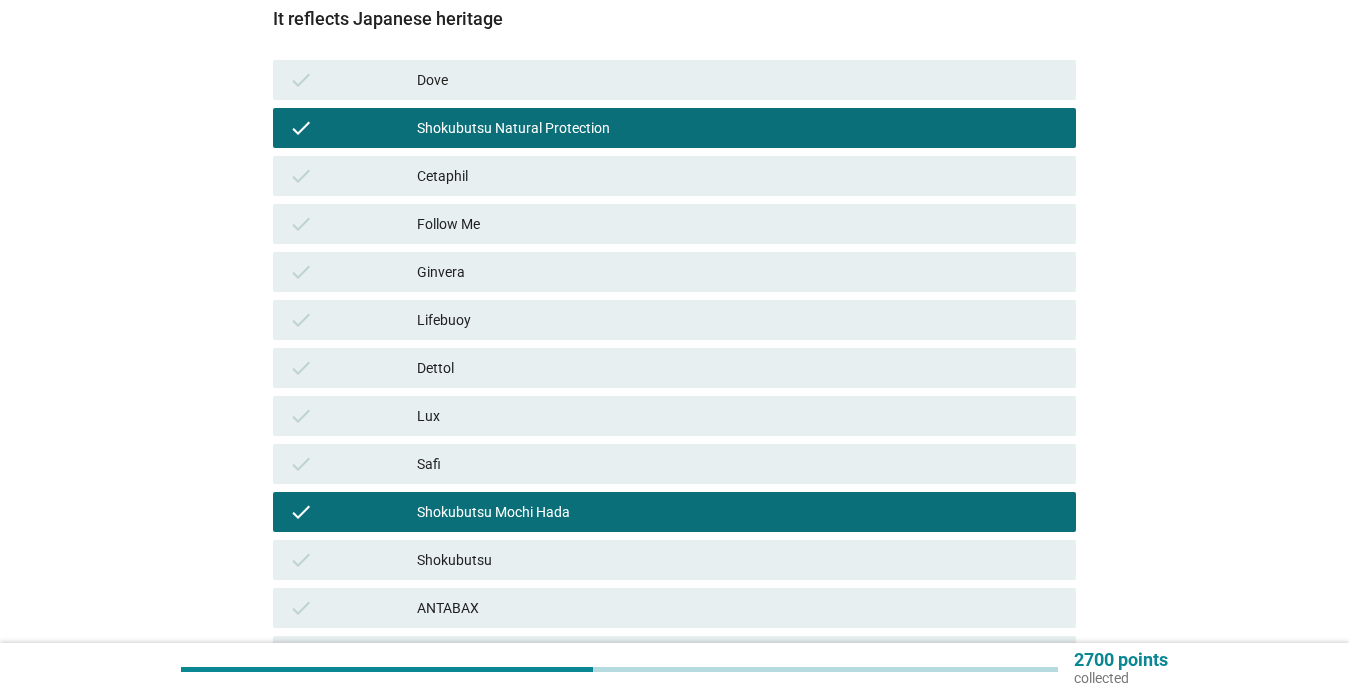 click on "Shokubutsu" at bounding box center (738, 560) 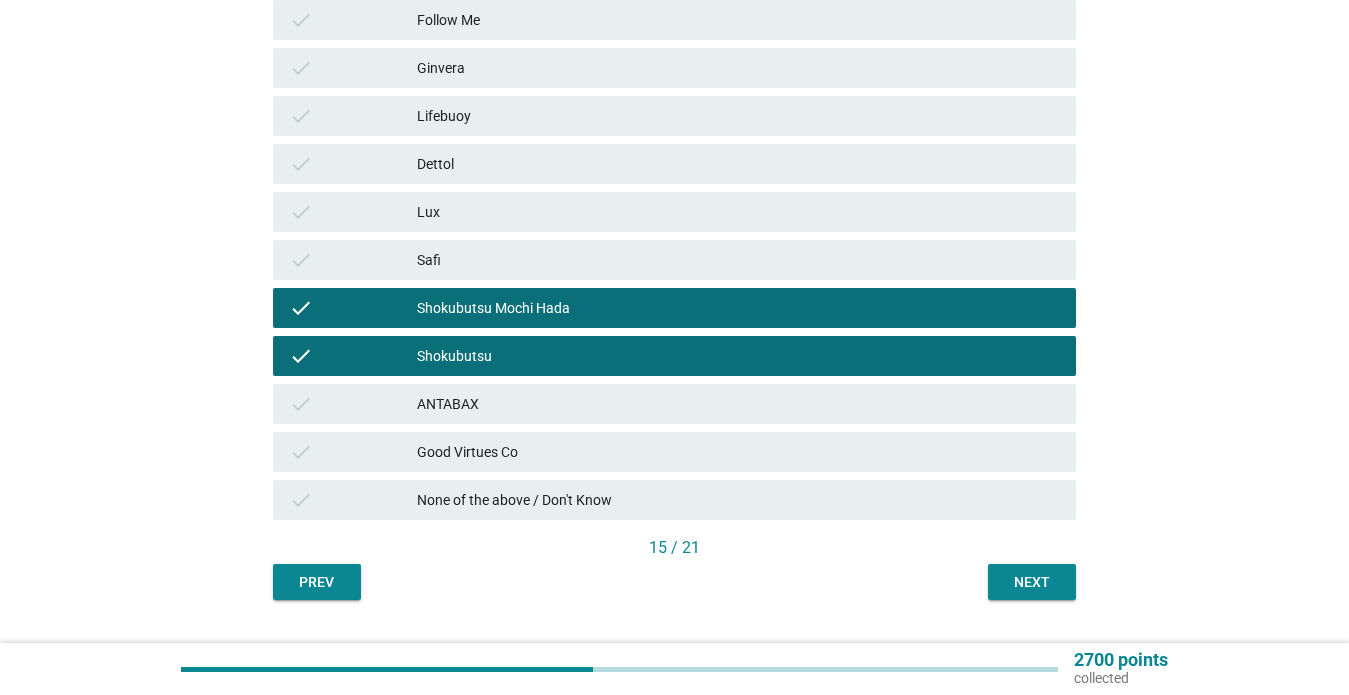 scroll, scrollTop: 552, scrollLeft: 0, axis: vertical 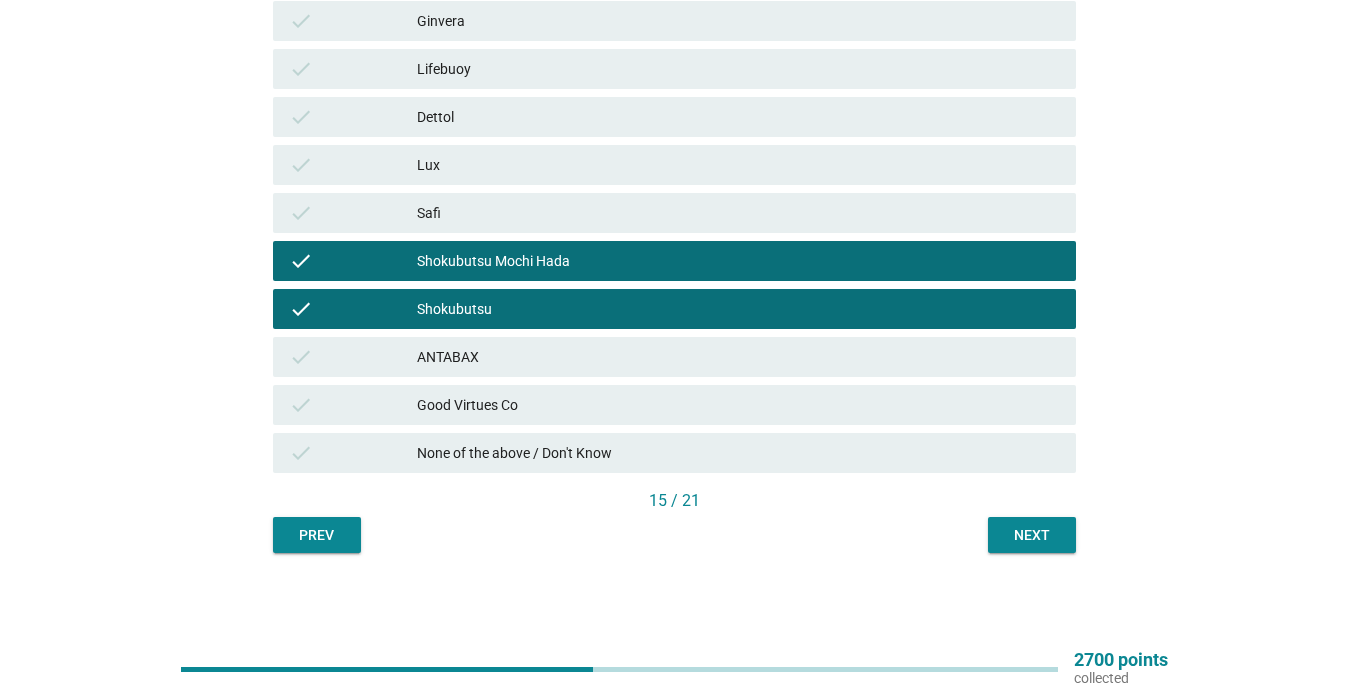 click on "Next" at bounding box center [1032, 535] 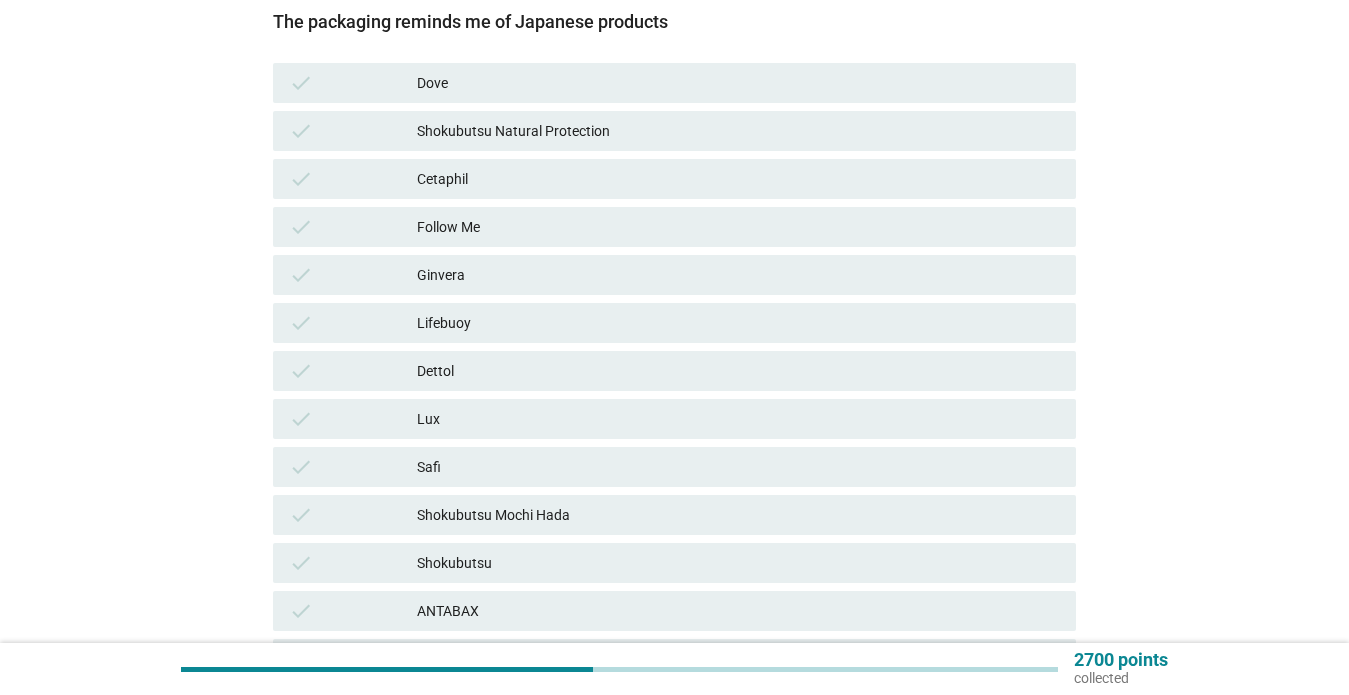 scroll, scrollTop: 375, scrollLeft: 0, axis: vertical 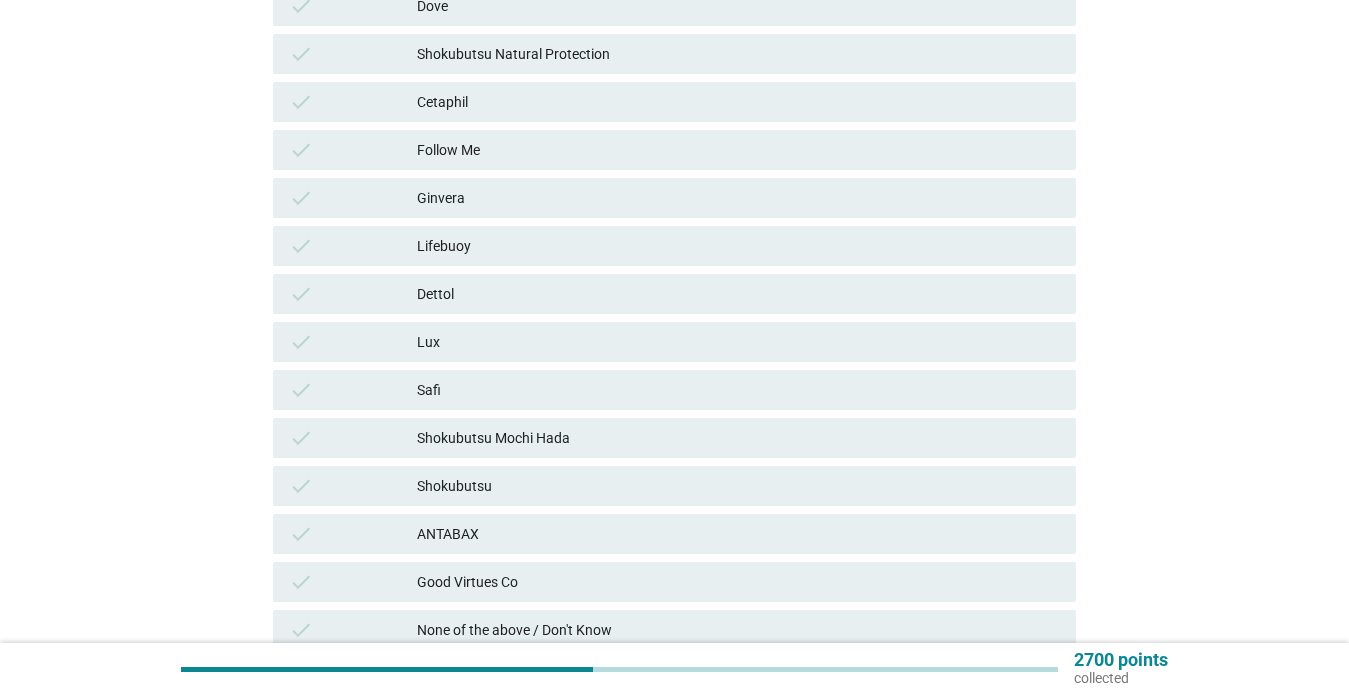 click on "Shokubutsu Mochi Hada" at bounding box center [738, 438] 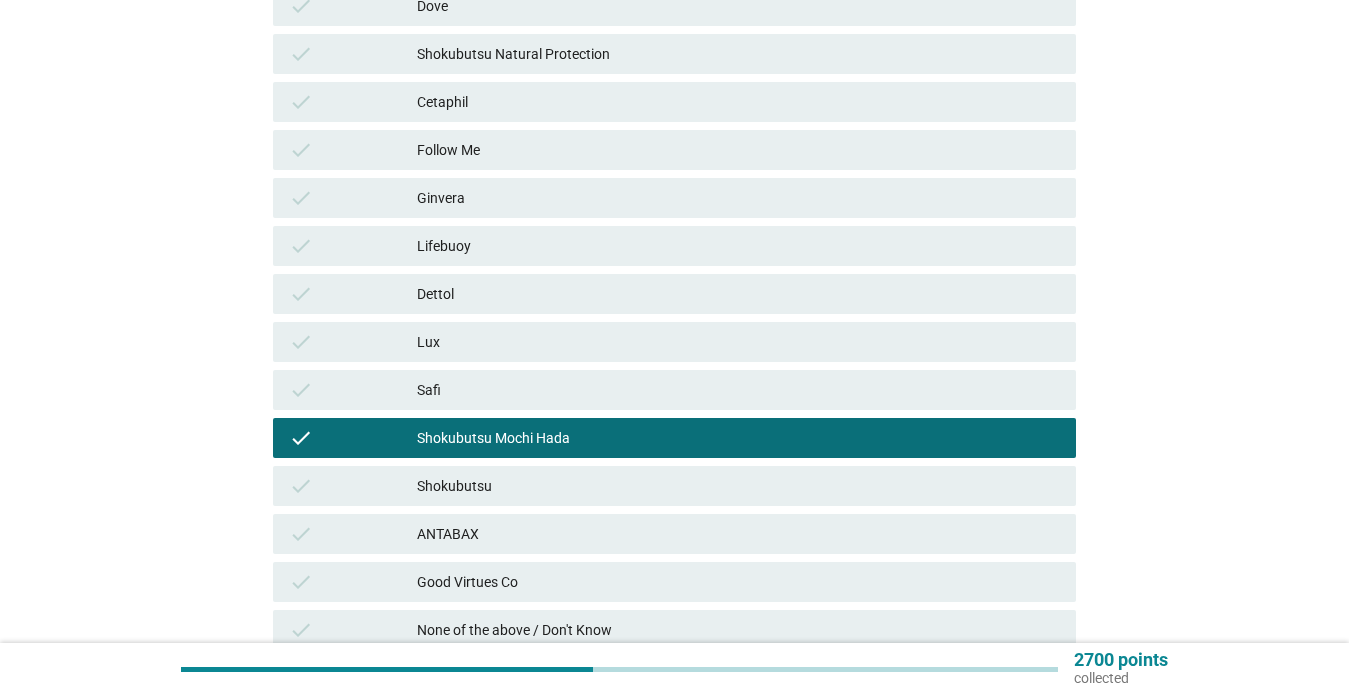 click on "check   Safi" at bounding box center [674, 390] 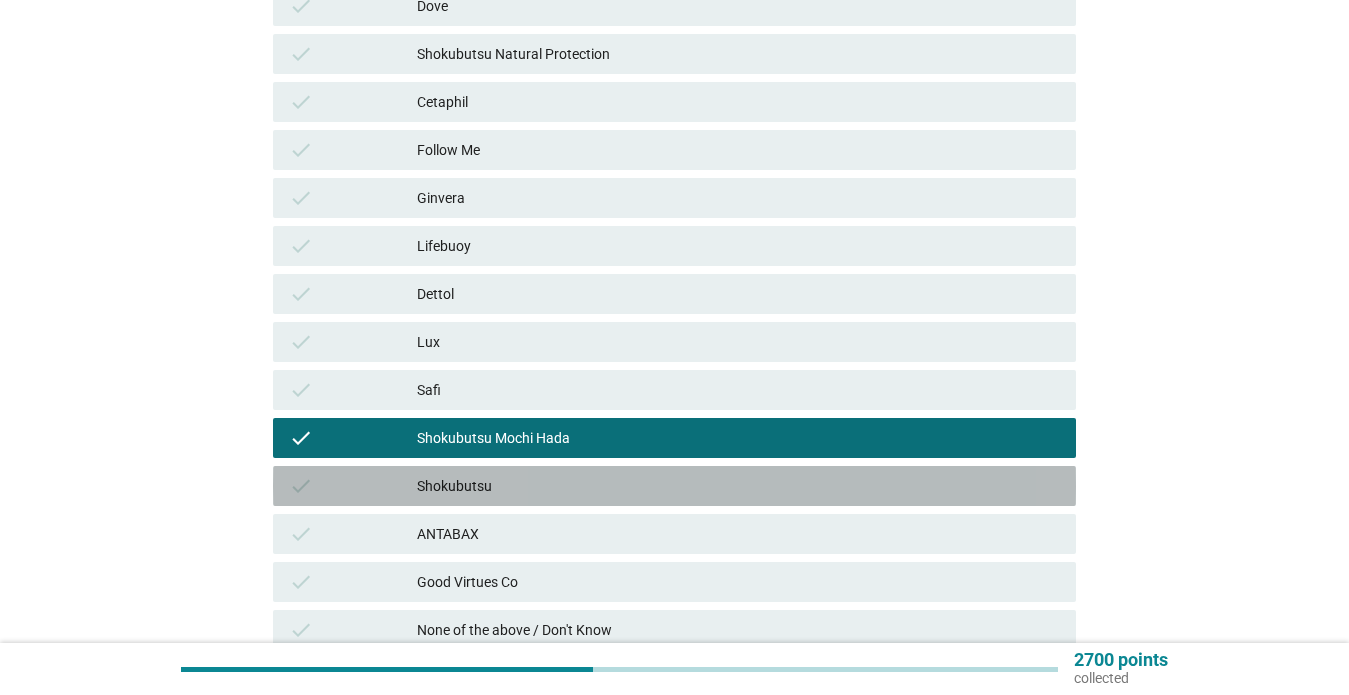 click on "Shokubutsu" at bounding box center [738, 486] 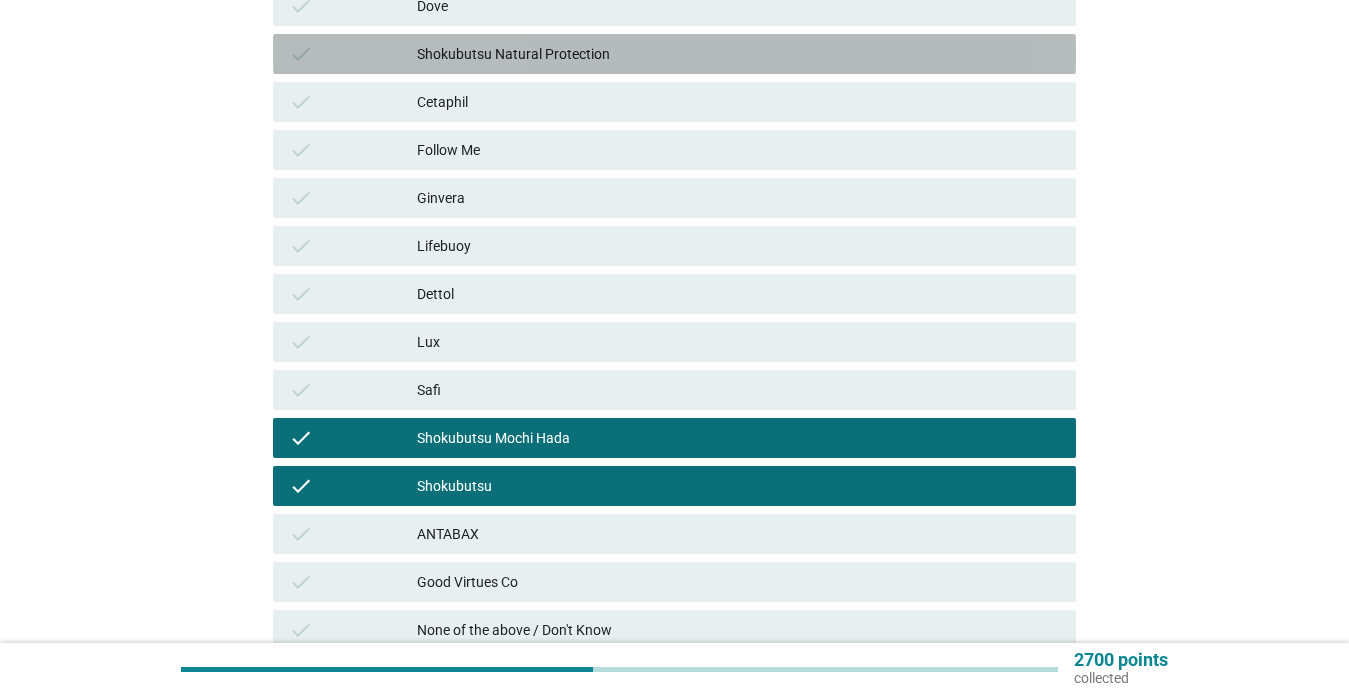 click on "Shokubutsu Natural Protection" at bounding box center [738, 54] 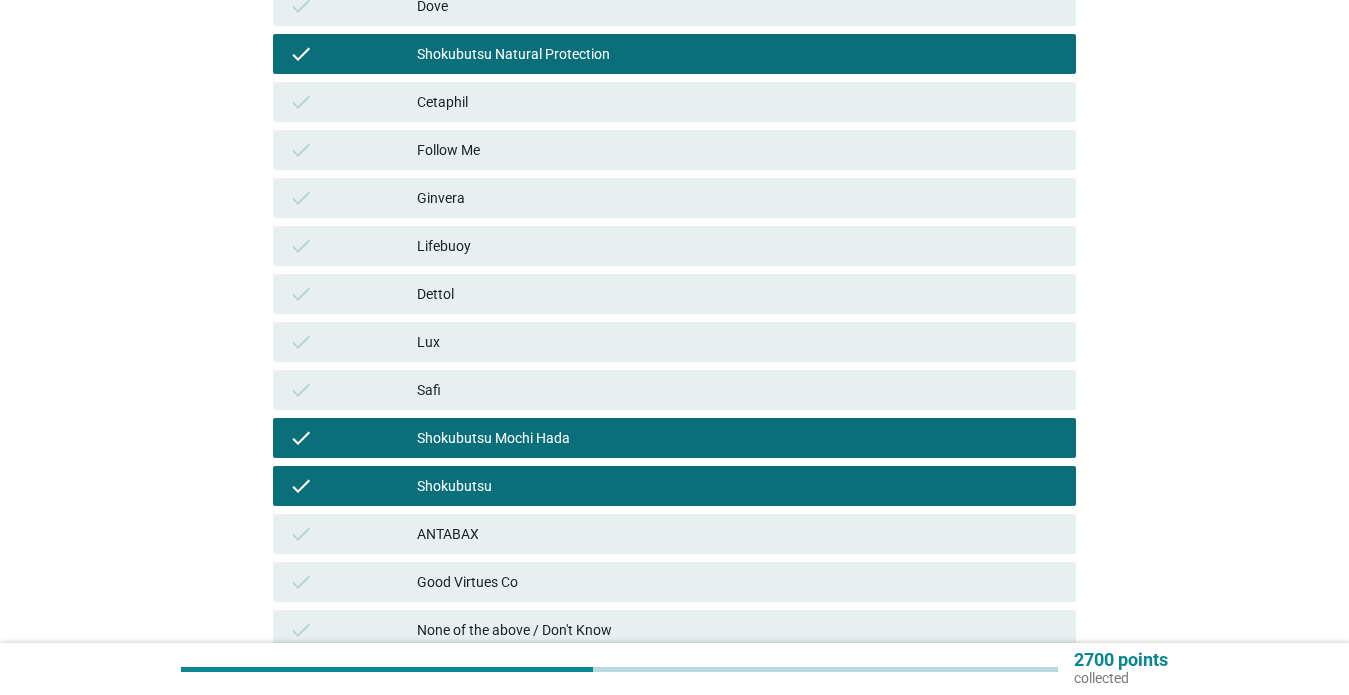scroll, scrollTop: 552, scrollLeft: 0, axis: vertical 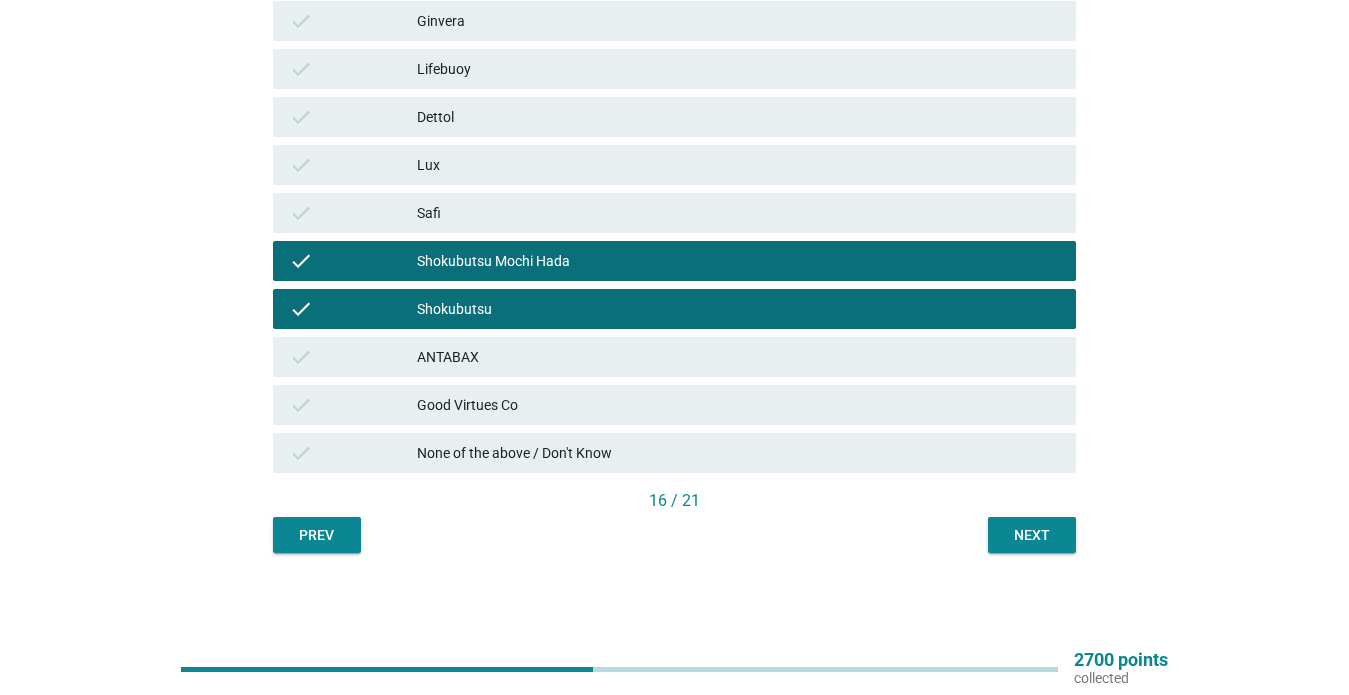 click on "Next" at bounding box center [1032, 535] 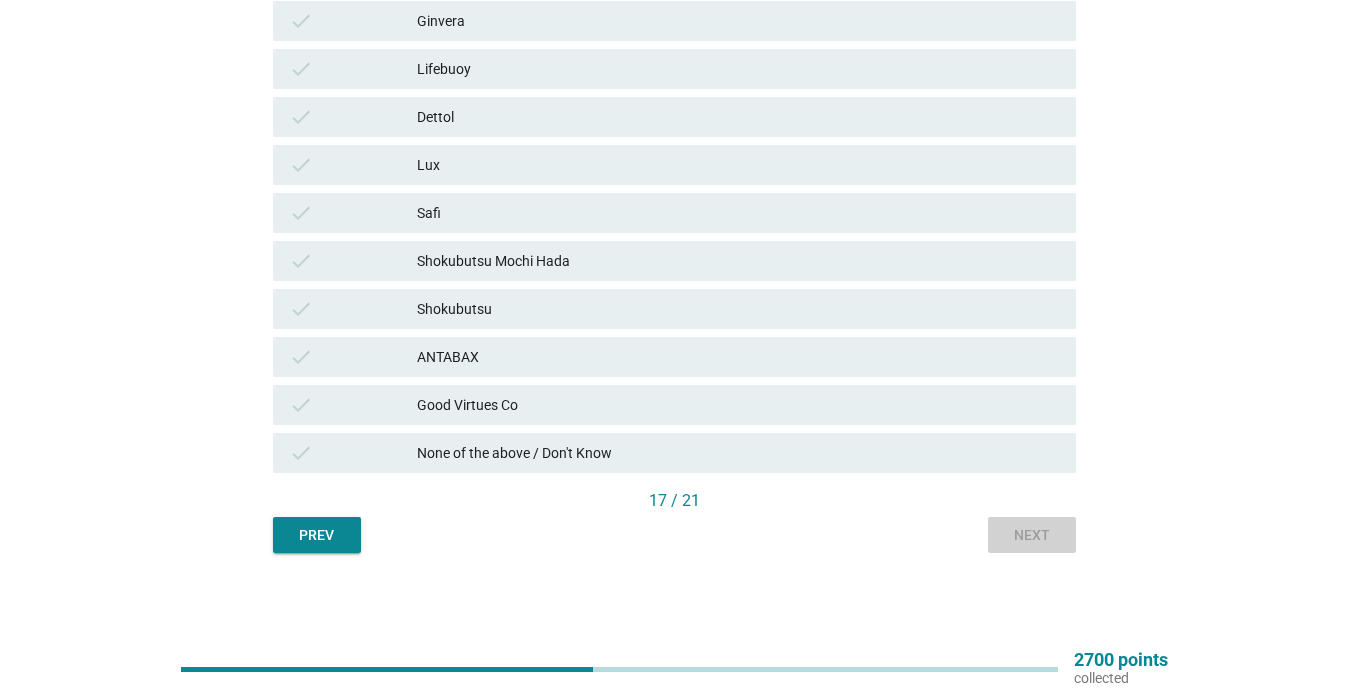 scroll, scrollTop: 0, scrollLeft: 0, axis: both 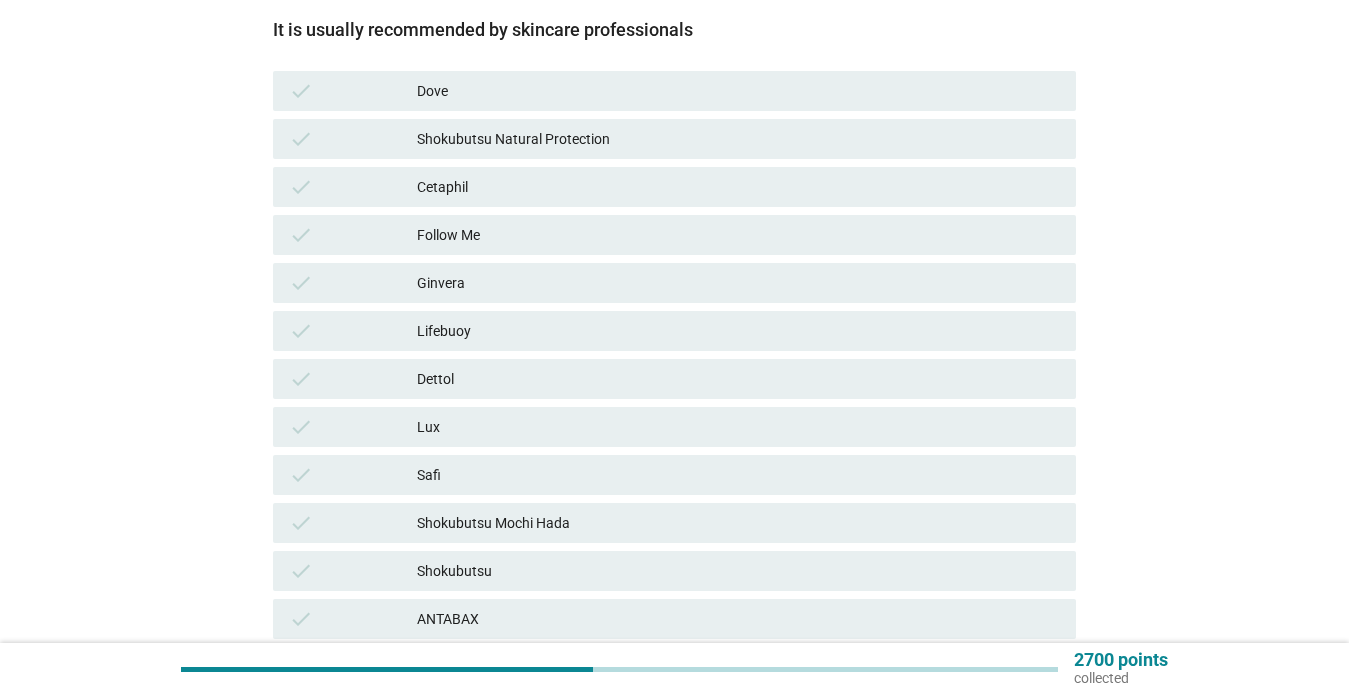 click on "check" at bounding box center [353, 331] 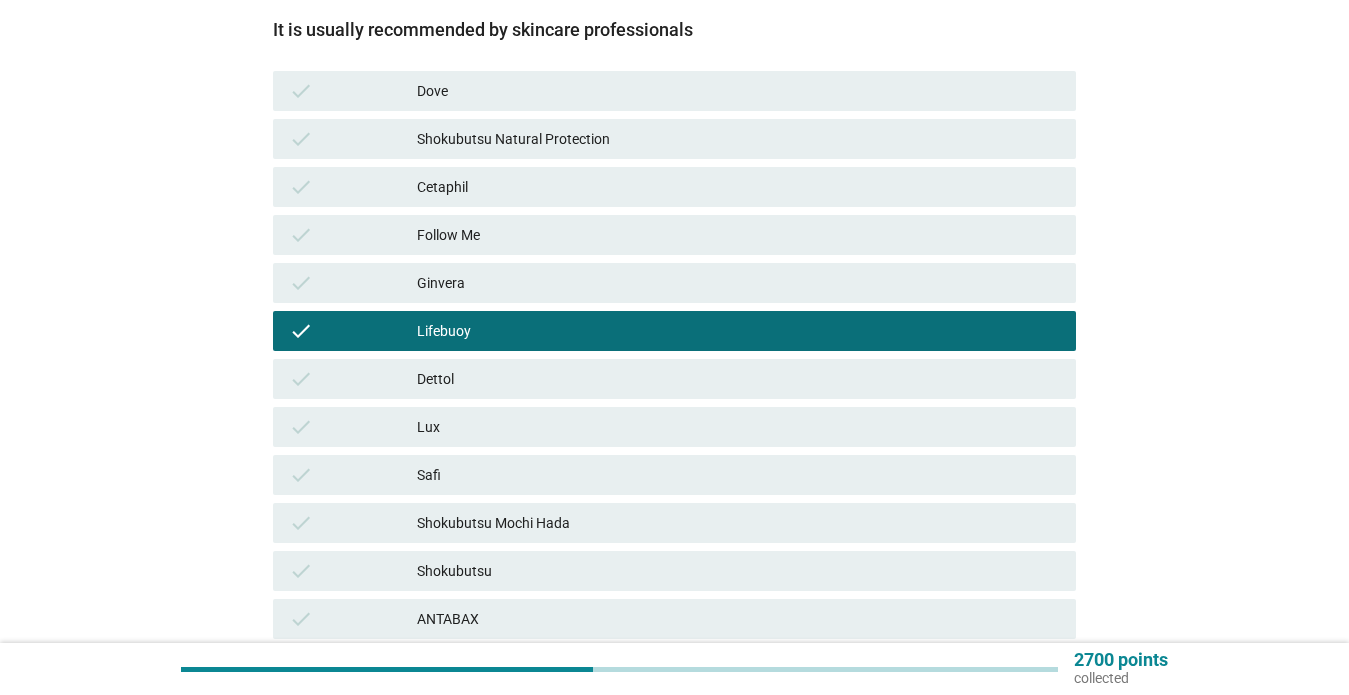 click on "check" at bounding box center [353, 187] 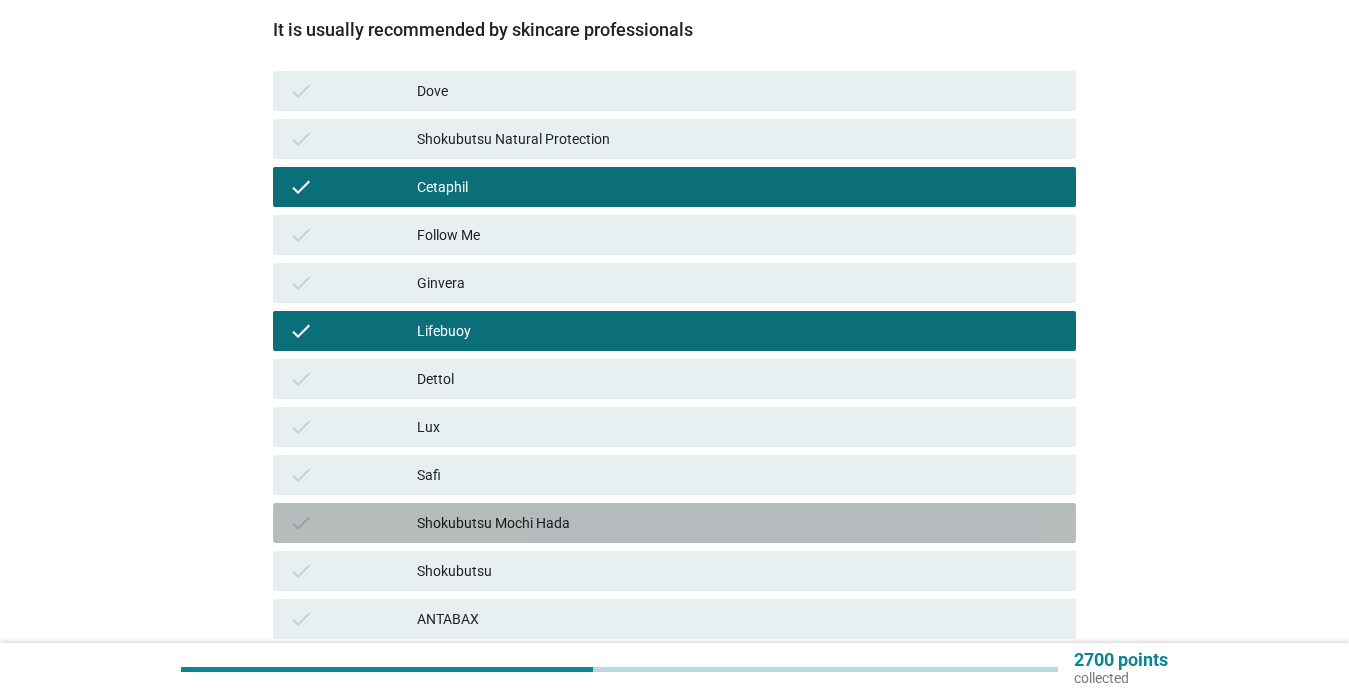 click on "Shokubutsu Mochi Hada" at bounding box center (738, 523) 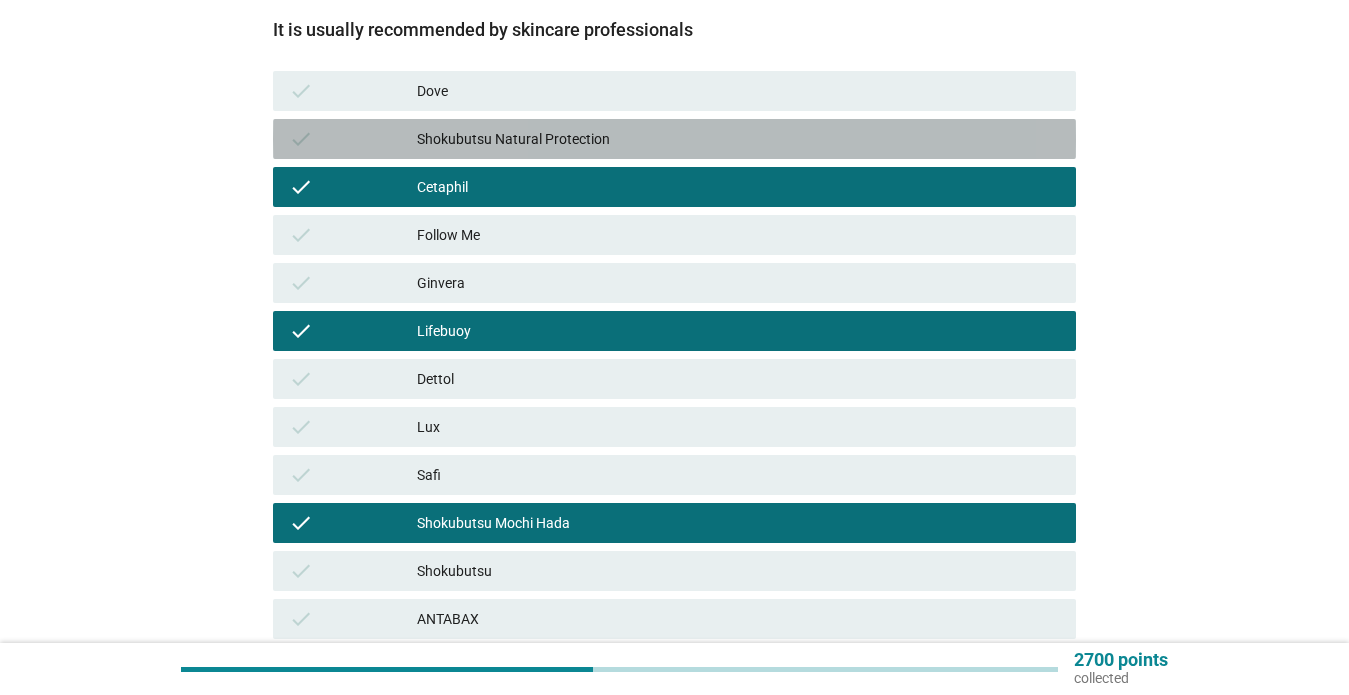 click on "check   Shokubutsu Natural Protection" at bounding box center (674, 139) 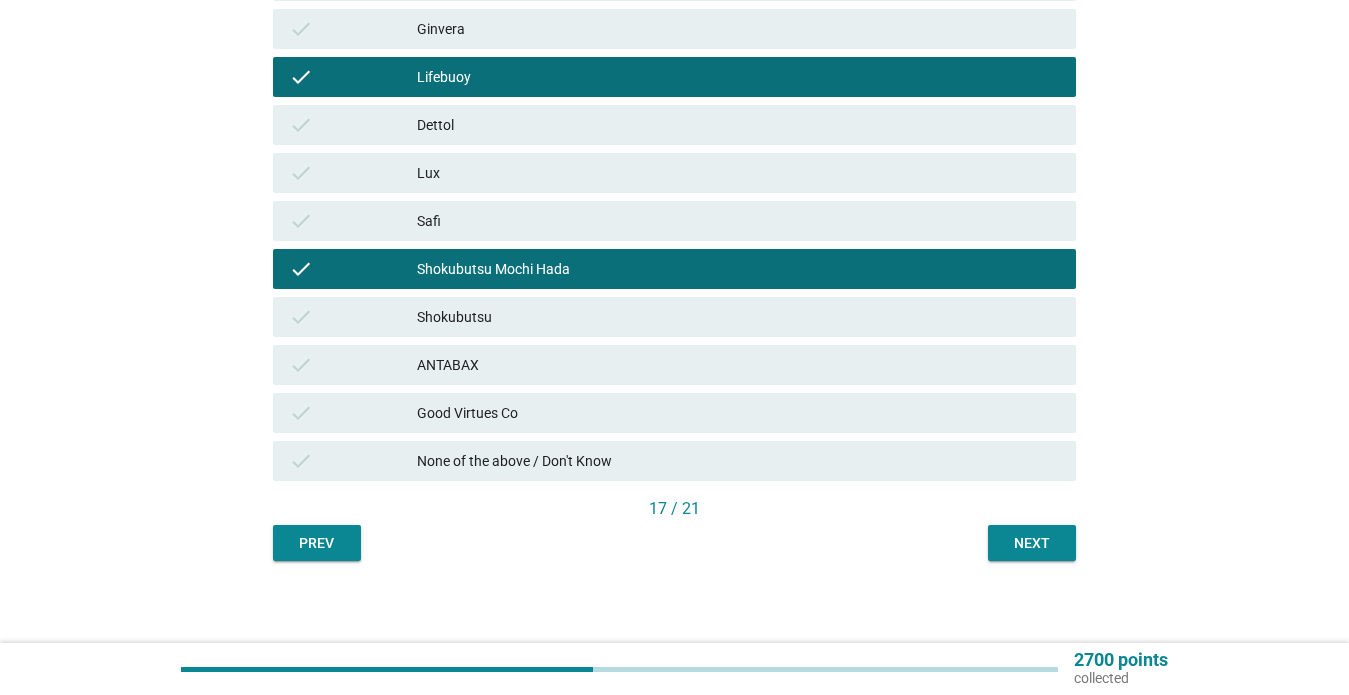 scroll, scrollTop: 552, scrollLeft: 0, axis: vertical 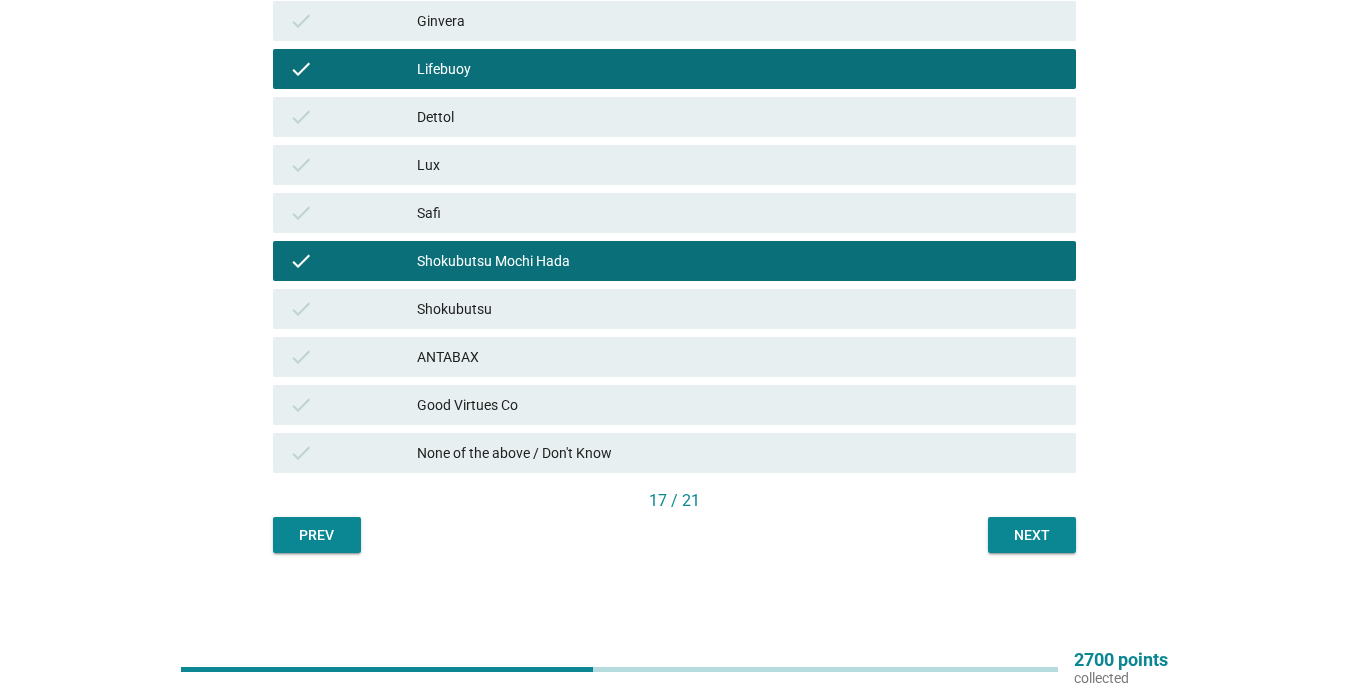 click on "Shokubutsu" at bounding box center [738, 309] 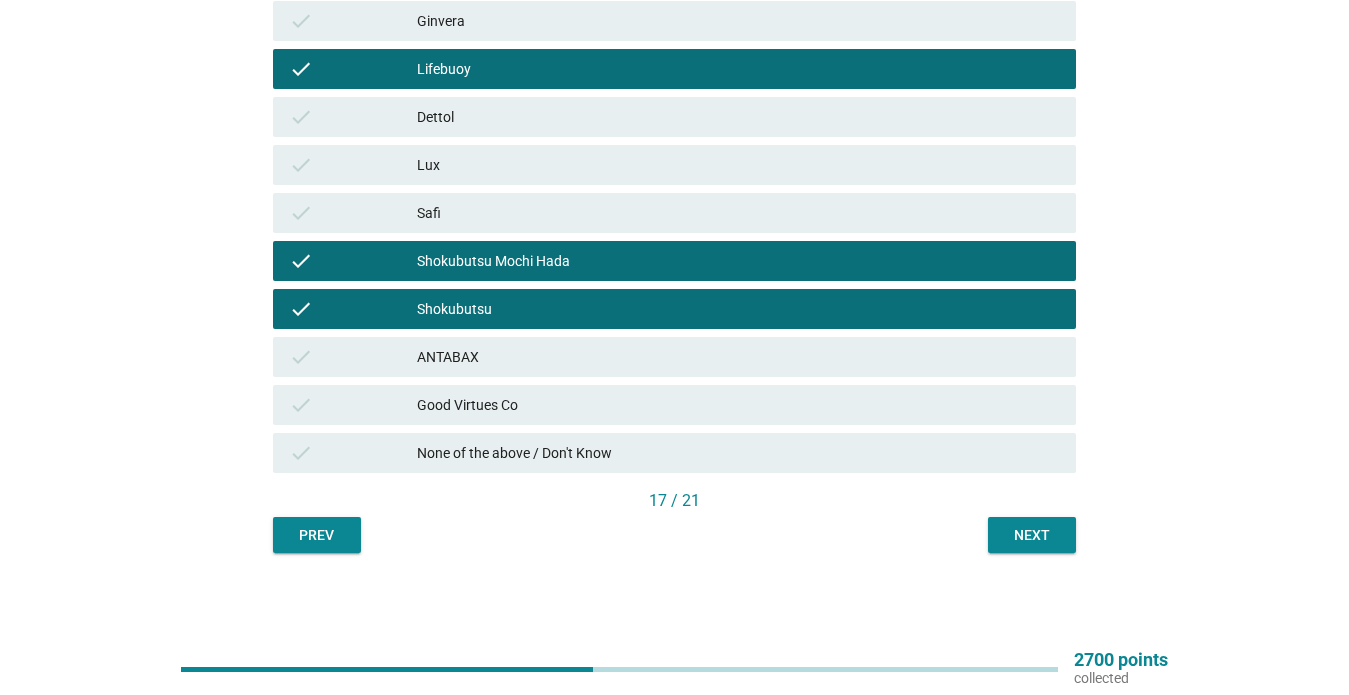 click on "Good Virtues Co" at bounding box center (738, 405) 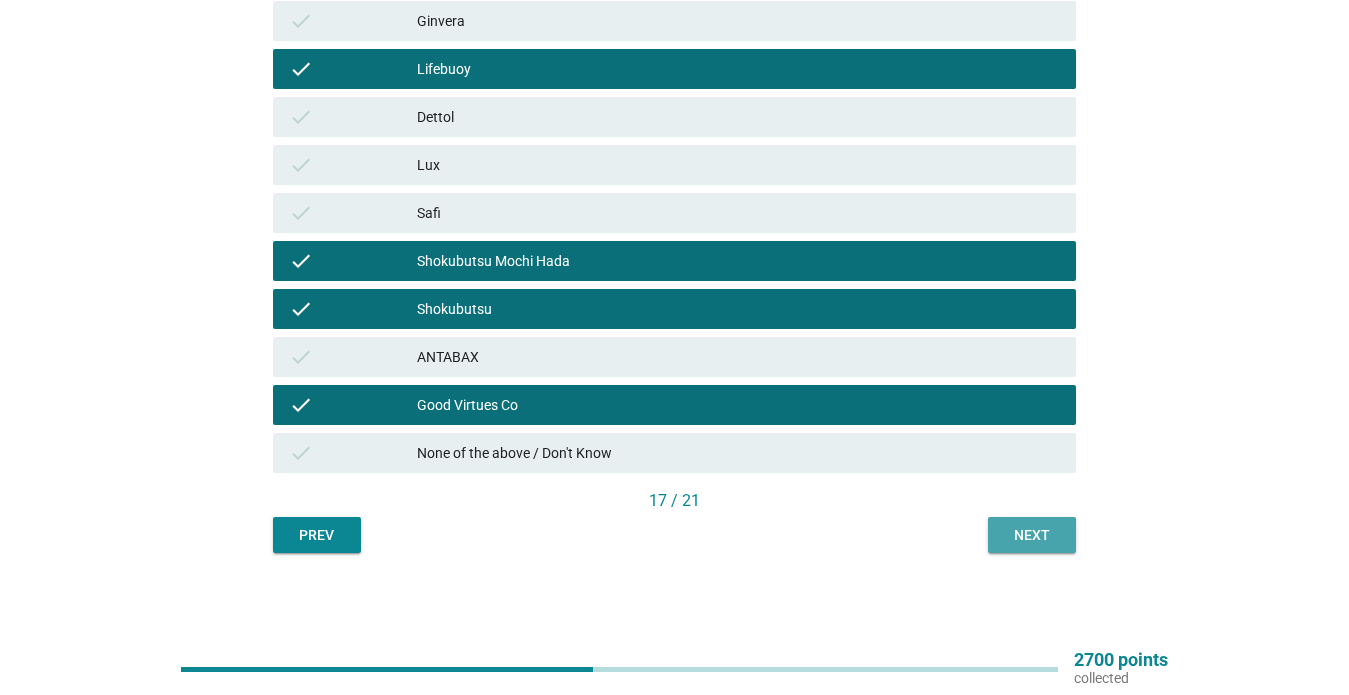 click on "Next" at bounding box center [1032, 535] 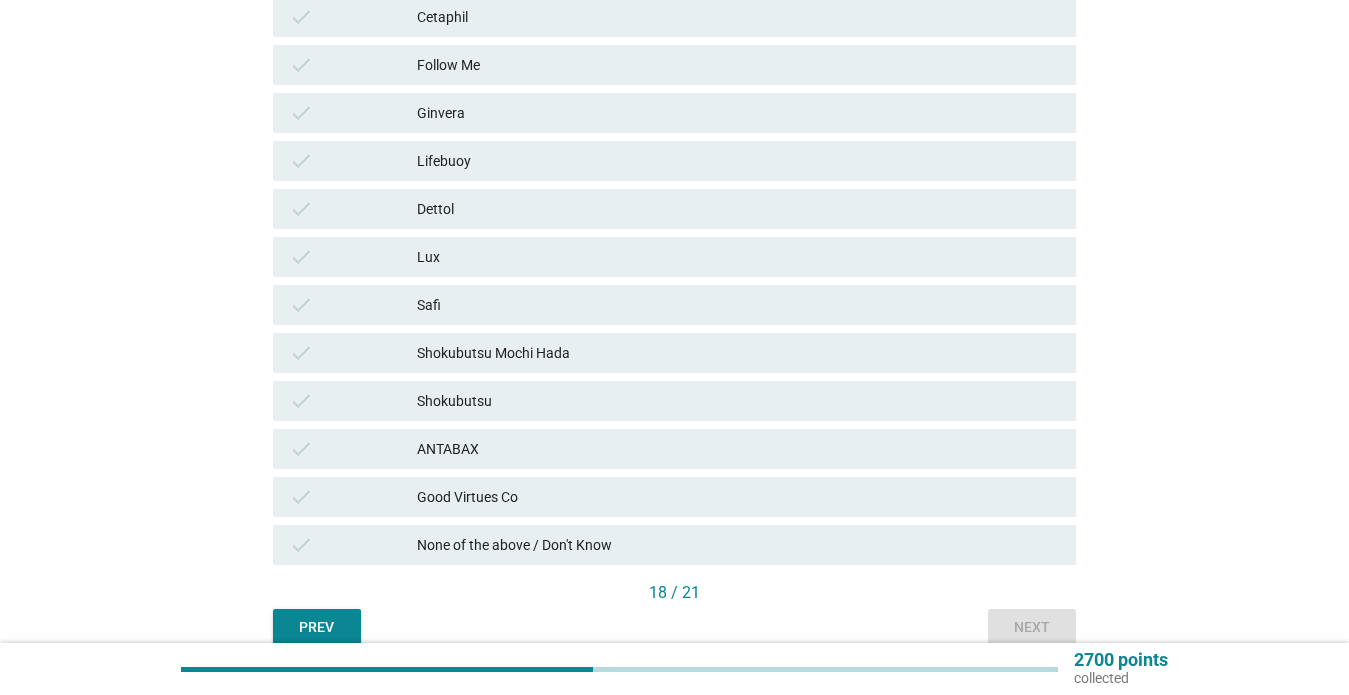 scroll, scrollTop: 552, scrollLeft: 0, axis: vertical 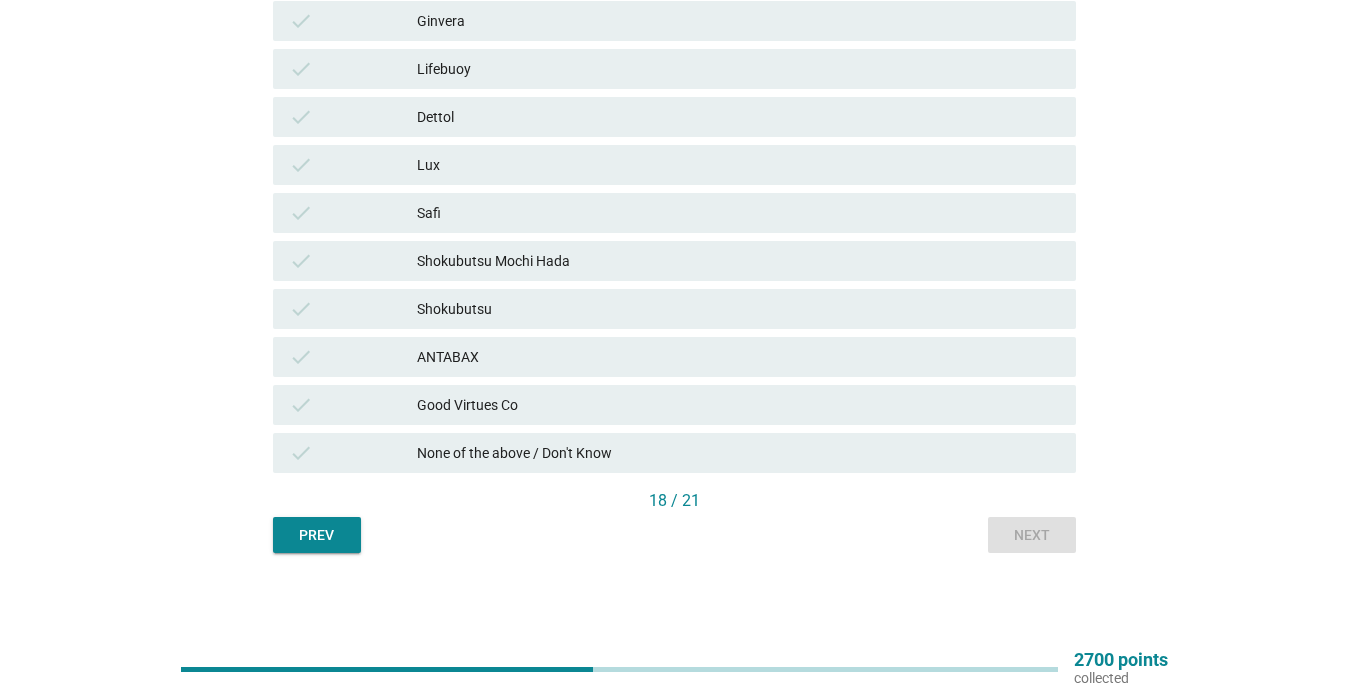 click on "check" at bounding box center [353, 453] 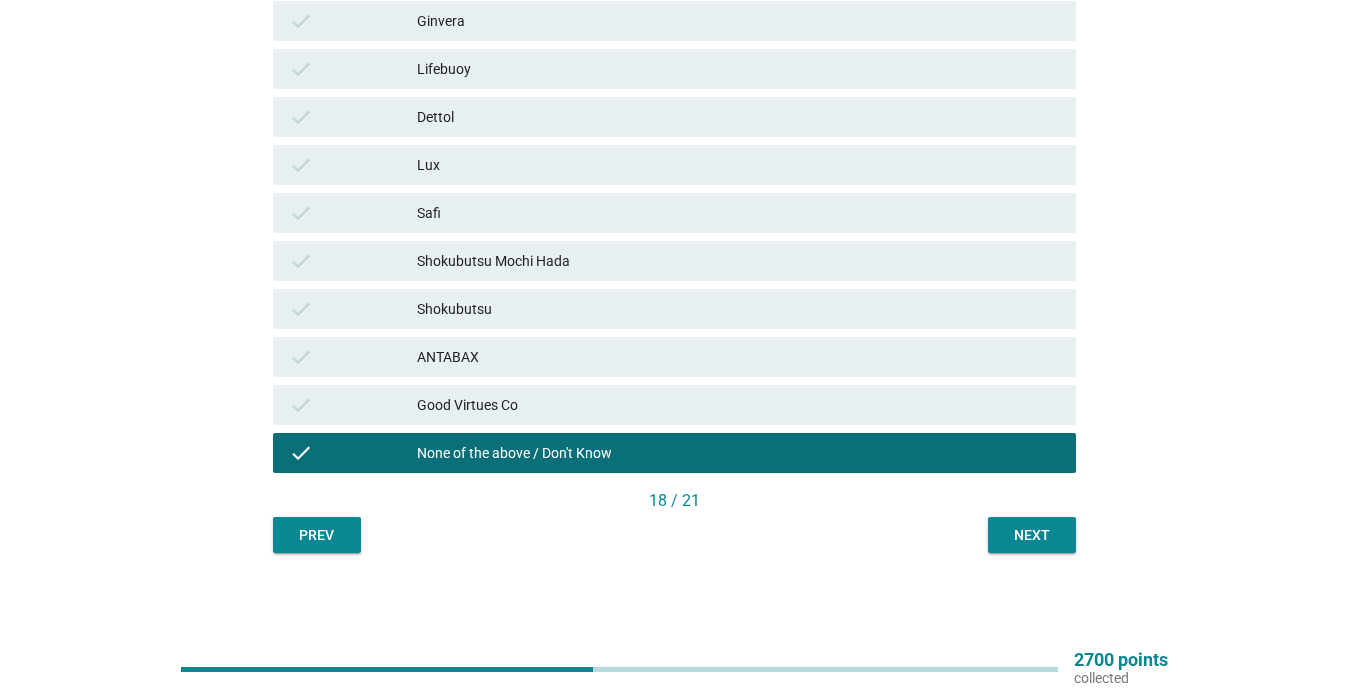click on "Next" at bounding box center (1032, 535) 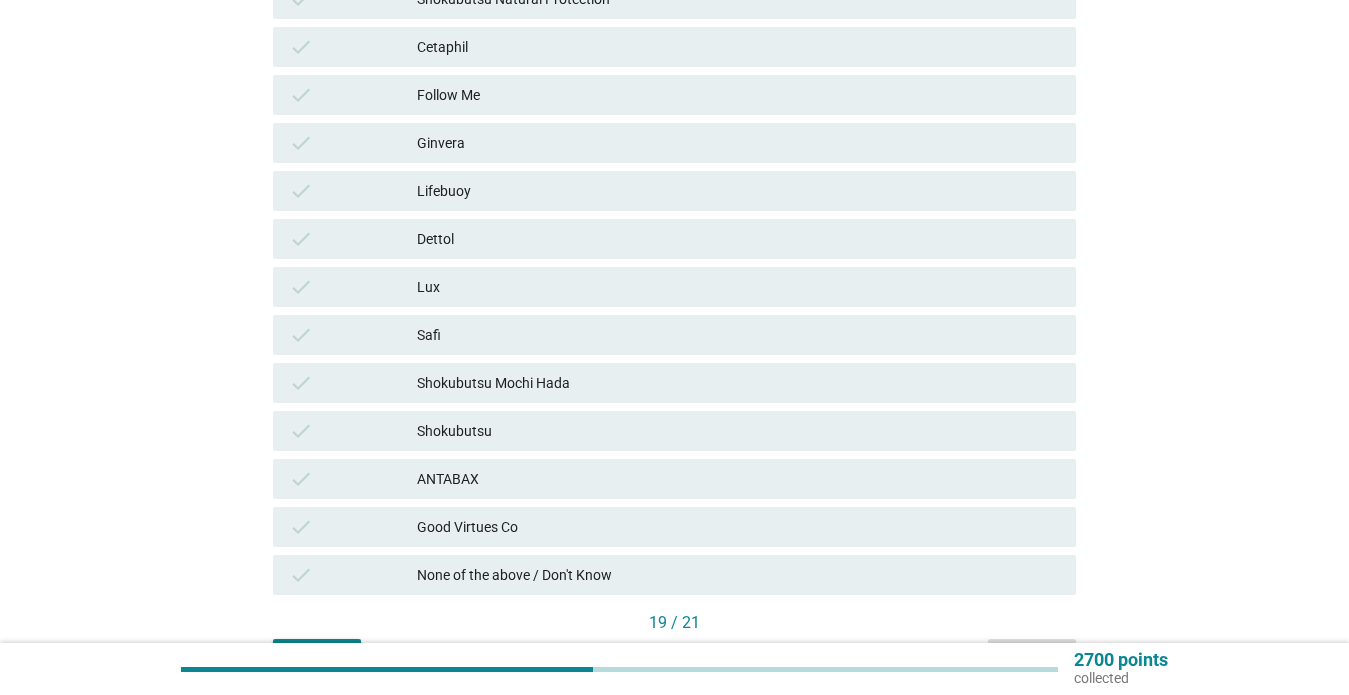 scroll, scrollTop: 431, scrollLeft: 0, axis: vertical 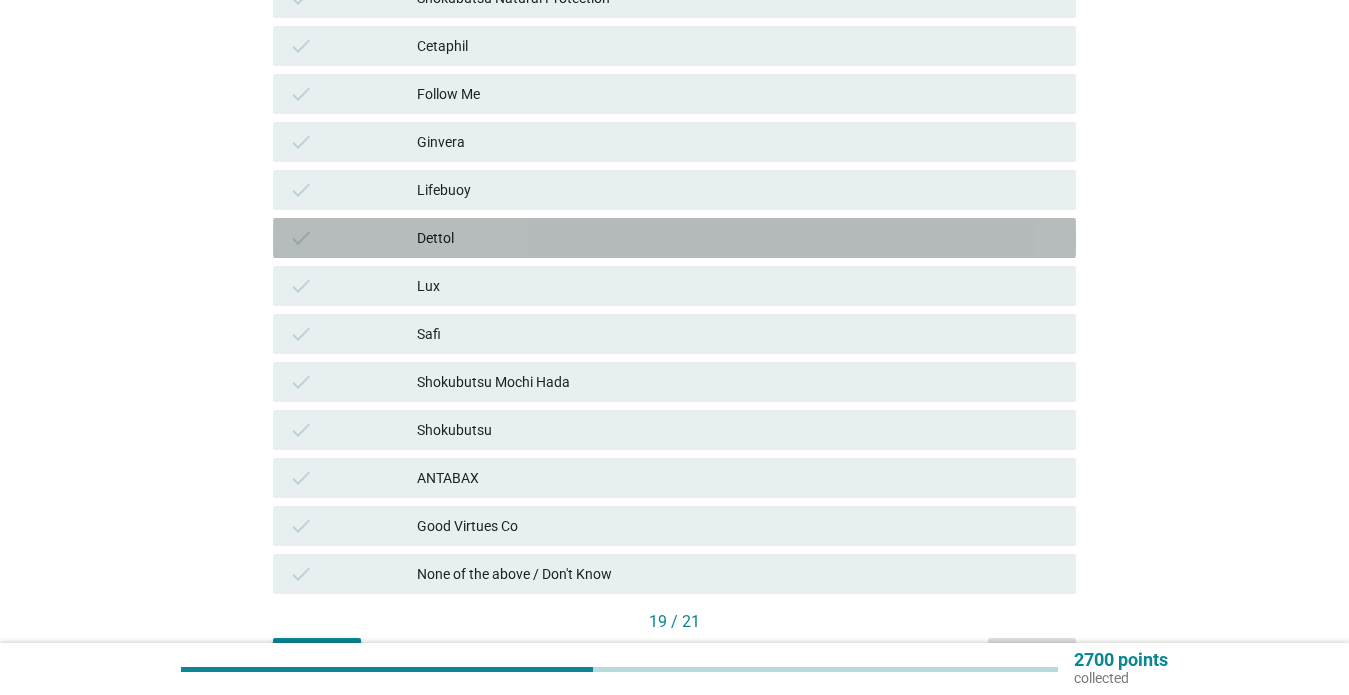 click on "check   Dettol" at bounding box center (674, 238) 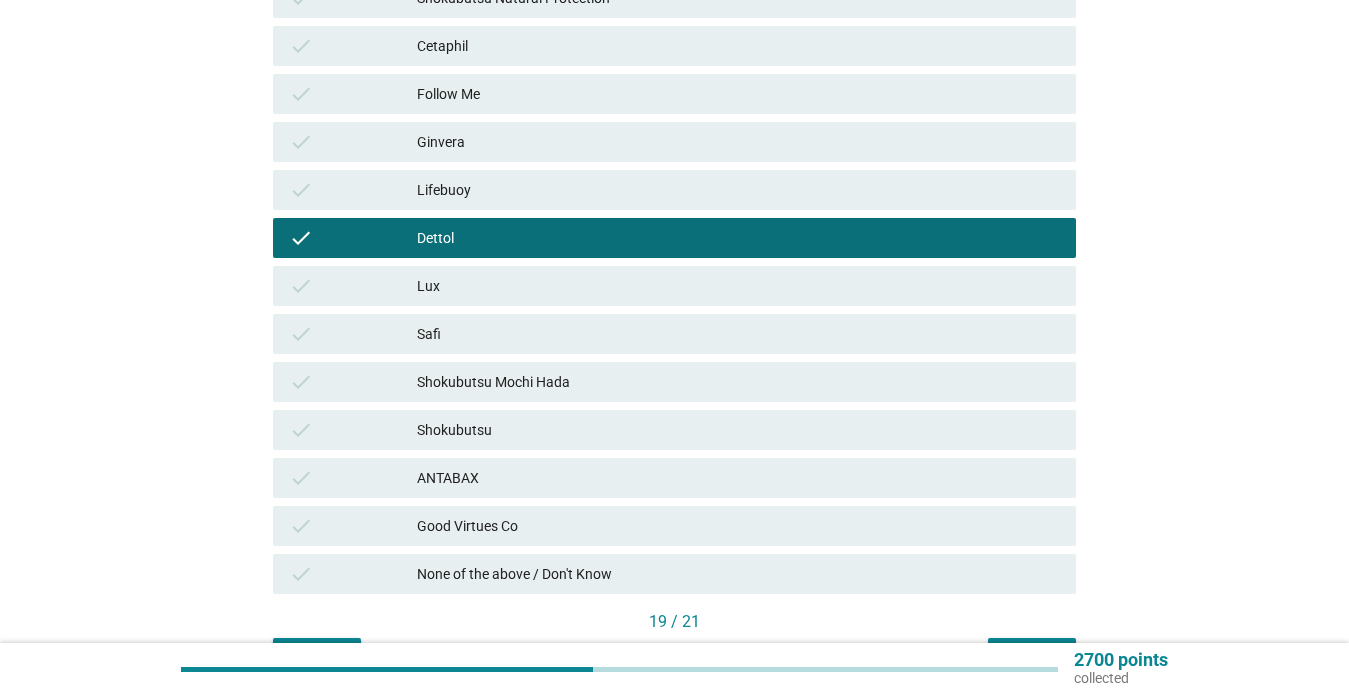 scroll, scrollTop: 552, scrollLeft: 0, axis: vertical 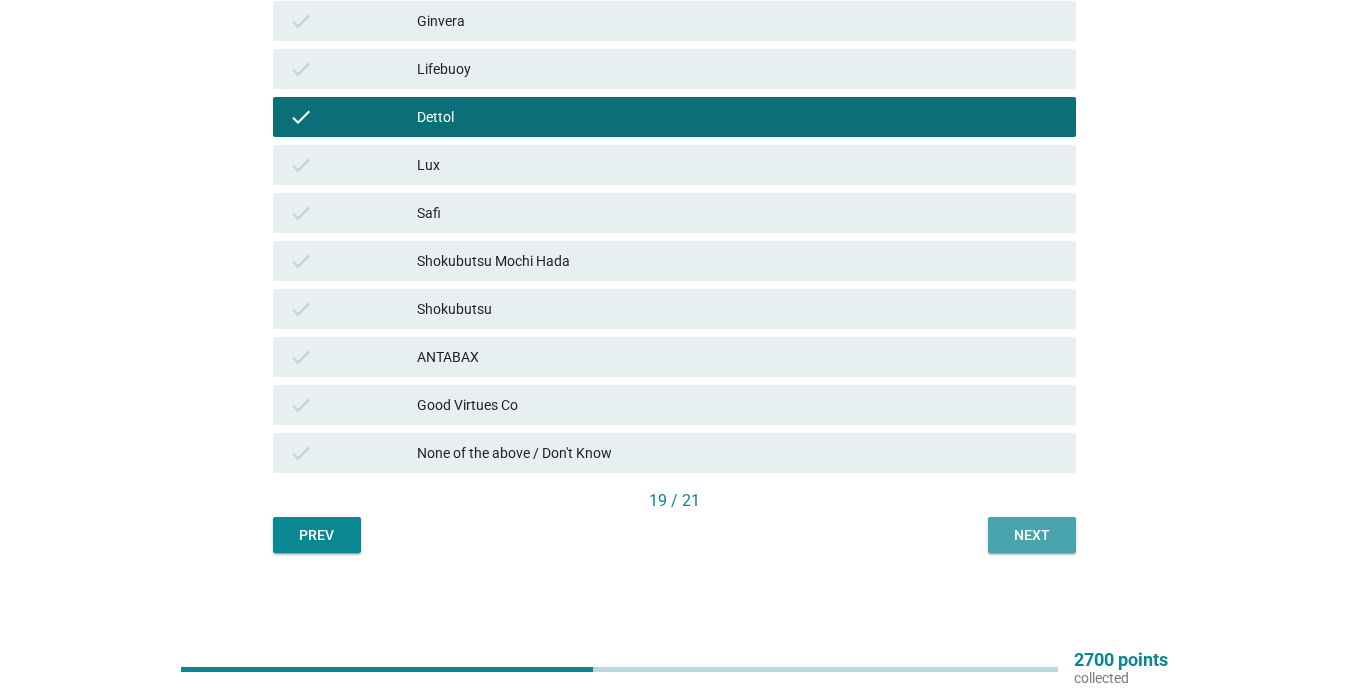 click on "Next" at bounding box center [1032, 535] 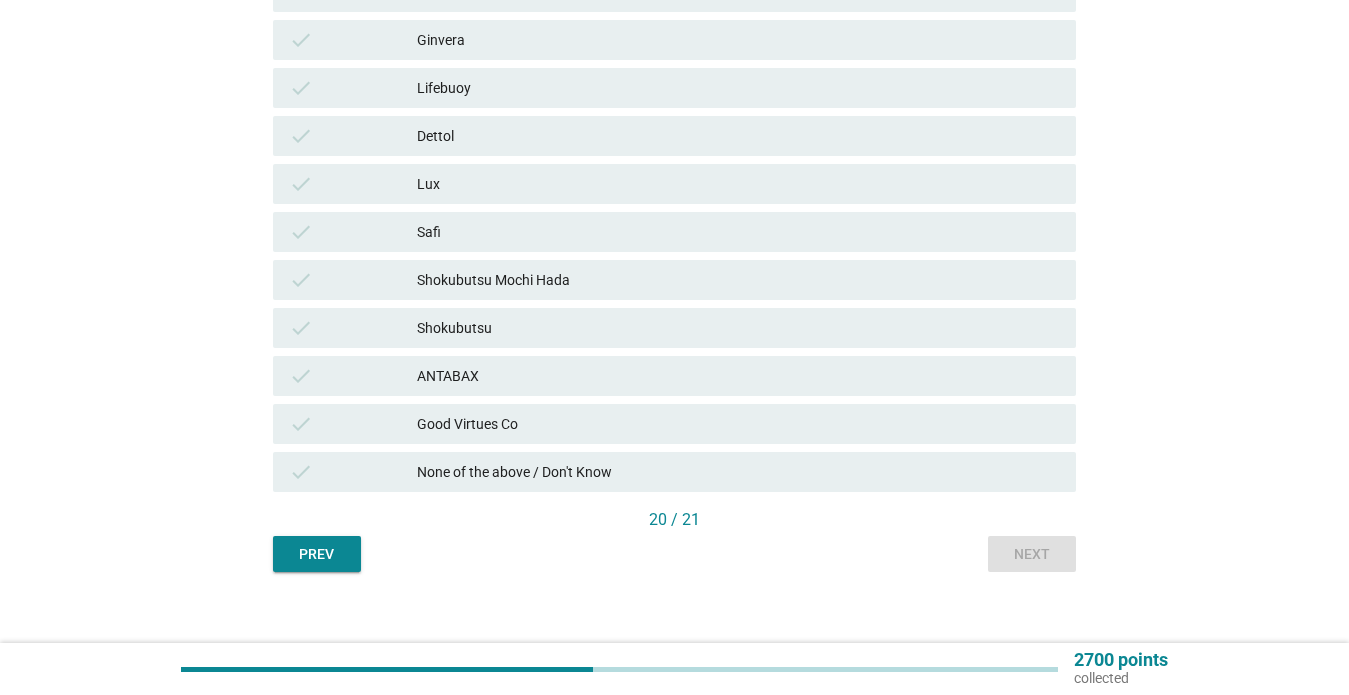 scroll, scrollTop: 539, scrollLeft: 0, axis: vertical 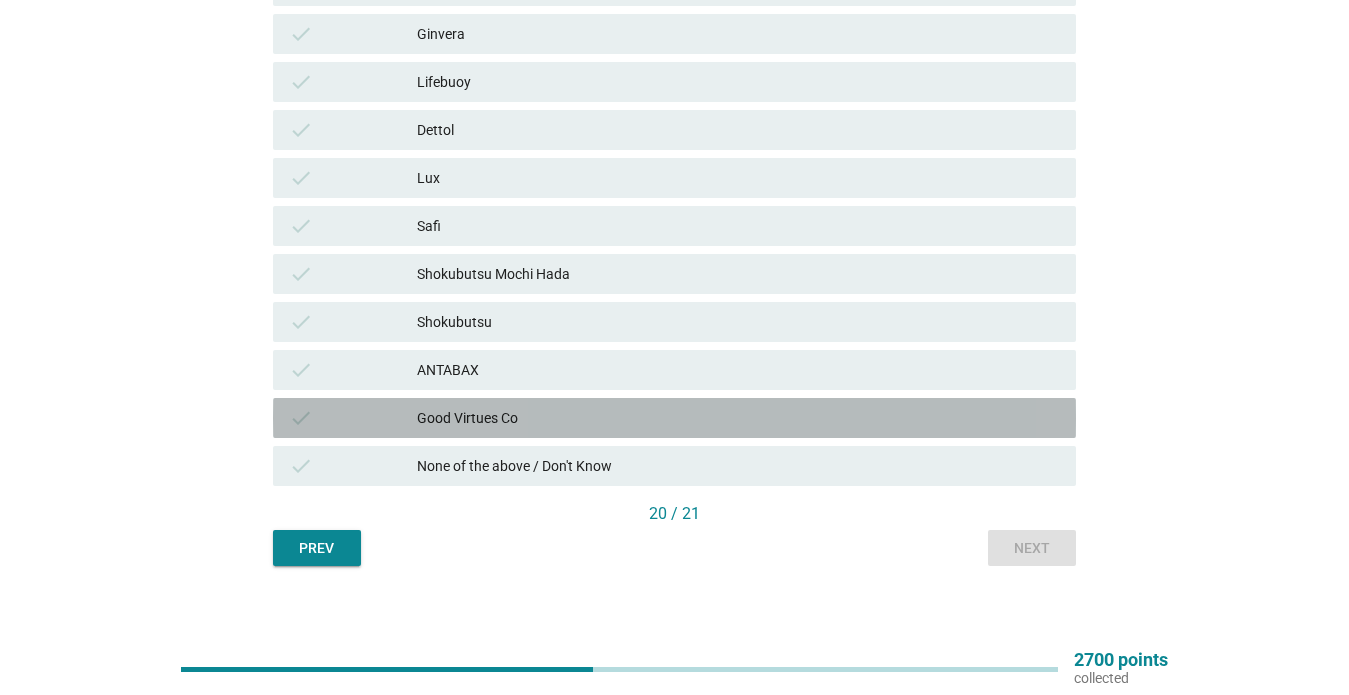 click on "Good Virtues Co" at bounding box center (738, 418) 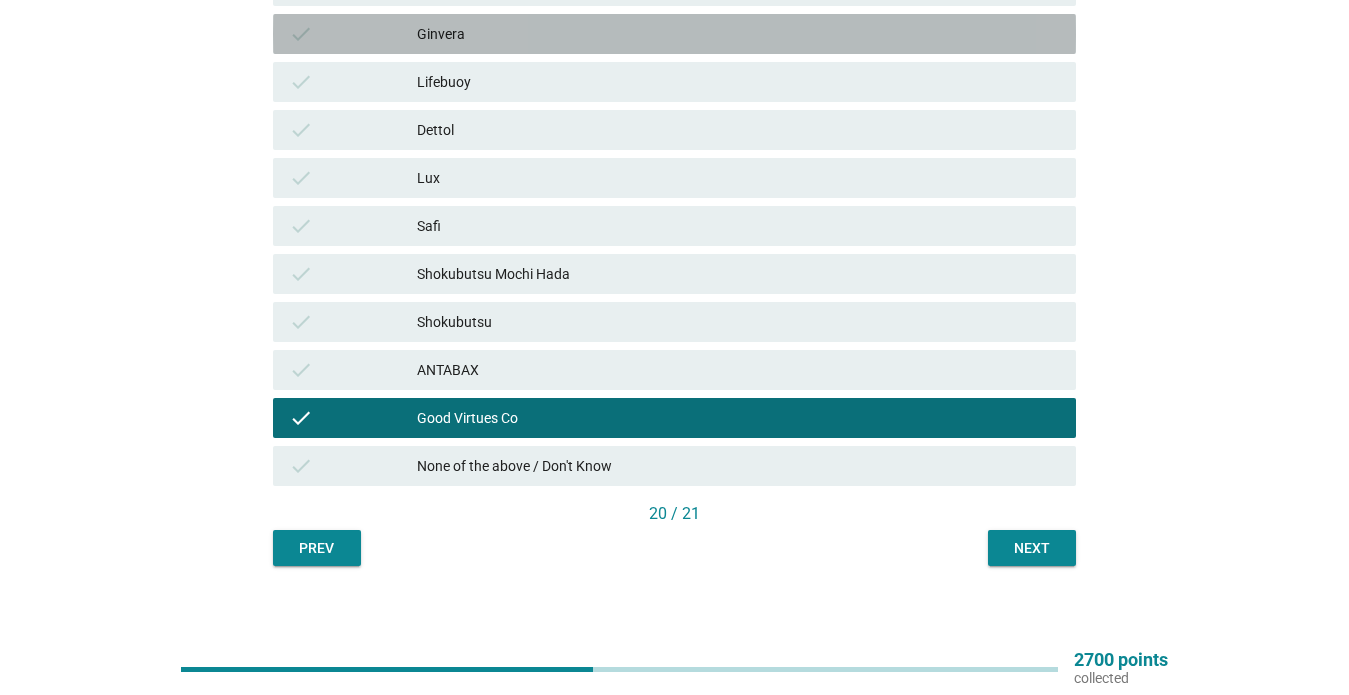 click on "Ginvera" at bounding box center (738, 34) 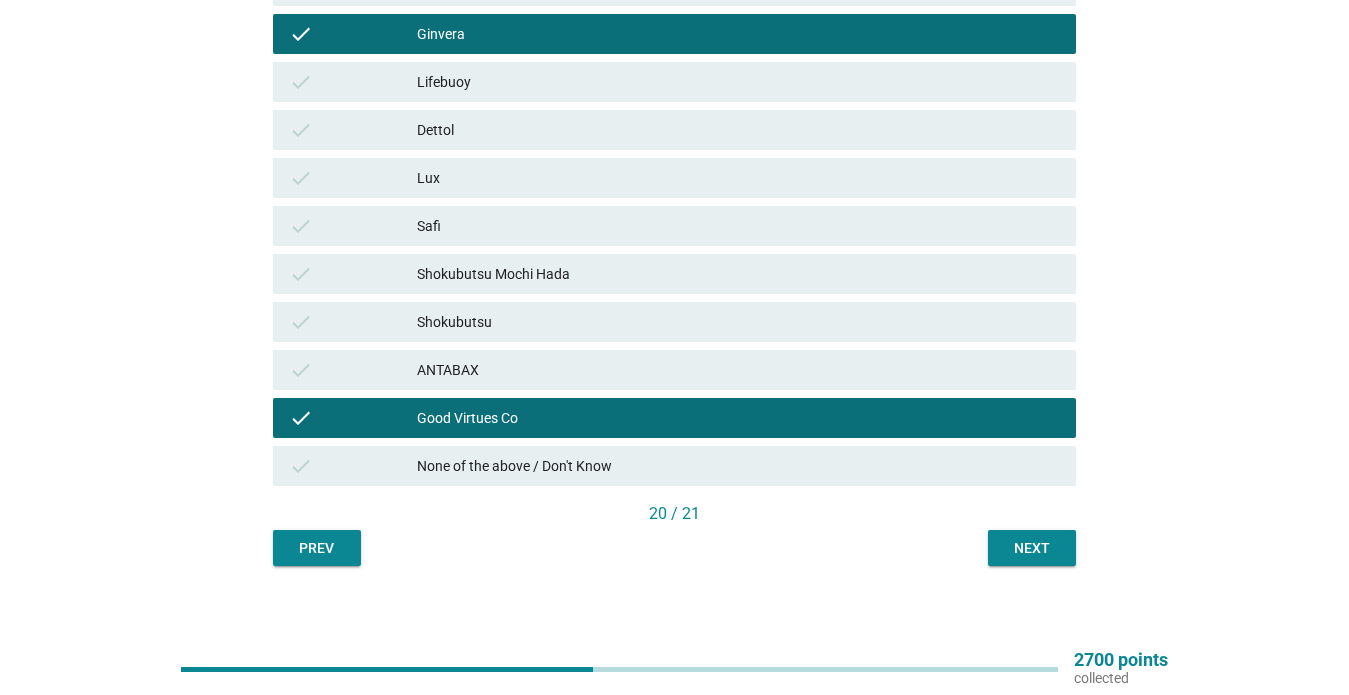click on "Next" at bounding box center [1032, 548] 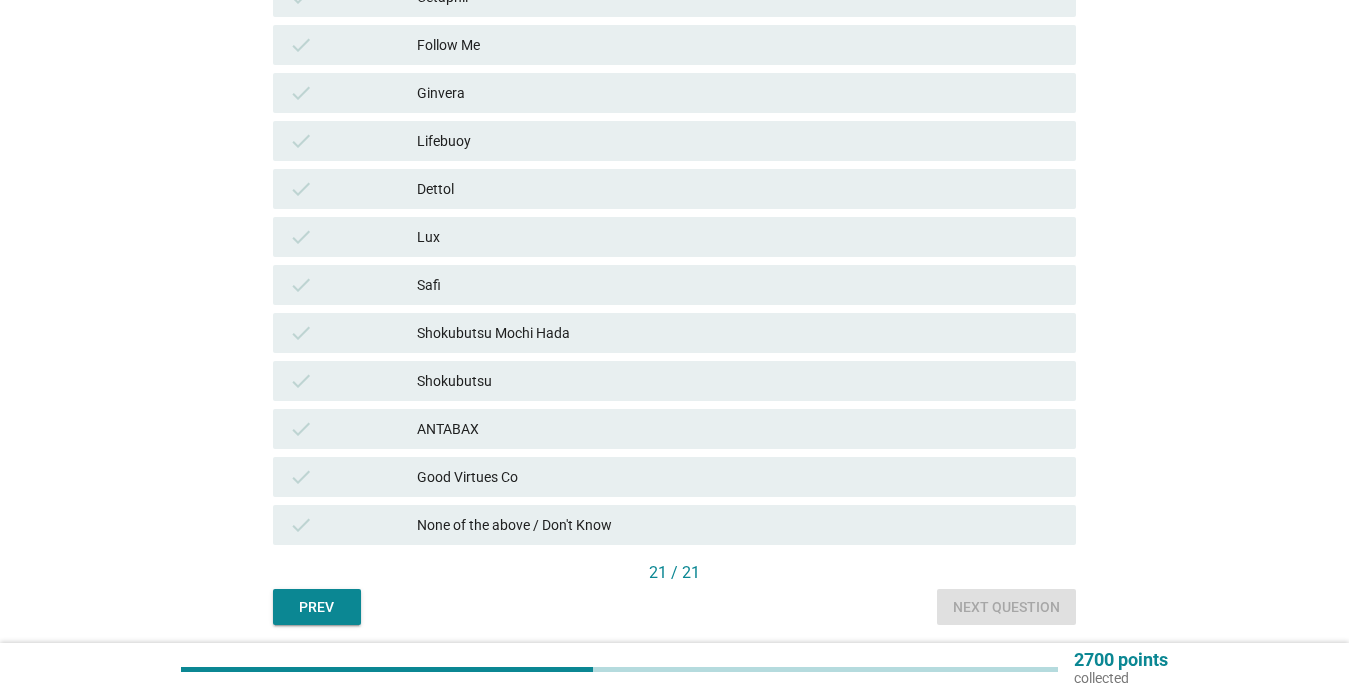 scroll, scrollTop: 552, scrollLeft: 0, axis: vertical 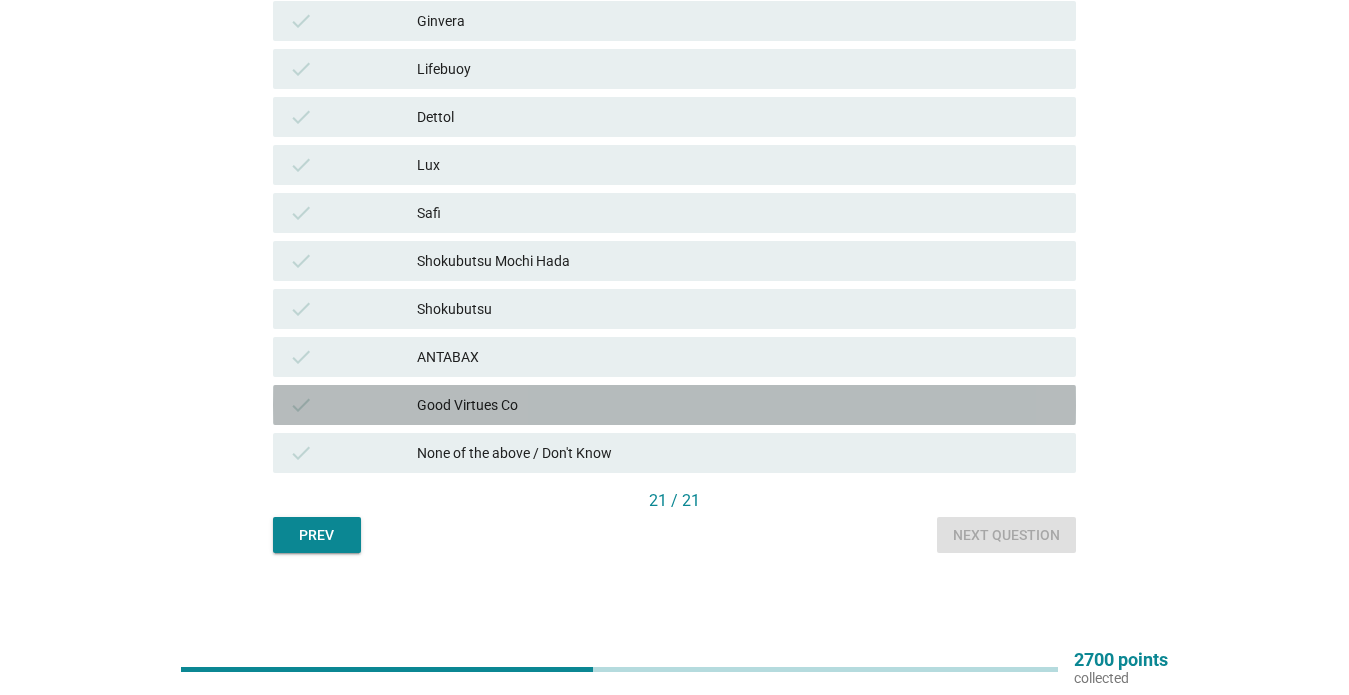 click on "Good Virtues Co" at bounding box center [738, 405] 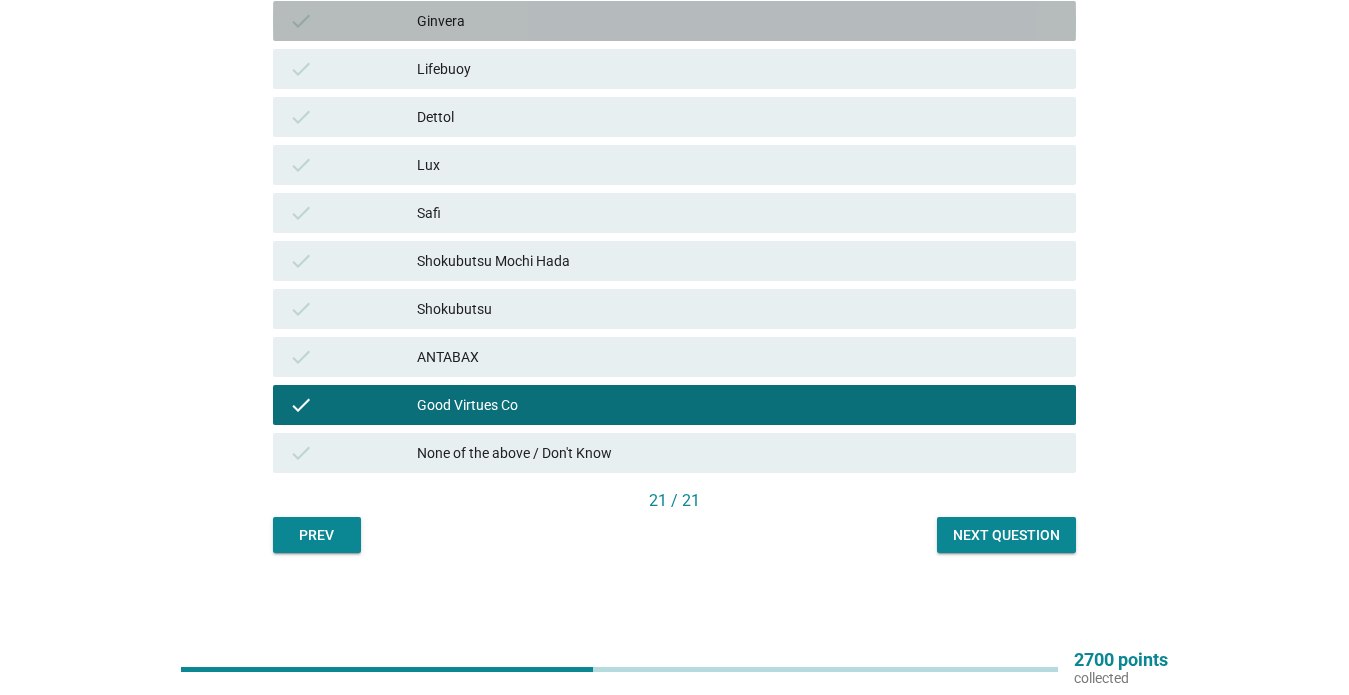 click on "Ginvera" at bounding box center (738, 21) 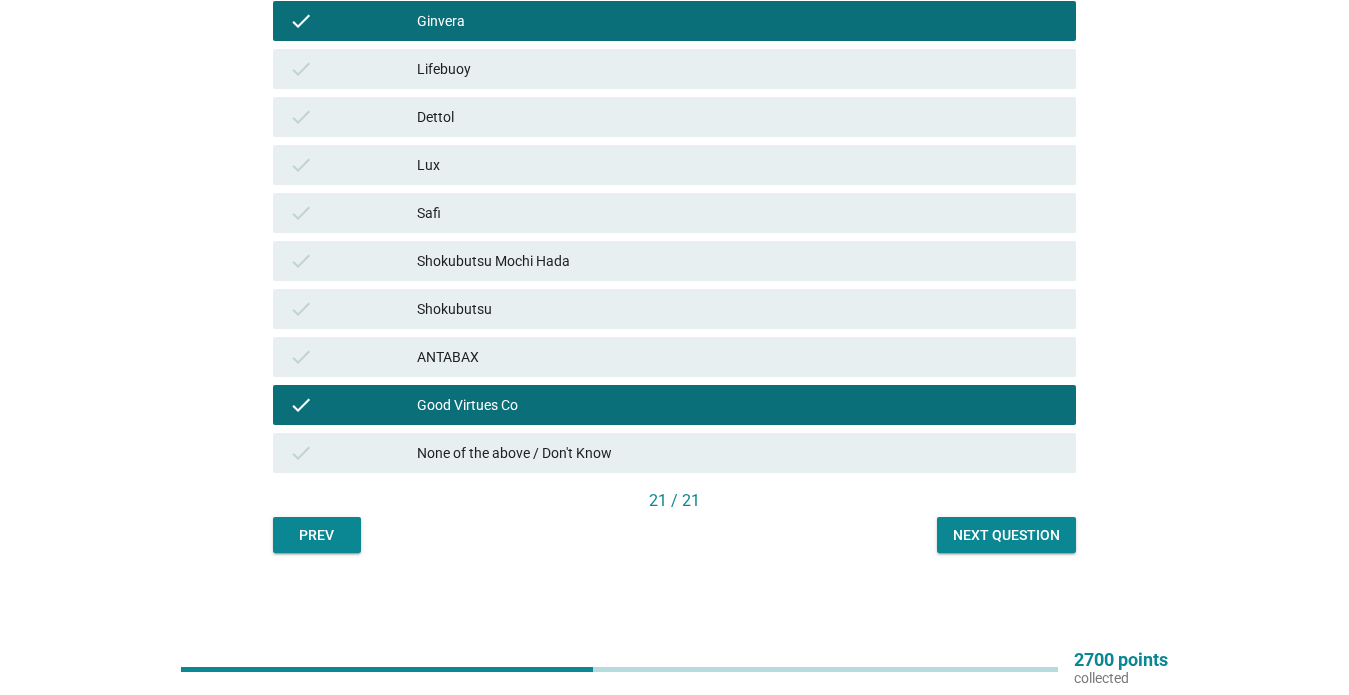click on "English arrow_drop_down   Below is a list of statements related to body wash brands. For each statement, please indicate which body wash brand(s), if any, you associate with each of the statements.
It is a good quality brand
check   Dove check   Shokubutsu Natural Protection check   Cetaphil check   Follow Me check   Ginvera check   Lifebuoy check   Dettol check   [BRAND] check   Shokubutsu Mochi Hada check   Shokubutsu check   ANTABAX check   Good Virtues Co check   None of the above / Don't Know
21 / 21
Prev   Next question" at bounding box center (674, 45) 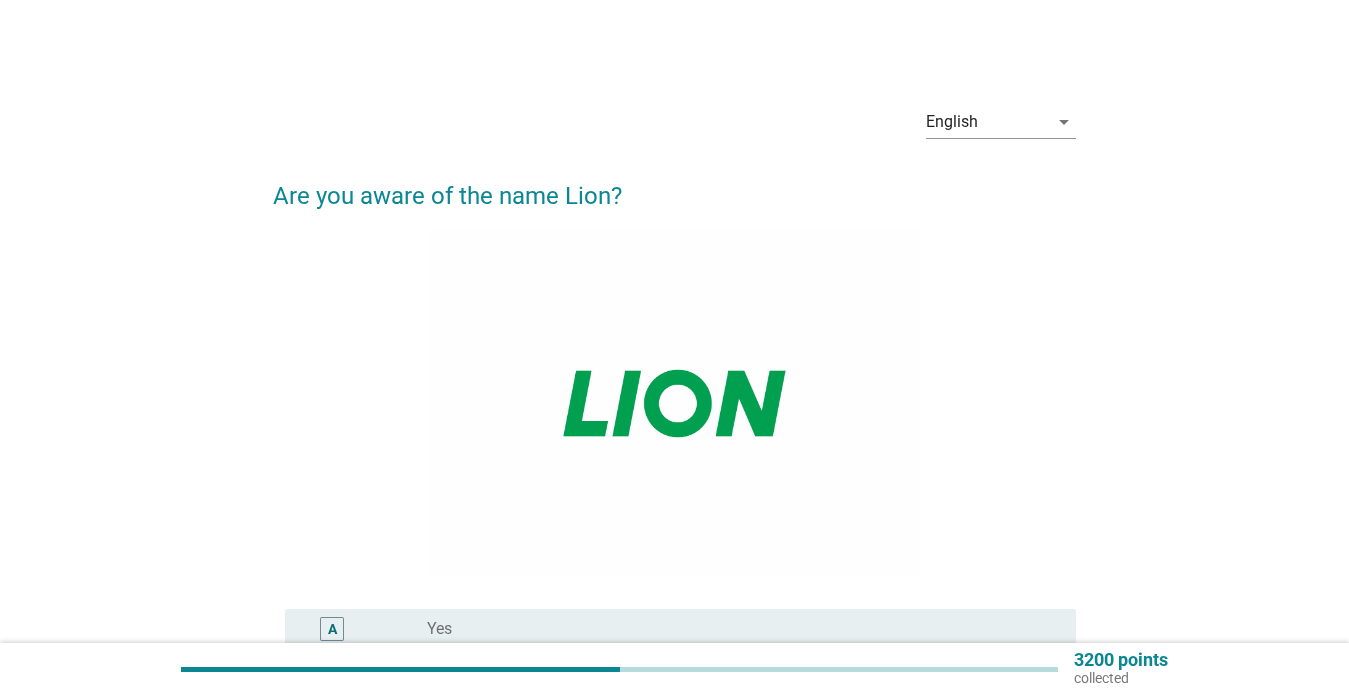 scroll, scrollTop: 272, scrollLeft: 0, axis: vertical 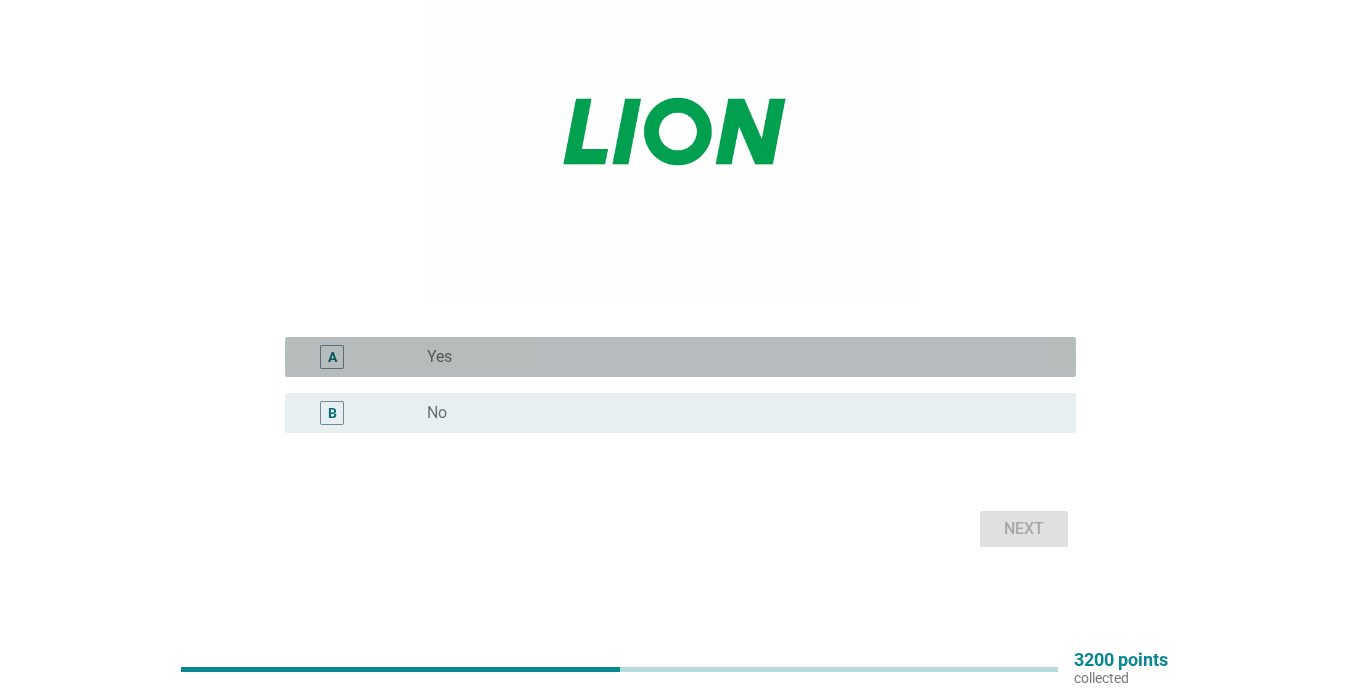 click on "radio_button_unchecked Yes" at bounding box center (743, 357) 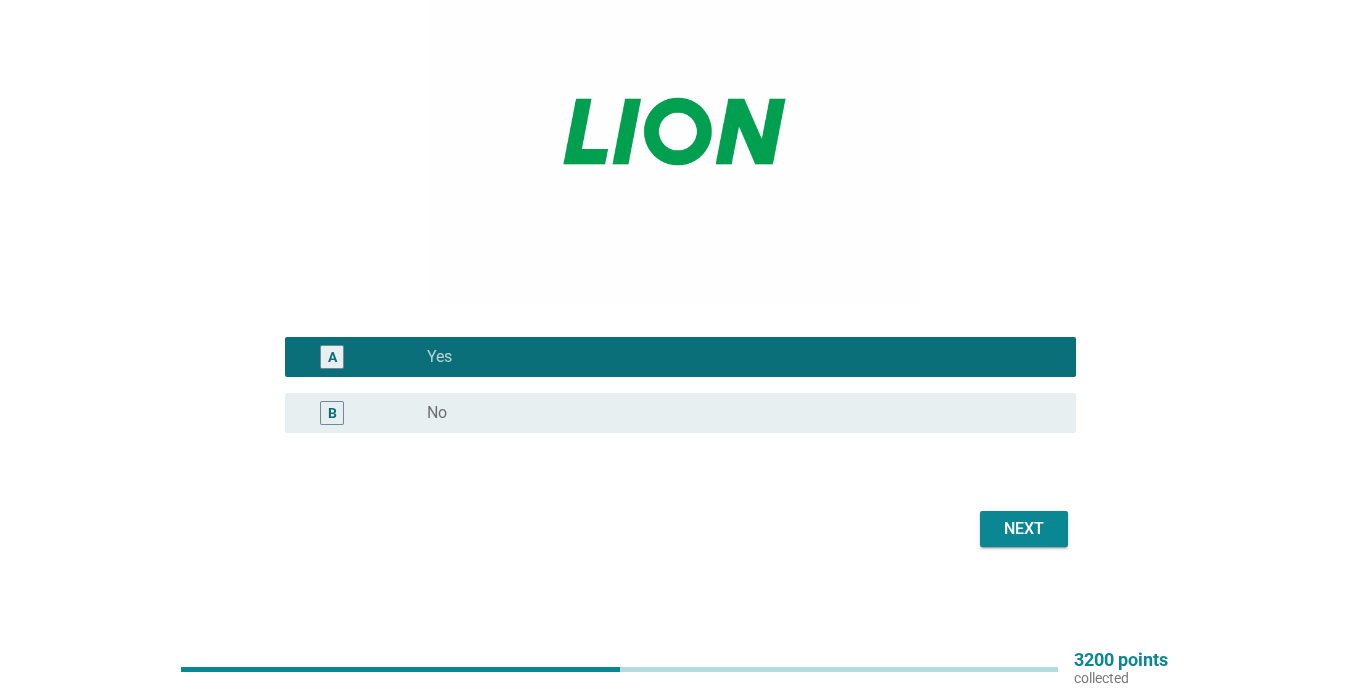 click on "Next" at bounding box center [1024, 529] 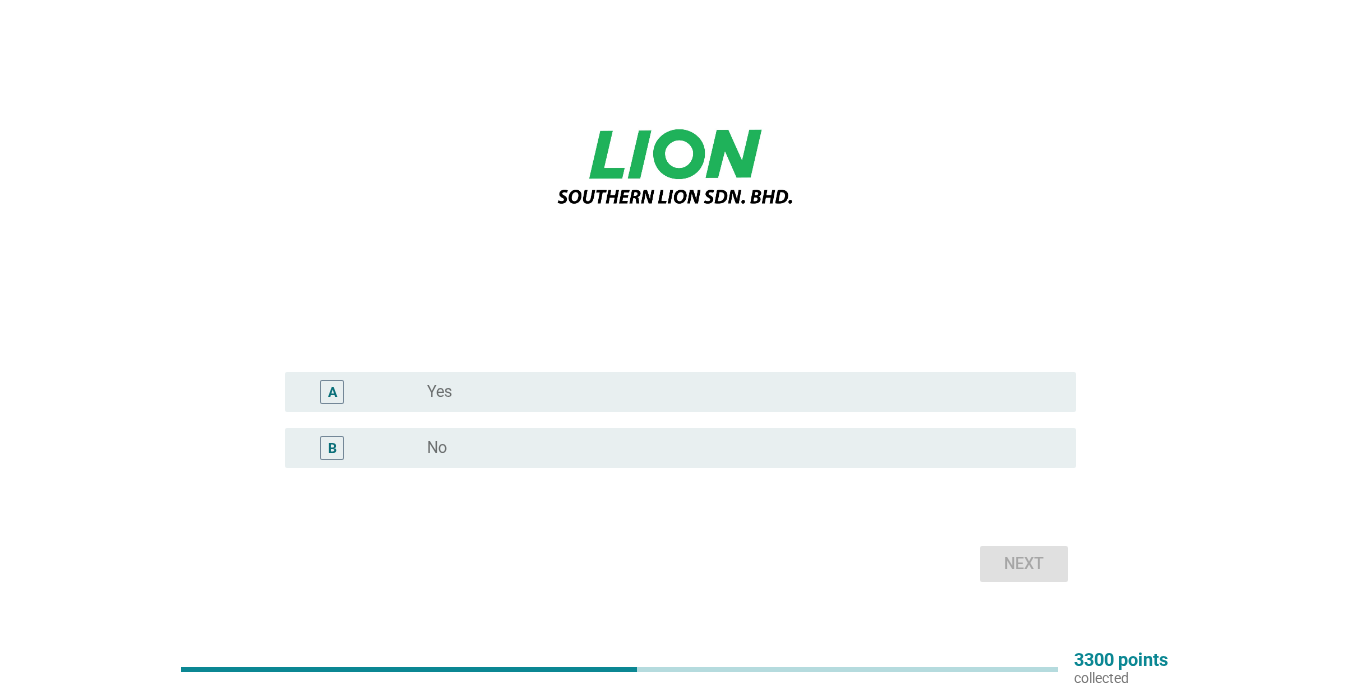 scroll, scrollTop: 240, scrollLeft: 0, axis: vertical 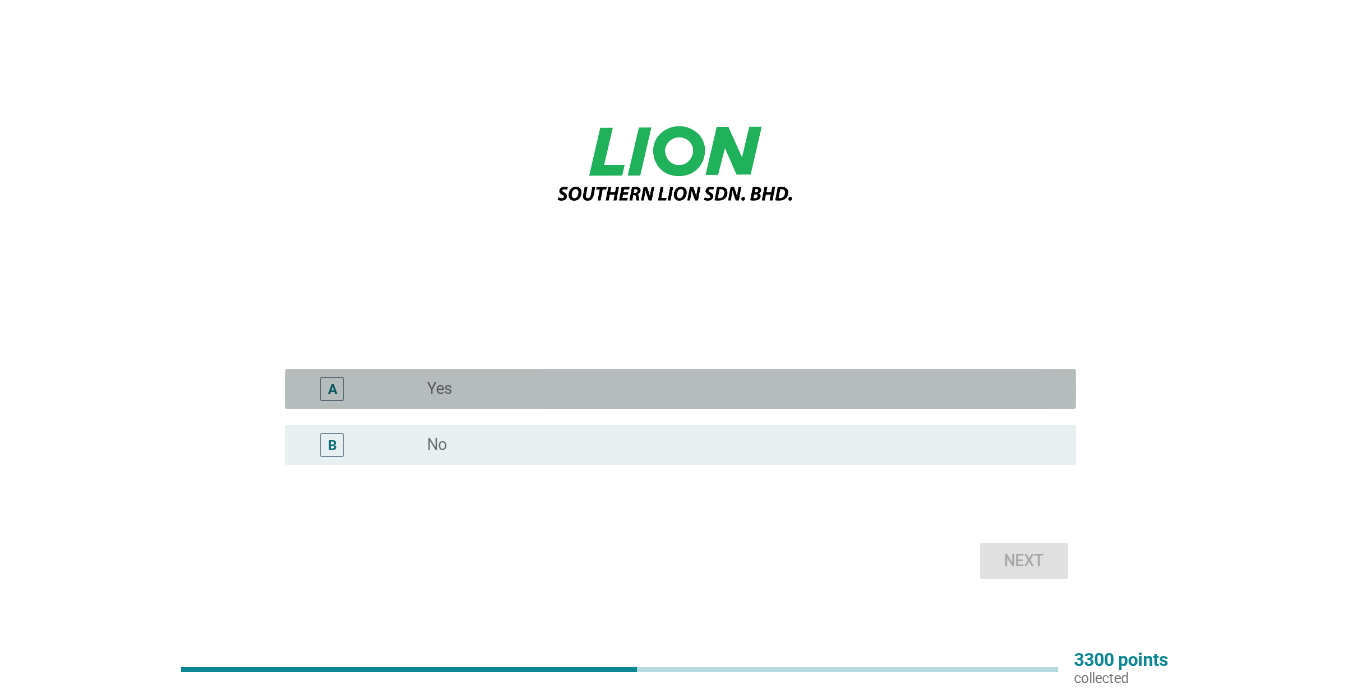 click on "radio_button_unchecked Yes" at bounding box center [735, 389] 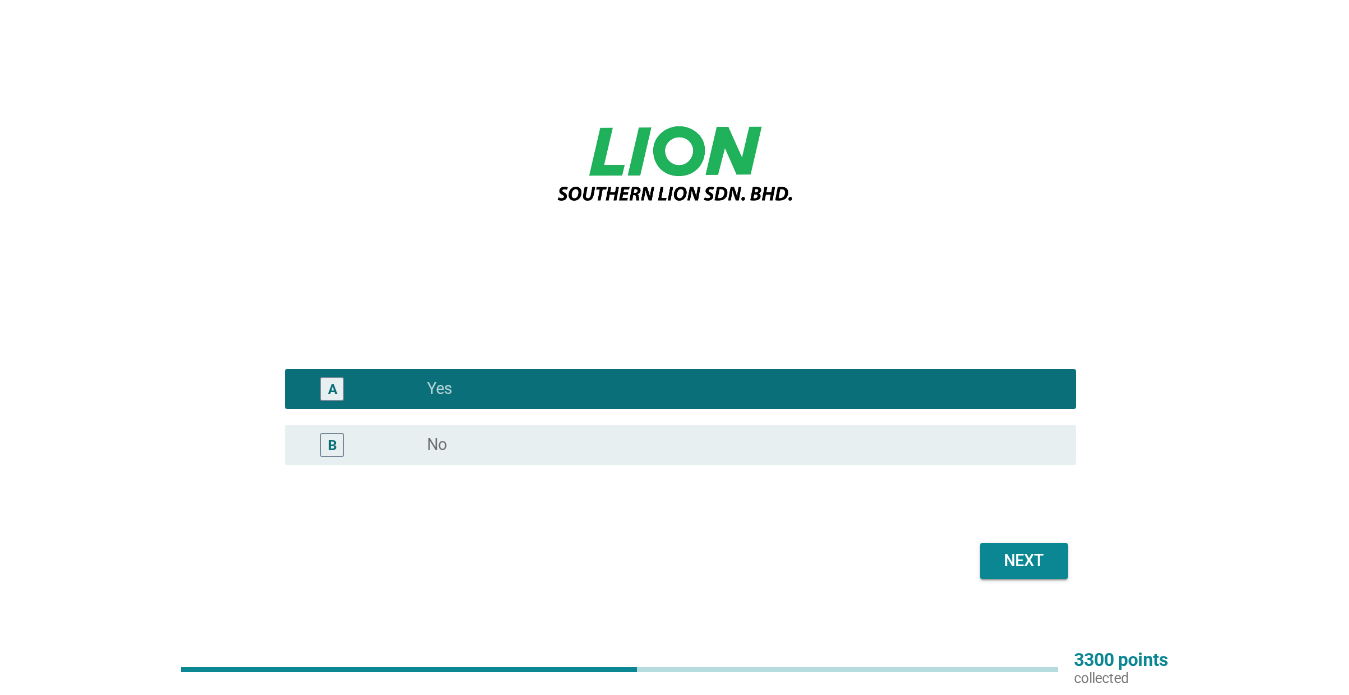 click on "Next" at bounding box center [1024, 561] 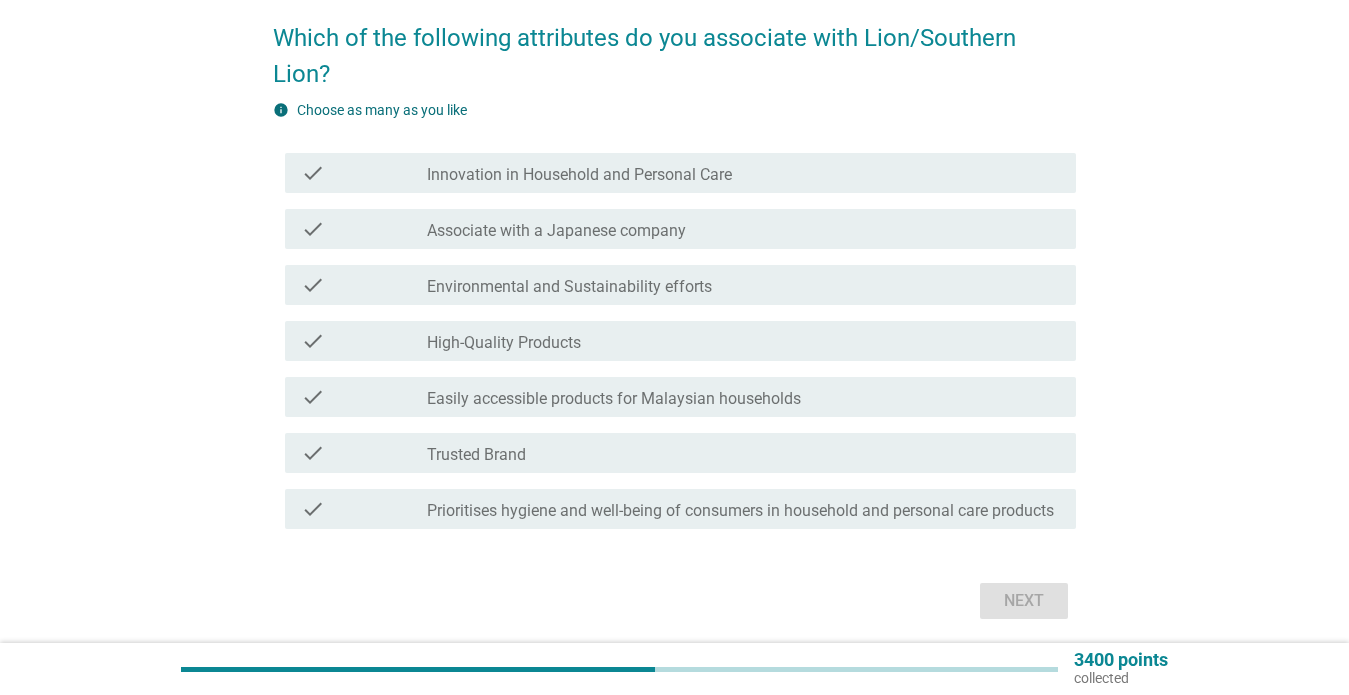 scroll, scrollTop: 153, scrollLeft: 0, axis: vertical 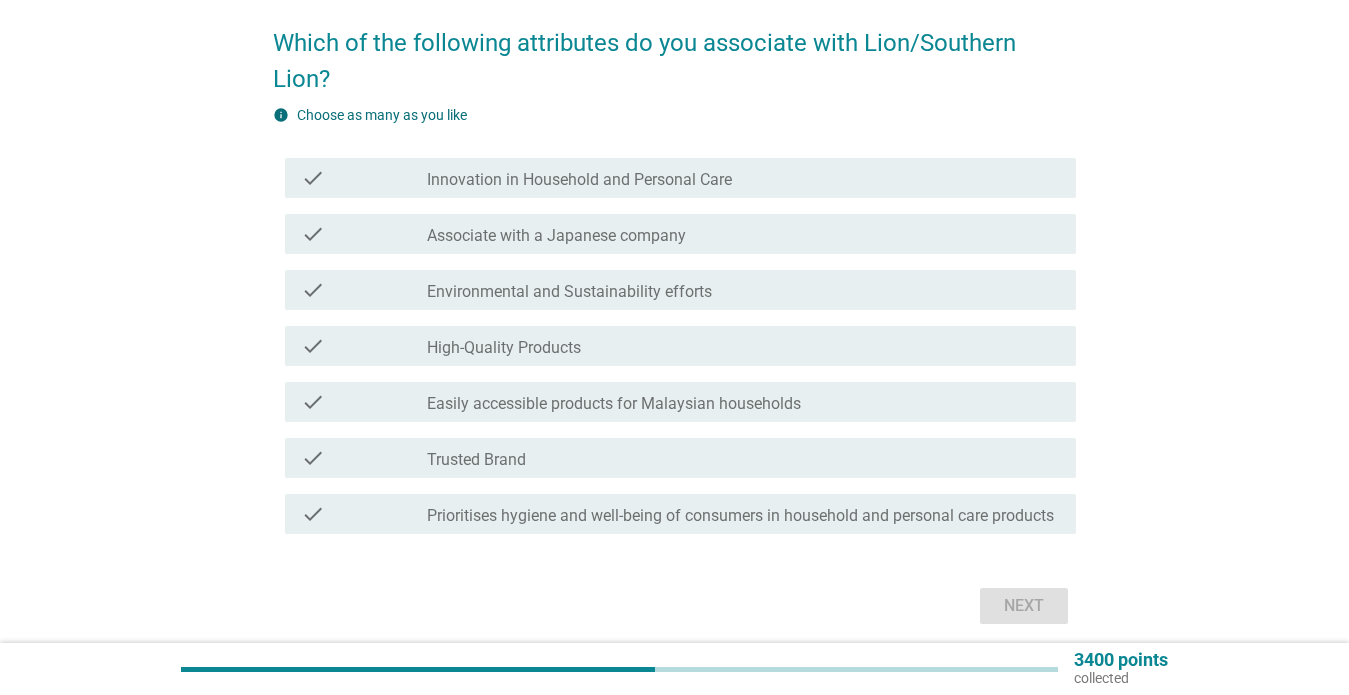 click on "Innovation in Household and Personal Care" at bounding box center [579, 180] 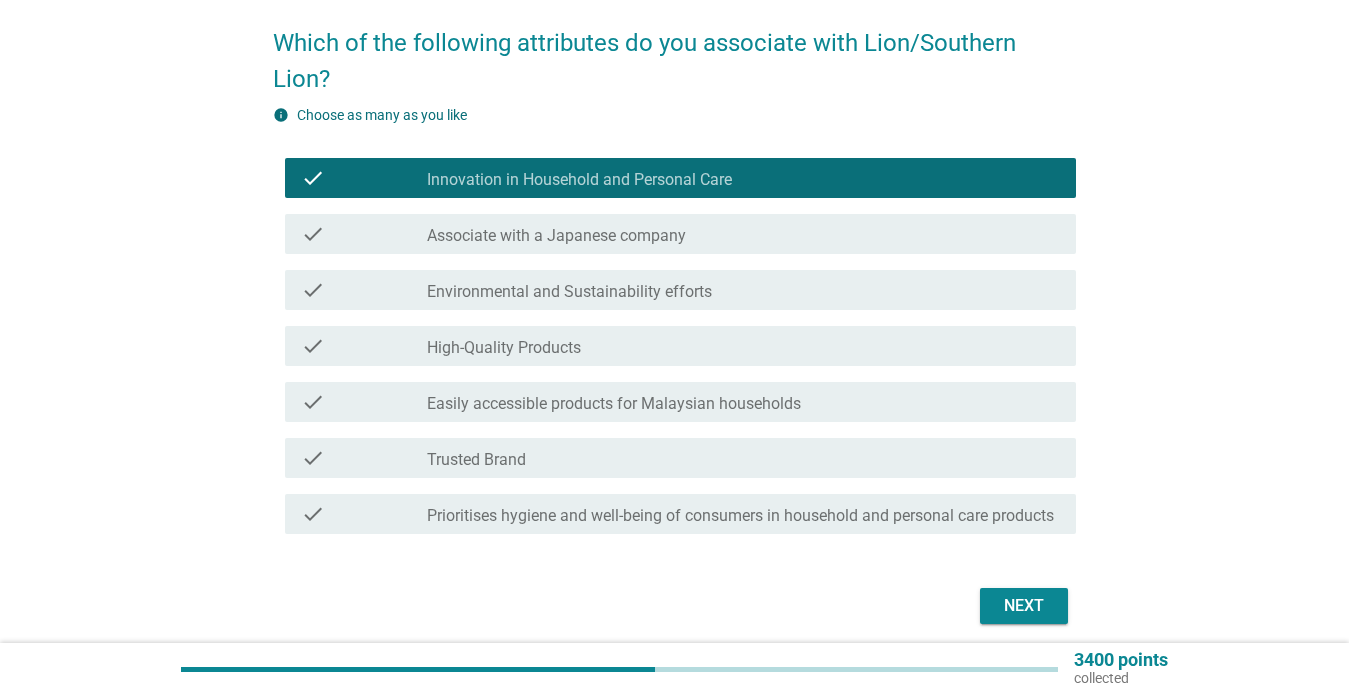 drag, startPoint x: 454, startPoint y: 232, endPoint x: 446, endPoint y: 244, distance: 14.422205 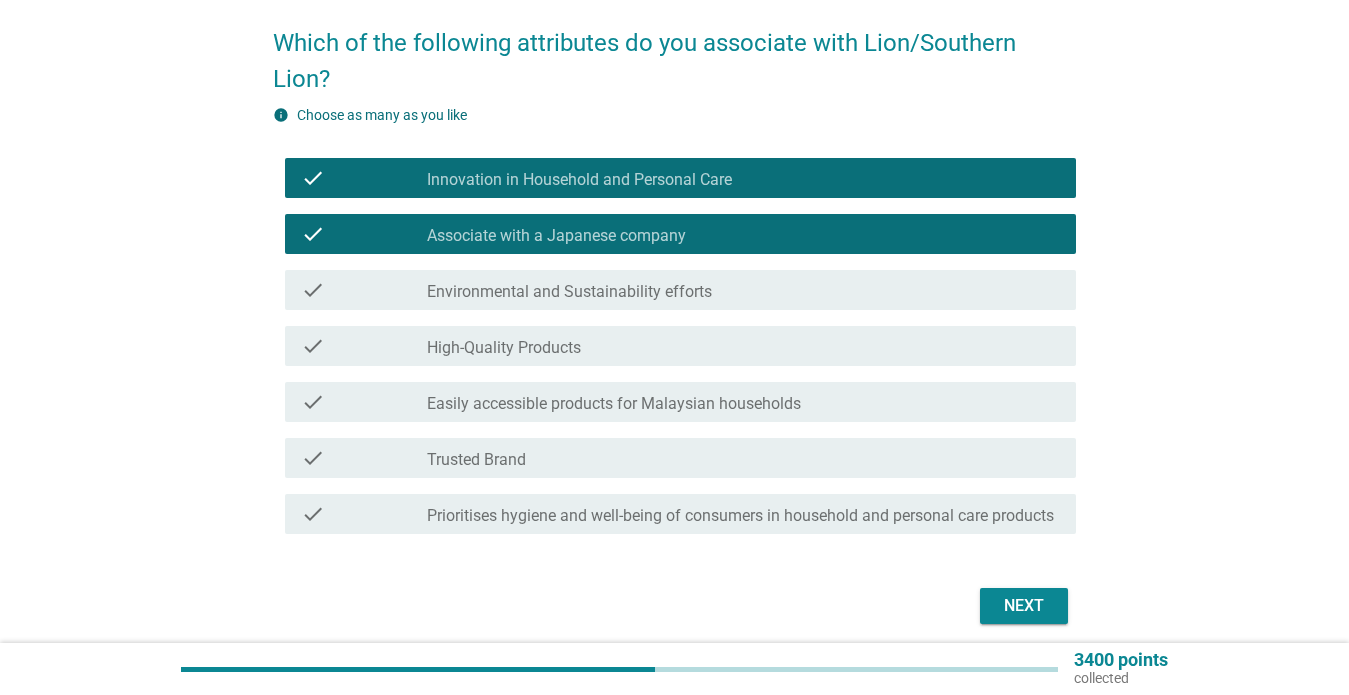 click on "Environmental and Sustainability efforts" at bounding box center (569, 292) 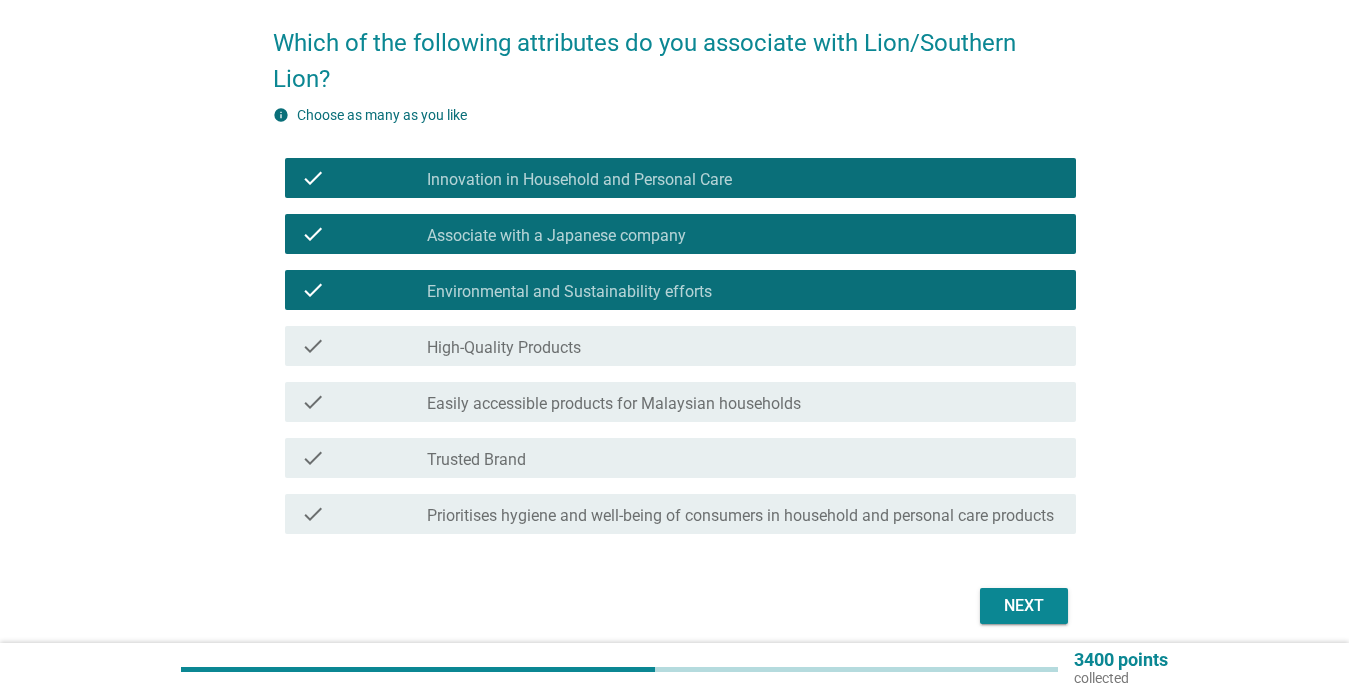 click on "check     check_box_outline_blank High-Quality Products" at bounding box center [680, 346] 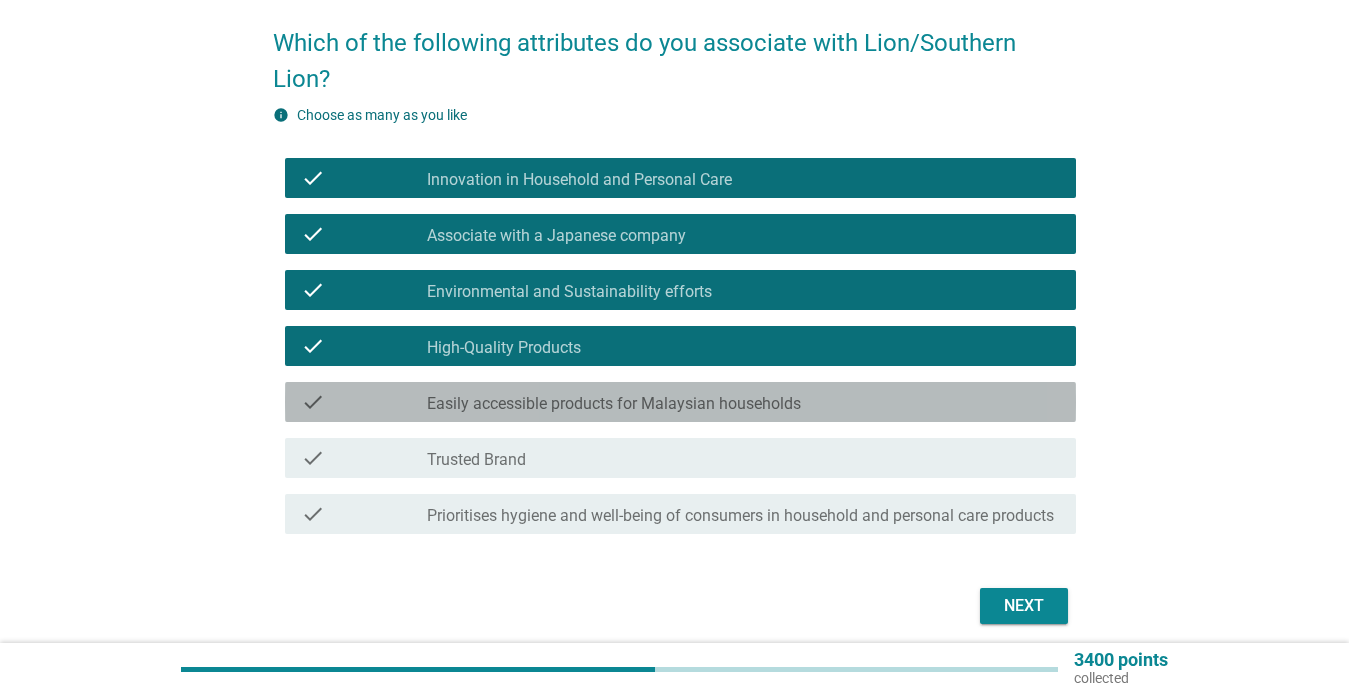 click on "check     check_box_outline_blank Easily accessible products for Malaysian households" at bounding box center (680, 402) 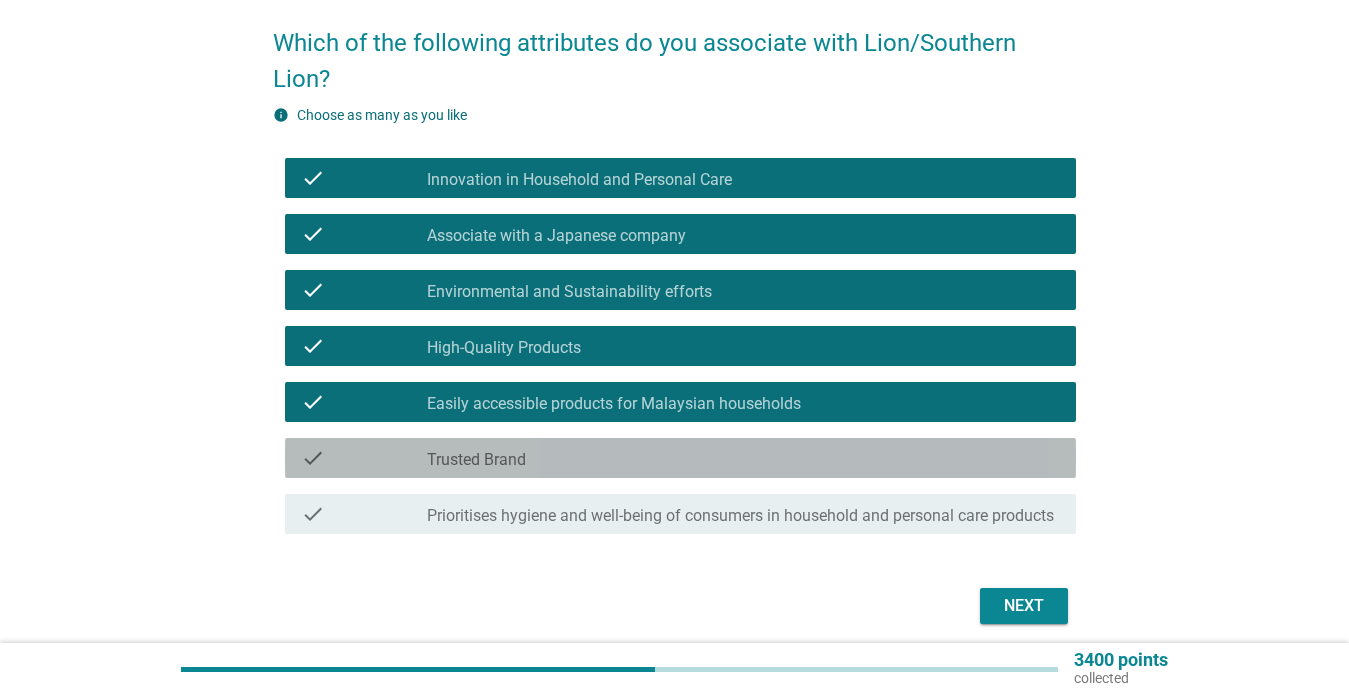 click on "Trusted Brand" at bounding box center [476, 460] 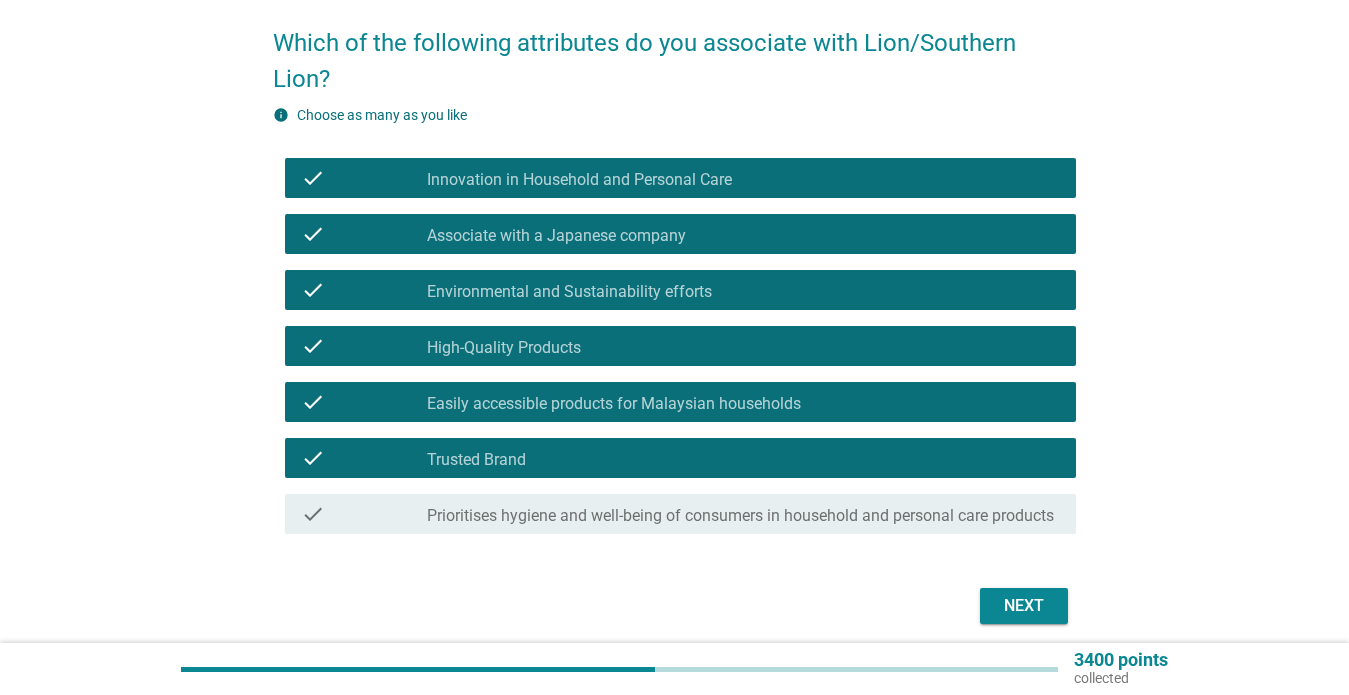click on "Prioritises hygiene and well-being of consumers in household and personal care products" at bounding box center (740, 516) 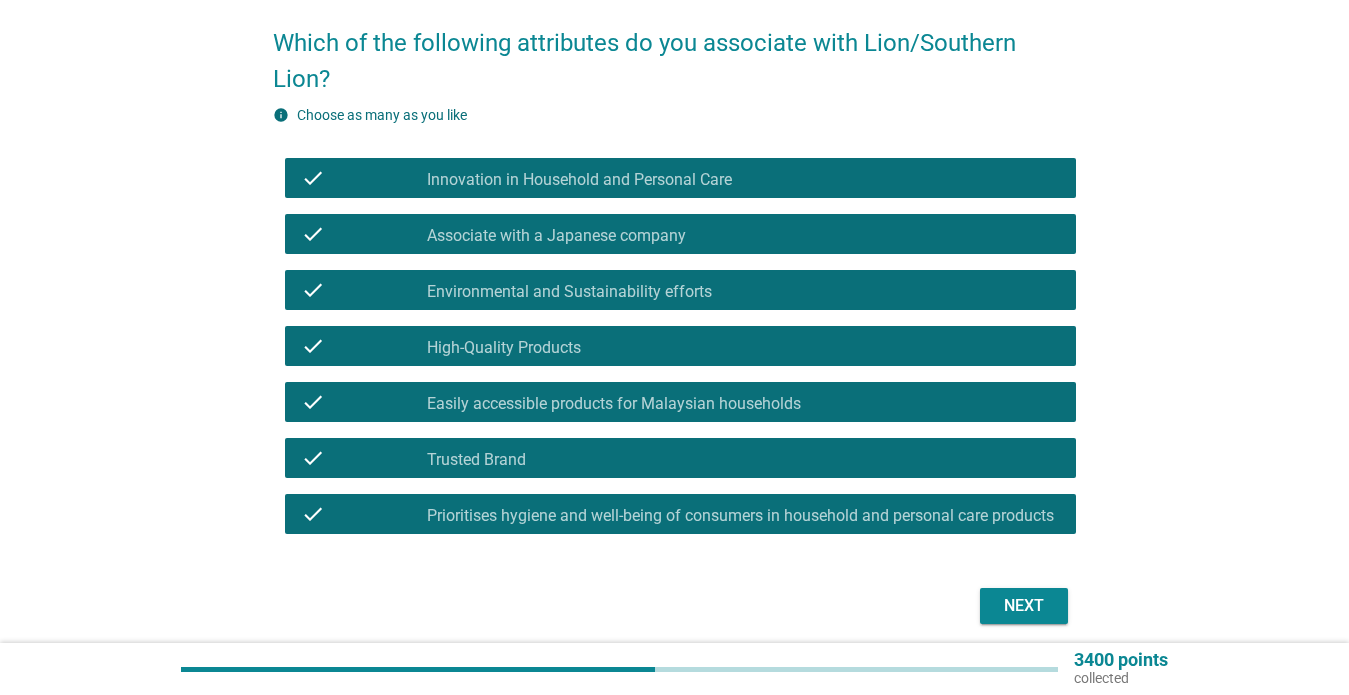 click on "Next" at bounding box center (1024, 606) 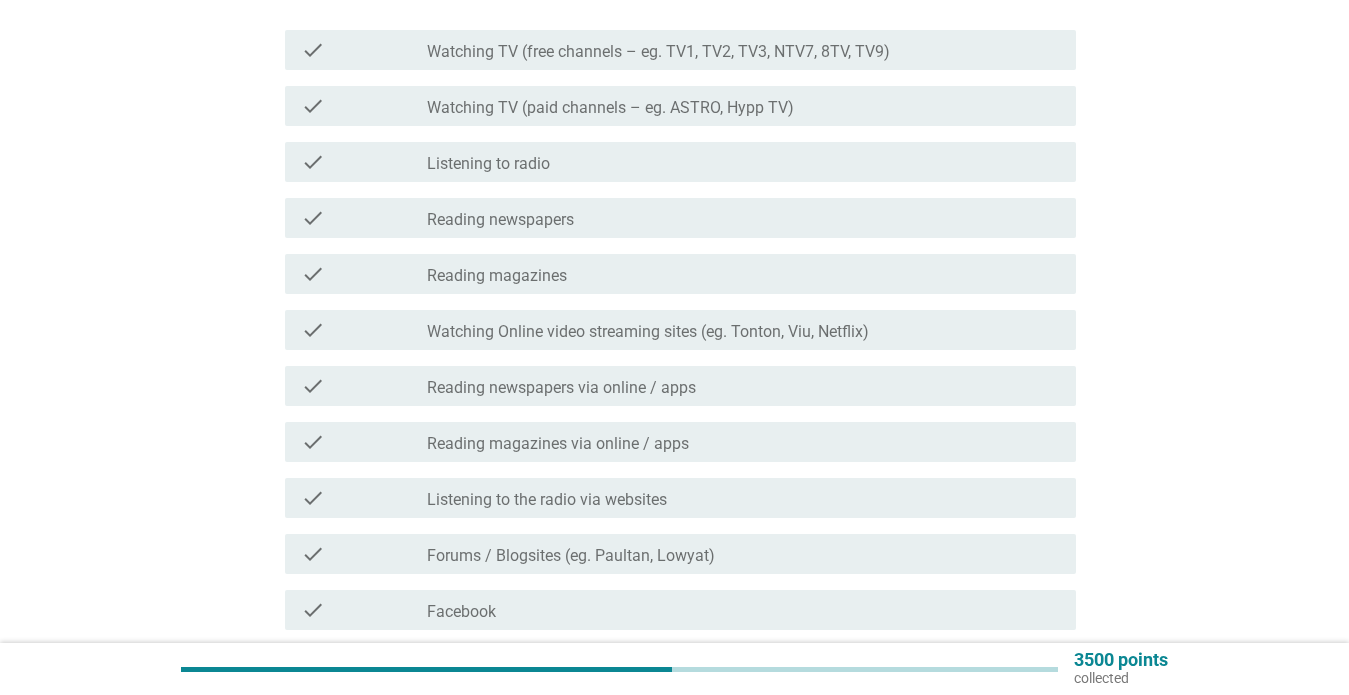 scroll, scrollTop: 278, scrollLeft: 0, axis: vertical 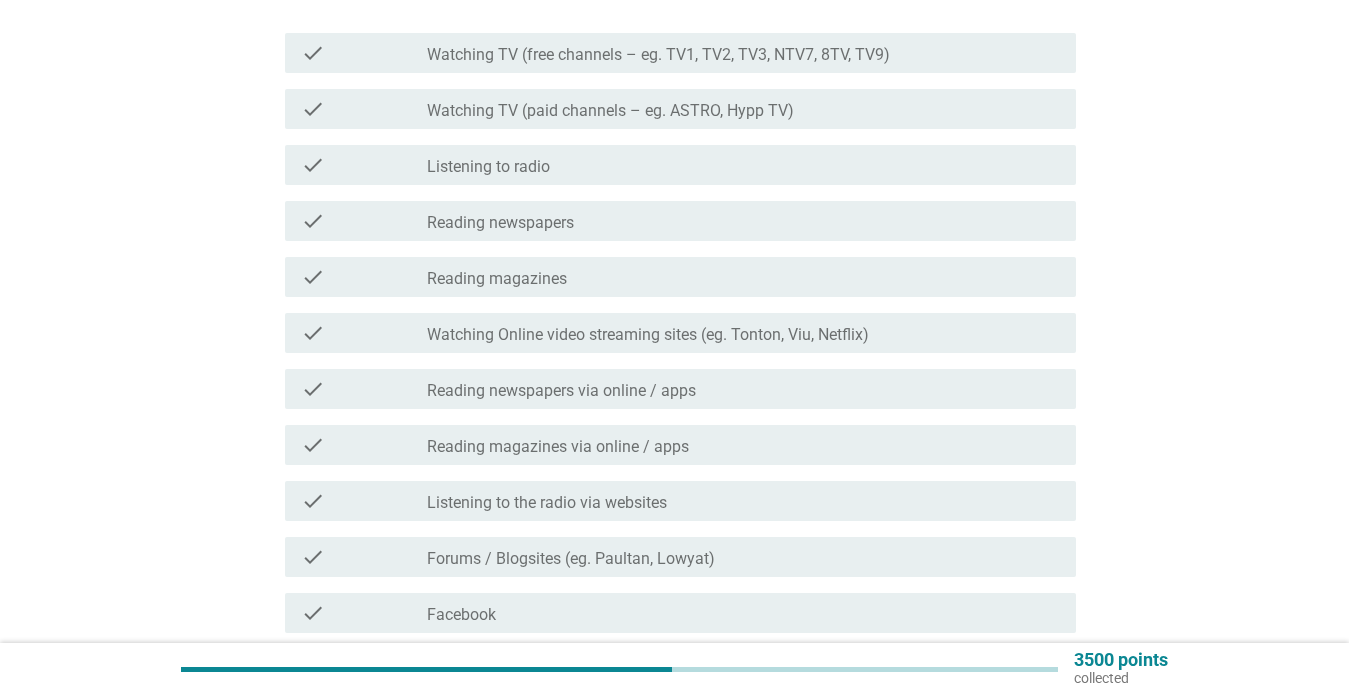 click on "check" at bounding box center [364, 165] 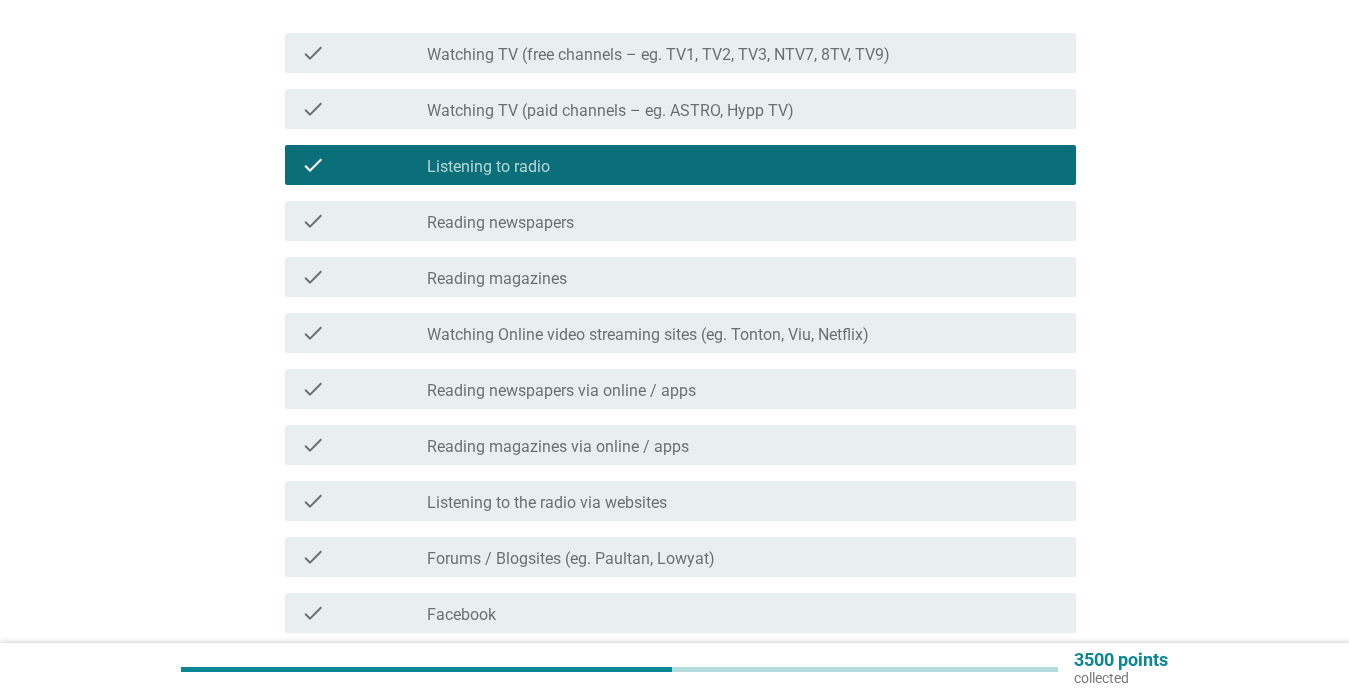 click on "check     check_box_outline_blank Watching Online video streaming sites (eg. Tonton, Viu, Netflix)" at bounding box center [680, 333] 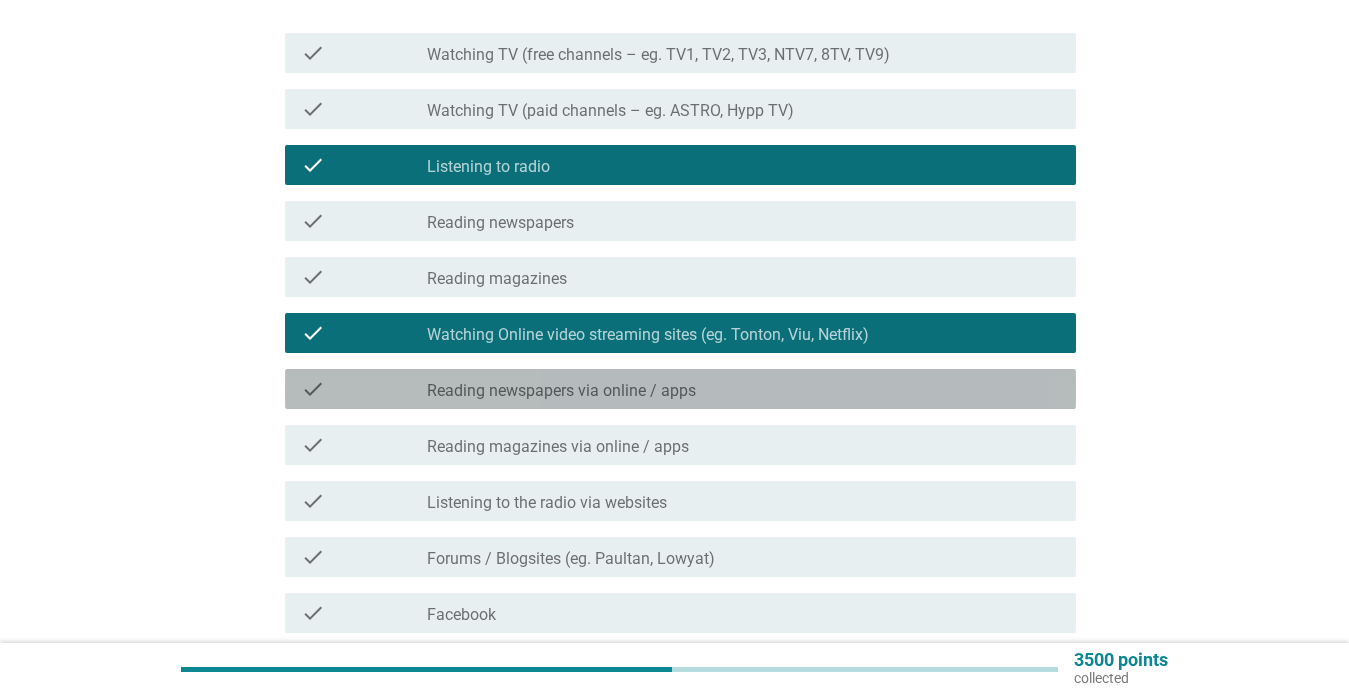 click on "Reading newspapers via online / apps" at bounding box center (561, 391) 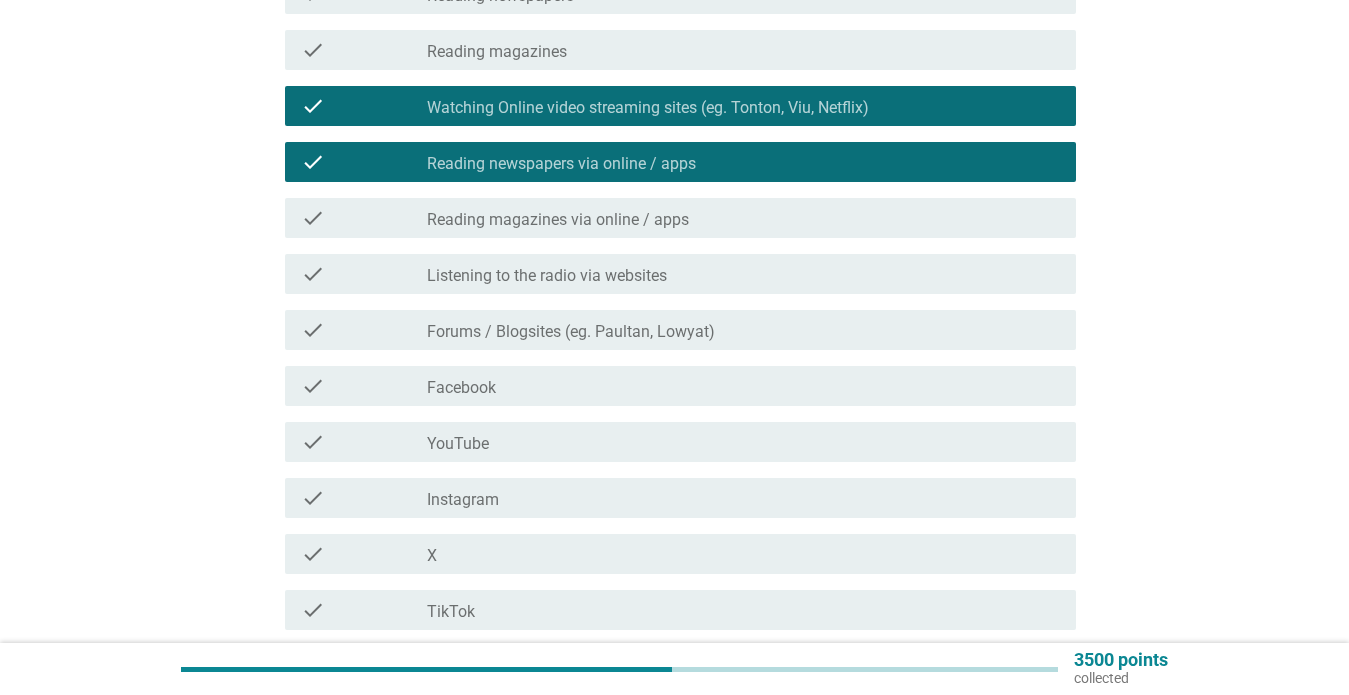 scroll, scrollTop: 571, scrollLeft: 0, axis: vertical 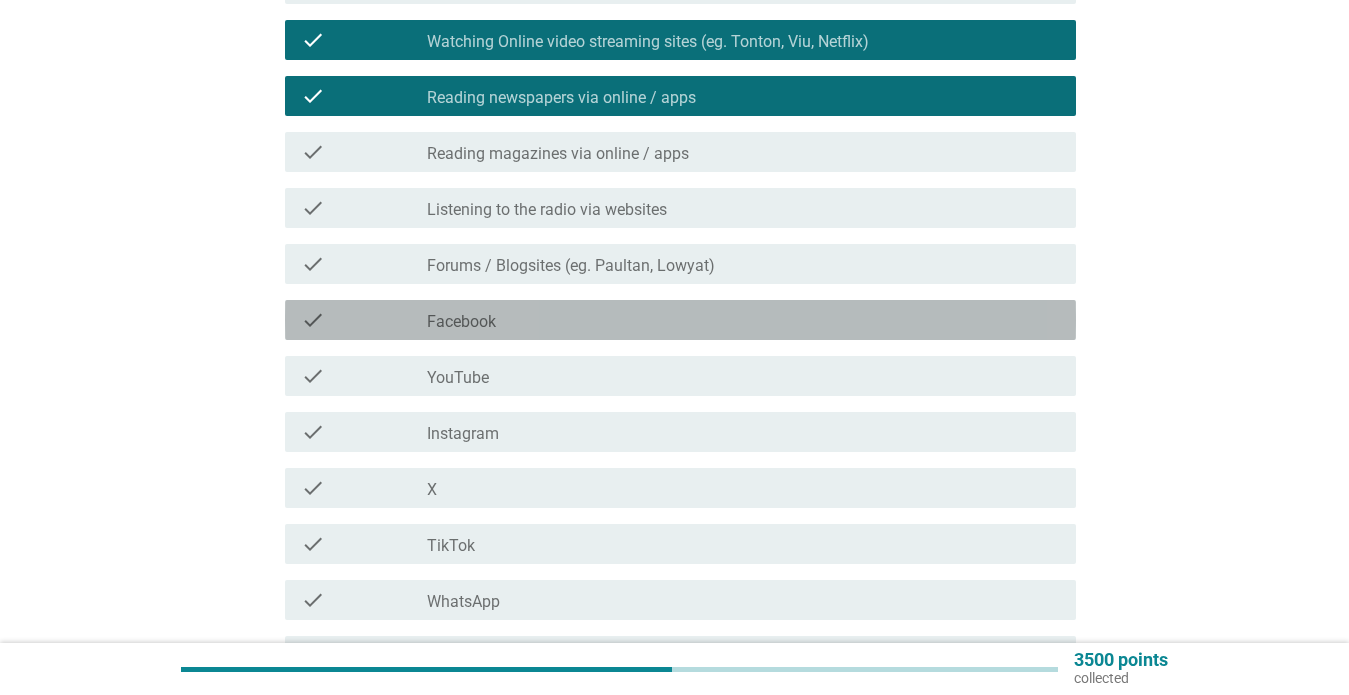click on "Facebook" at bounding box center (461, 322) 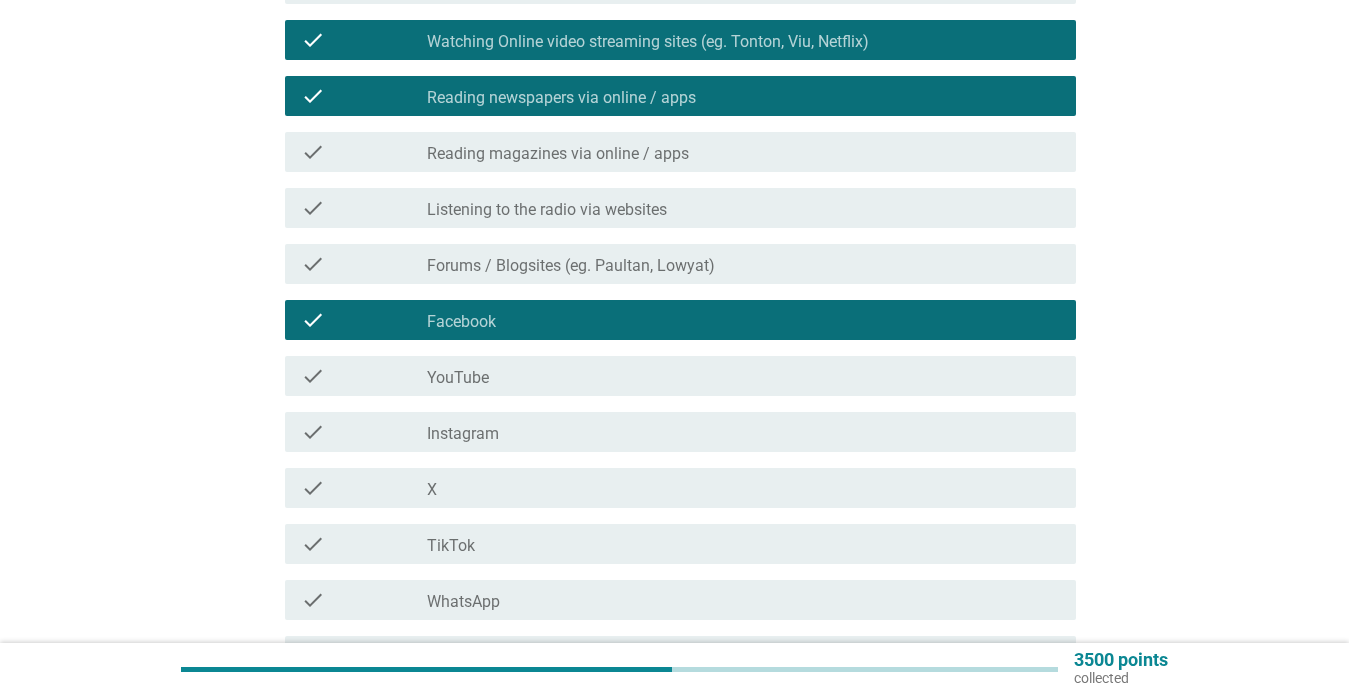 drag, startPoint x: 444, startPoint y: 371, endPoint x: 429, endPoint y: 422, distance: 53.160137 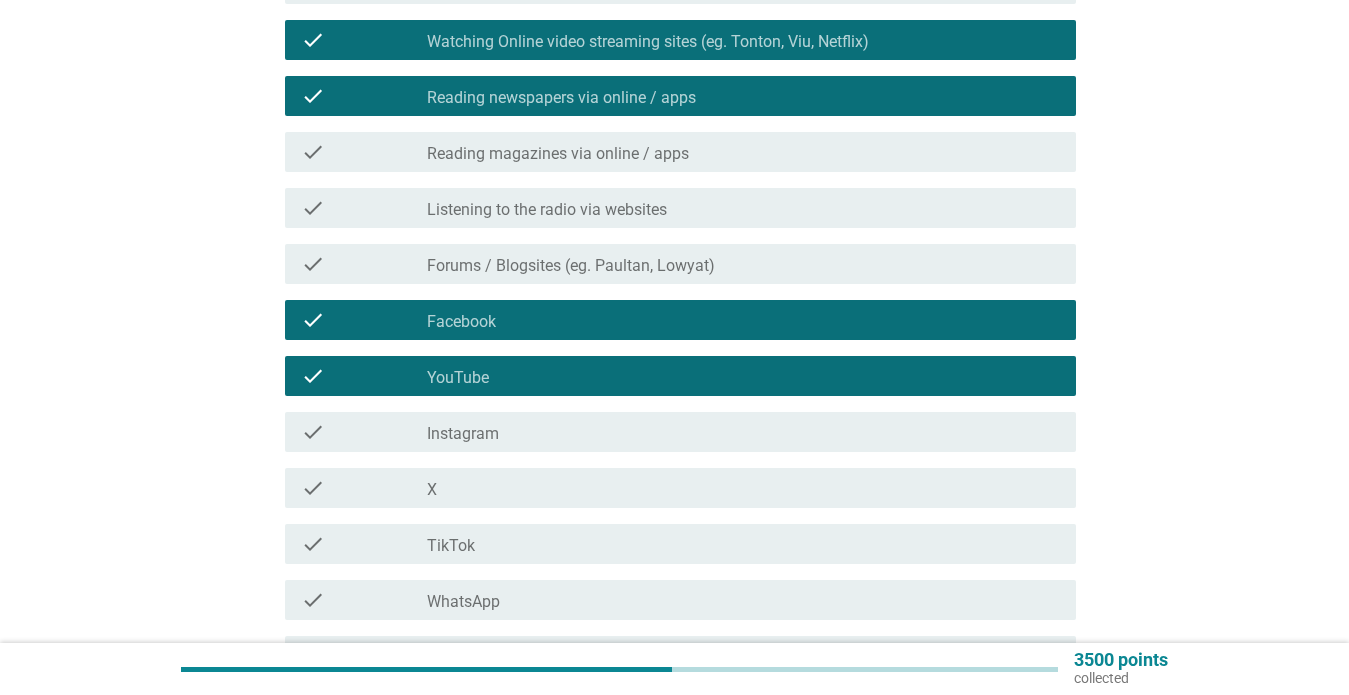 click on "check_box_outline_blank X" at bounding box center (743, 488) 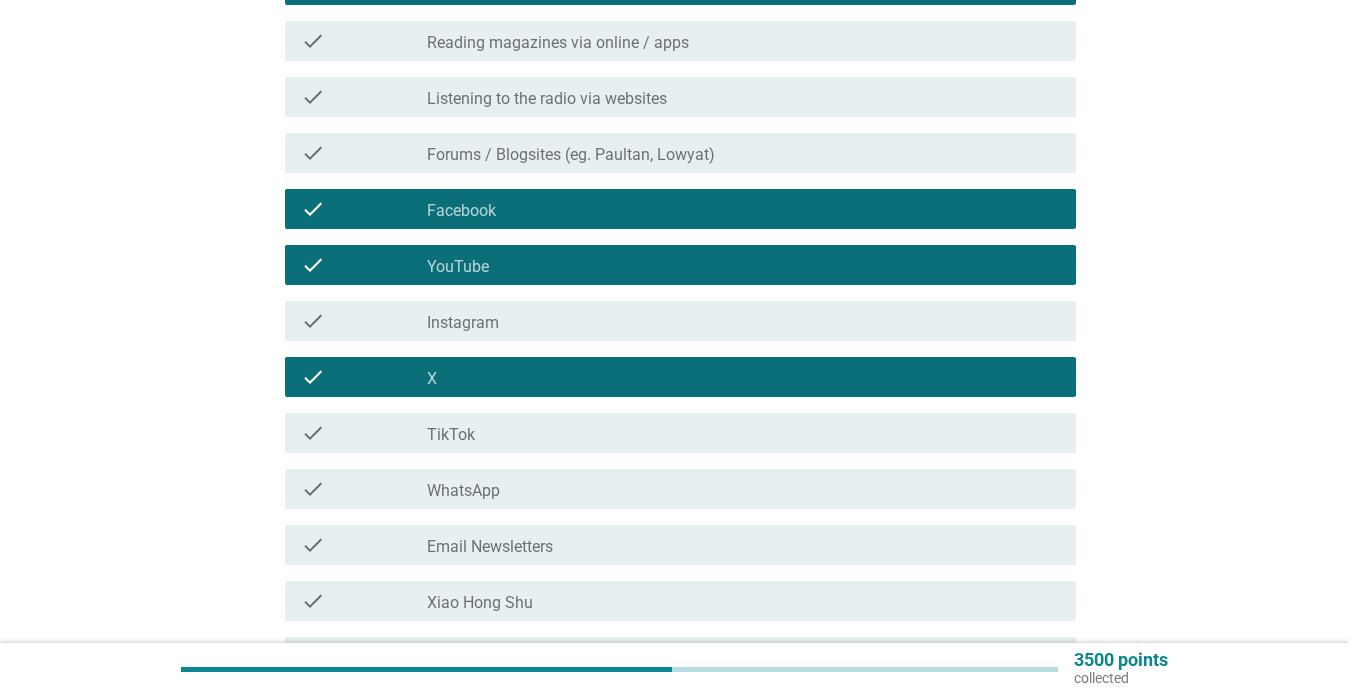 scroll, scrollTop: 902, scrollLeft: 0, axis: vertical 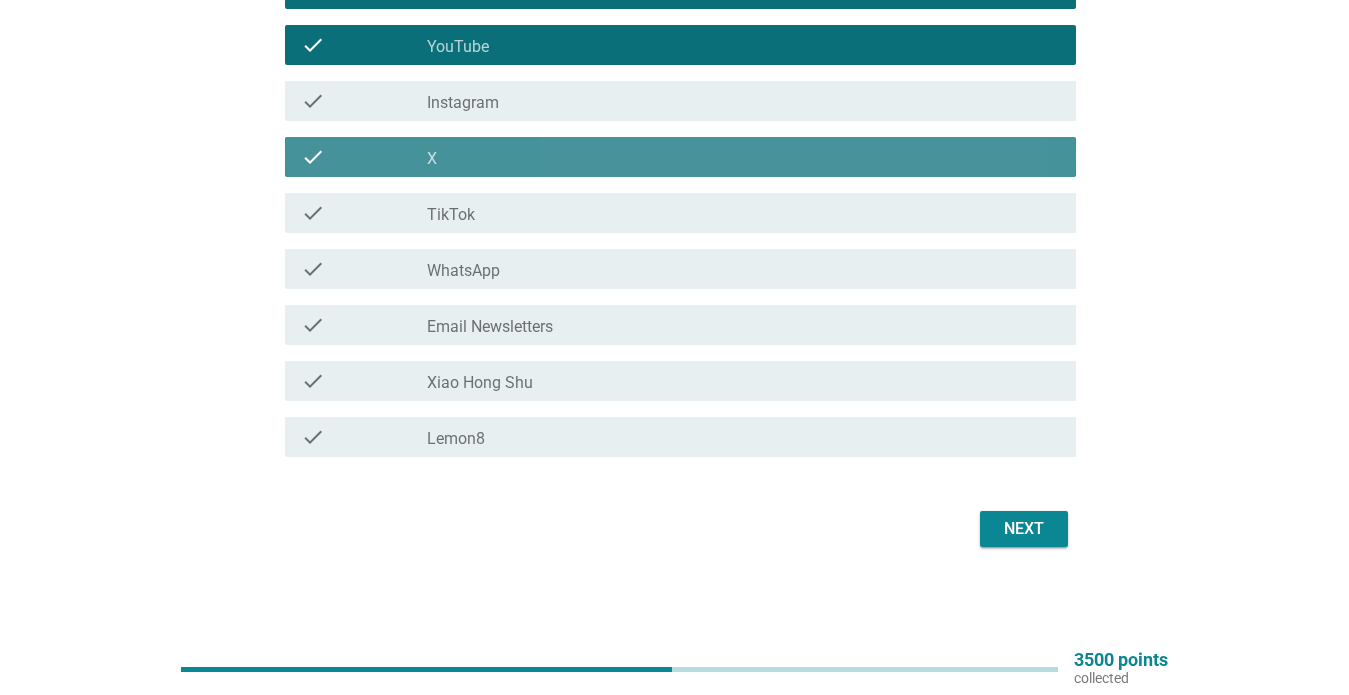 click on "check     check_box_outline_blank X" at bounding box center [680, 157] 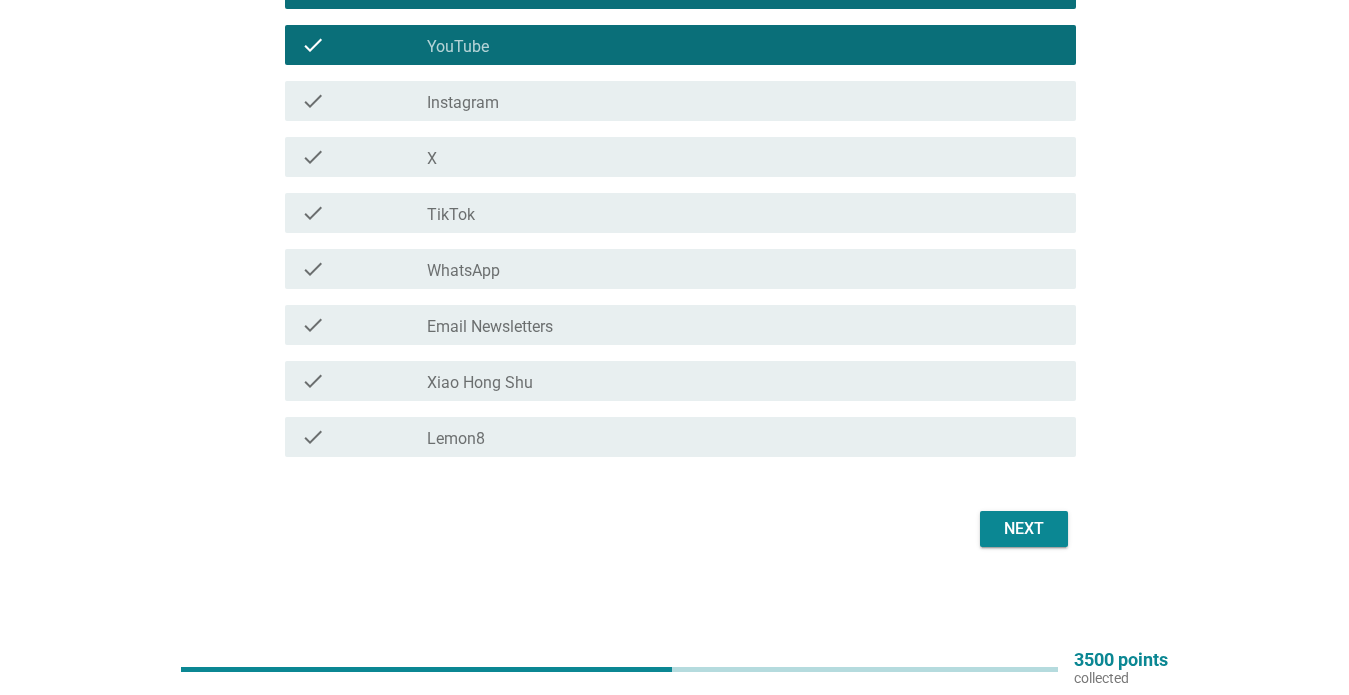 click on "check" at bounding box center [364, 213] 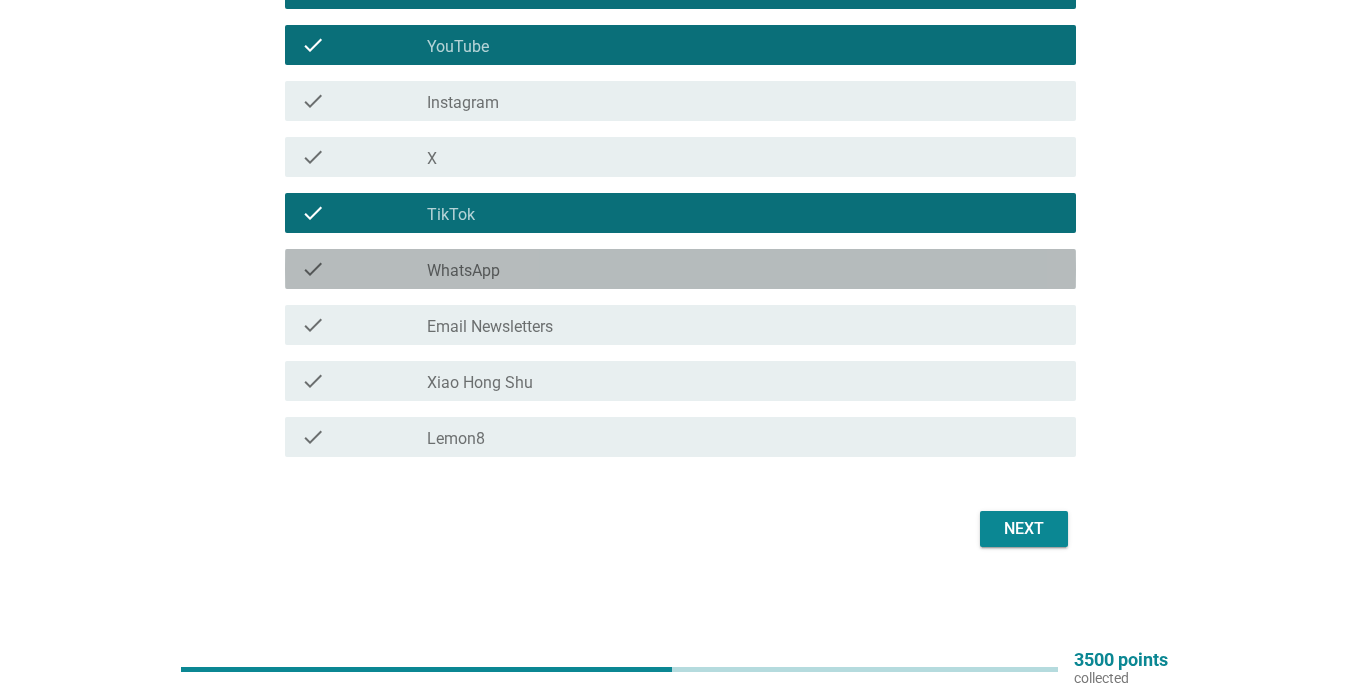 click on "check" at bounding box center (364, 269) 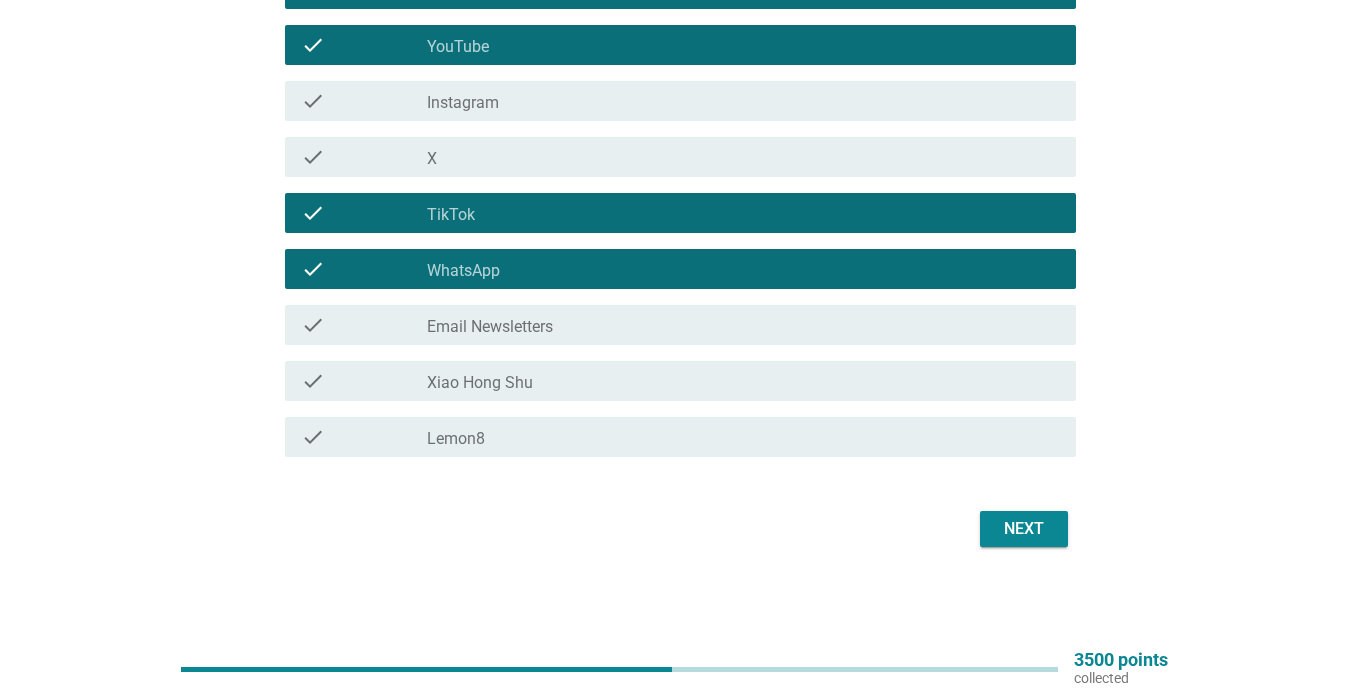 click on "check_box_outline_blank Email Newsletters" at bounding box center [743, 325] 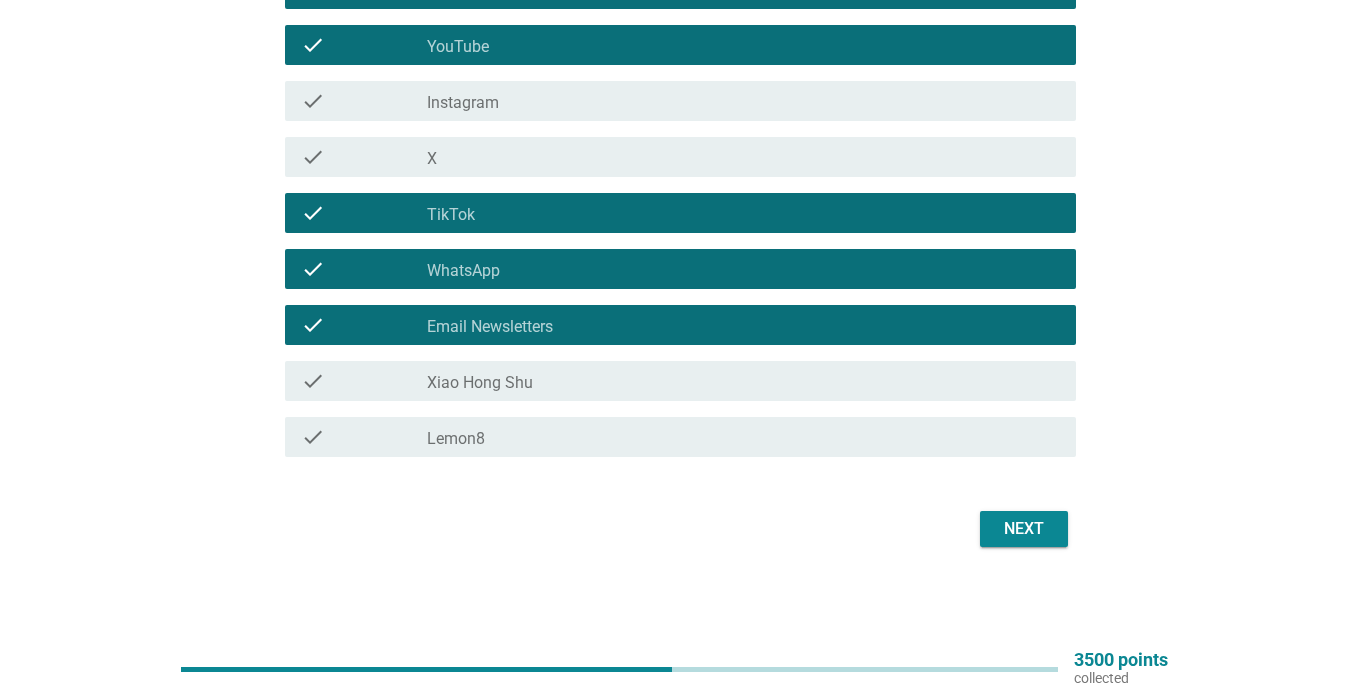 click on "Next" at bounding box center [1024, 529] 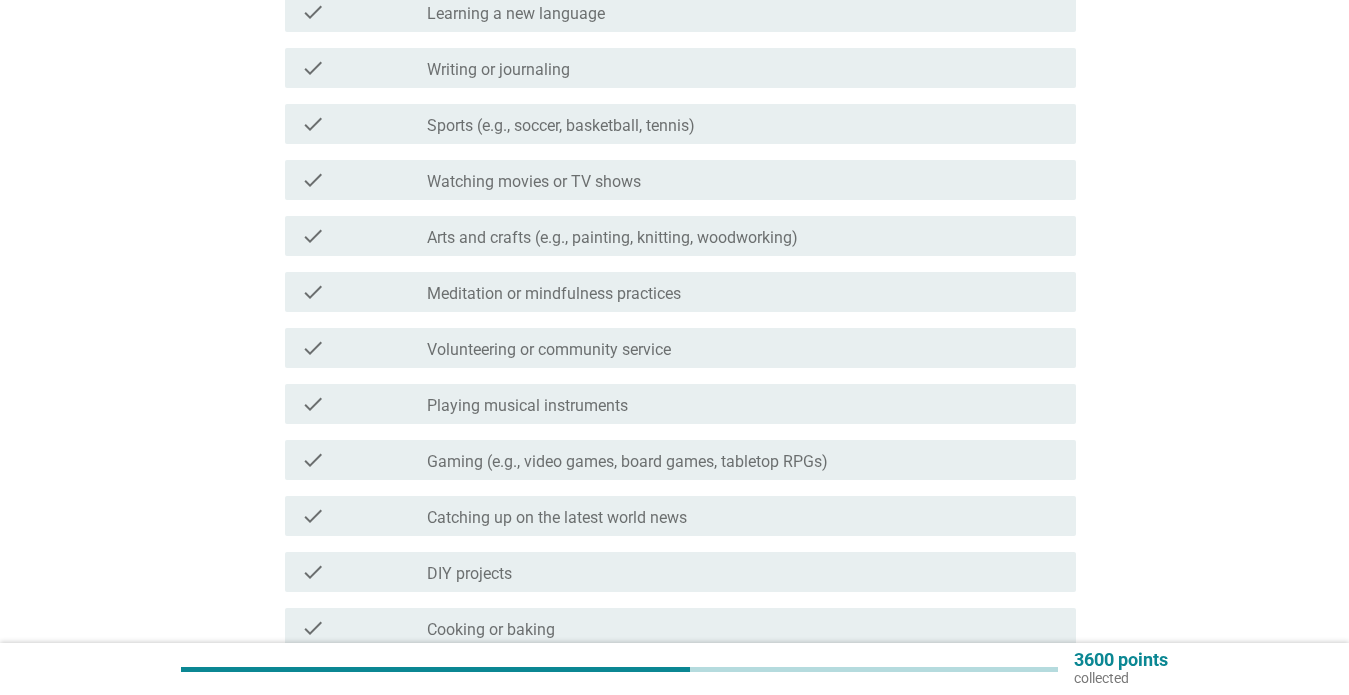 scroll, scrollTop: 677, scrollLeft: 0, axis: vertical 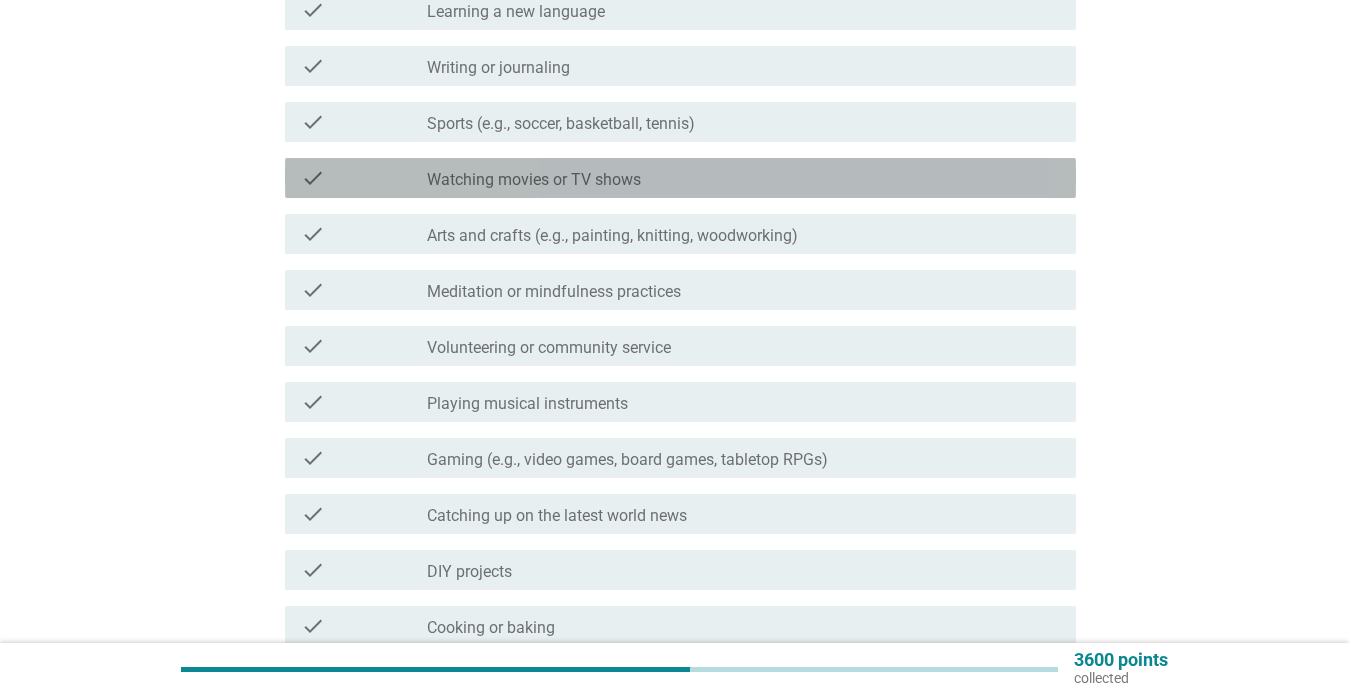 click on "Watching movies or TV shows" at bounding box center [534, 180] 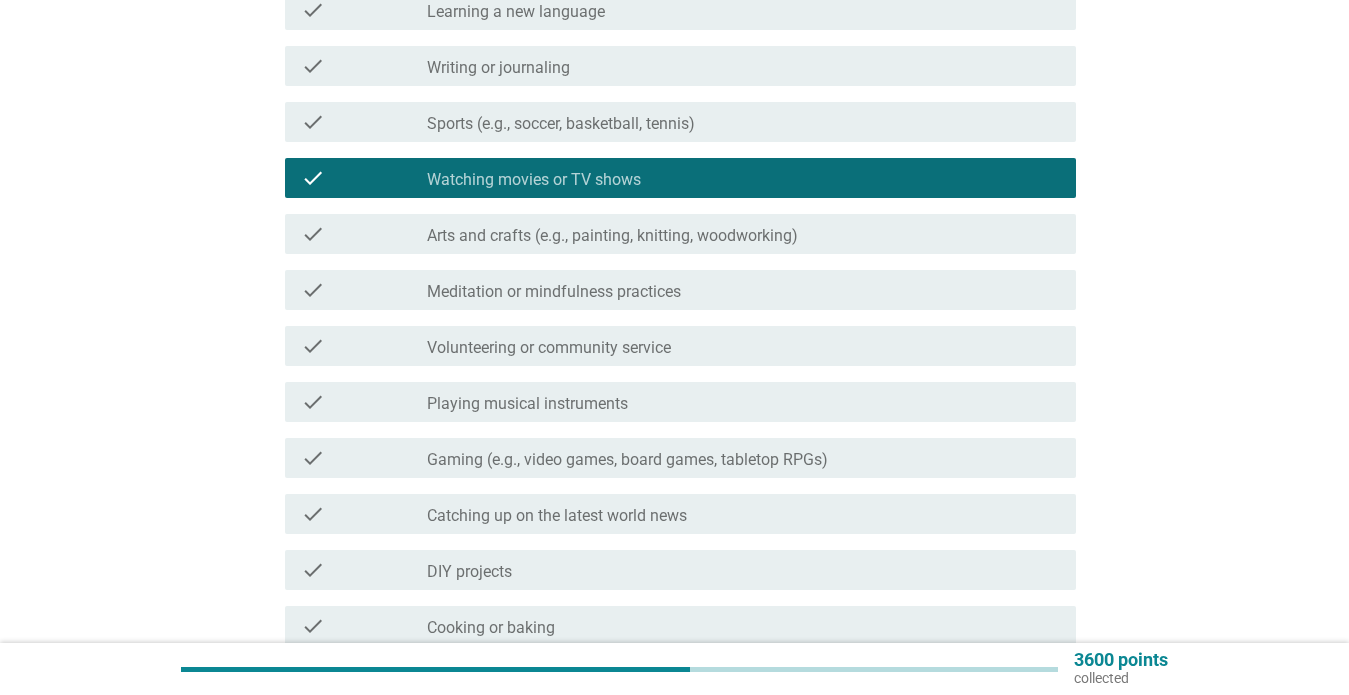 click on "Gaming (e.g., video games, board games, tabletop RPGs)" at bounding box center (627, 460) 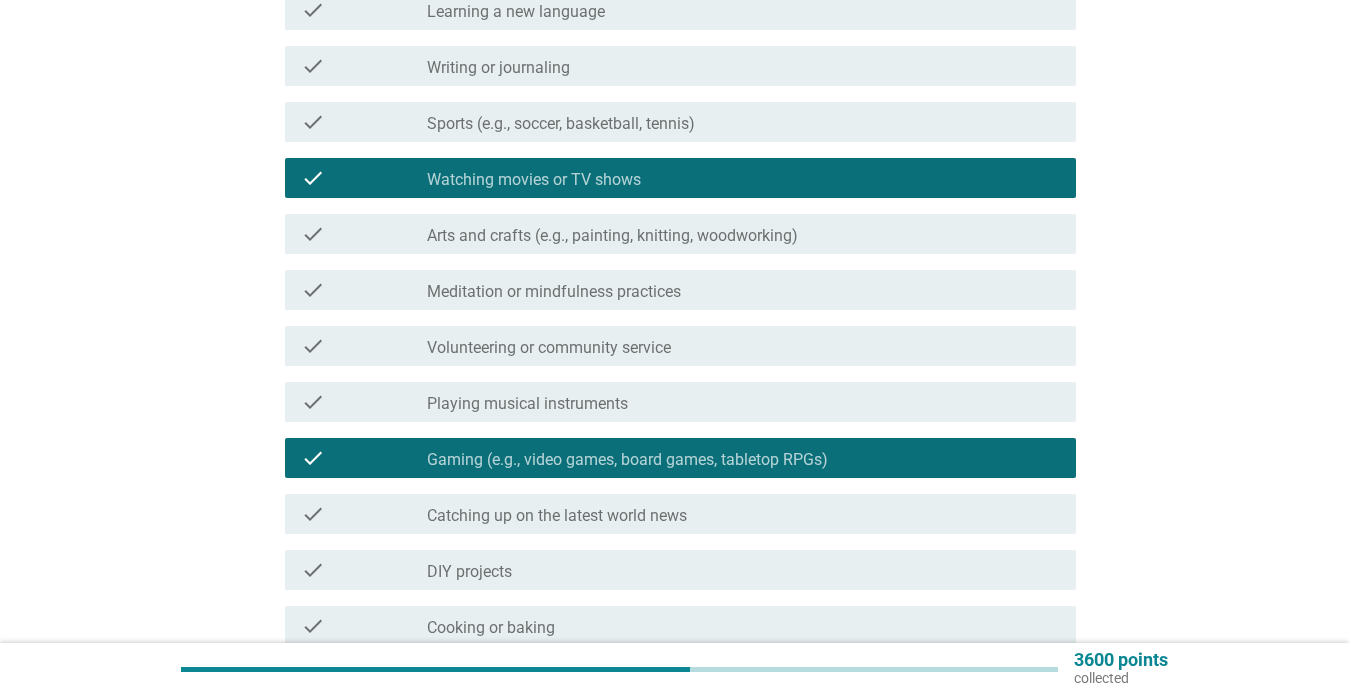 click on "check_box_outline_blank Catching up on the latest world news" at bounding box center (743, 514) 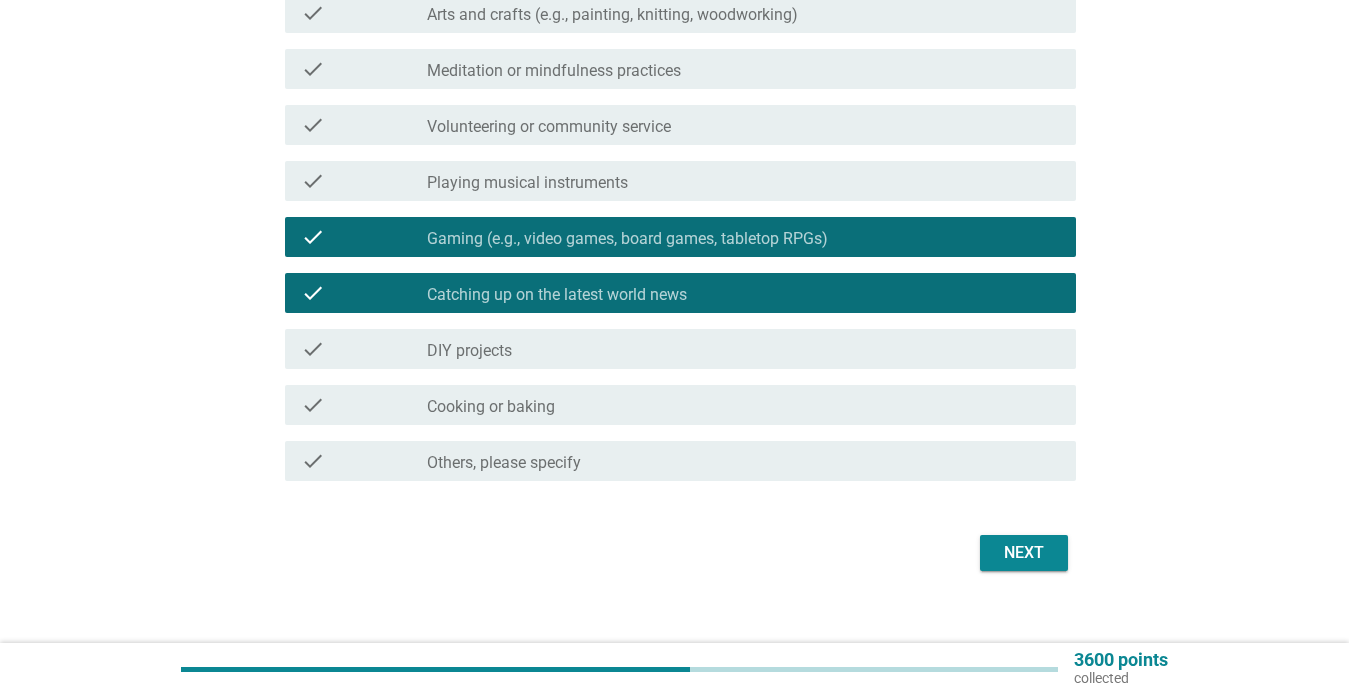 scroll, scrollTop: 922, scrollLeft: 0, axis: vertical 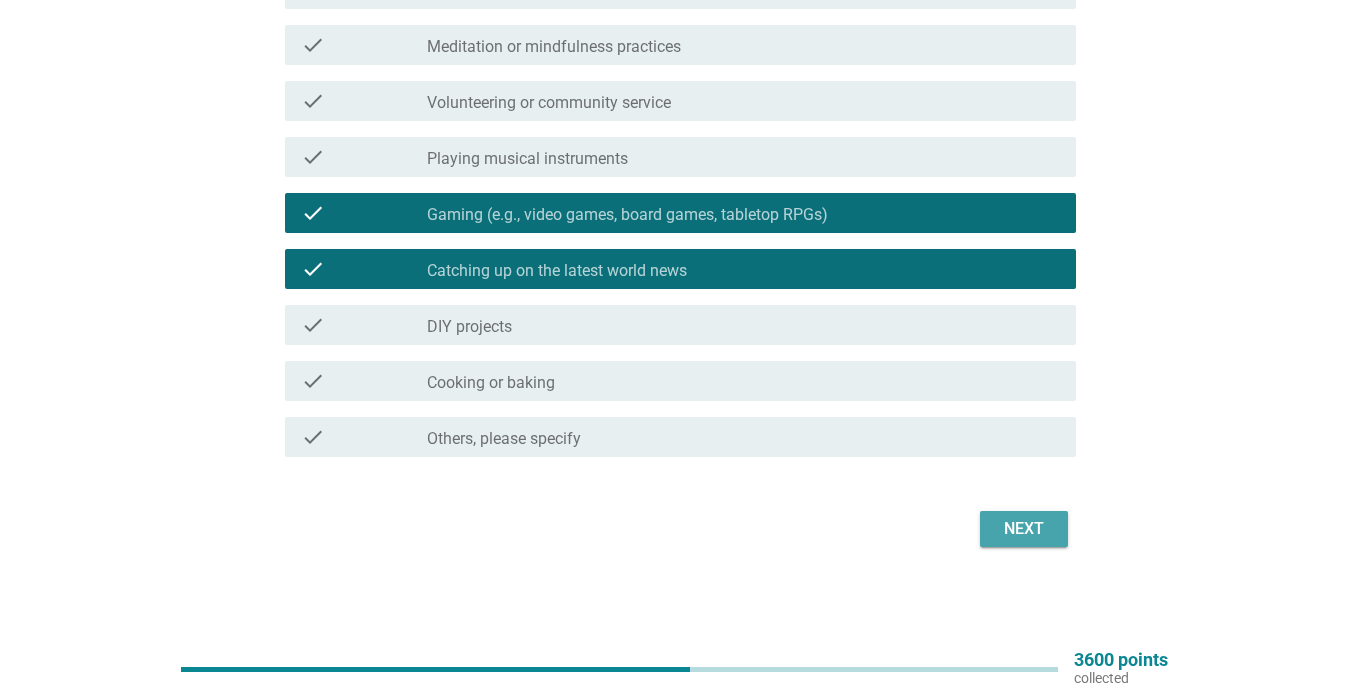 click on "Next" at bounding box center (1024, 529) 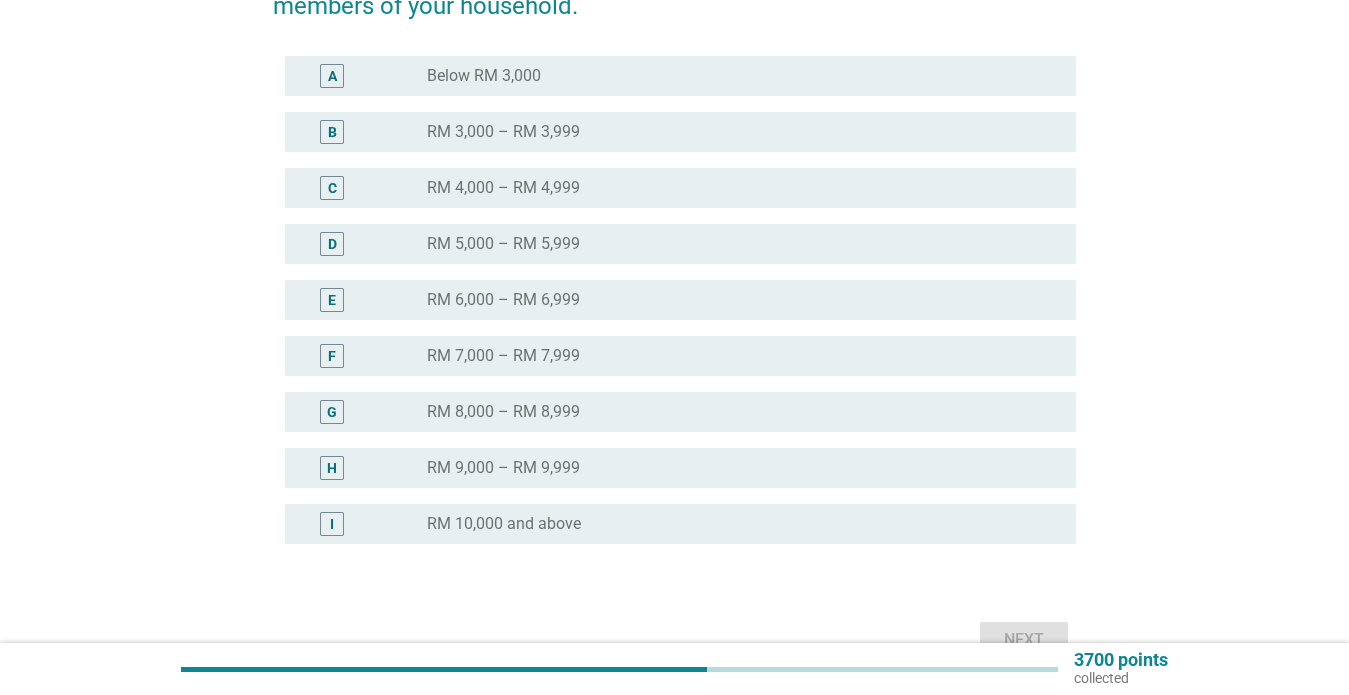 scroll, scrollTop: 276, scrollLeft: 0, axis: vertical 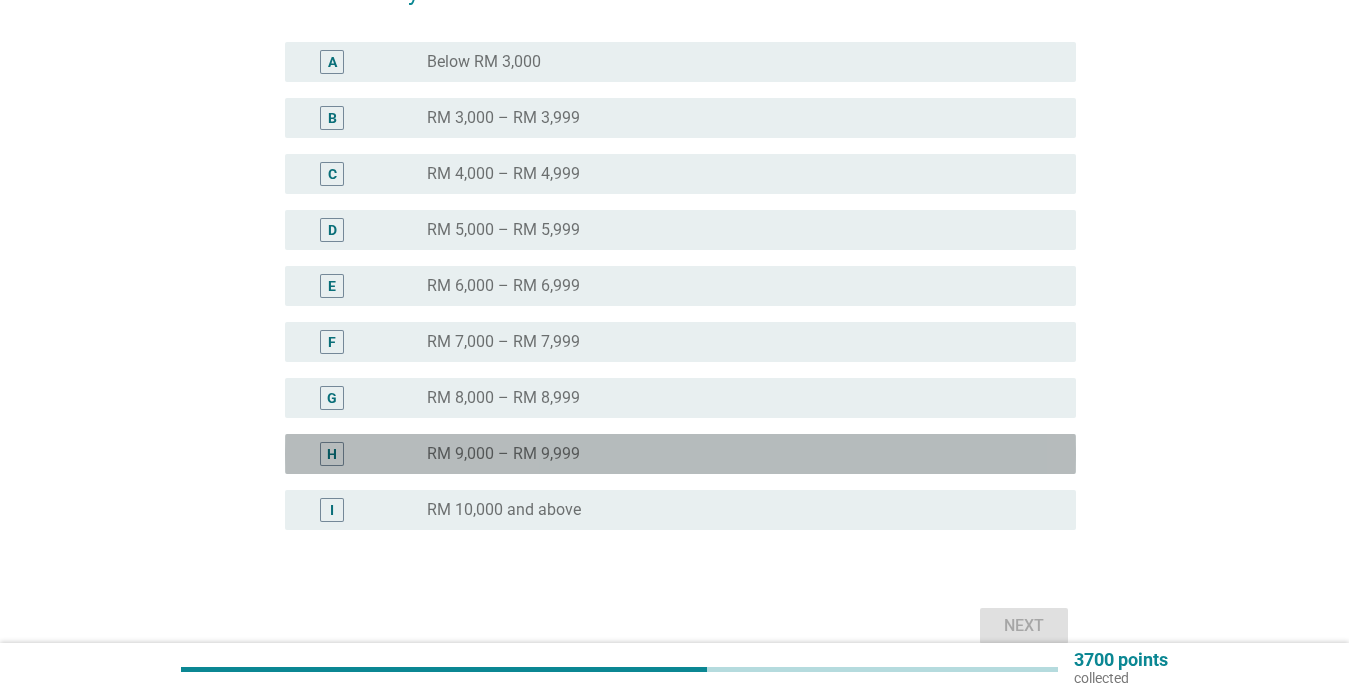 click on "radio_button_unchecked RM 9,000 – RM 9,999" at bounding box center (735, 454) 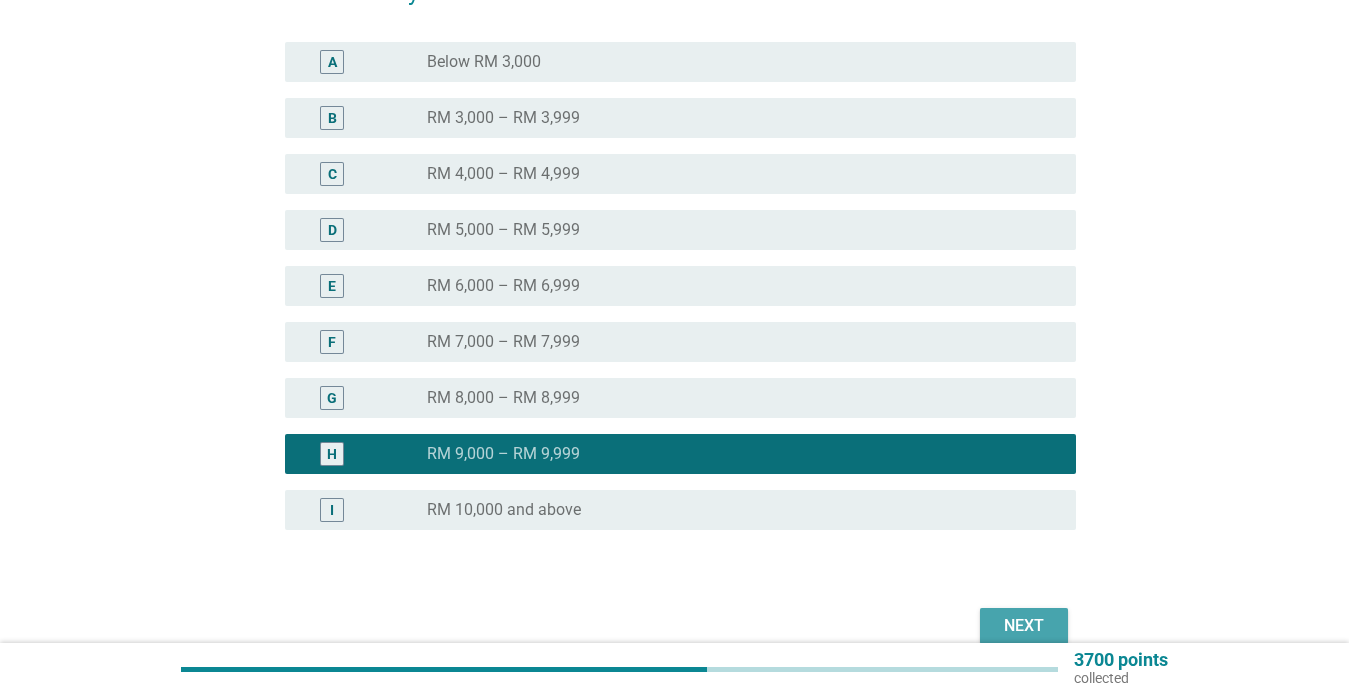 click on "Next" at bounding box center (1024, 626) 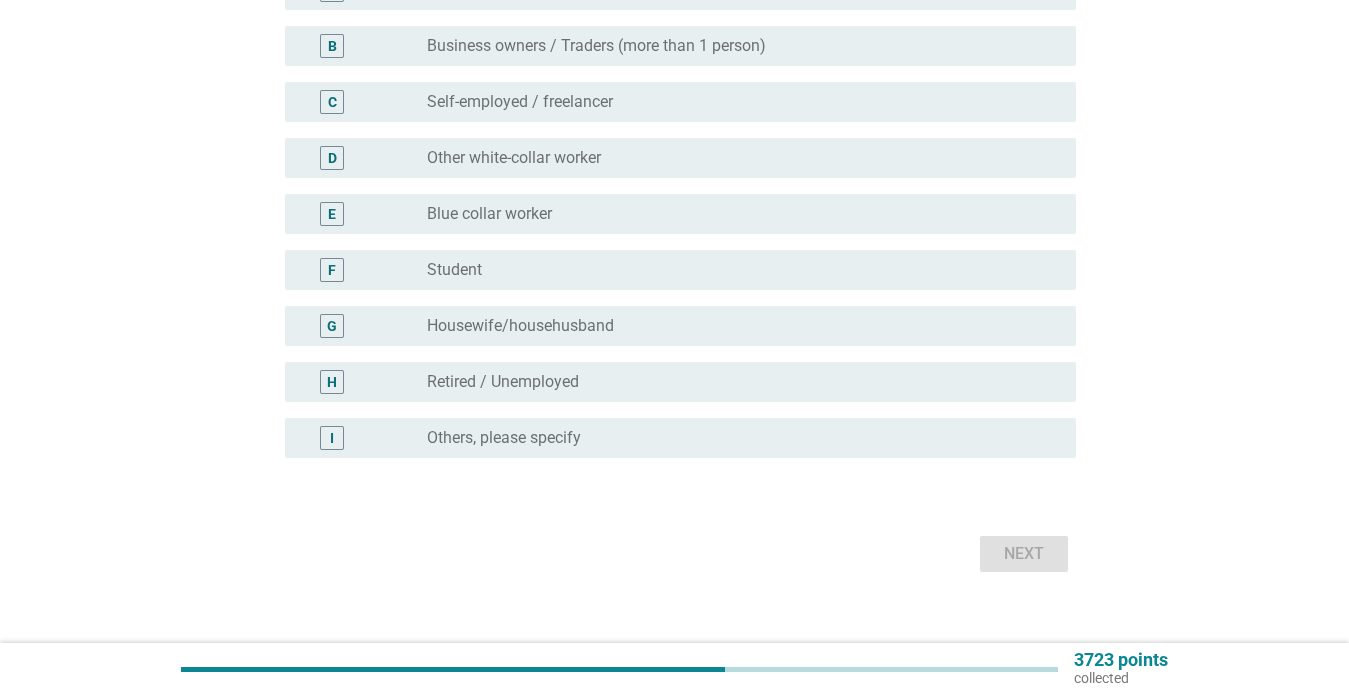 scroll, scrollTop: 0, scrollLeft: 0, axis: both 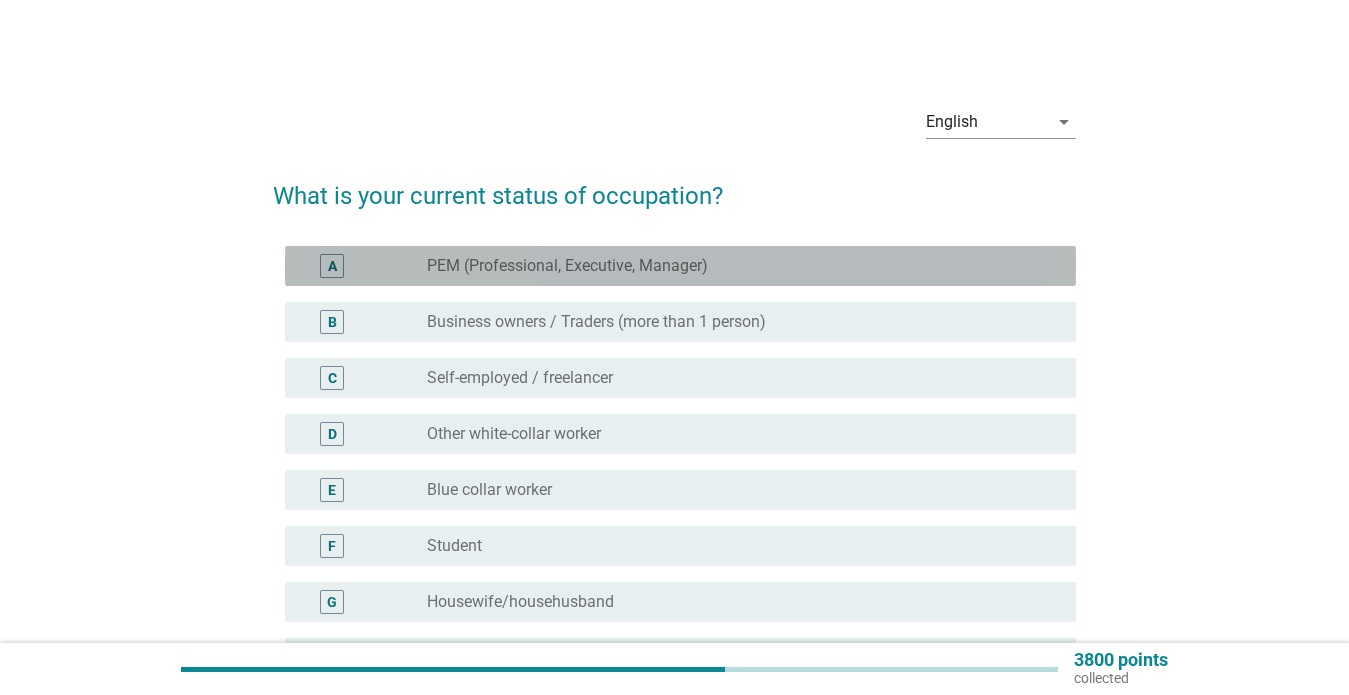 click on "PEM (Professional, Executive, Manager)" at bounding box center (567, 266) 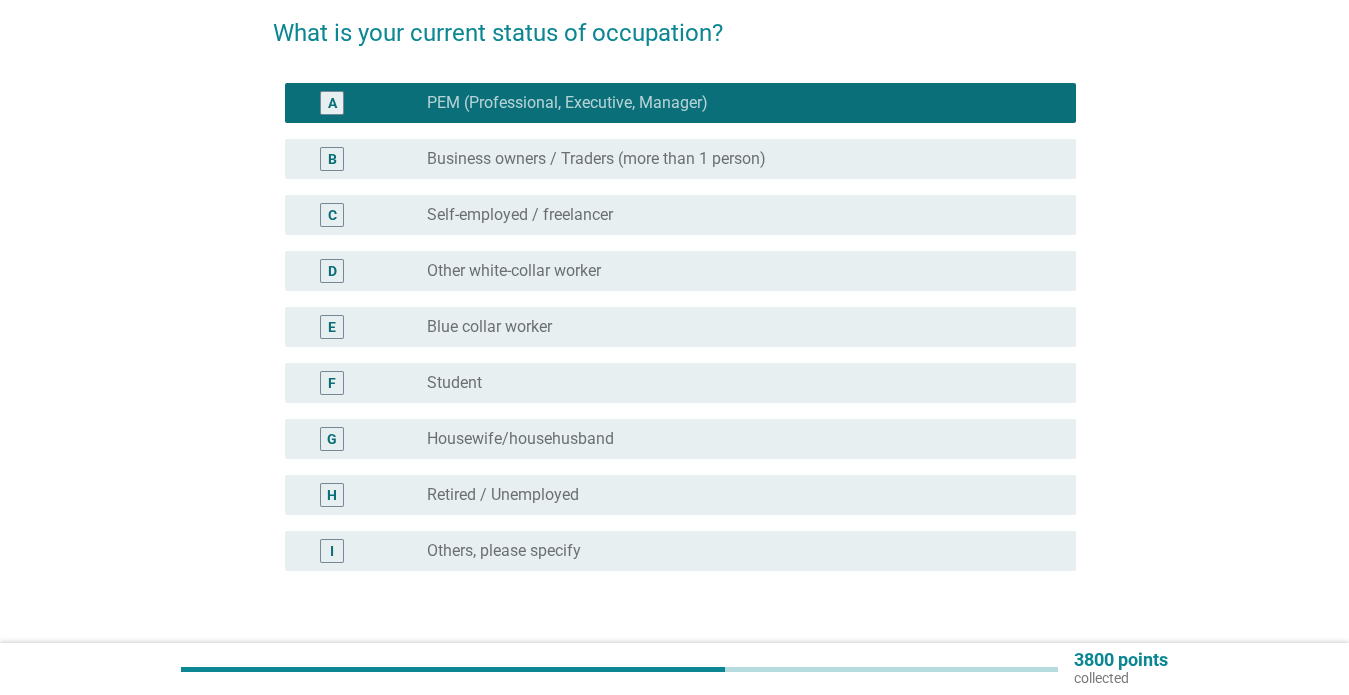 scroll, scrollTop: 301, scrollLeft: 0, axis: vertical 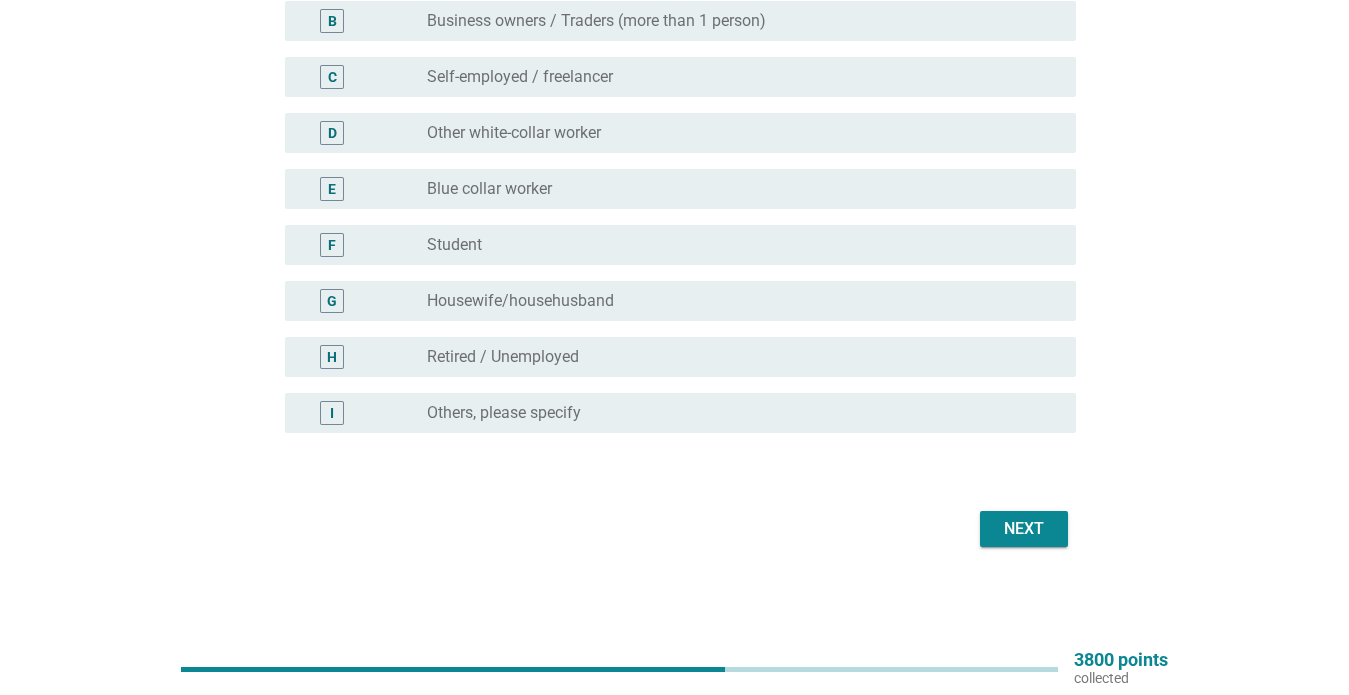 click on "Next" at bounding box center [1024, 529] 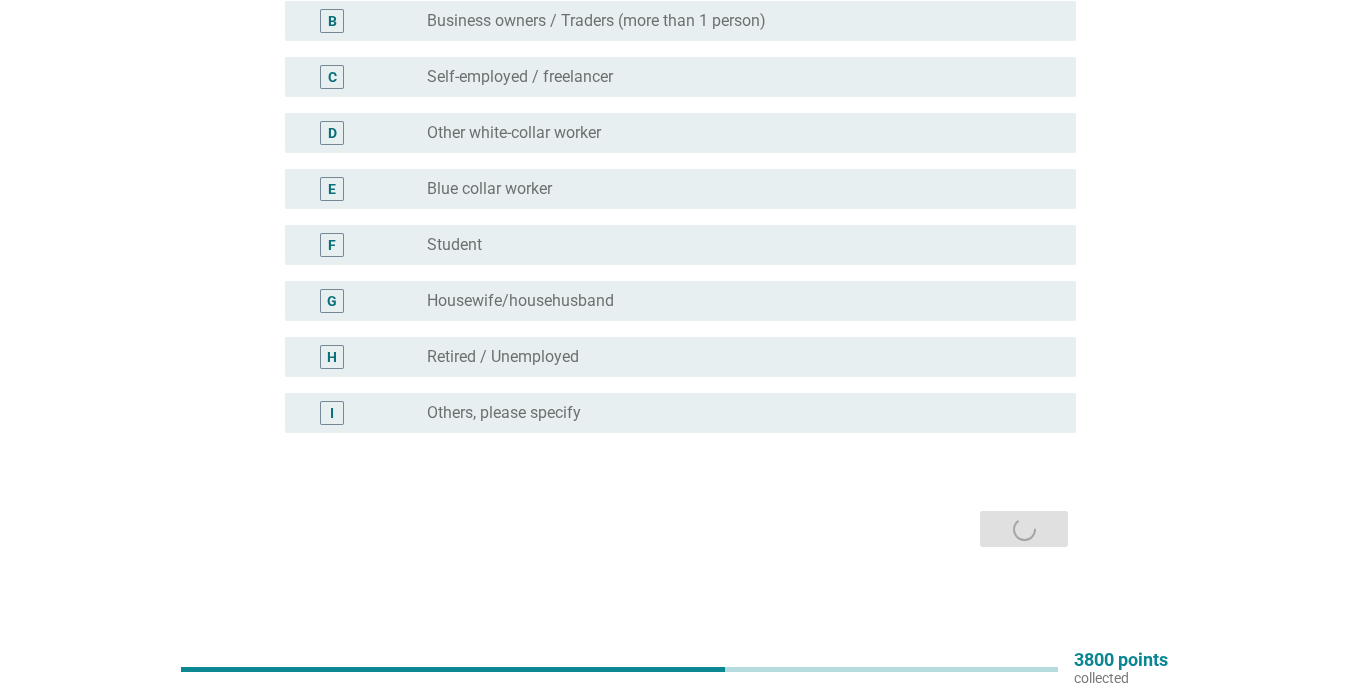 scroll, scrollTop: 0, scrollLeft: 0, axis: both 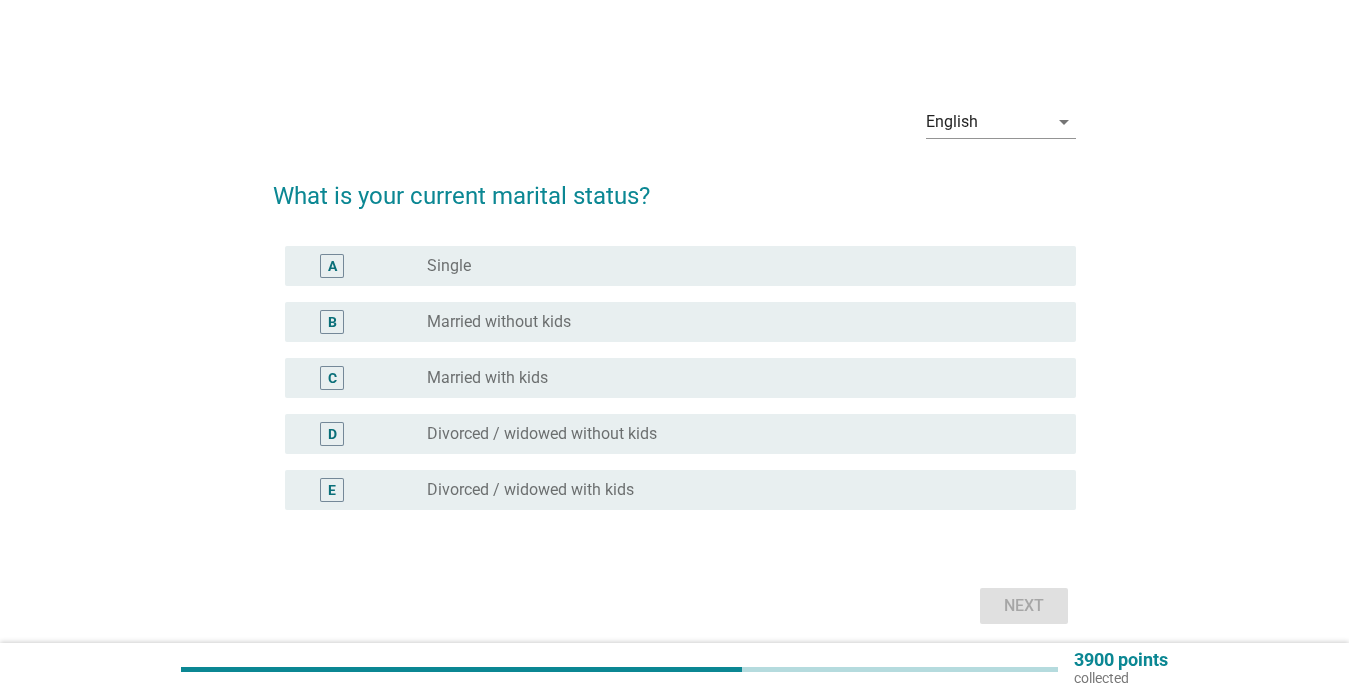 click on "radio_button_unchecked Single" at bounding box center (735, 266) 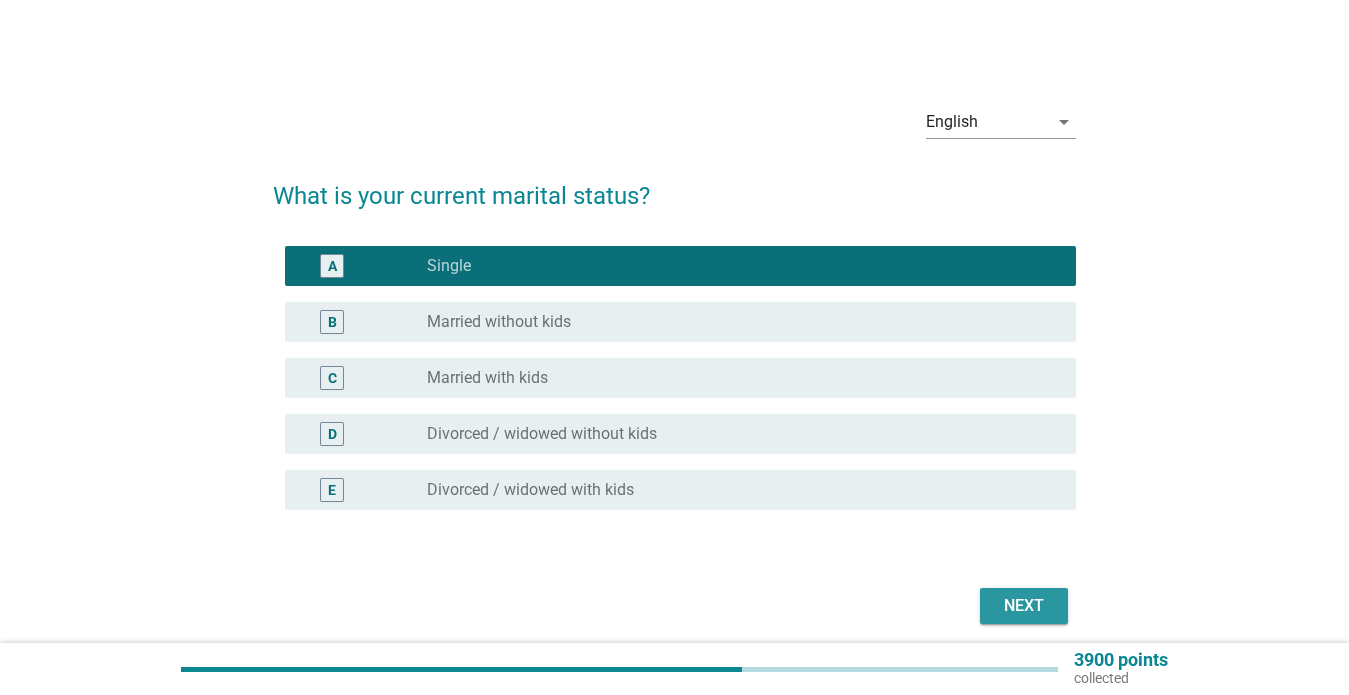 click on "Next" at bounding box center (1024, 606) 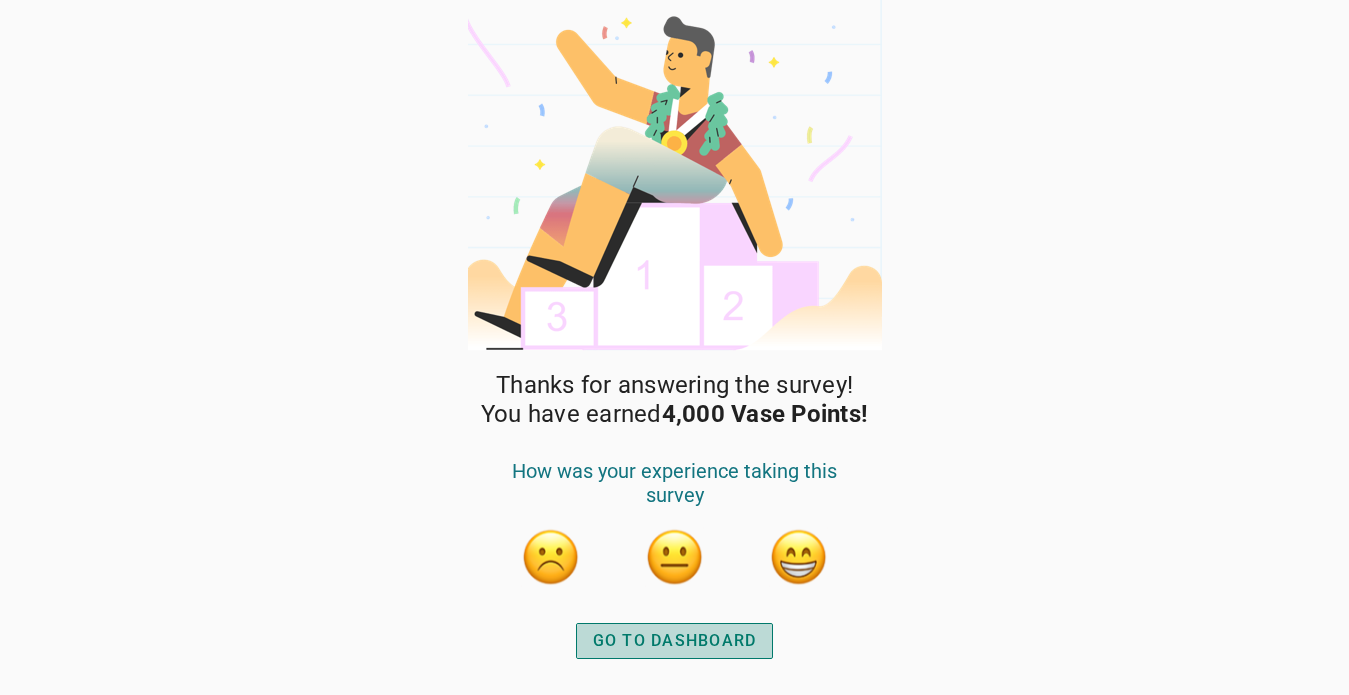 click on "GO TO DASHBOARD" at bounding box center [675, 641] 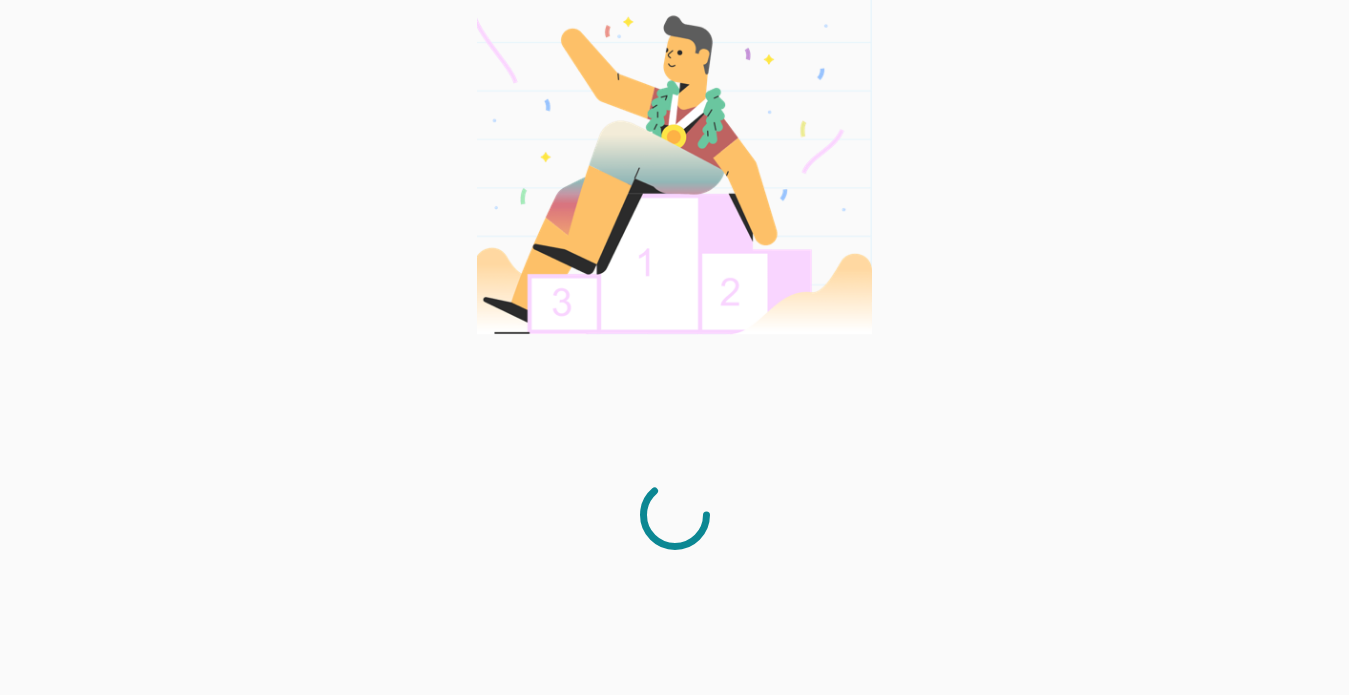 scroll, scrollTop: 0, scrollLeft: 0, axis: both 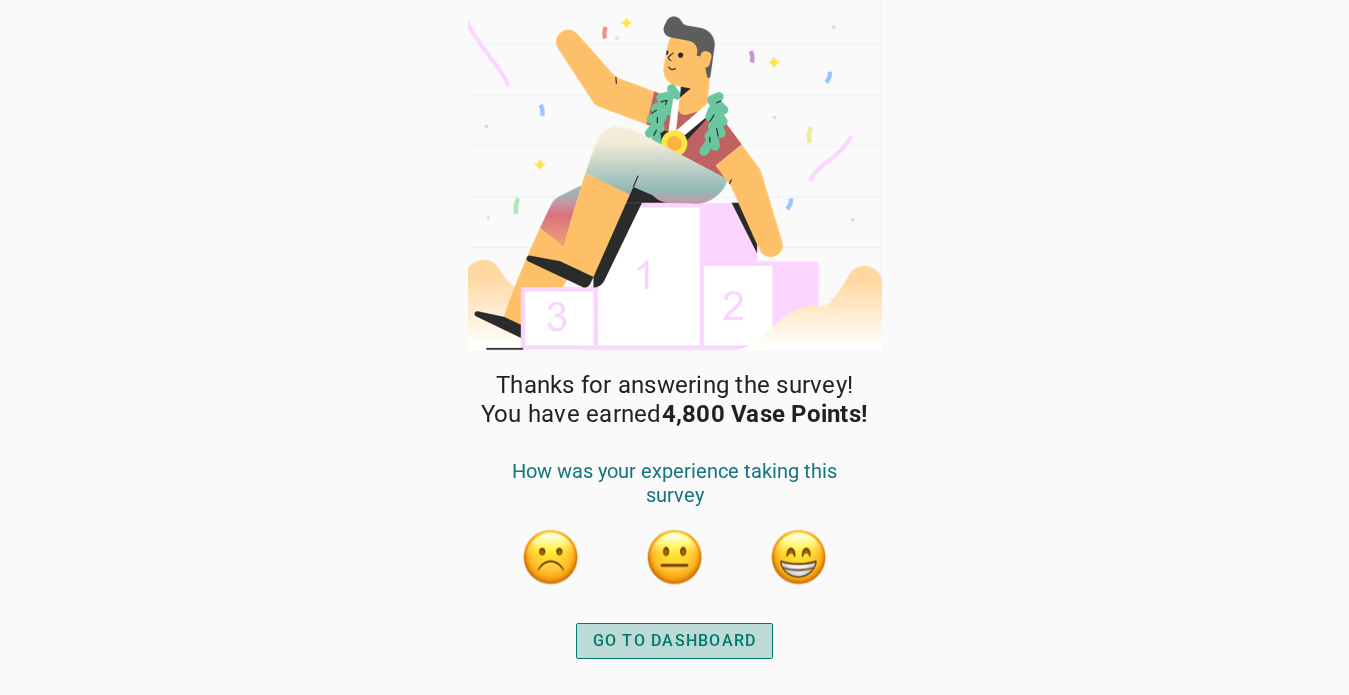 click on "GO TO DASHBOARD" at bounding box center [675, 641] 